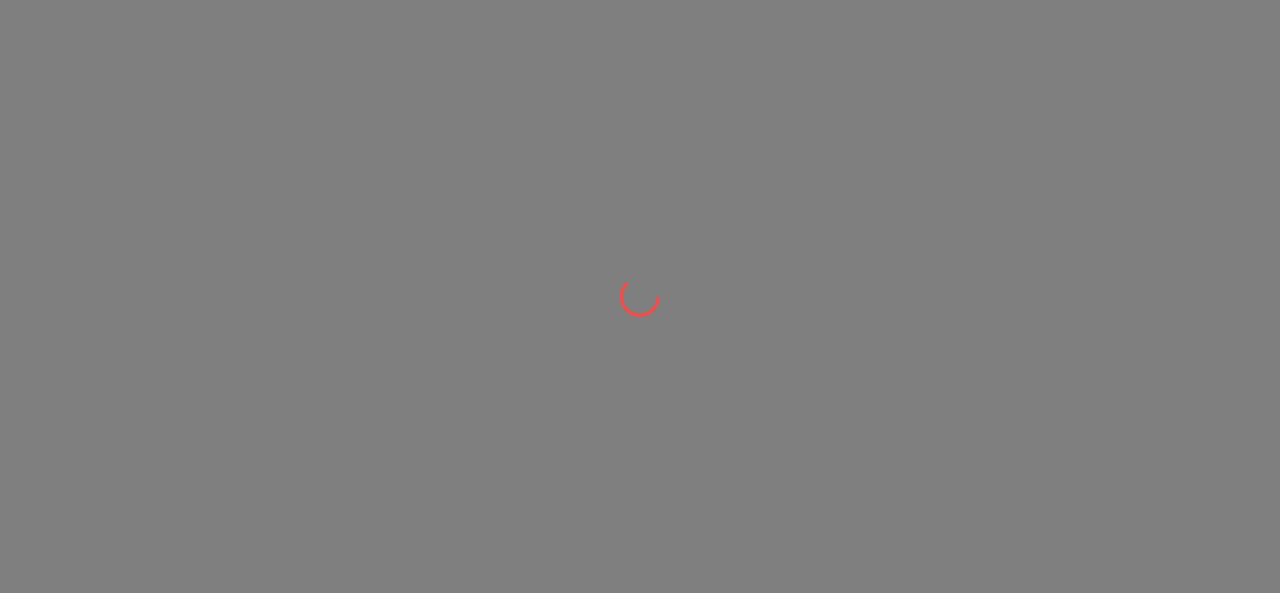scroll, scrollTop: 0, scrollLeft: 0, axis: both 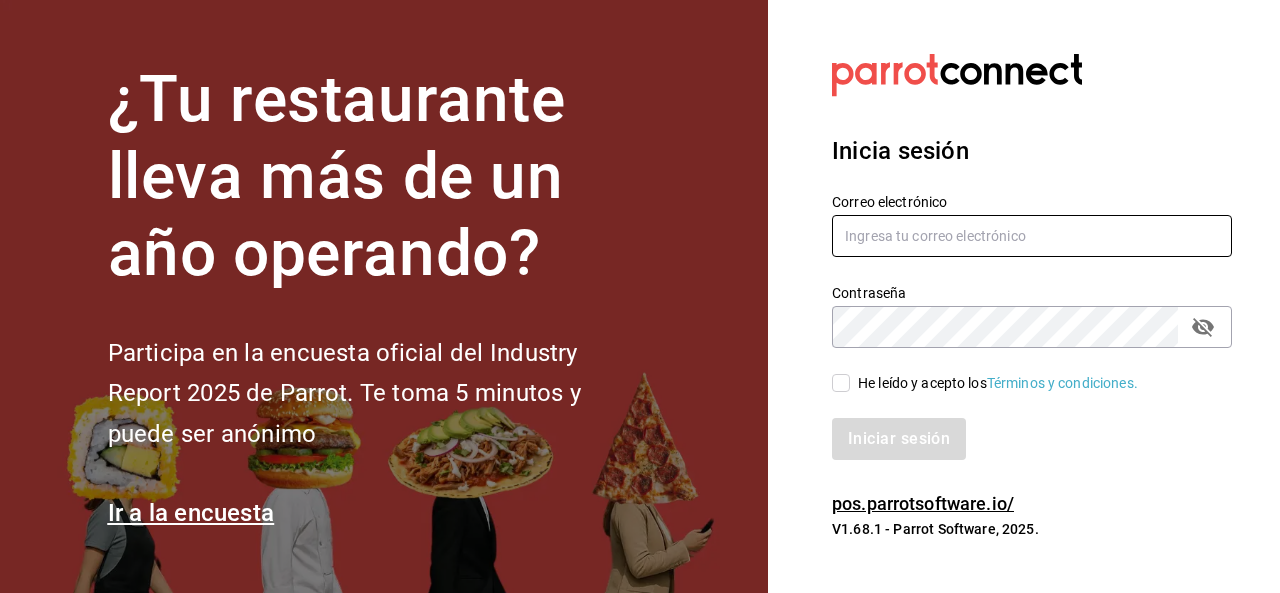 type on "[EMAIL]" 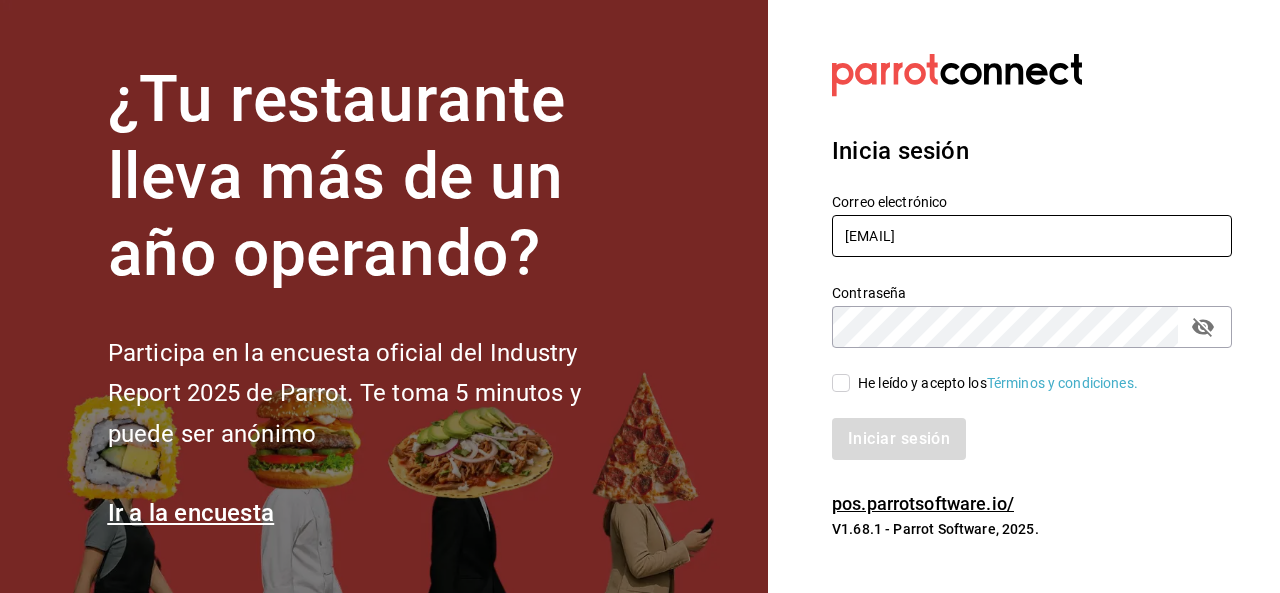 click on "[EMAIL]" at bounding box center (1032, 236) 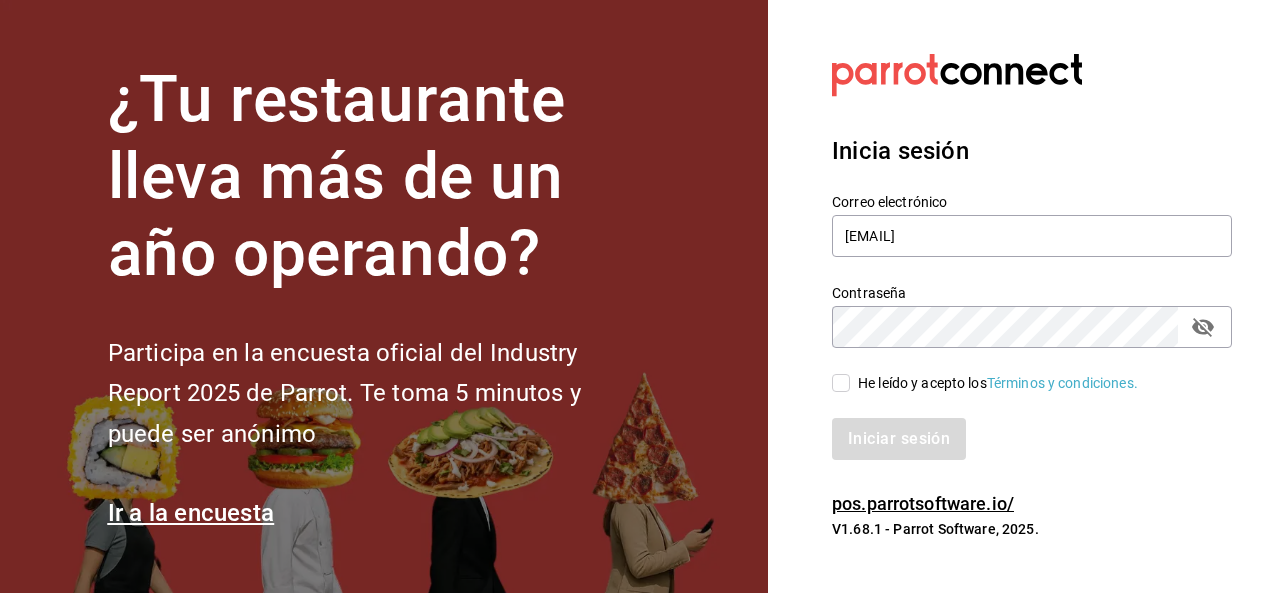click on "Iniciar sesión" at bounding box center [1020, 427] 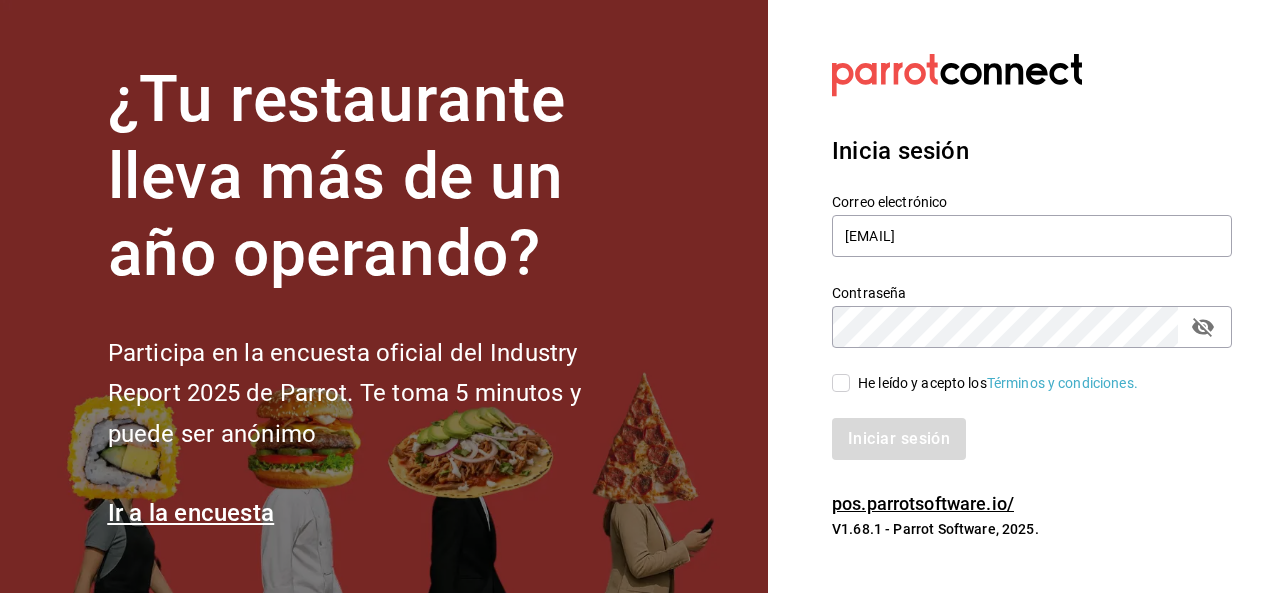 checkbox on "true" 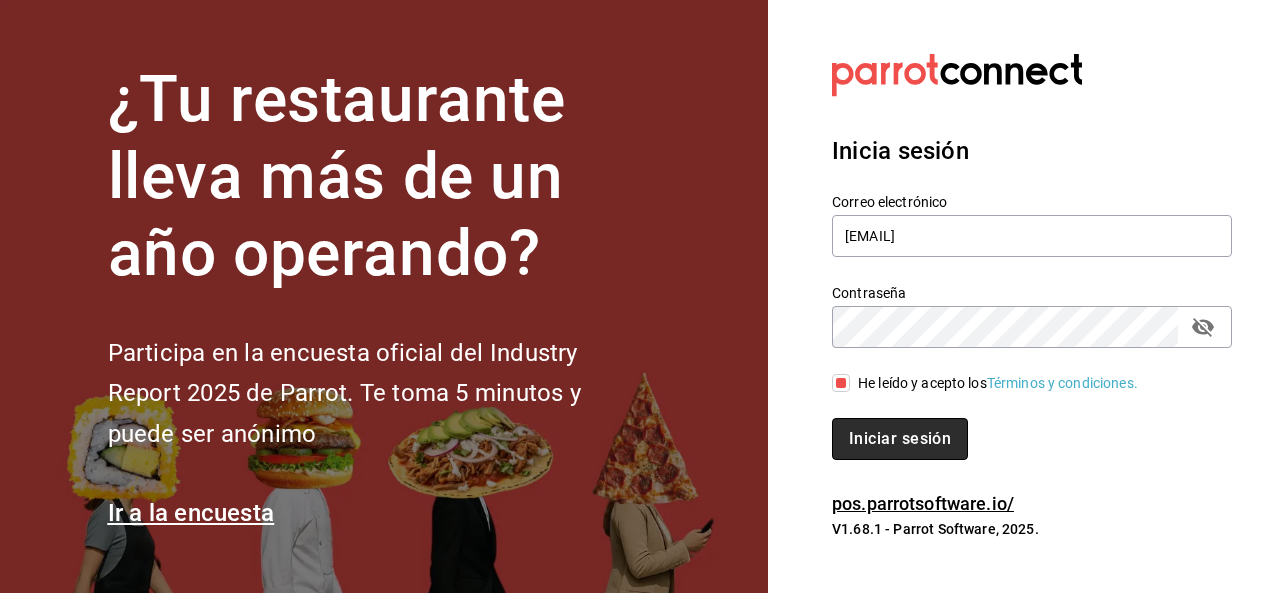 click on "Iniciar sesión" at bounding box center [900, 439] 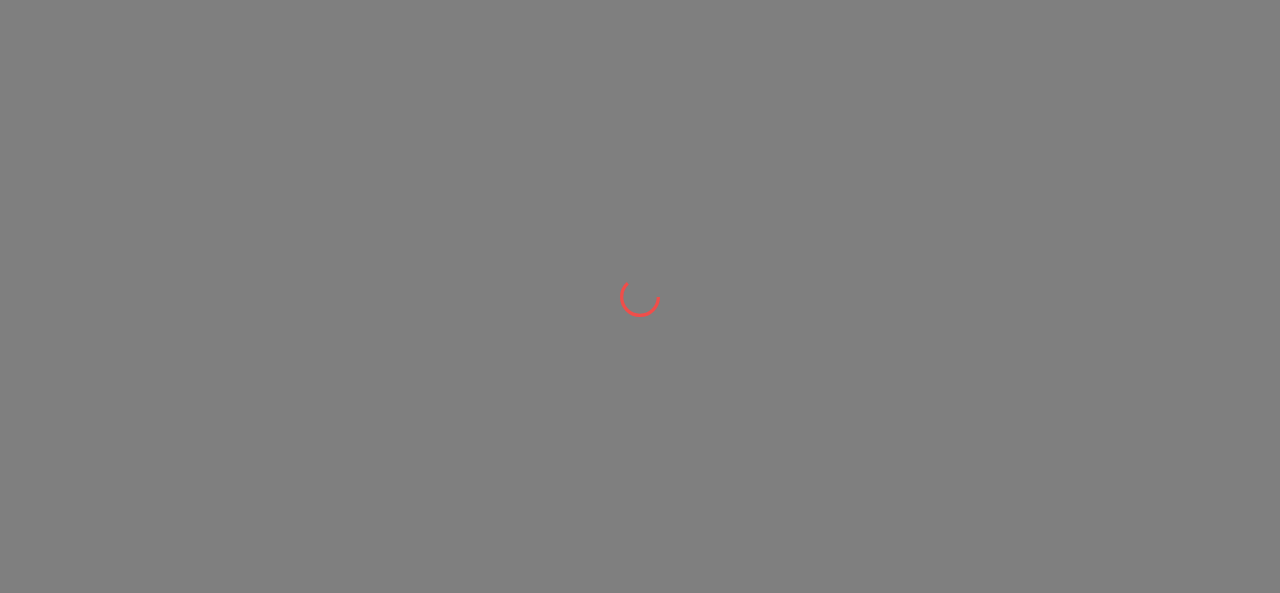 scroll, scrollTop: 0, scrollLeft: 0, axis: both 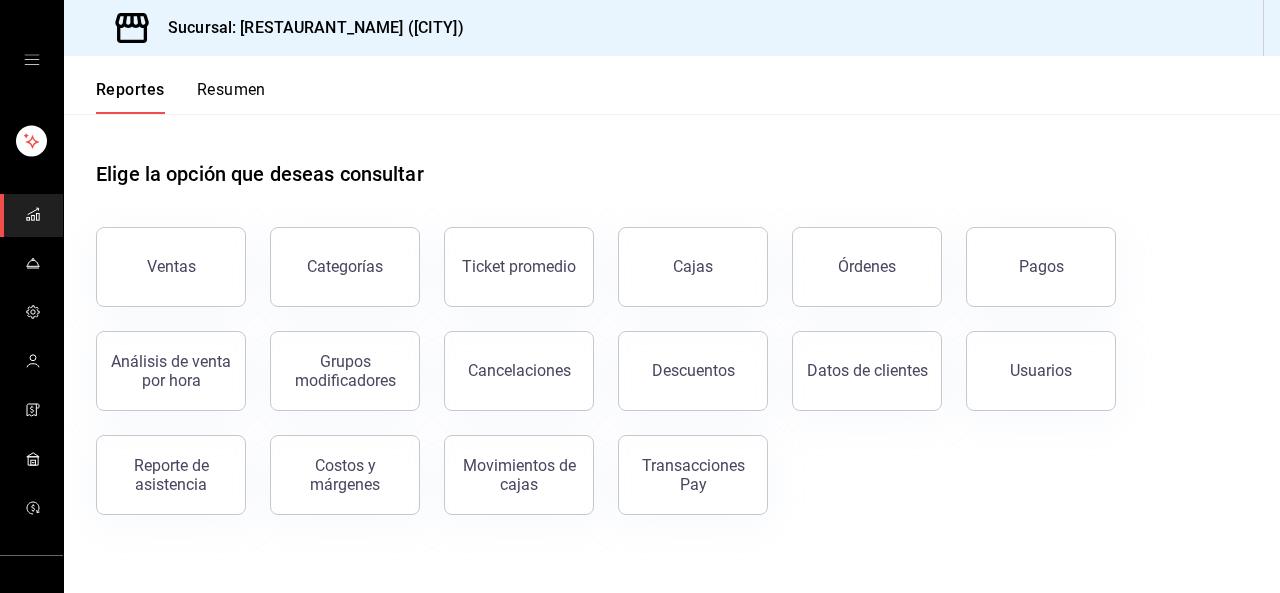 click on "Ventas Categorías Ticket promedio Cajas Órdenes Pagos Análisis de venta por hora Grupos modificadores Cancelaciones Descuentos Datos de clientes Usuarios Reporte de asistencia Costos y márgenes Movimientos de cajas Transacciones Pay" at bounding box center (660, 359) 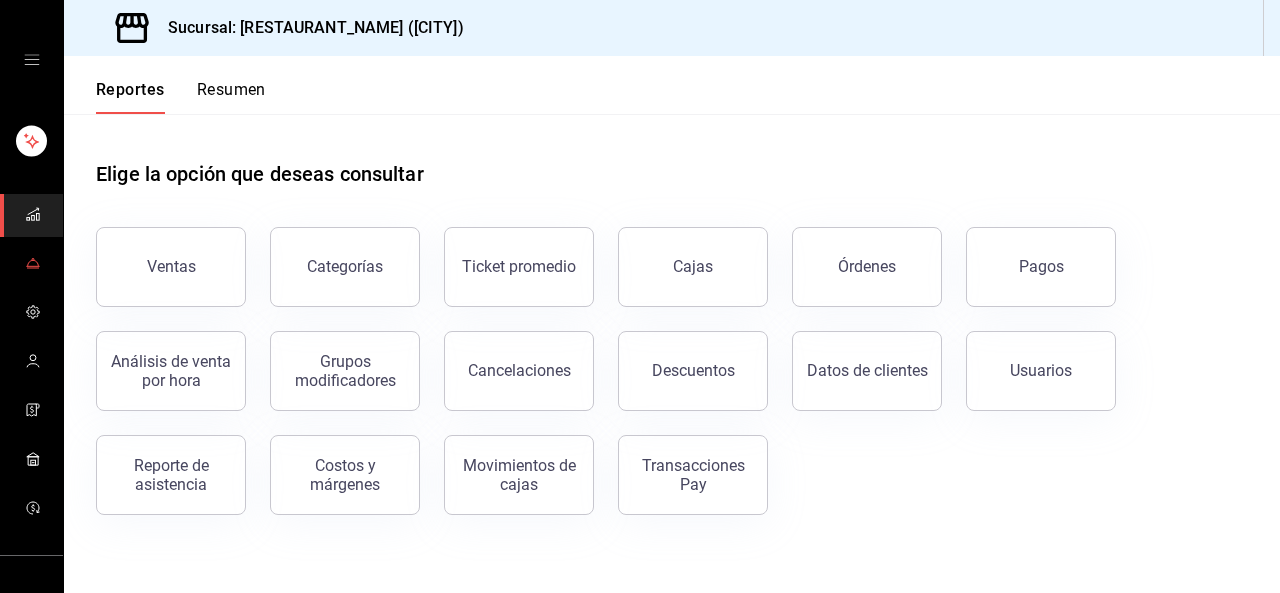 click 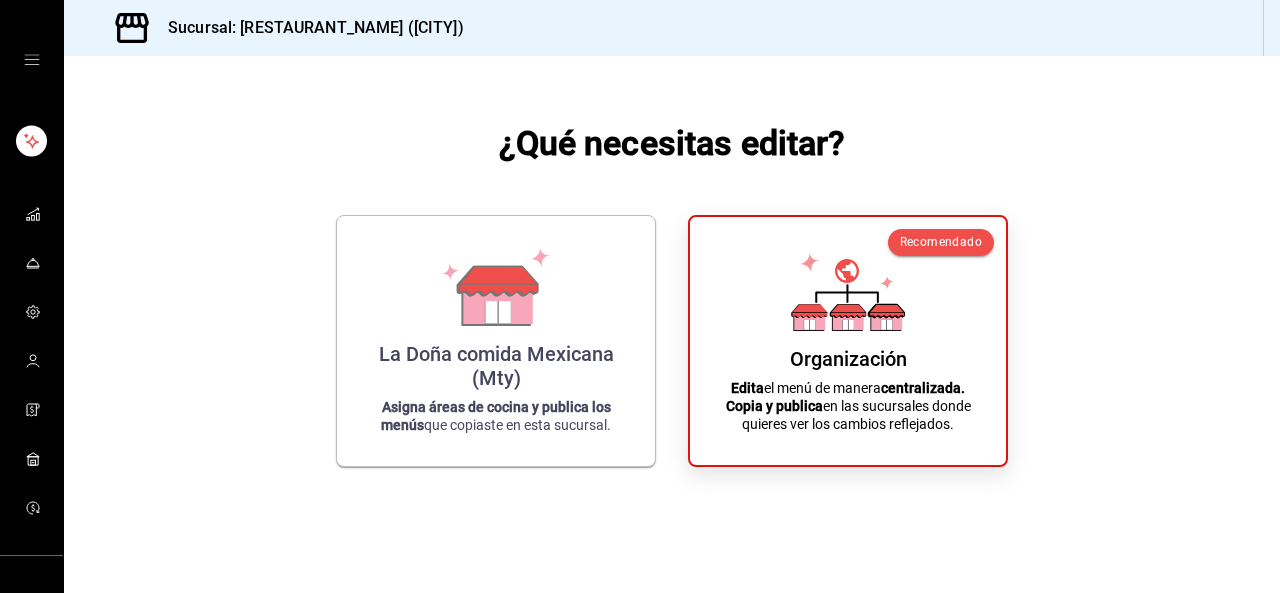 click at bounding box center [31, 60] 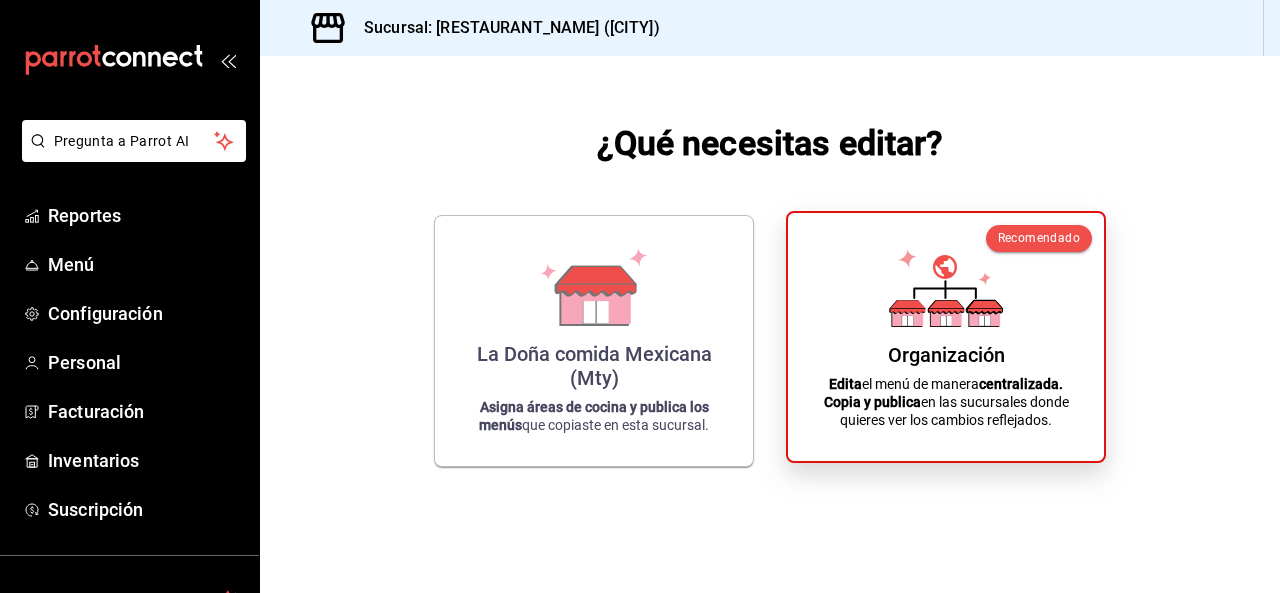 click 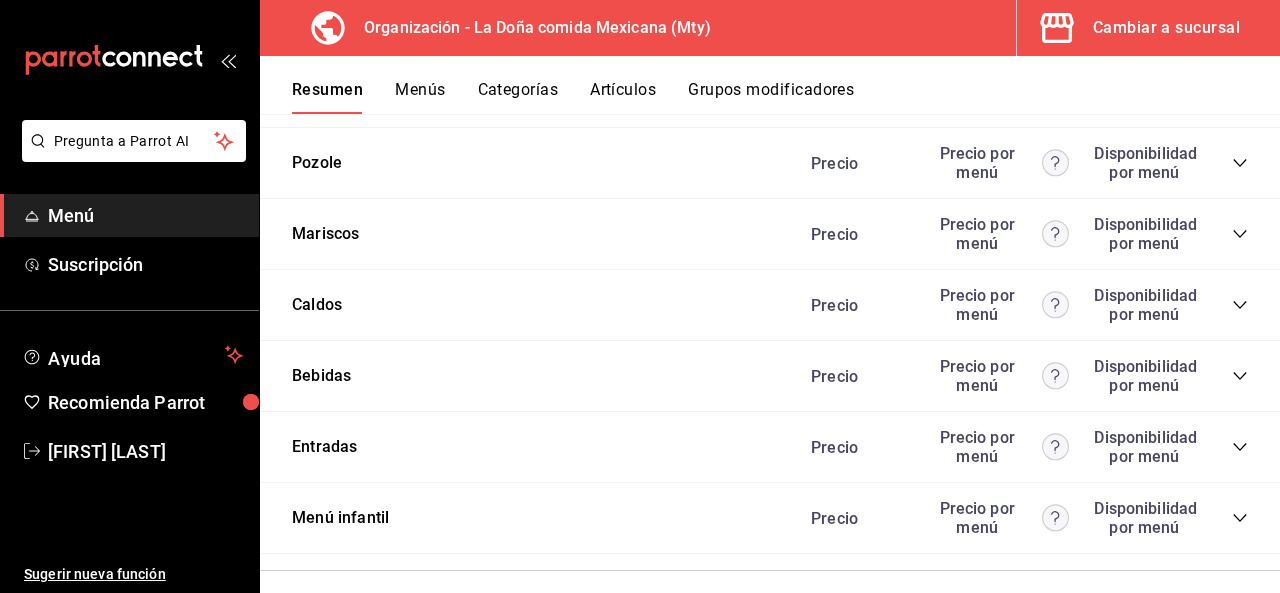 scroll, scrollTop: 1395, scrollLeft: 0, axis: vertical 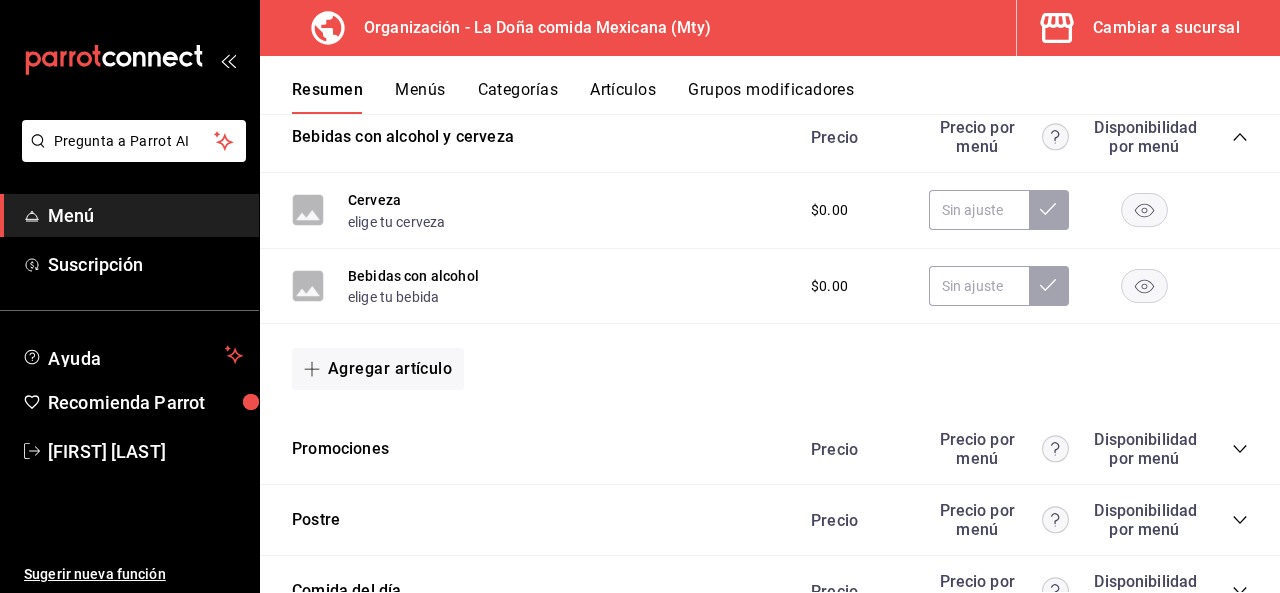 click on "Precio por menú" at bounding box center [999, 449] 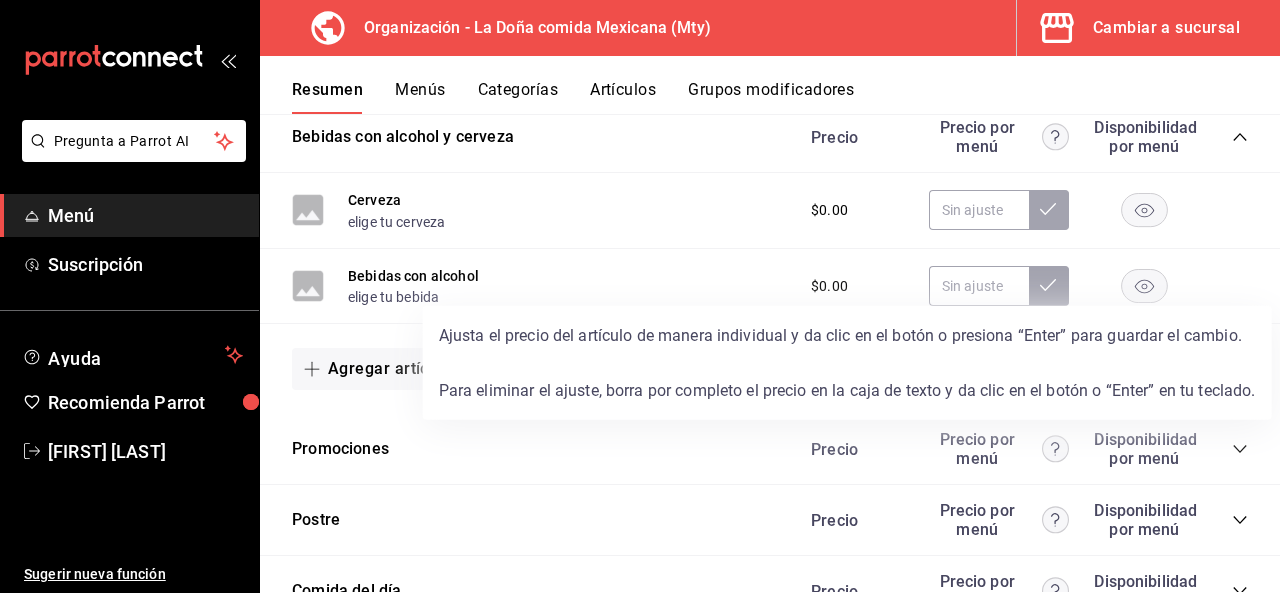 click 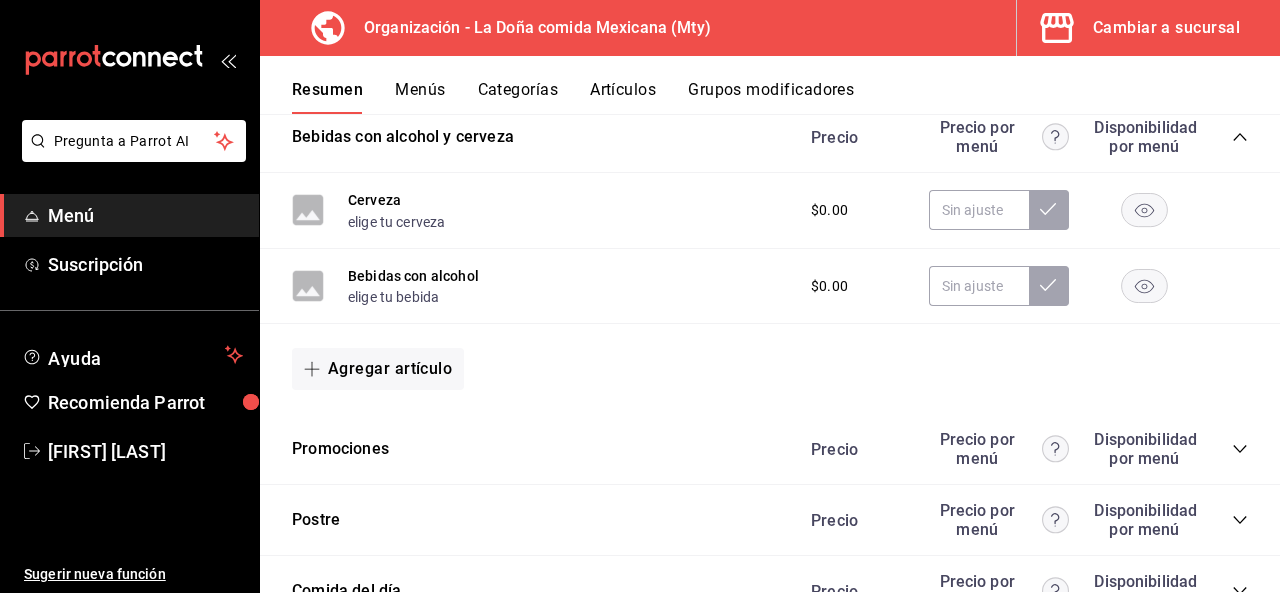 click on "Precio por menú" at bounding box center [999, 449] 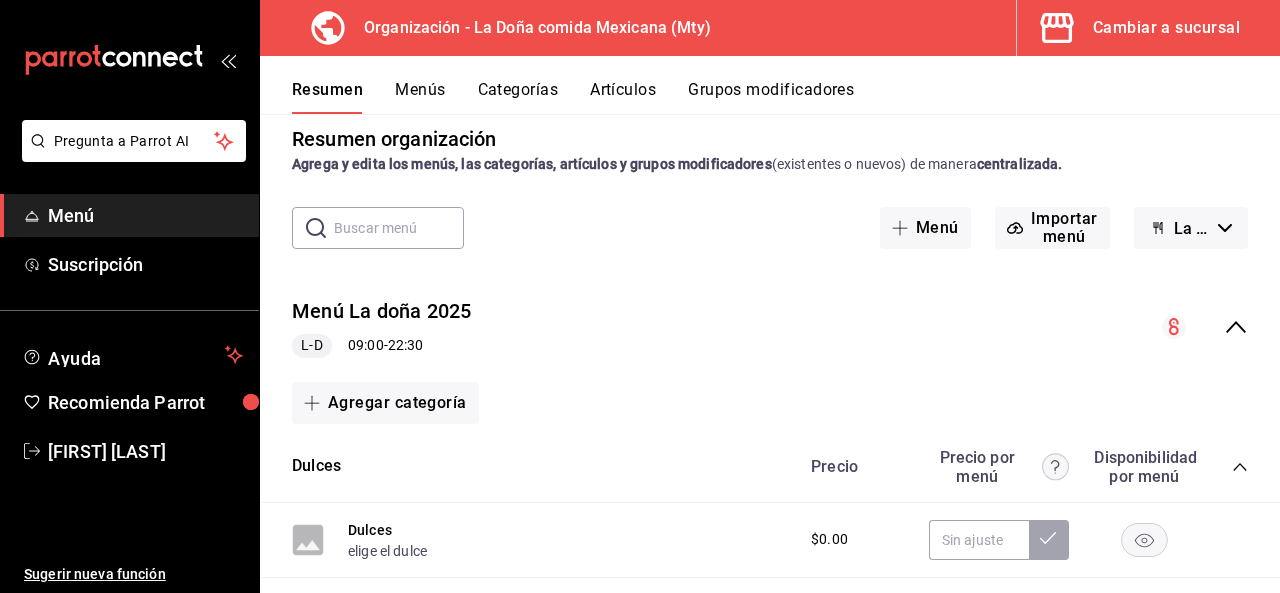 scroll, scrollTop: 0, scrollLeft: 0, axis: both 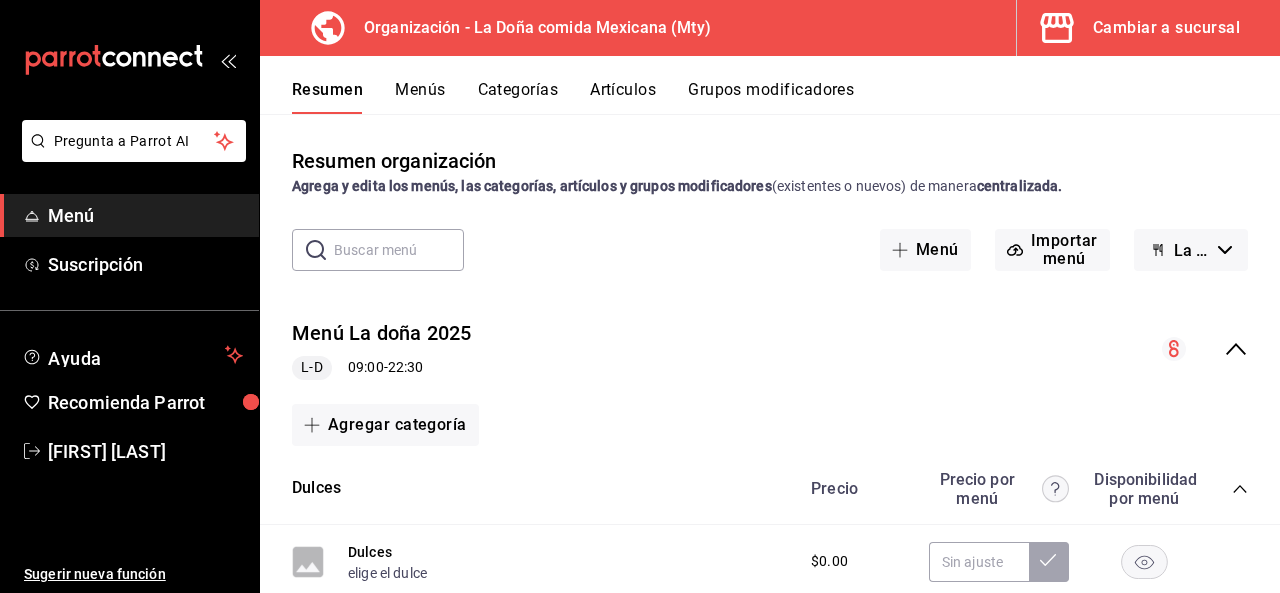click 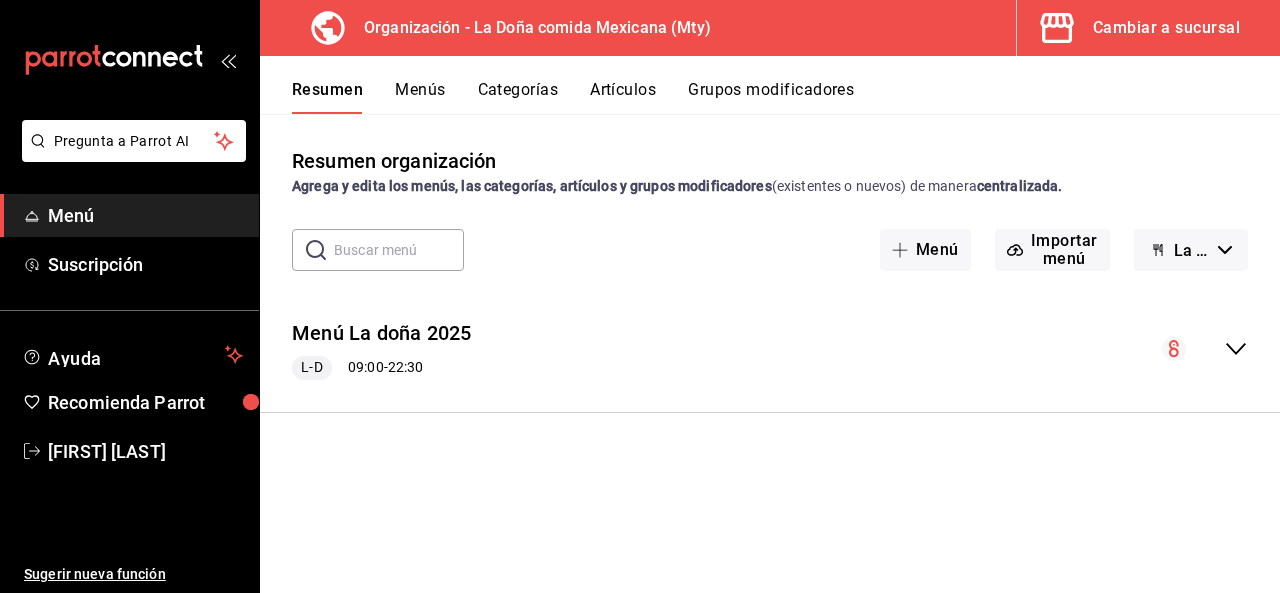 click at bounding box center [1205, 349] 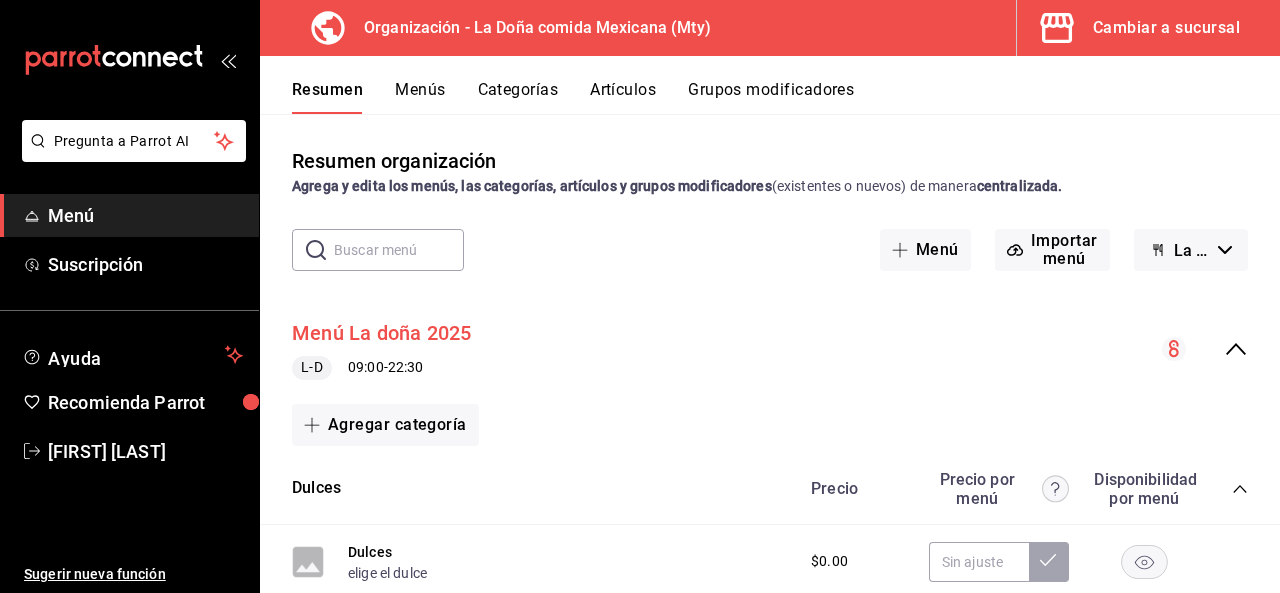 click on "Menú La doña 2025" at bounding box center [382, 333] 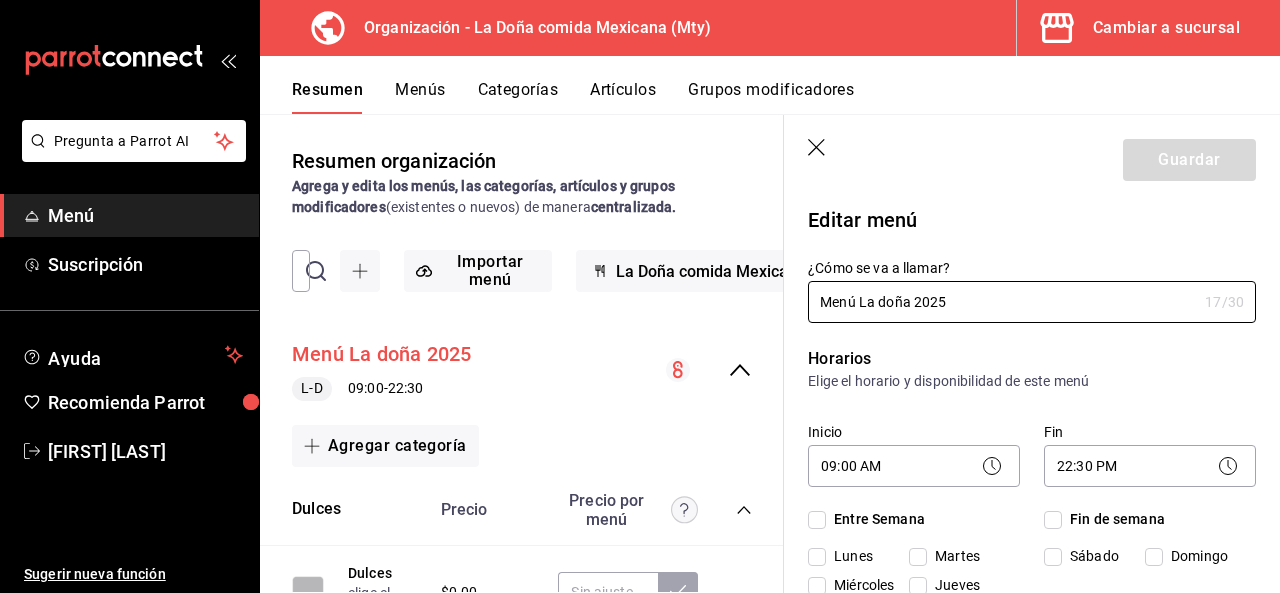 checkbox on "true" 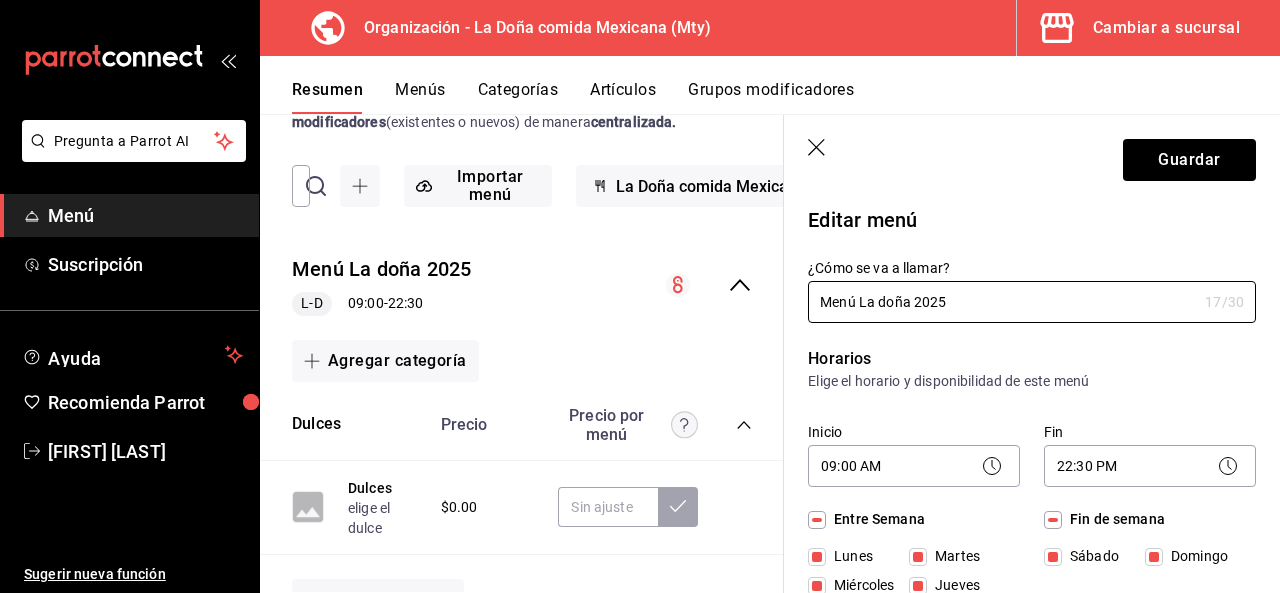 scroll, scrollTop: 92, scrollLeft: 0, axis: vertical 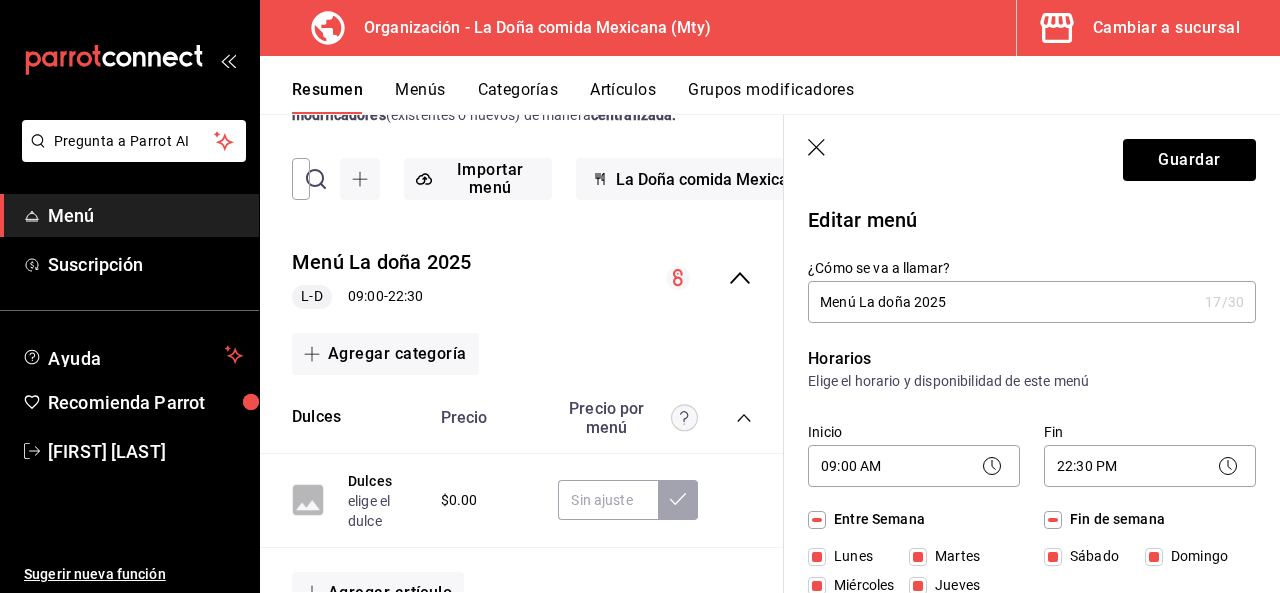 click 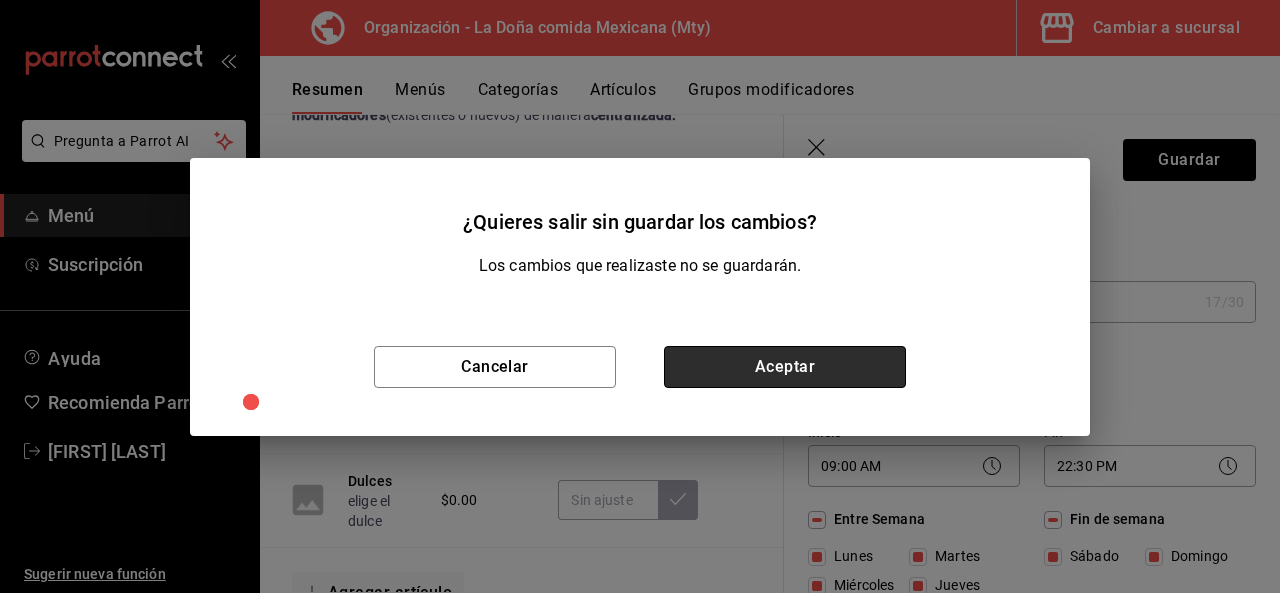 click on "Aceptar" at bounding box center (785, 367) 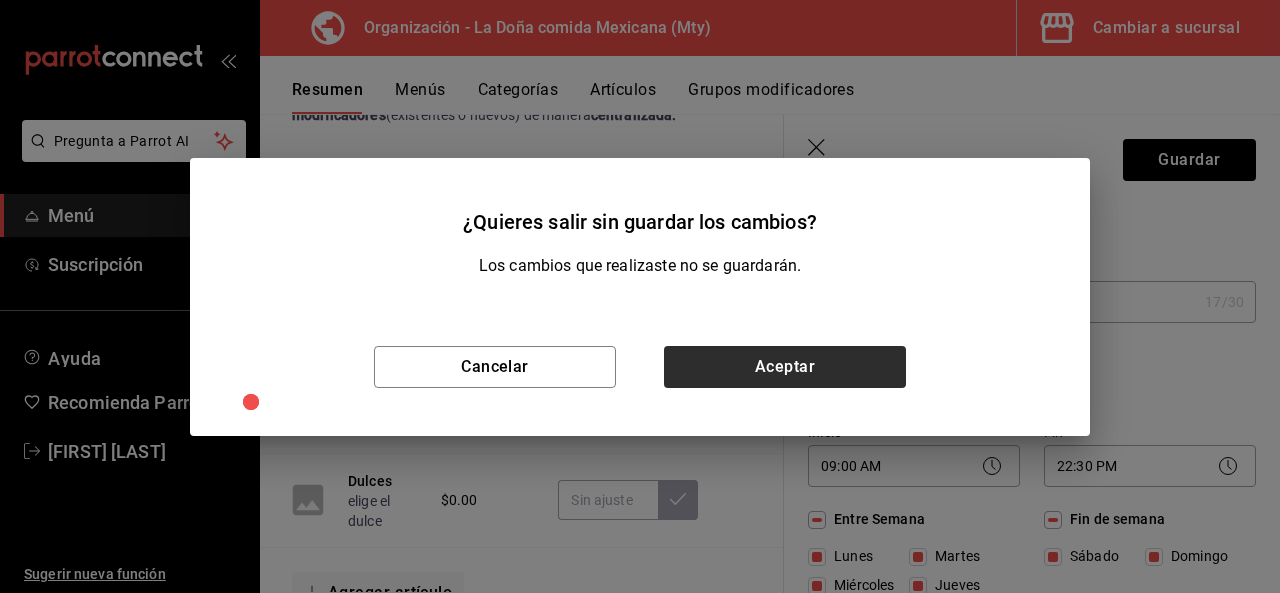 type 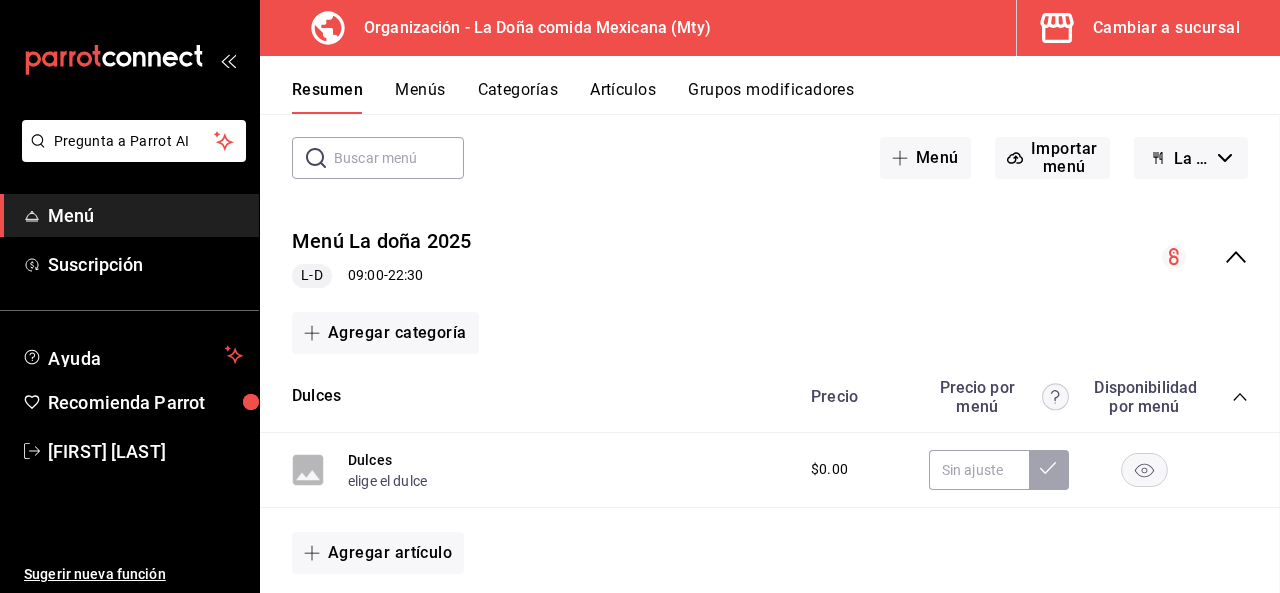 checkbox on "false" 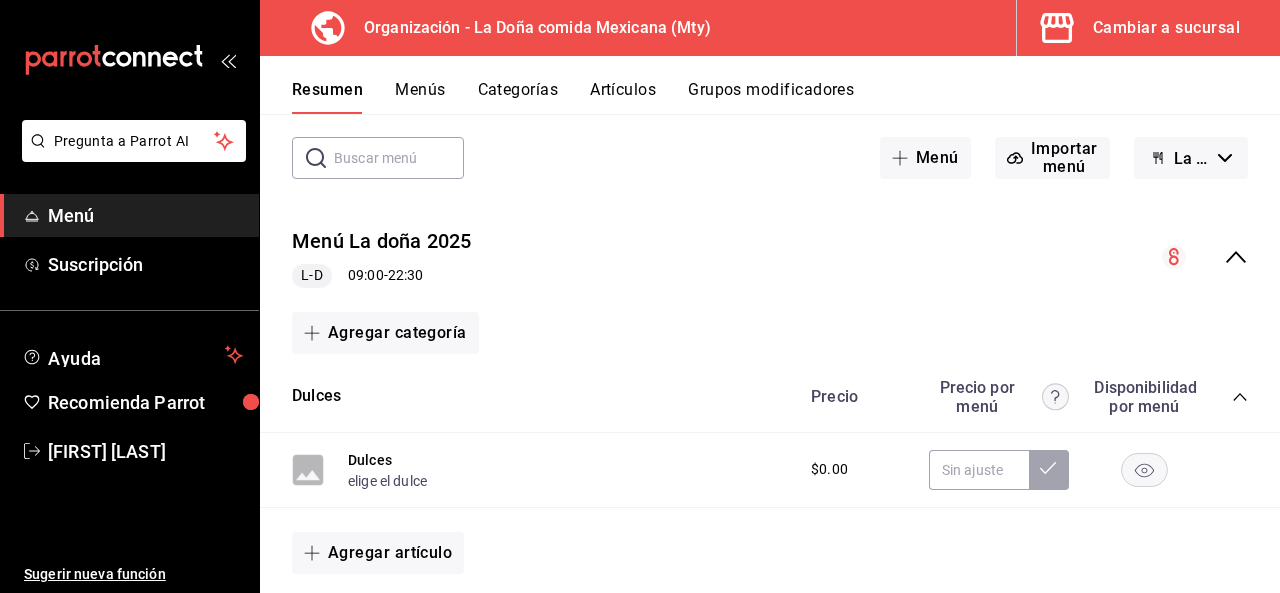 click on "Cambiar a sucursal" at bounding box center (1166, 28) 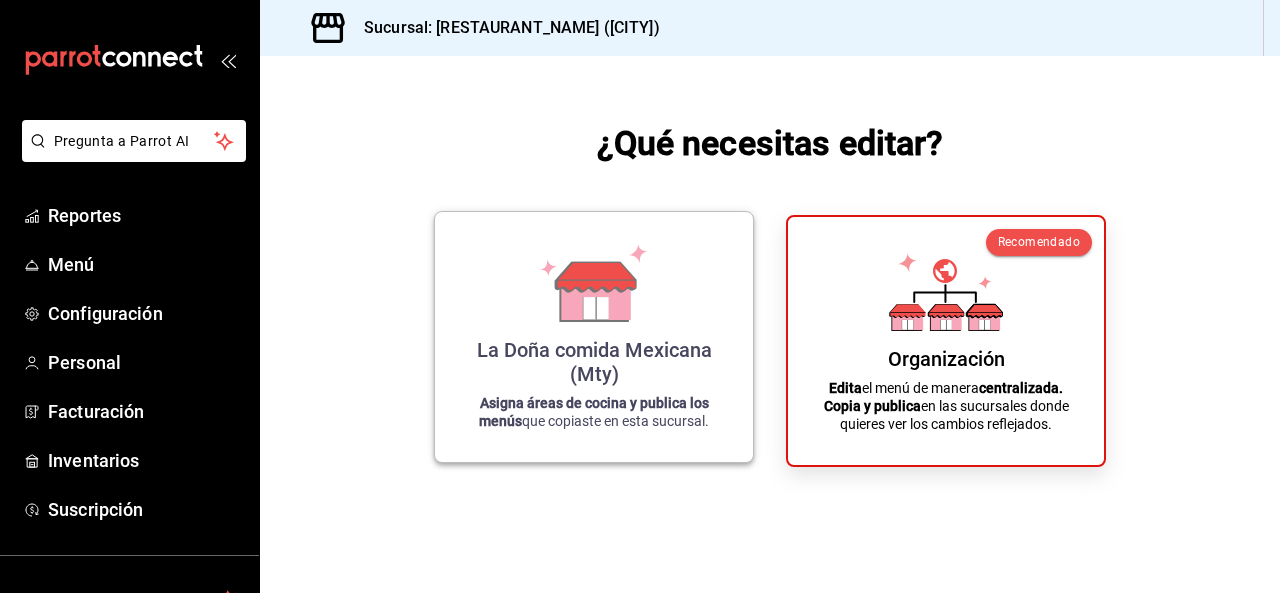 click on "La Doña comida Mexicana (Mty) Asigna áreas de cocina y publica los menús  que copiaste en esta sucursal." at bounding box center [594, 337] 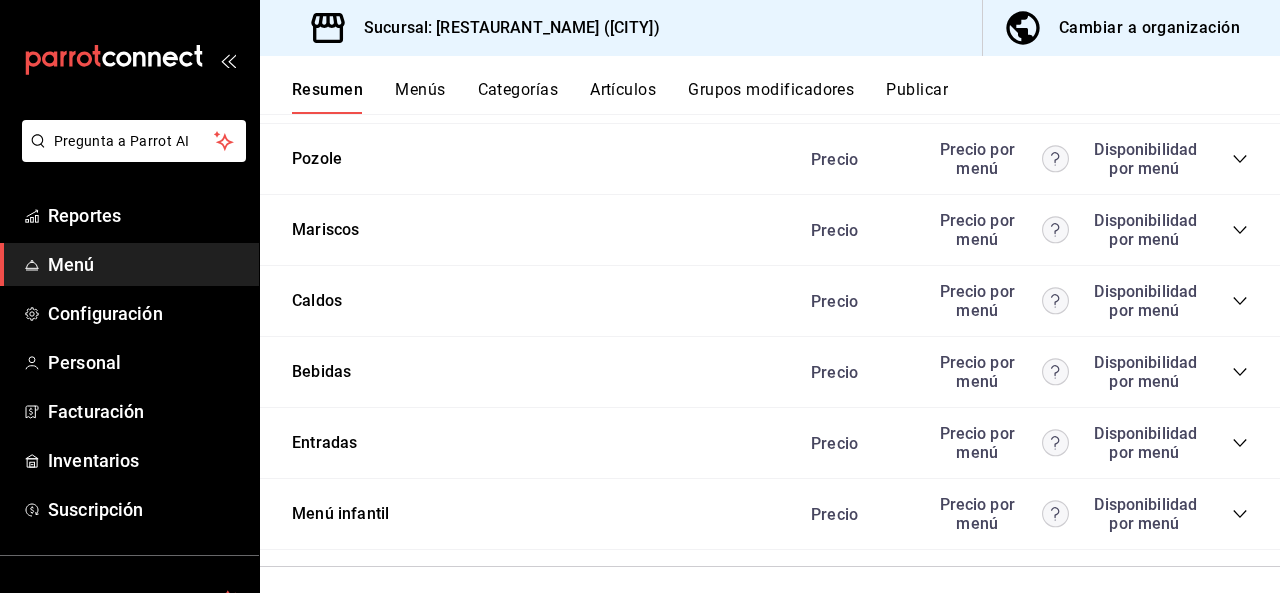 scroll, scrollTop: 1269, scrollLeft: 0, axis: vertical 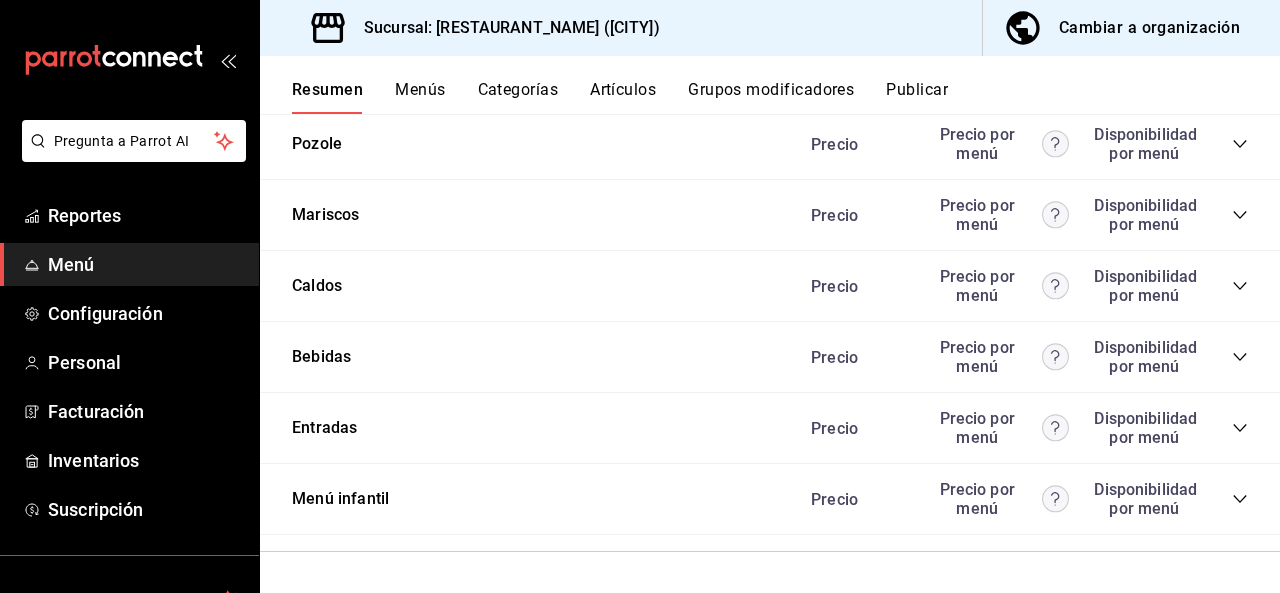 click on "Precio Precio por menú   Disponibilidad por menú" at bounding box center [1019, 499] 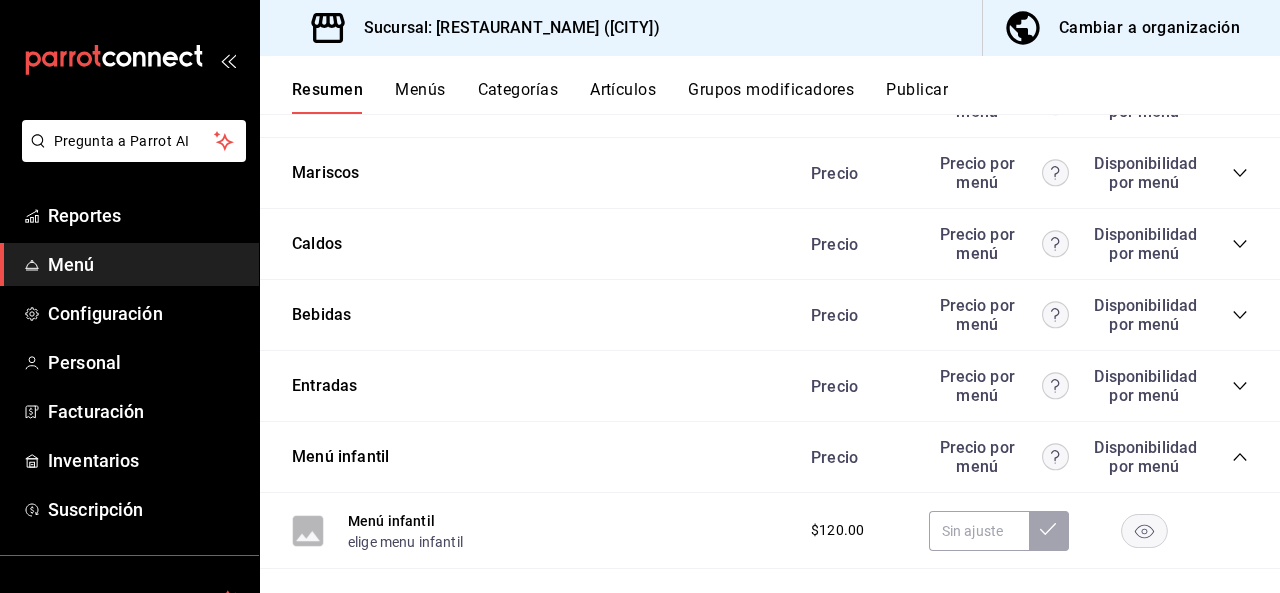 scroll, scrollTop: 1393, scrollLeft: 0, axis: vertical 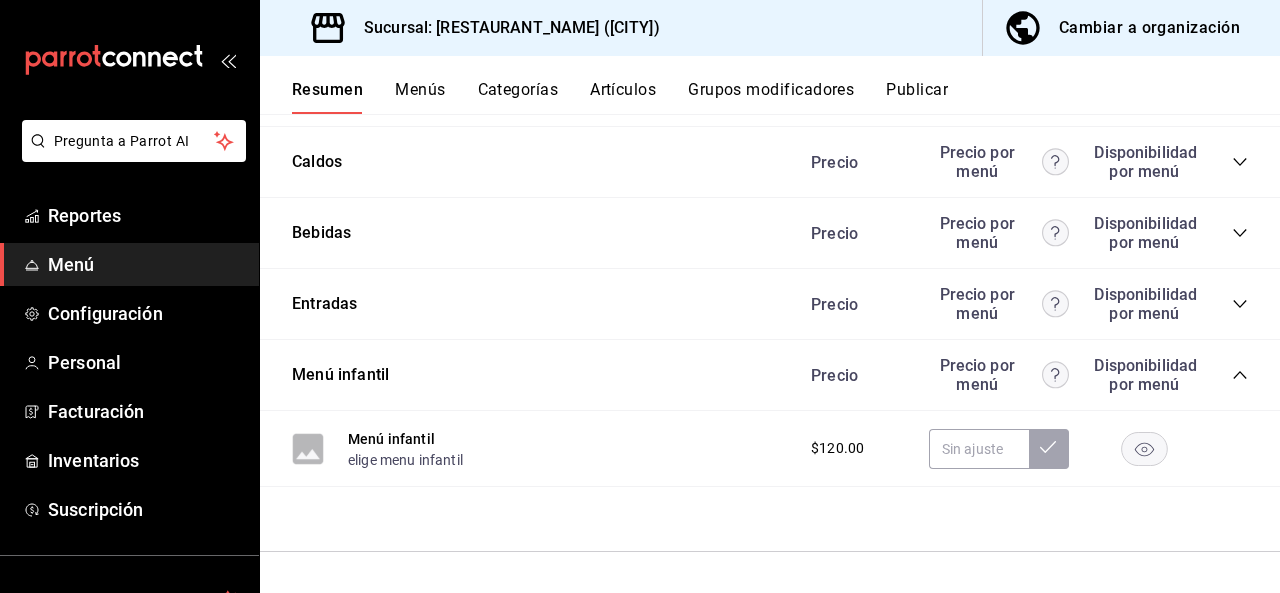click on "Precio" at bounding box center (855, 375) 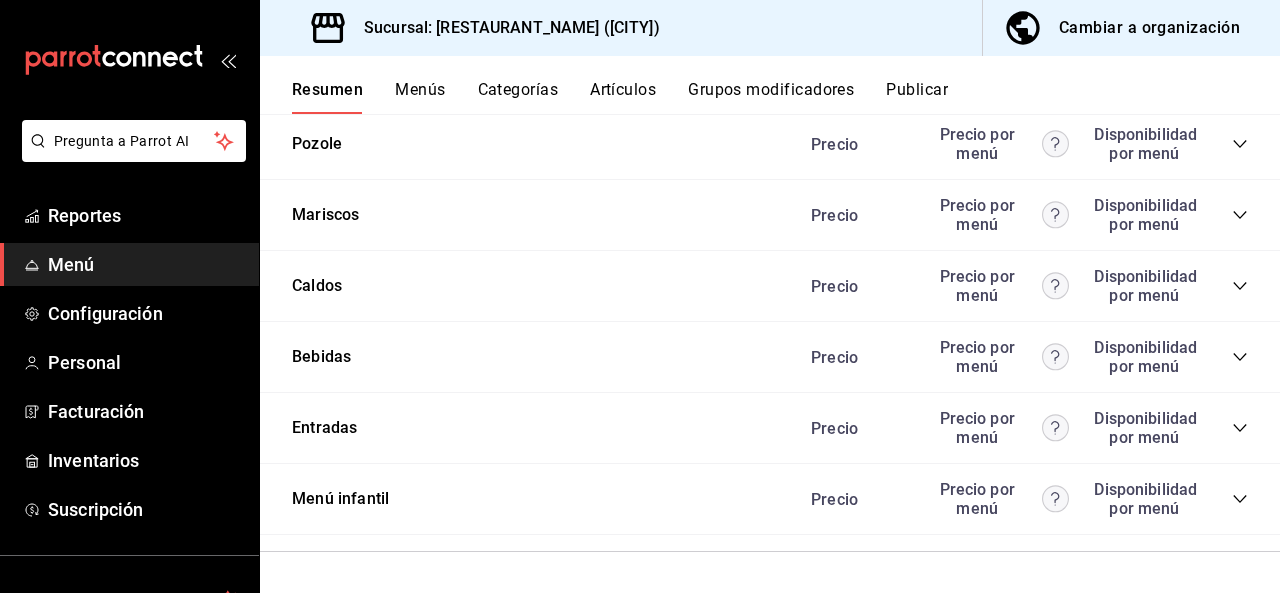 scroll, scrollTop: 1269, scrollLeft: 0, axis: vertical 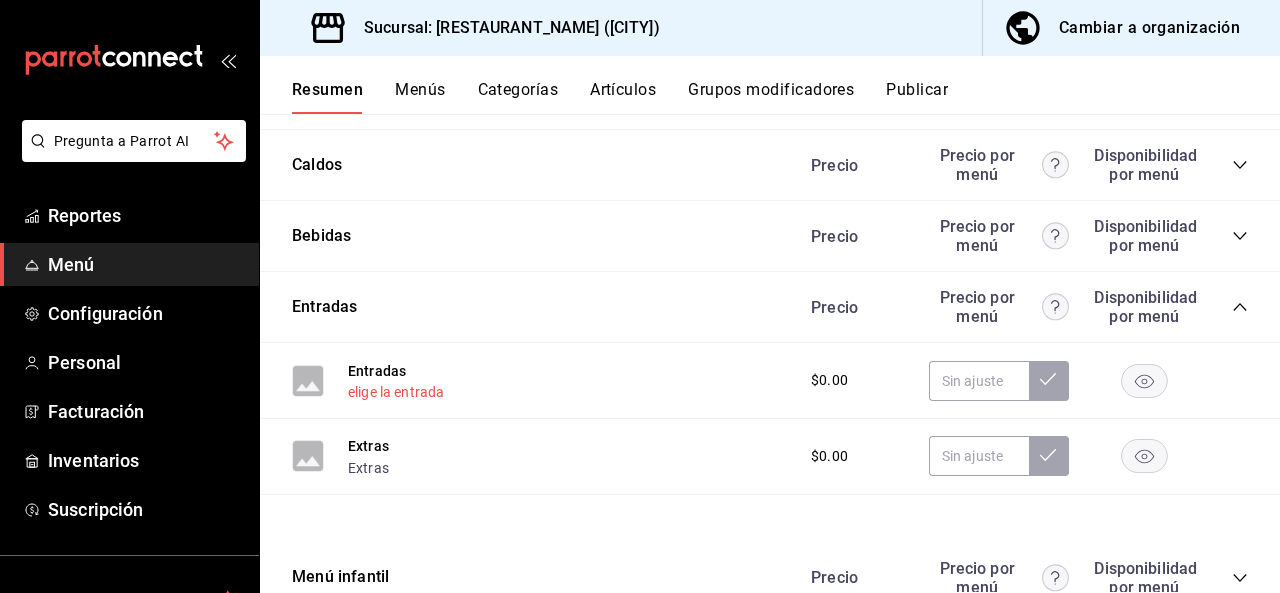 click on "elige la entrada" at bounding box center [396, 392] 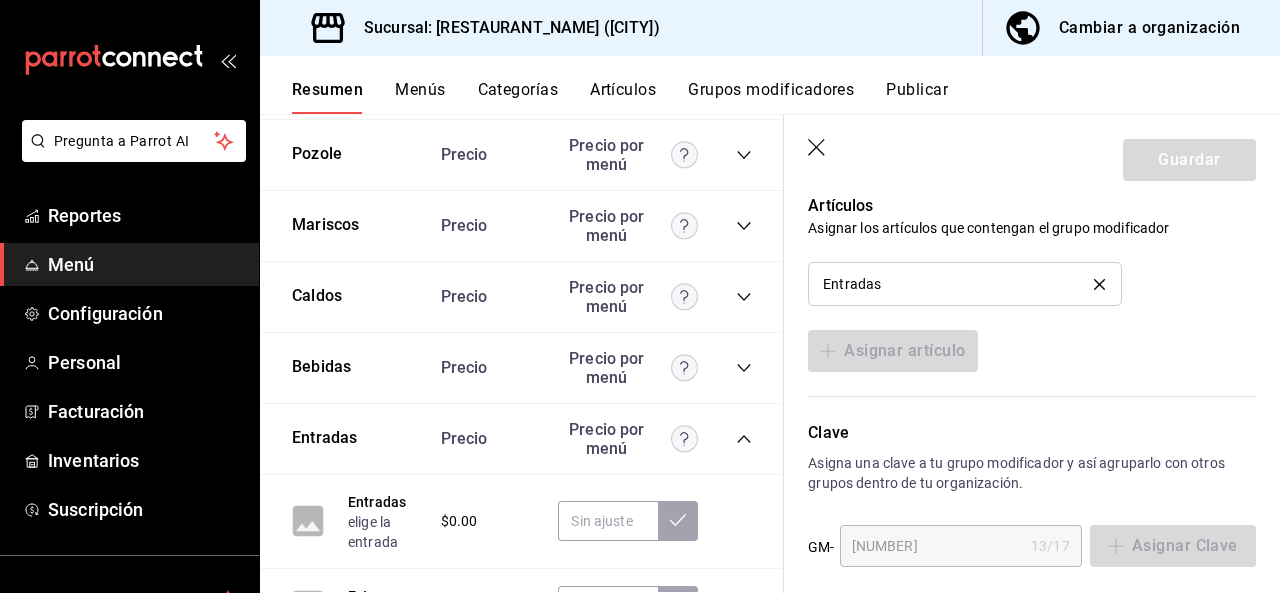 scroll, scrollTop: 1368, scrollLeft: 0, axis: vertical 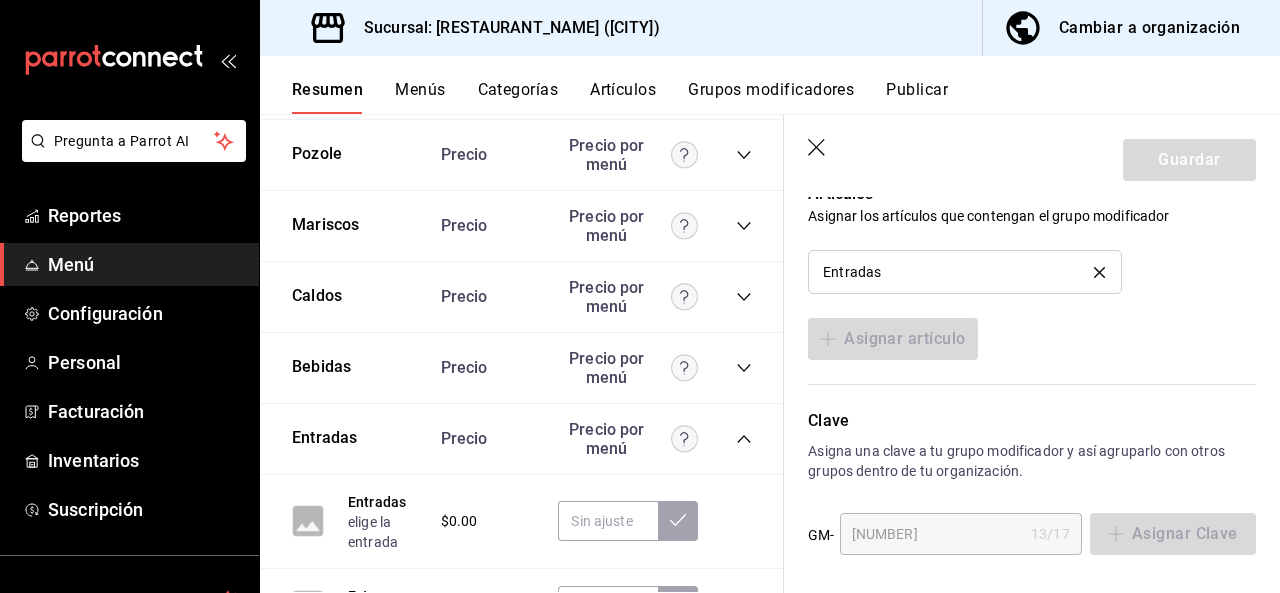 click 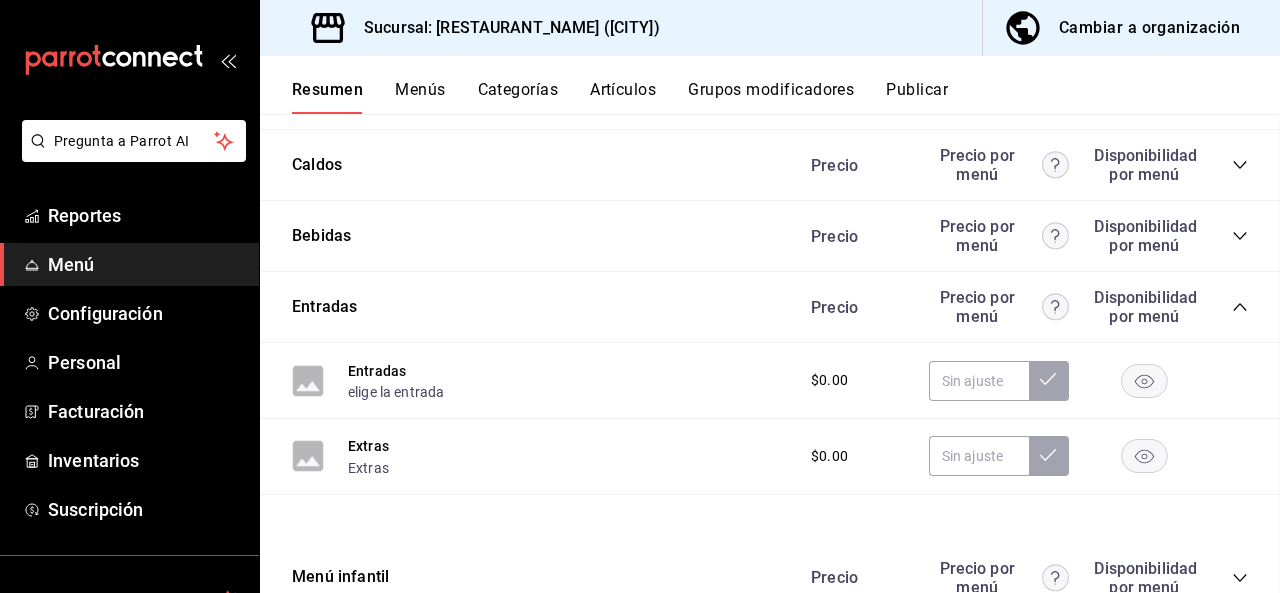 scroll, scrollTop: 0, scrollLeft: 0, axis: both 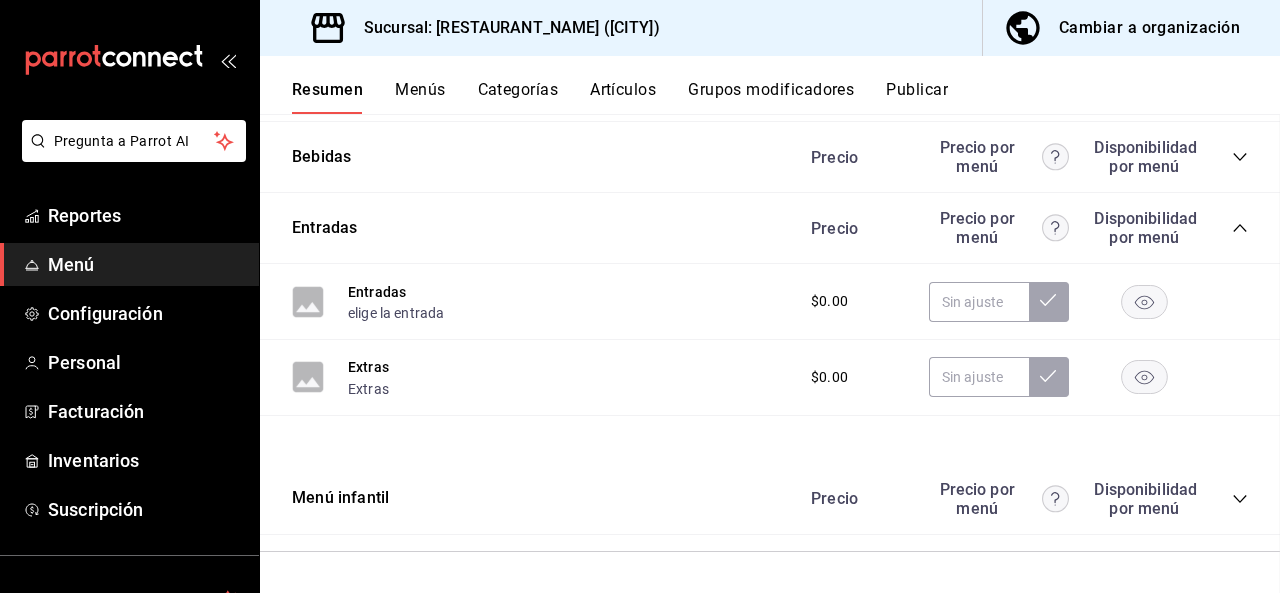 click on "Precio" at bounding box center [855, 157] 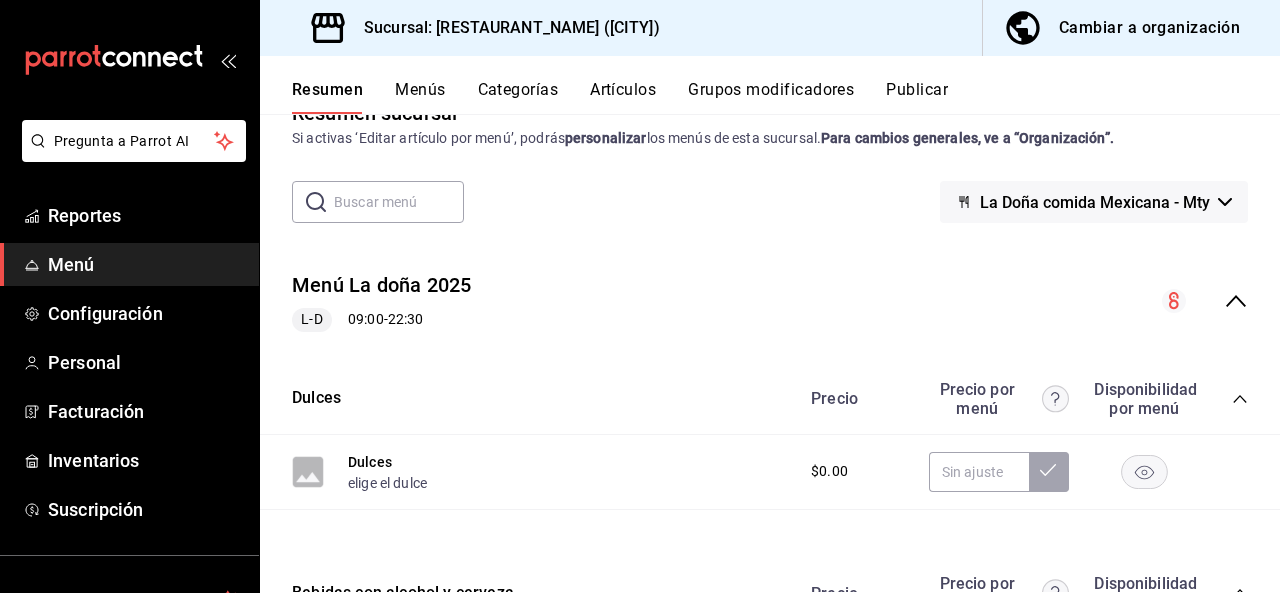 scroll, scrollTop: 0, scrollLeft: 0, axis: both 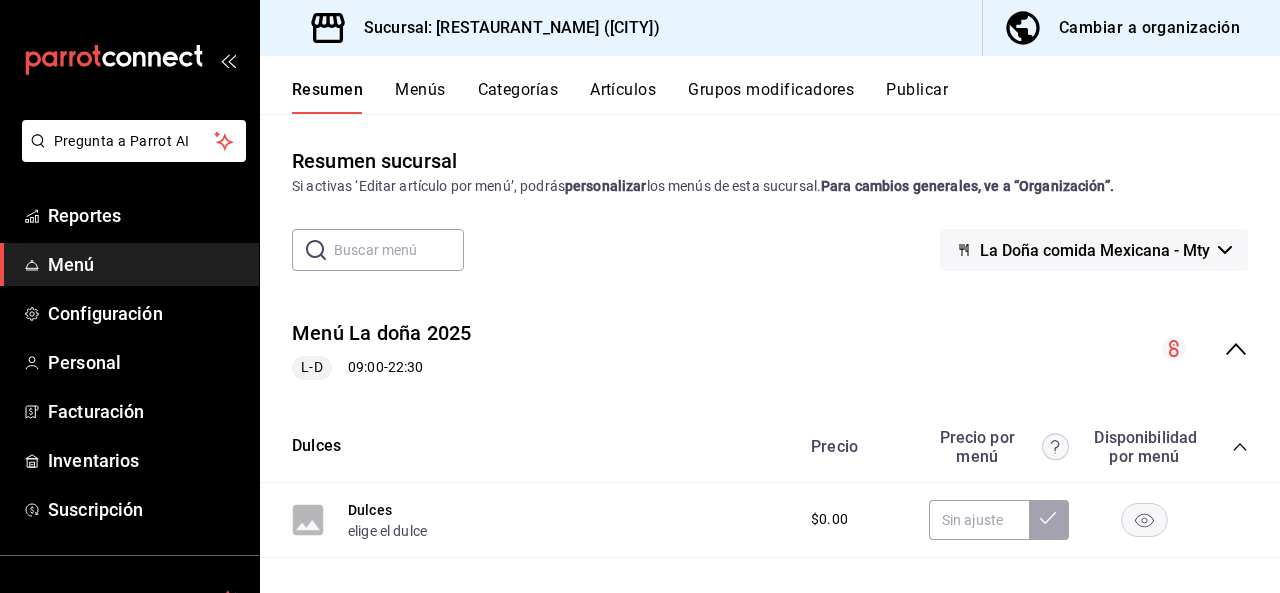 click 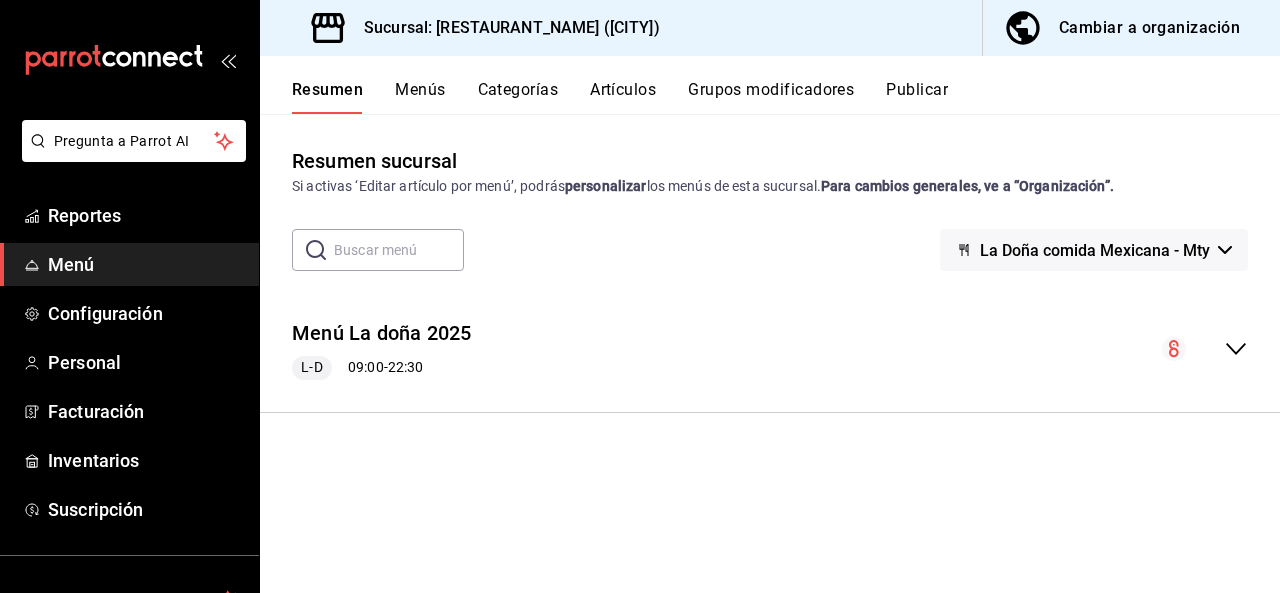 click at bounding box center [1205, 349] 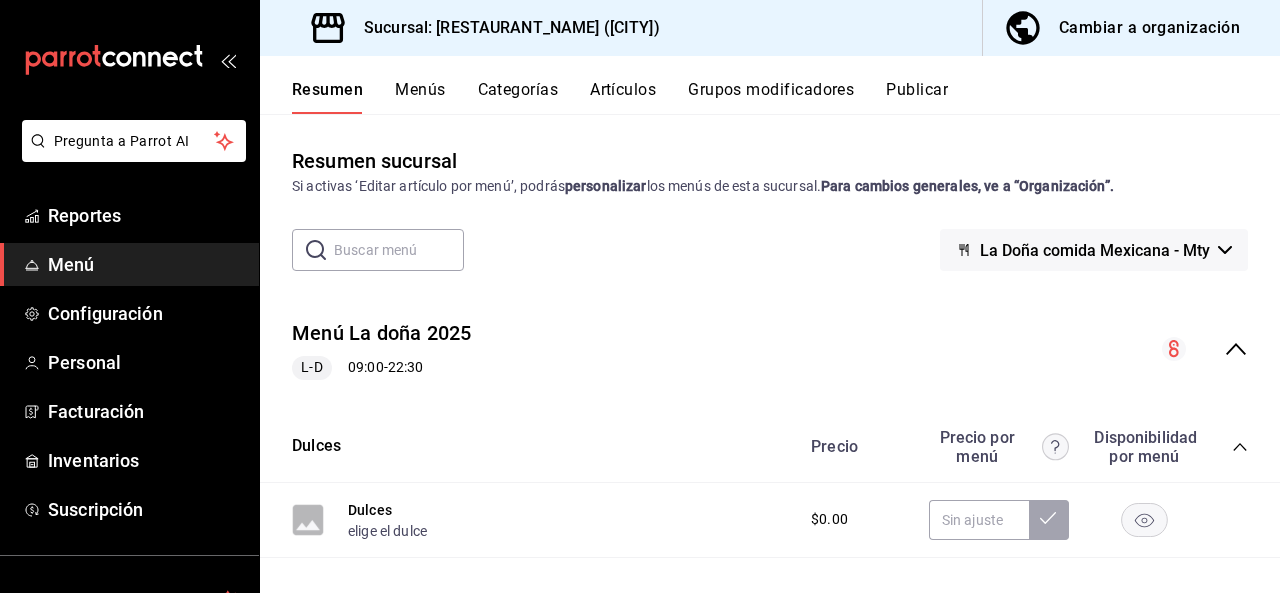 click 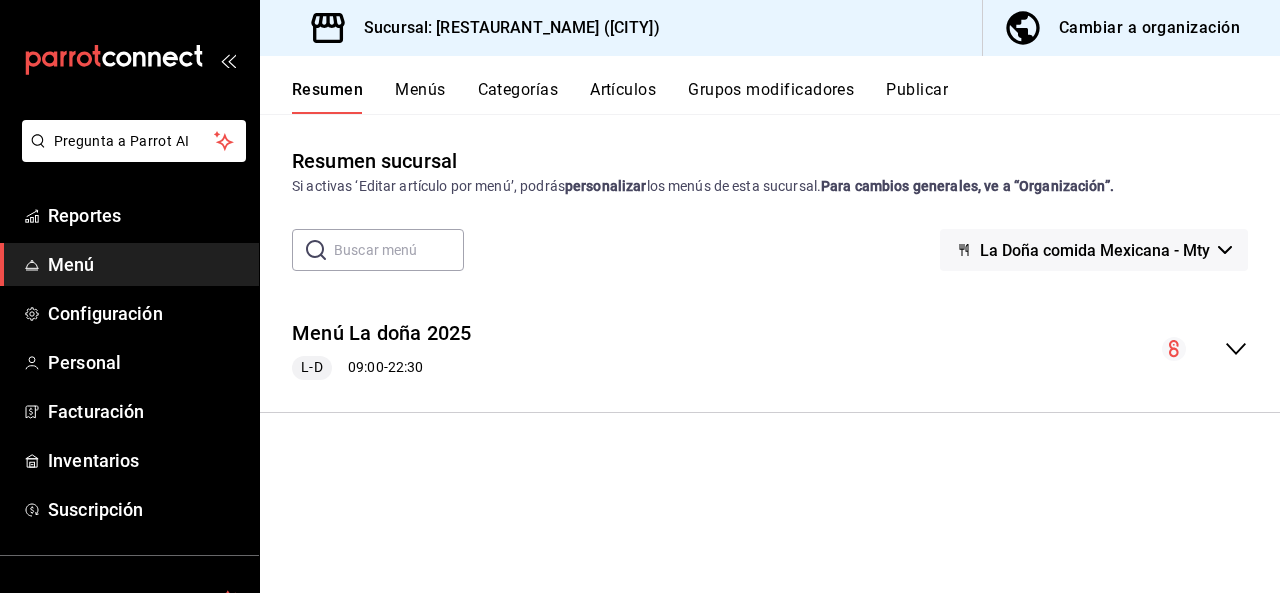 click on "Menú La doña 2025 L-D 09:00  -  22:30" at bounding box center (770, 349) 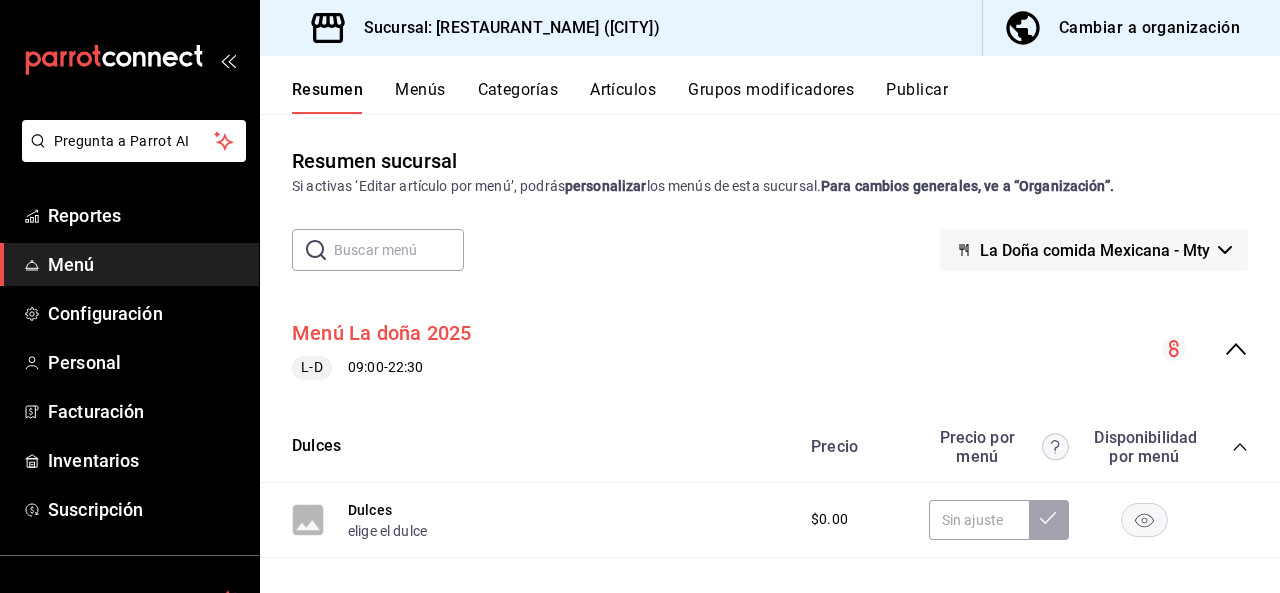 click on "Menú La doña 2025" at bounding box center [382, 333] 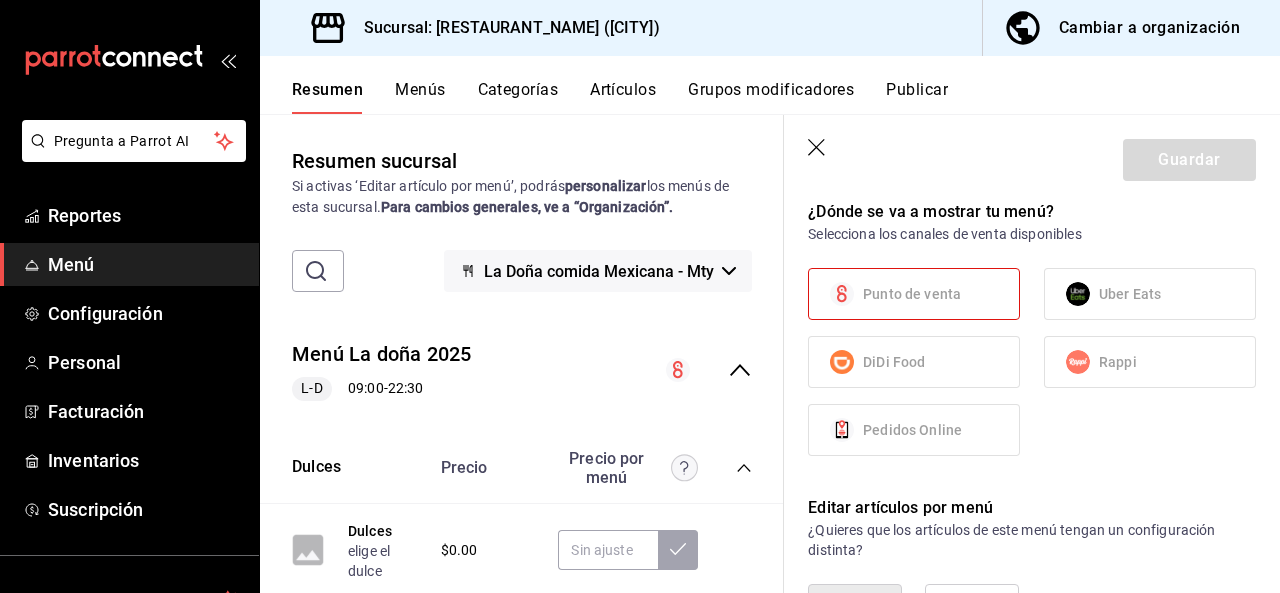 scroll, scrollTop: 1603, scrollLeft: 0, axis: vertical 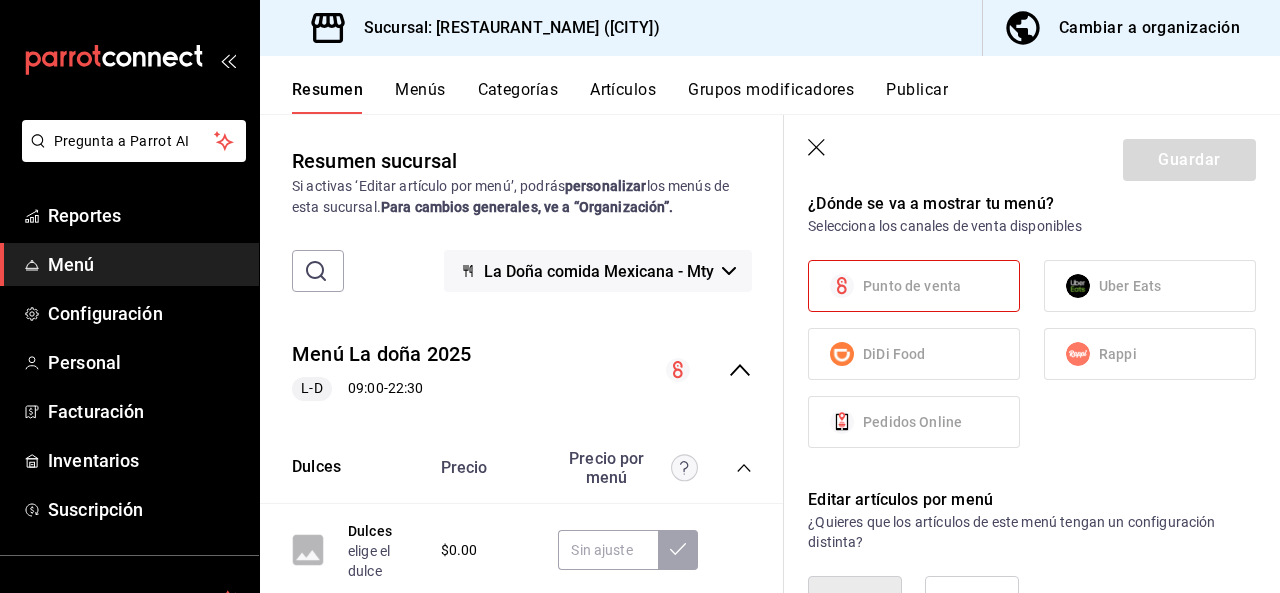 click 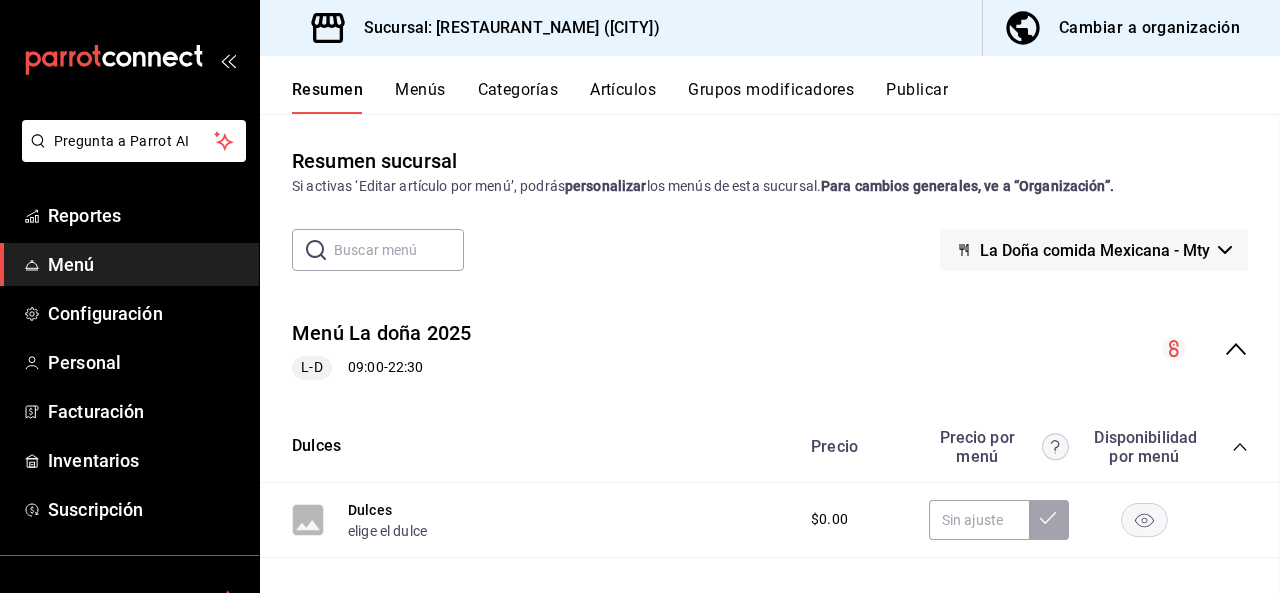 checkbox on "false" 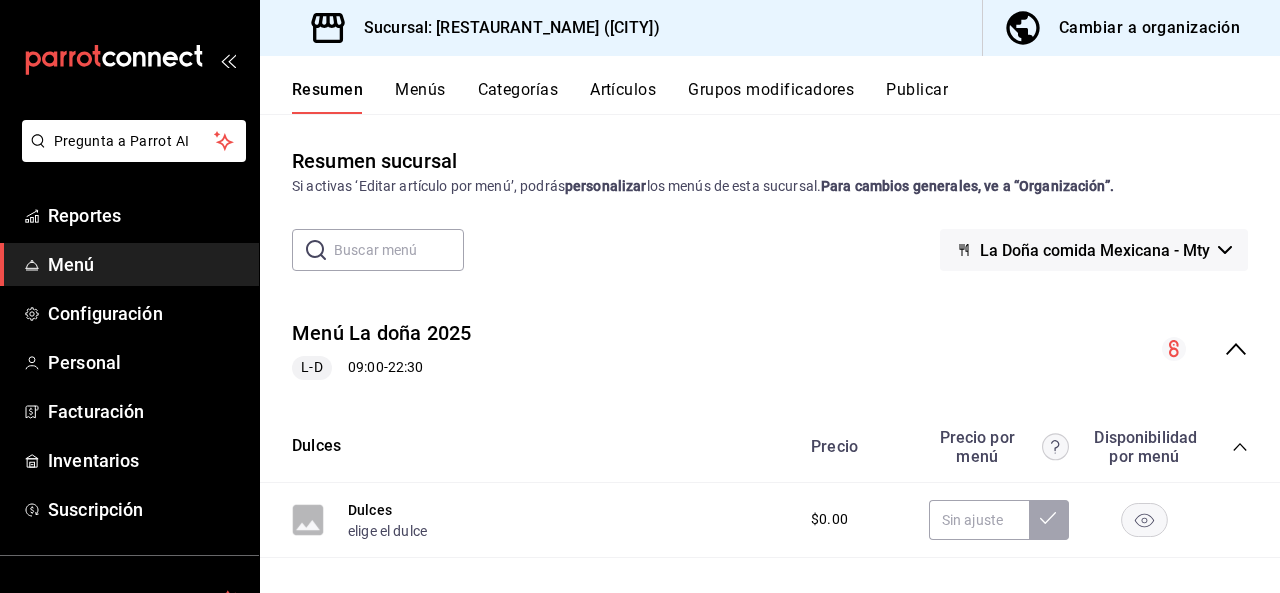 click on "Resumen sucursal Si activas ‘Editar artículo por menú’, podrás  personalizar  los menús de esta sucursal.  Para cambios generales, ve a “Organización”. ​ ​ [RESTAURANT_NAME] - [CITY] Menú La doña 2025 L-D 09:00  -  22:30 Dulces Precio Precio por menú   Disponibilidad por menú Dulces elige el dulce $0.00 Bebidas con alcohol y cerveza Precio Precio por menú   Disponibilidad por menú Cerveza elige tu cerveza $0.00 Bebidas con alcohol elige tu bebida $0.00 Promociones Precio Precio por menú   Disponibilidad por menú Postre Precio Precio por menú   Disponibilidad por menú Comida del día Precio Precio por menú   Disponibilidad por menú Chilaquiles Precio Precio por menú   Disponibilidad por menú Antojitos mexicanos Precio Precio por menú   Disponibilidad por menú Tacos y Tortas Precio Precio por menú   Disponibilidad por menú Entomatadas Precio Precio por menú   Disponibilidad por menú Pozole Precio Precio por menú   Disponibilidad por menú Mariscos Precio   Caldos Precio" at bounding box center [770, 353] 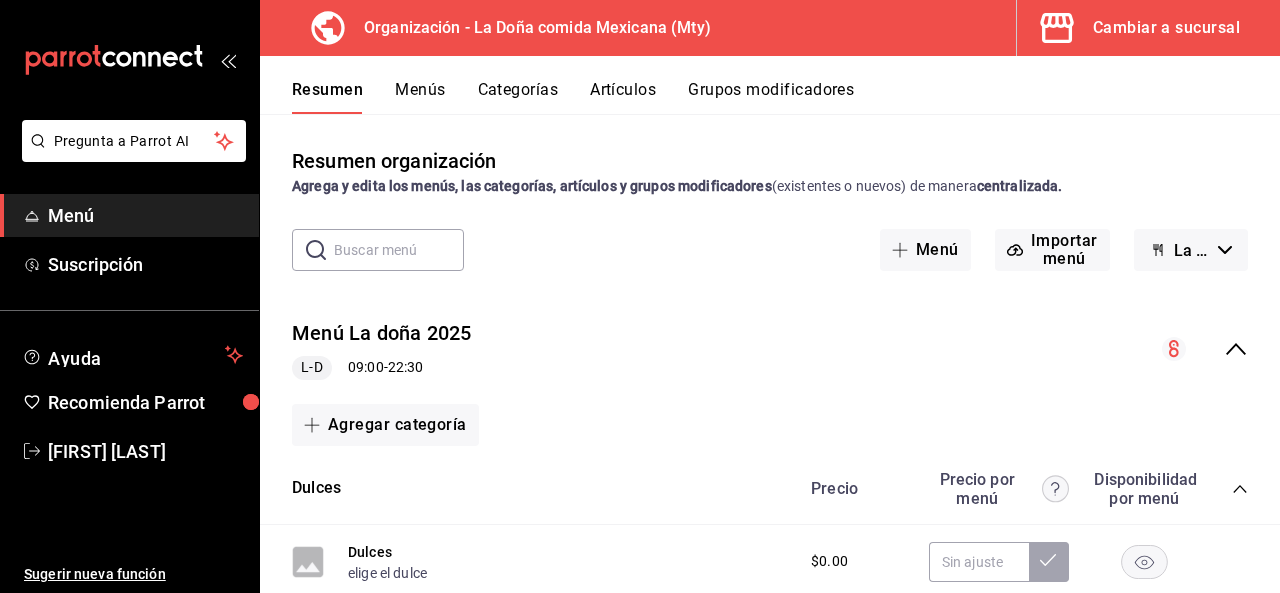 click on "La Doña comida Mexicana - Borrador" at bounding box center (1192, 250) 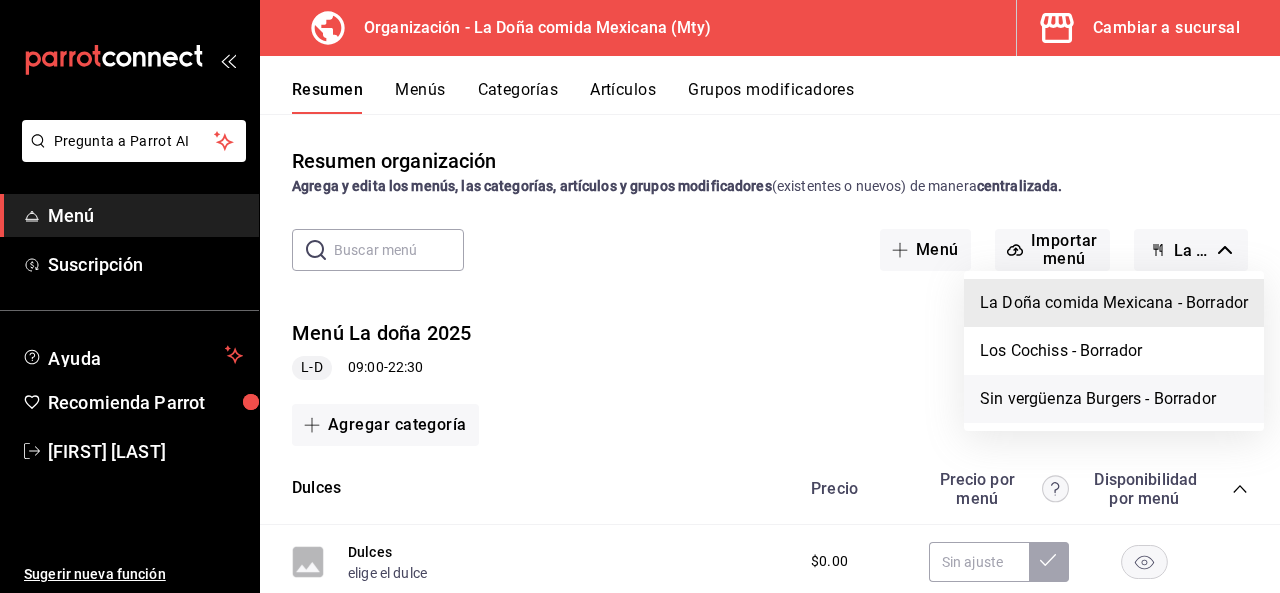 click on "Sin vergüenza Burgers - Borrador" at bounding box center [1114, 399] 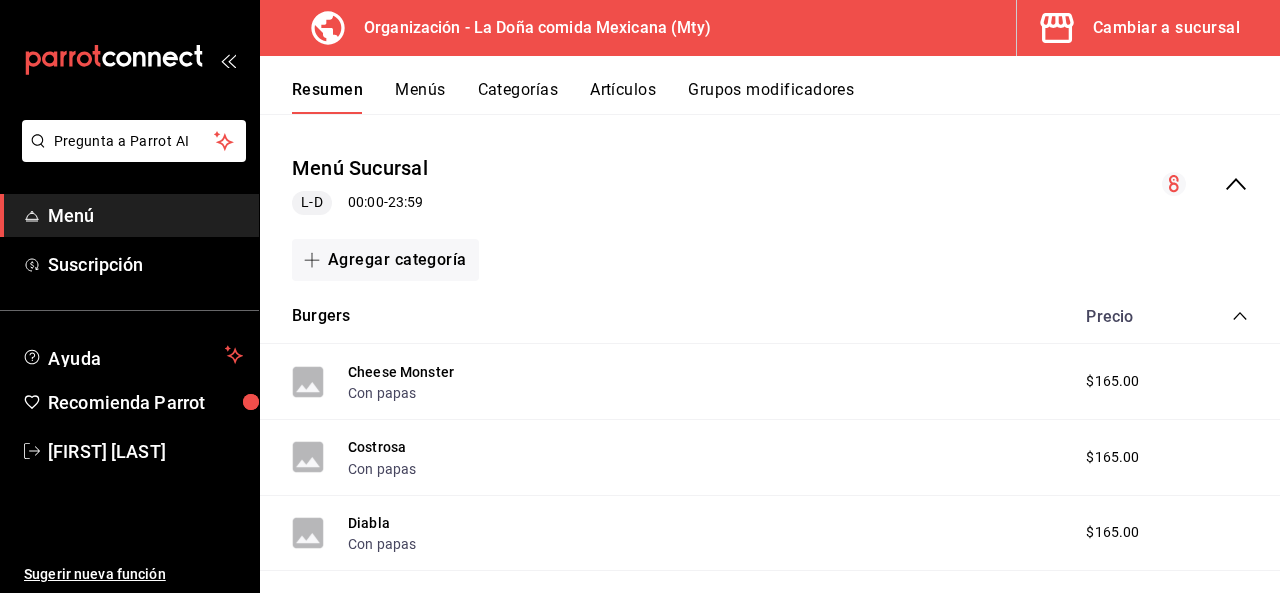 scroll, scrollTop: 180, scrollLeft: 0, axis: vertical 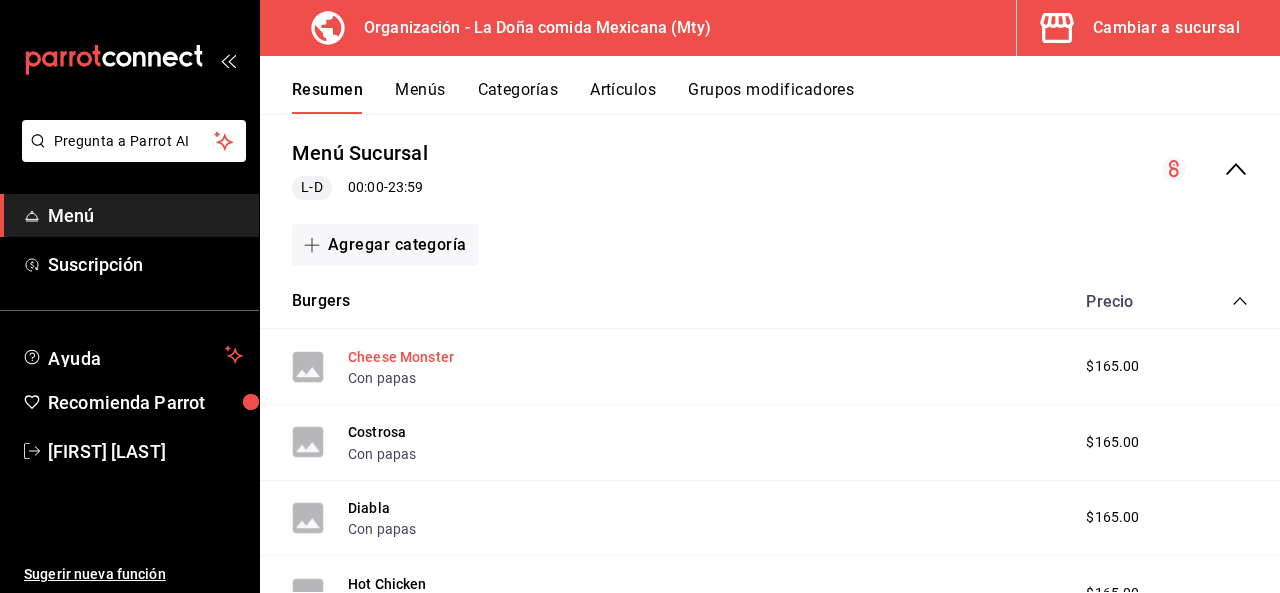 click on "Cheese Monster" at bounding box center [401, 357] 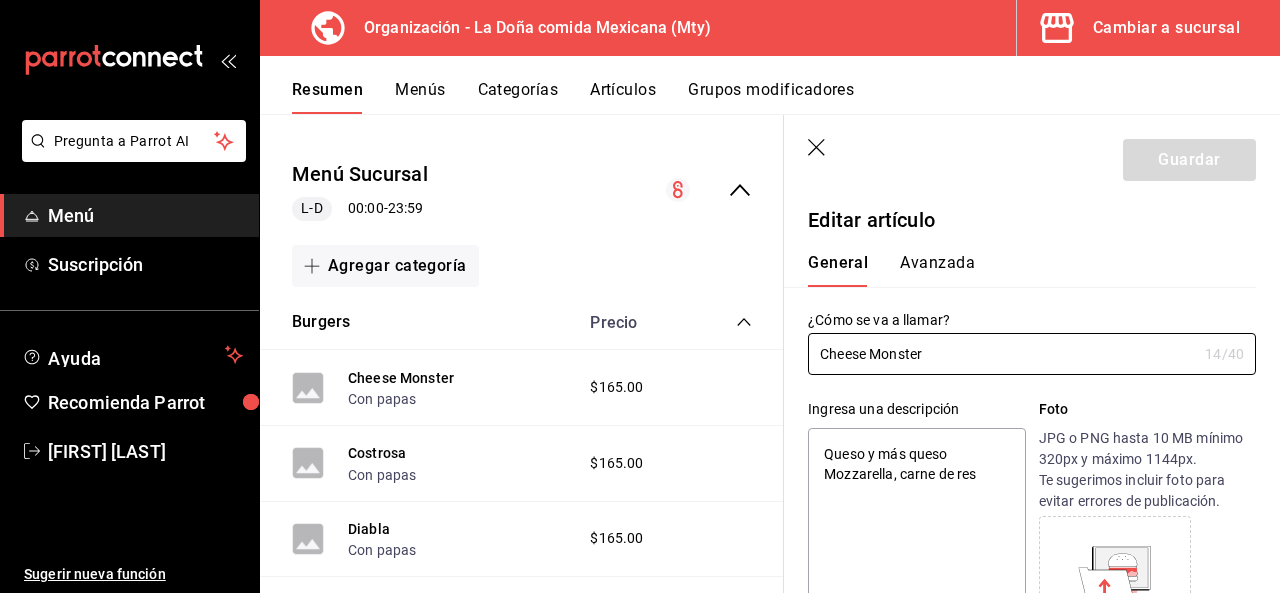type on "x" 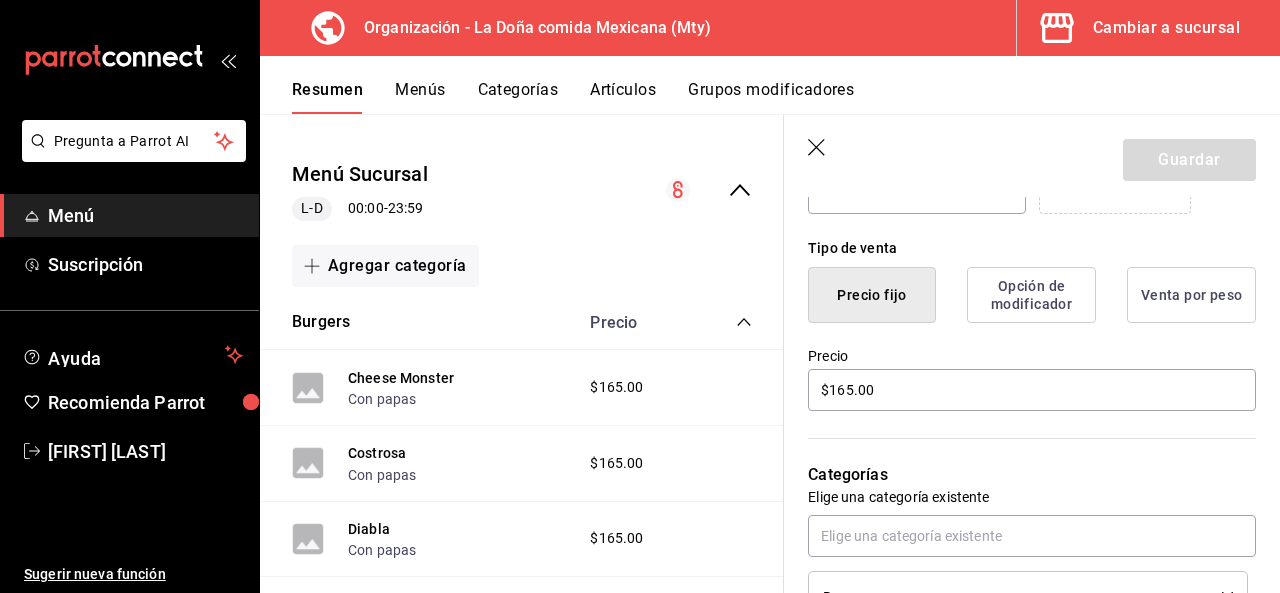 scroll, scrollTop: 486, scrollLeft: 0, axis: vertical 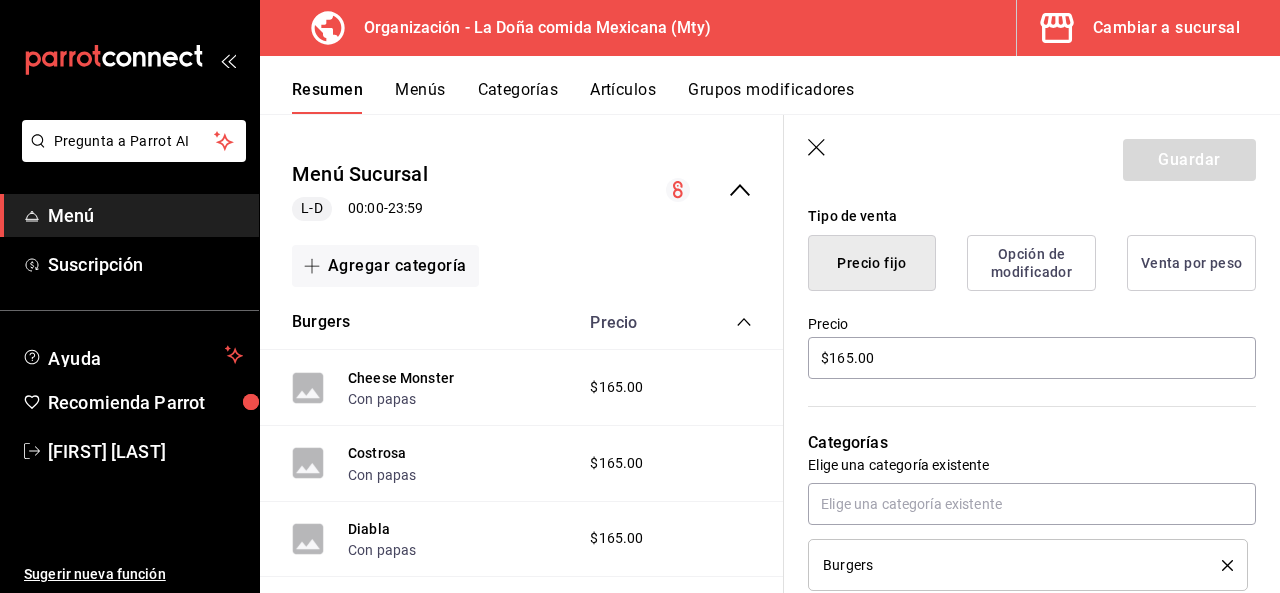 click 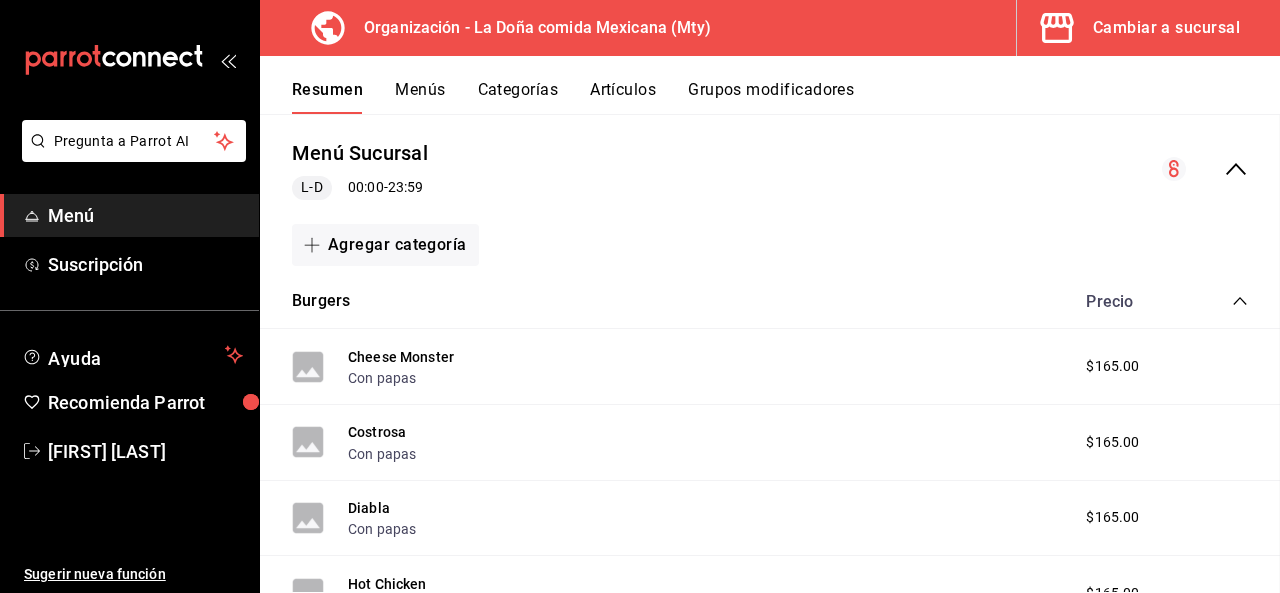 scroll, scrollTop: 0, scrollLeft: 0, axis: both 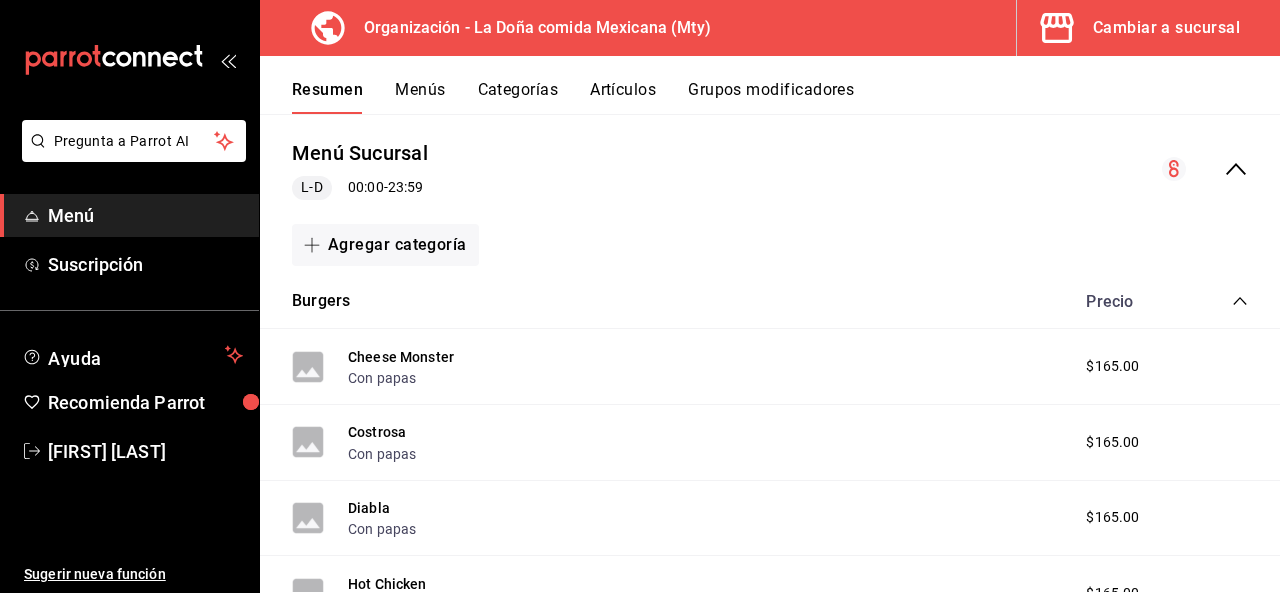 click on "Menú Sucursal L-D 00:00  -  23:59" at bounding box center [770, 169] 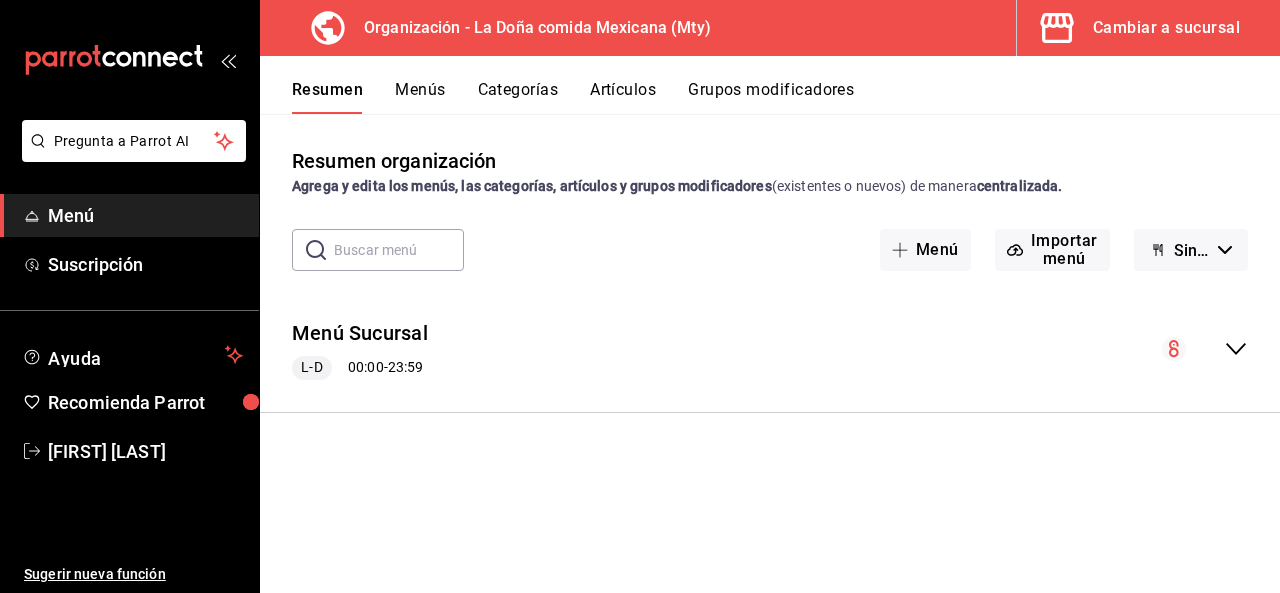 scroll, scrollTop: 0, scrollLeft: 0, axis: both 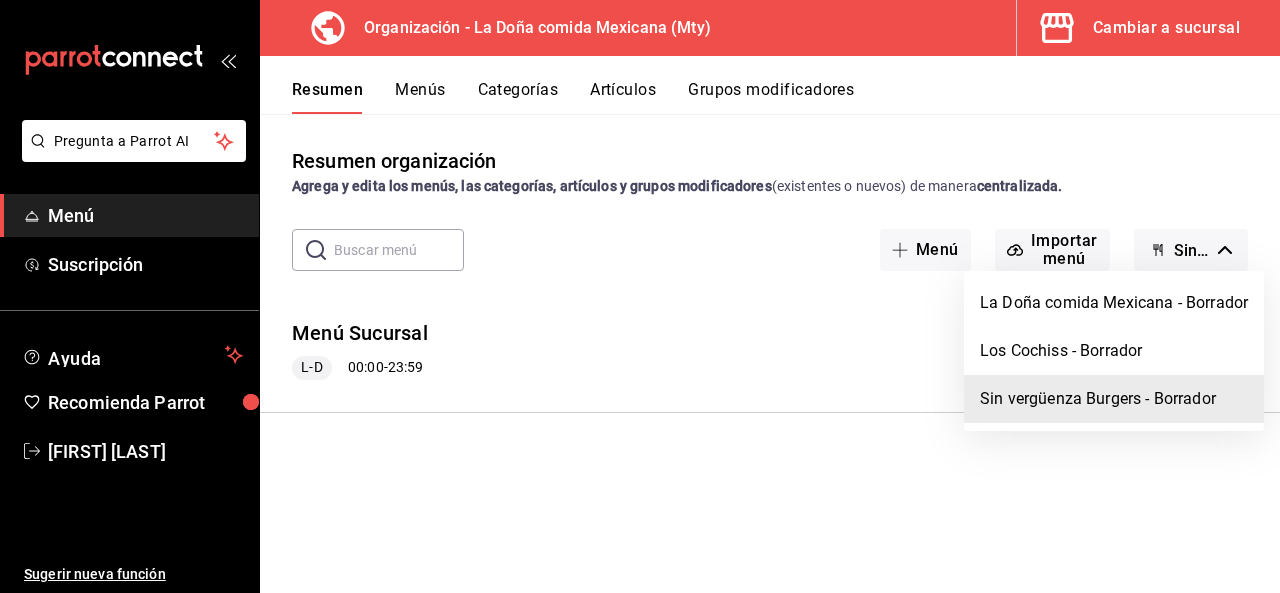 click on "Sin vergüenza Burgers - Borrador" at bounding box center (1114, 399) 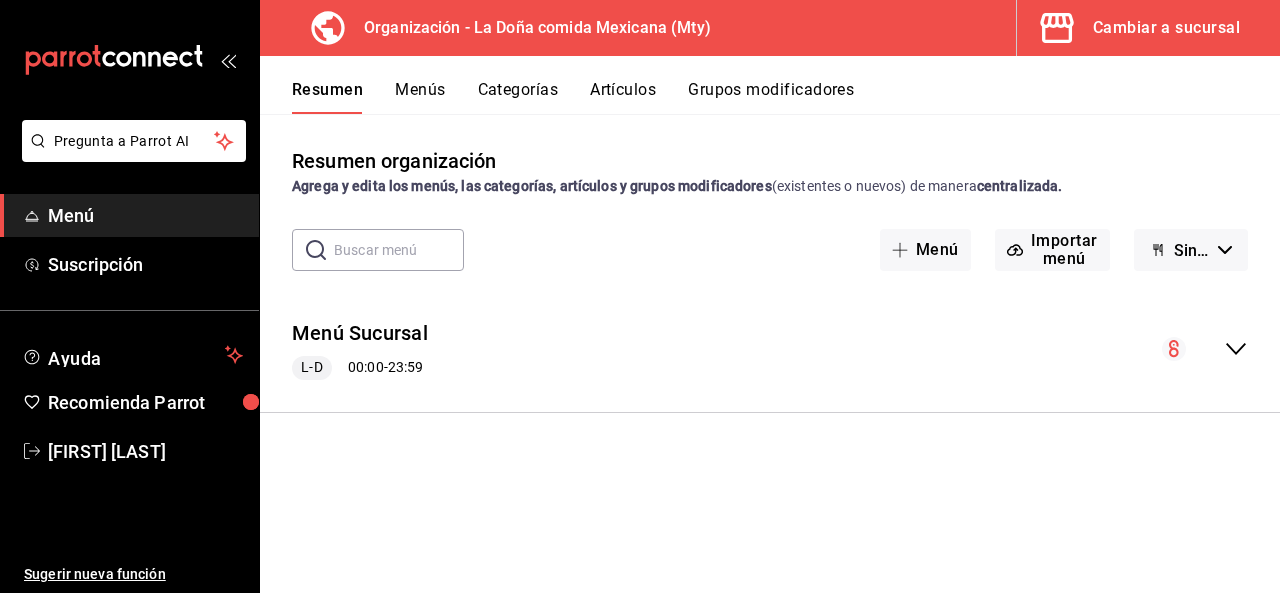 click 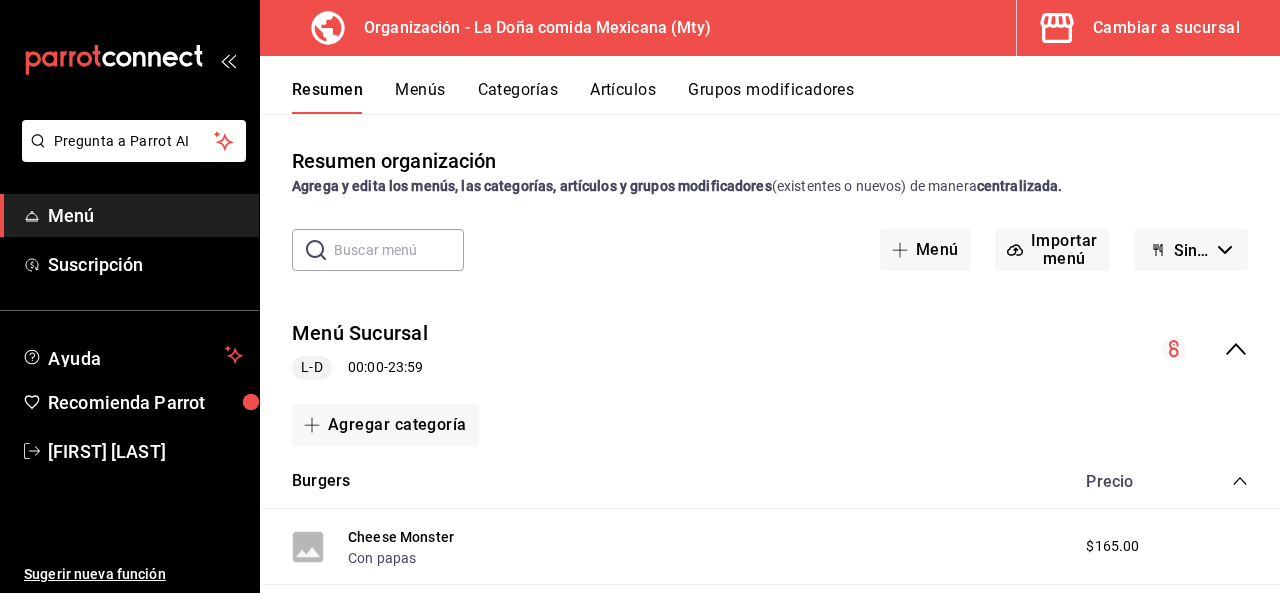 click 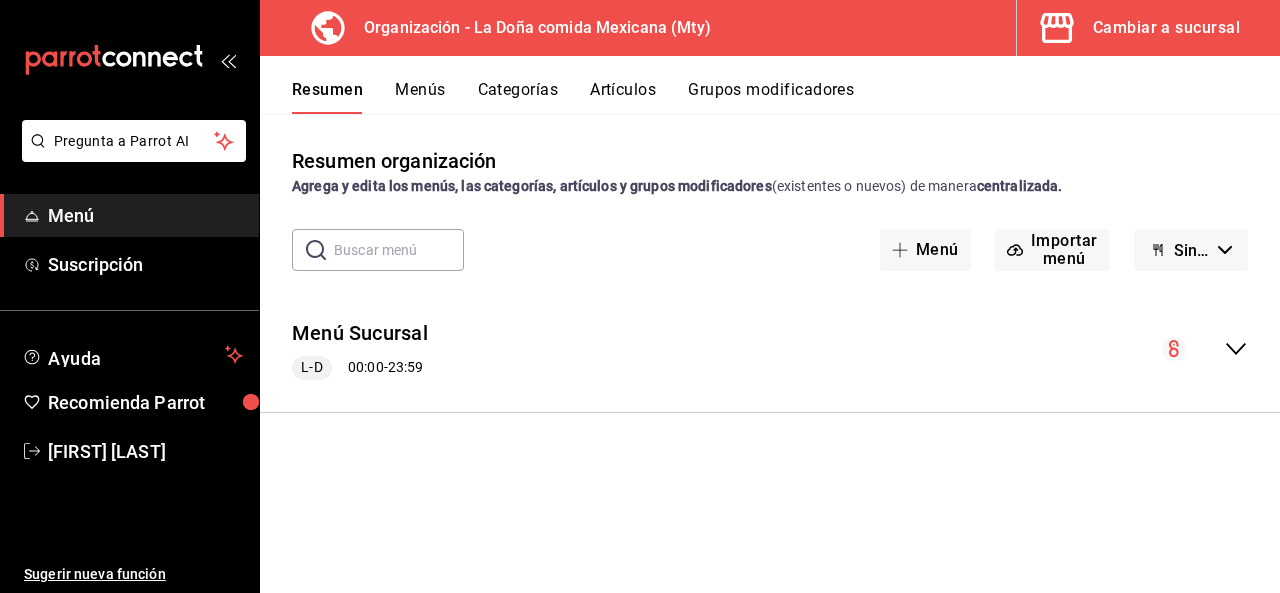 click 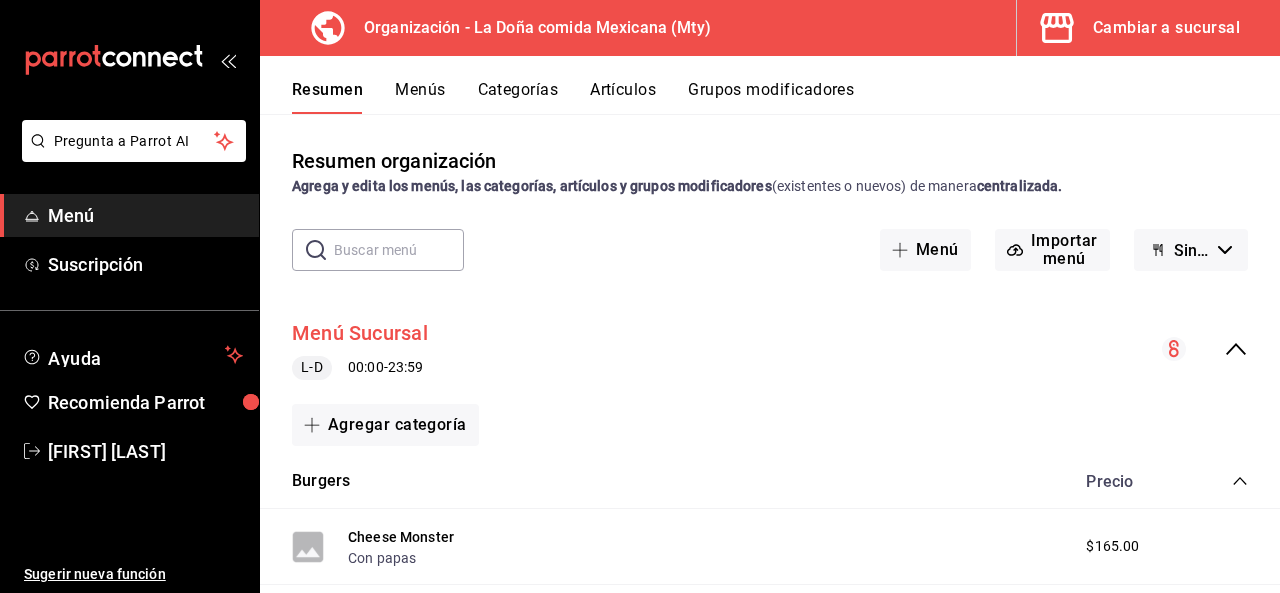click on "Menú Sucursal" at bounding box center (360, 333) 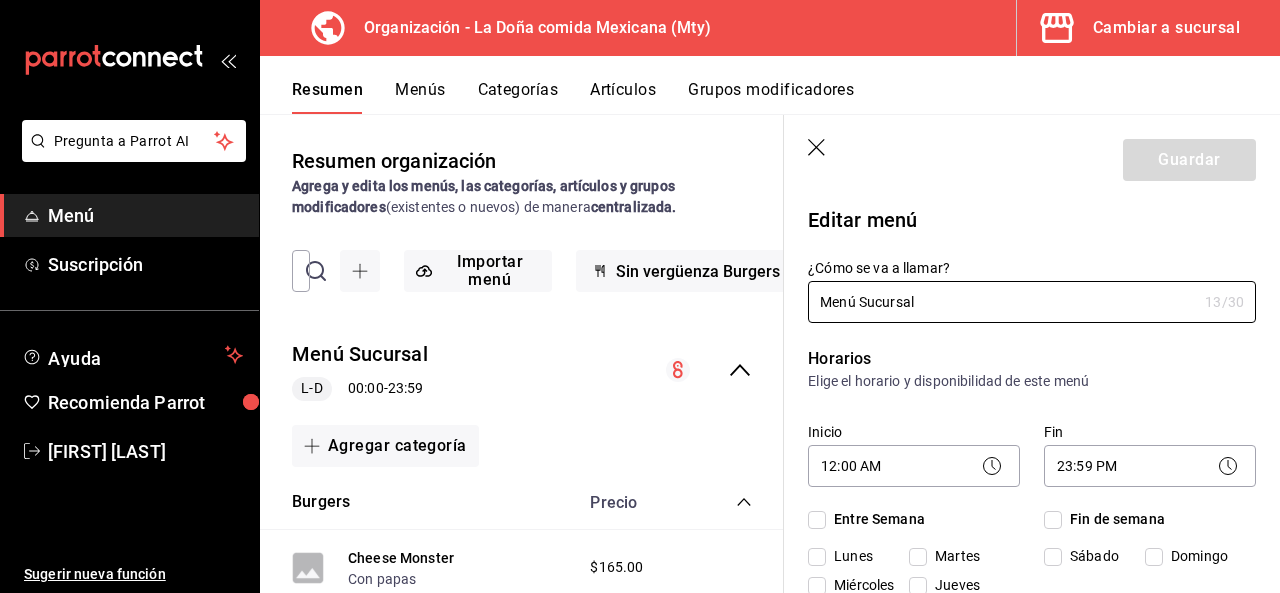 checkbox on "true" 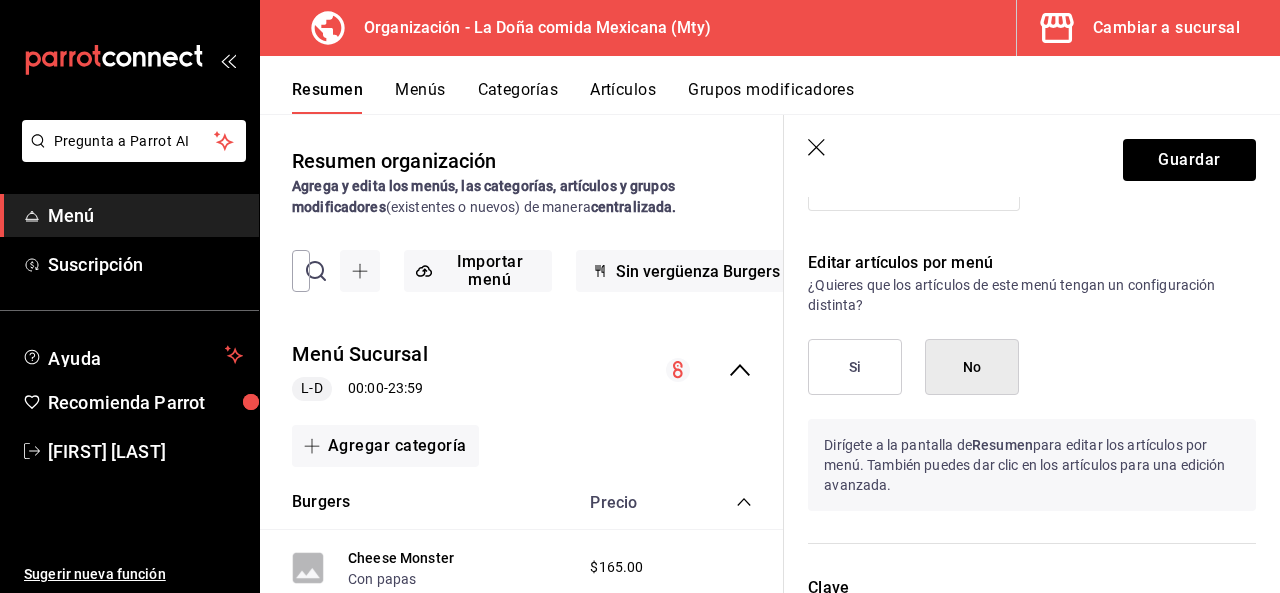 scroll, scrollTop: 1352, scrollLeft: 0, axis: vertical 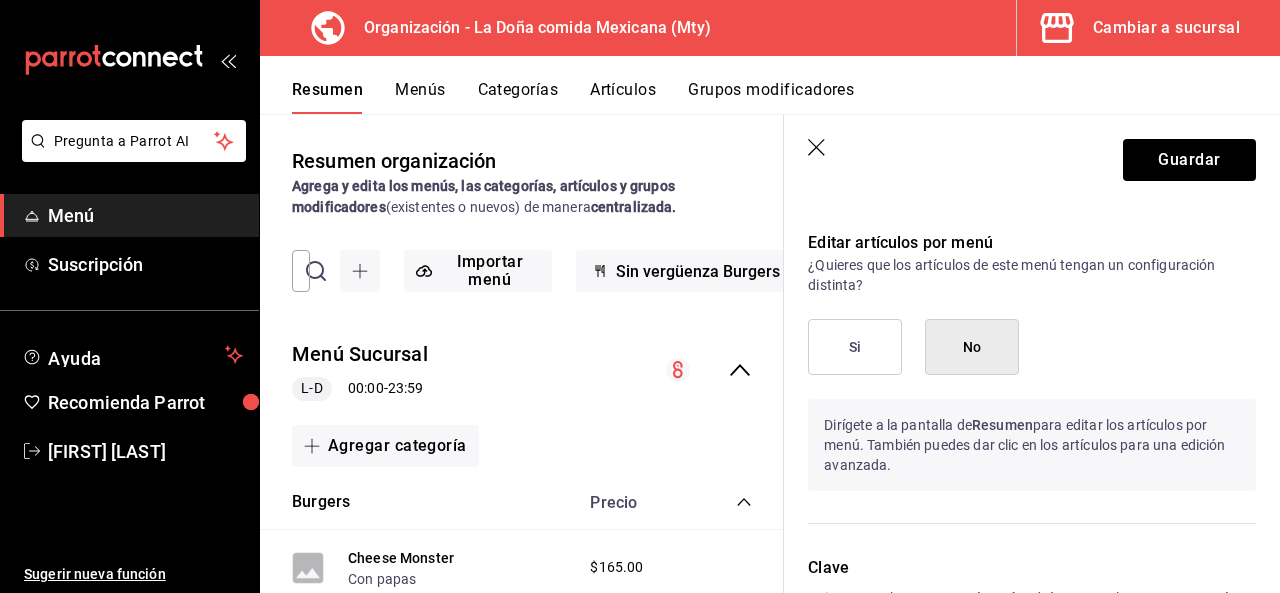 click 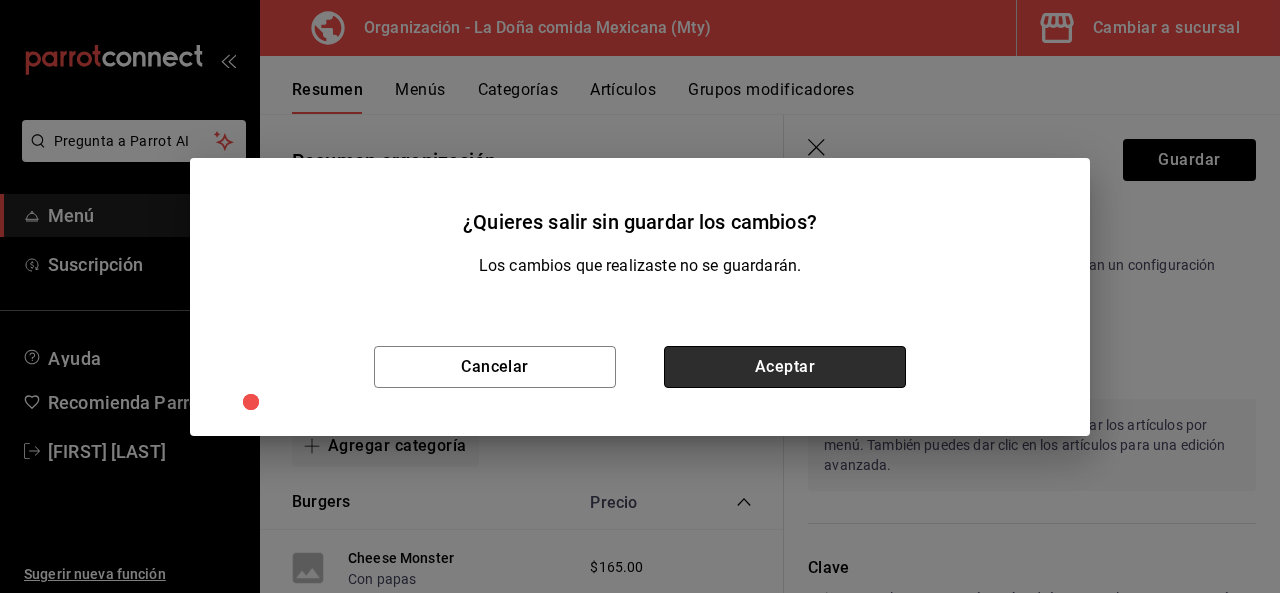 click on "Aceptar" at bounding box center [785, 367] 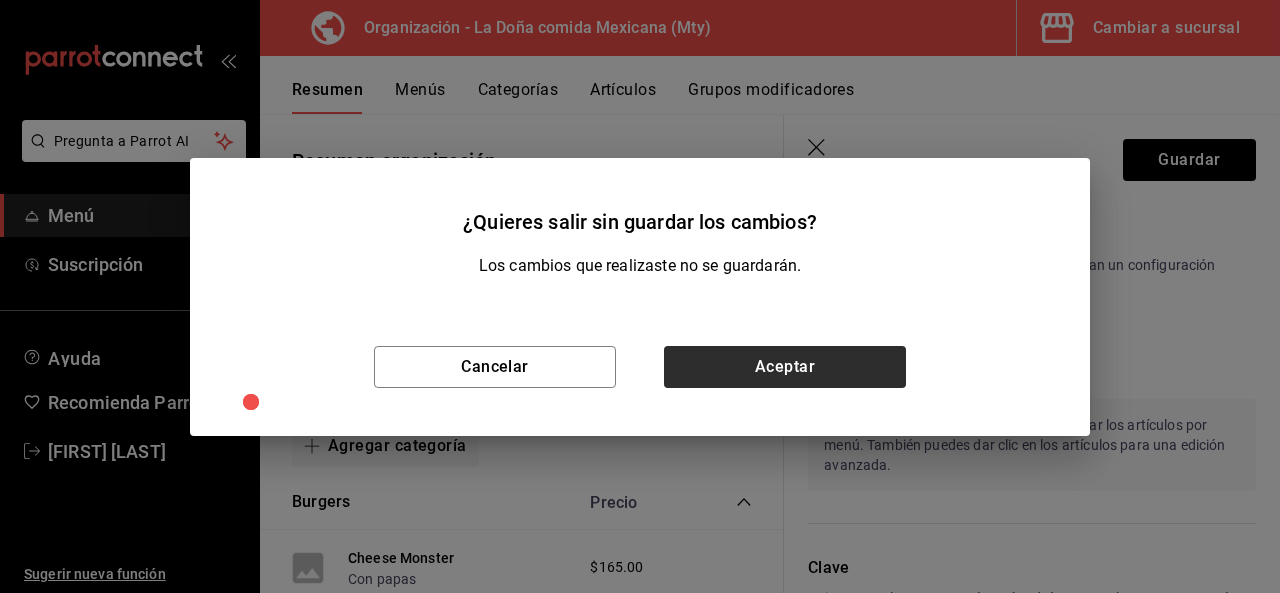 type 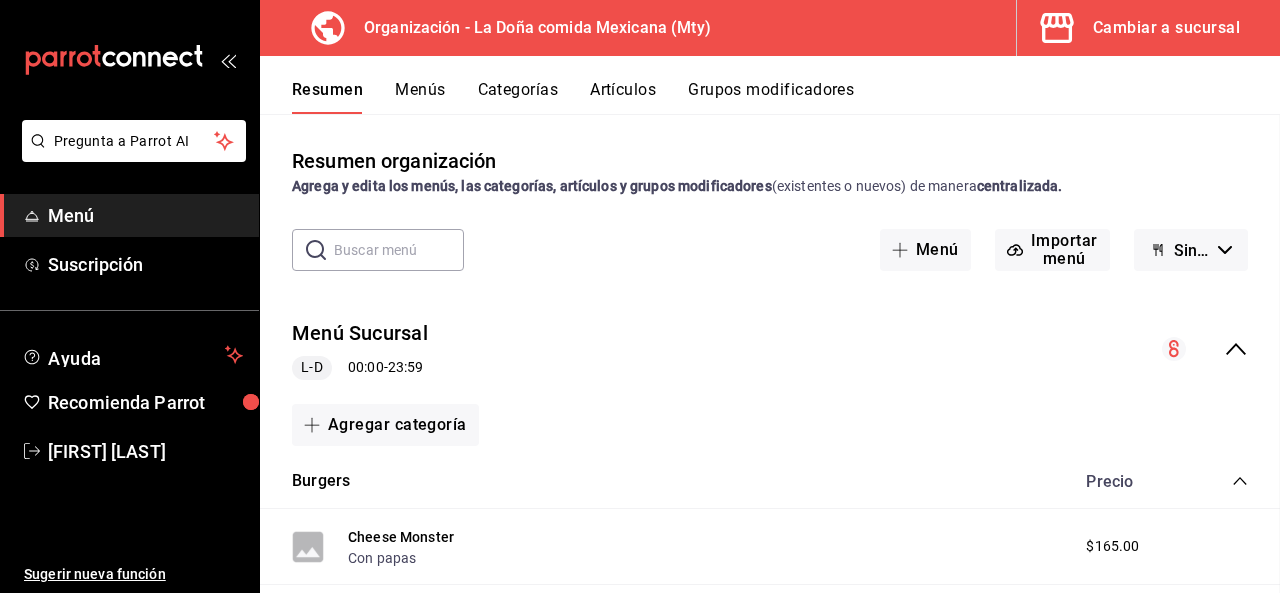 checkbox on "false" 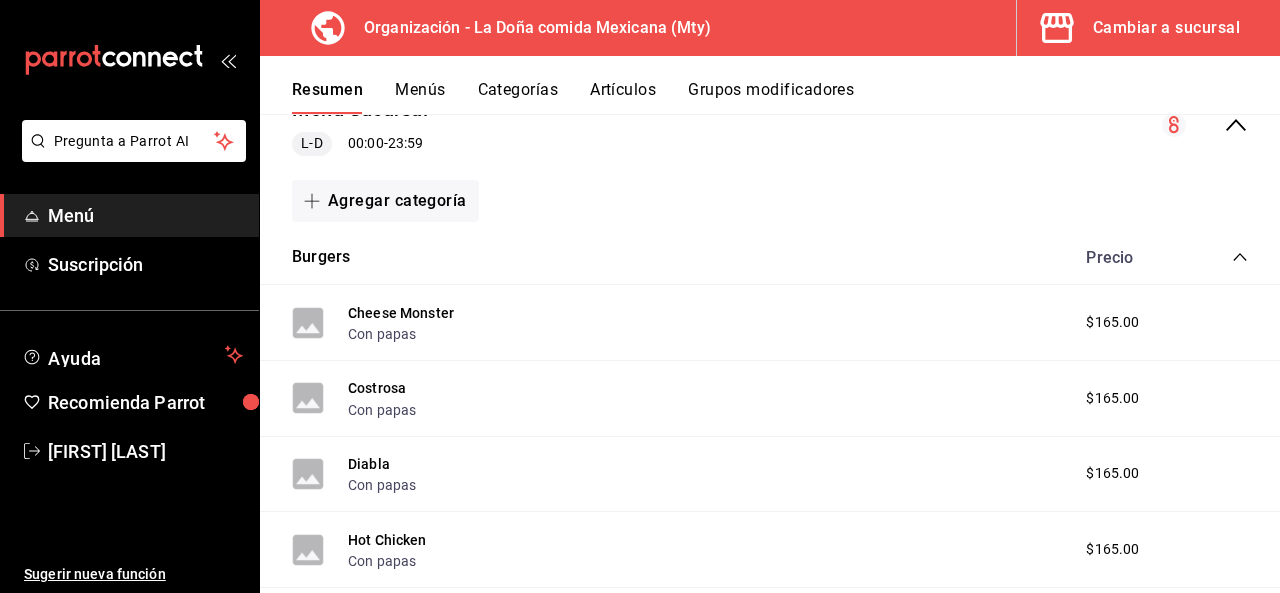 scroll, scrollTop: 228, scrollLeft: 0, axis: vertical 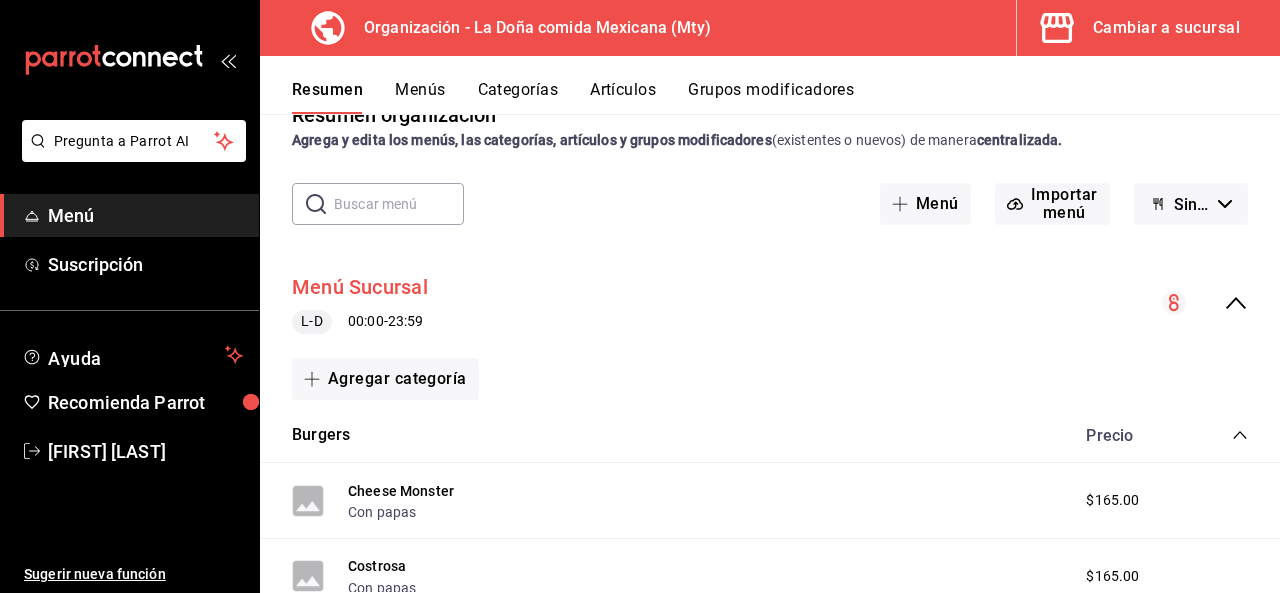 click on "Menú Sucursal" at bounding box center [360, 287] 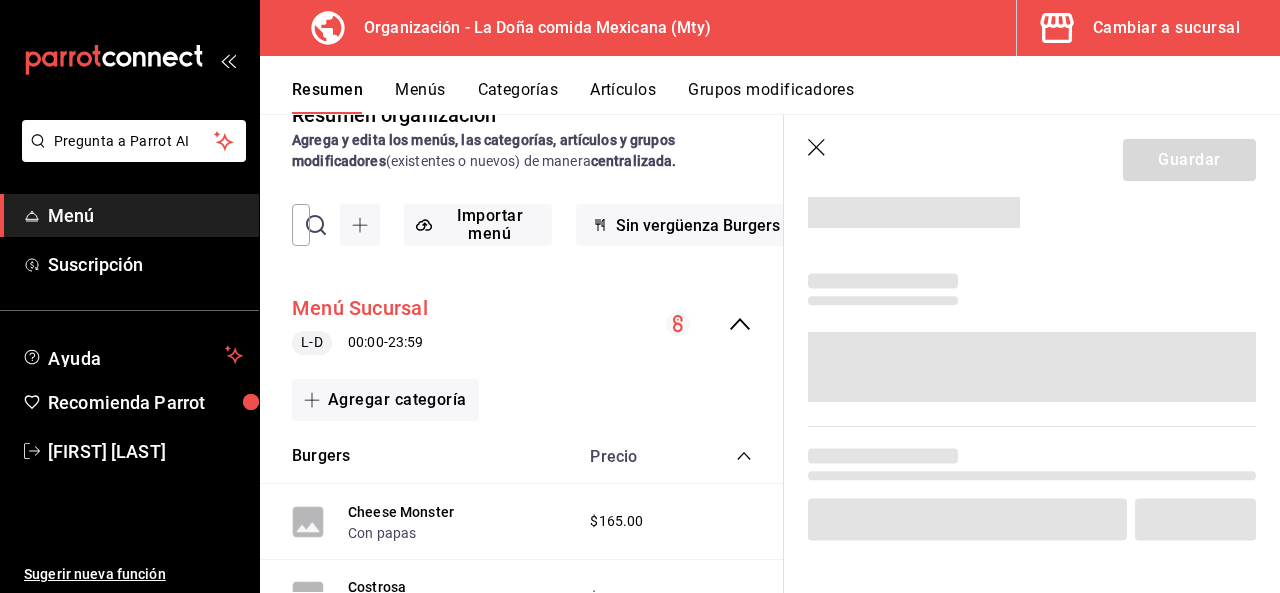 scroll, scrollTop: 0, scrollLeft: 0, axis: both 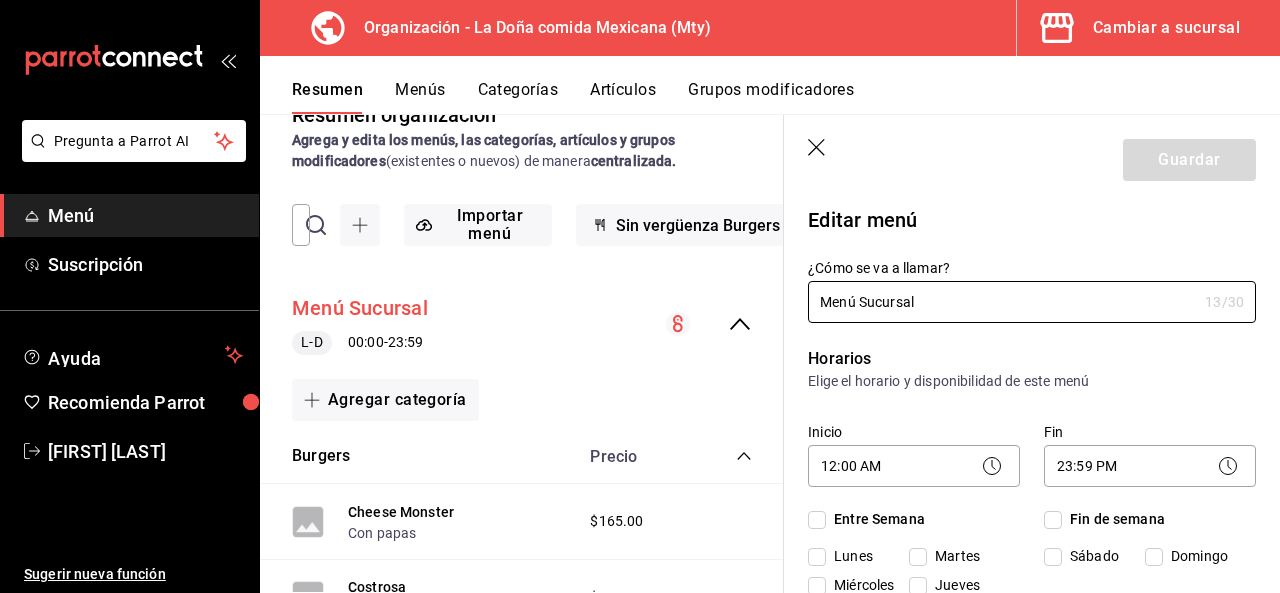 checkbox on "true" 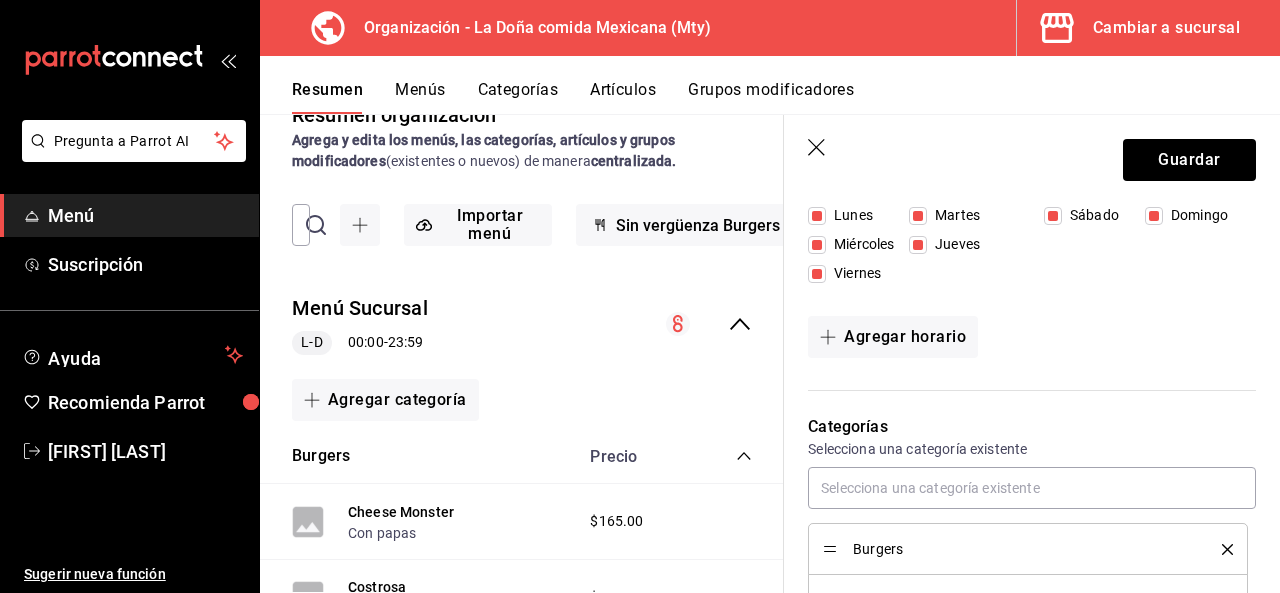 scroll, scrollTop: 332, scrollLeft: 0, axis: vertical 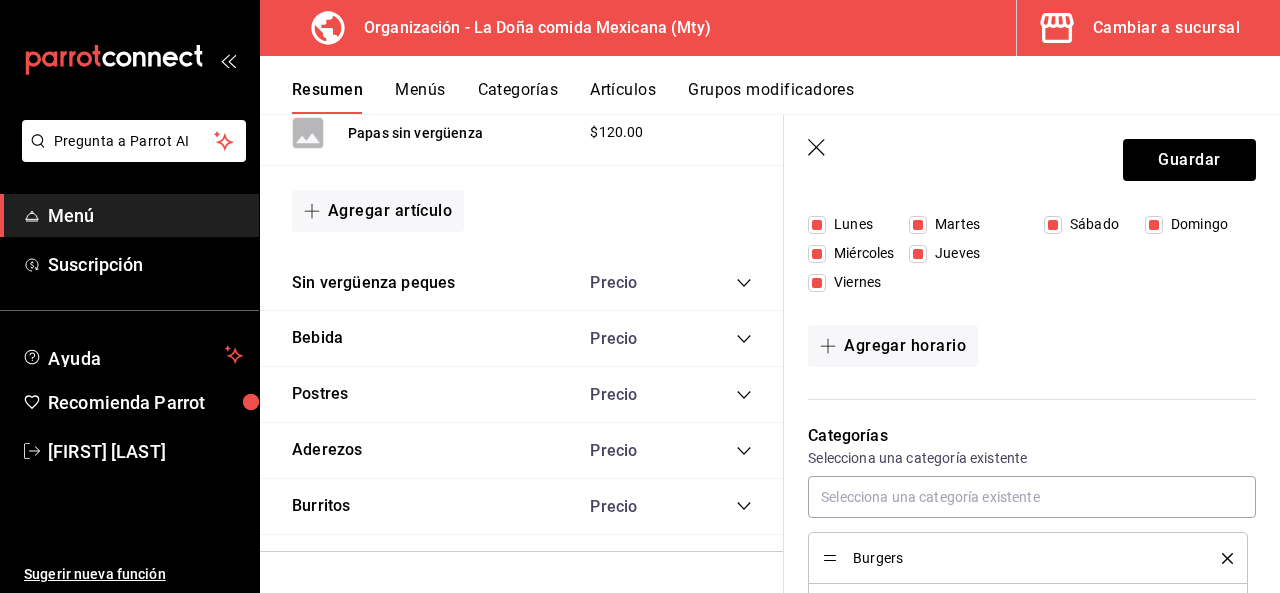 click 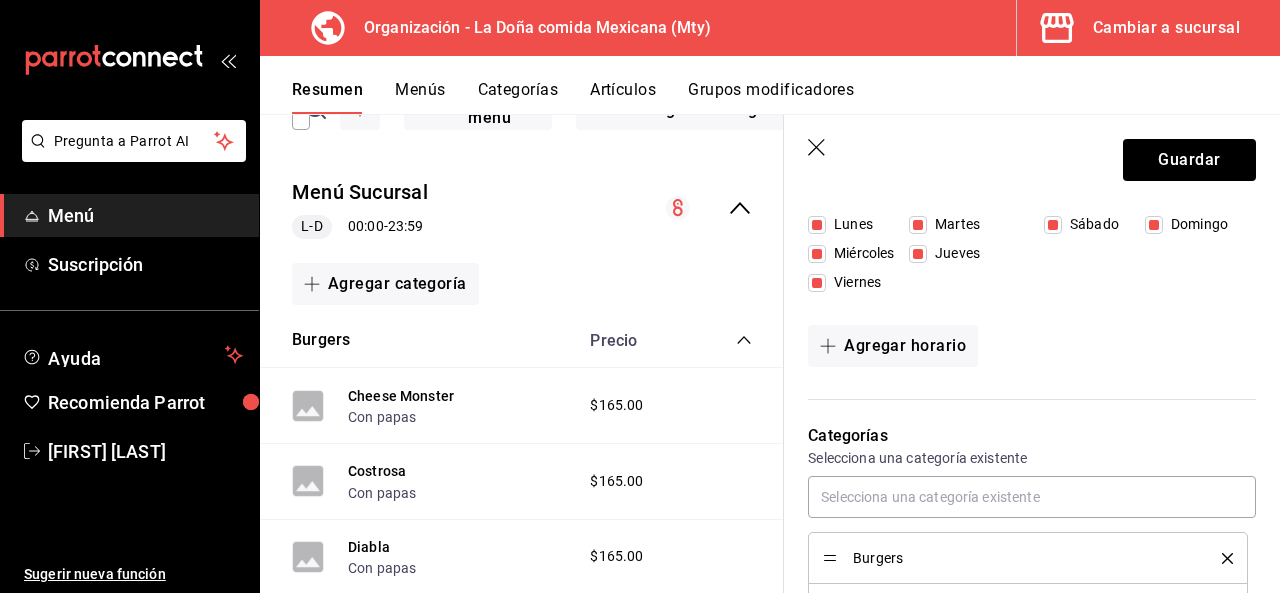 scroll, scrollTop: 138, scrollLeft: 0, axis: vertical 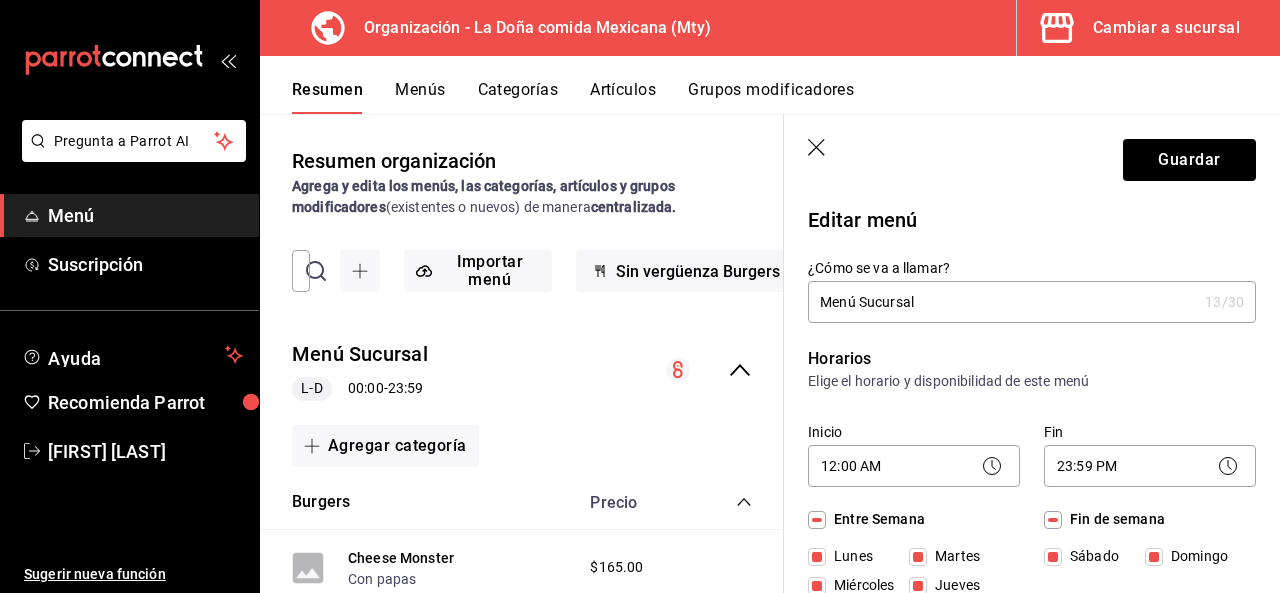 click on "Menús" at bounding box center (420, 97) 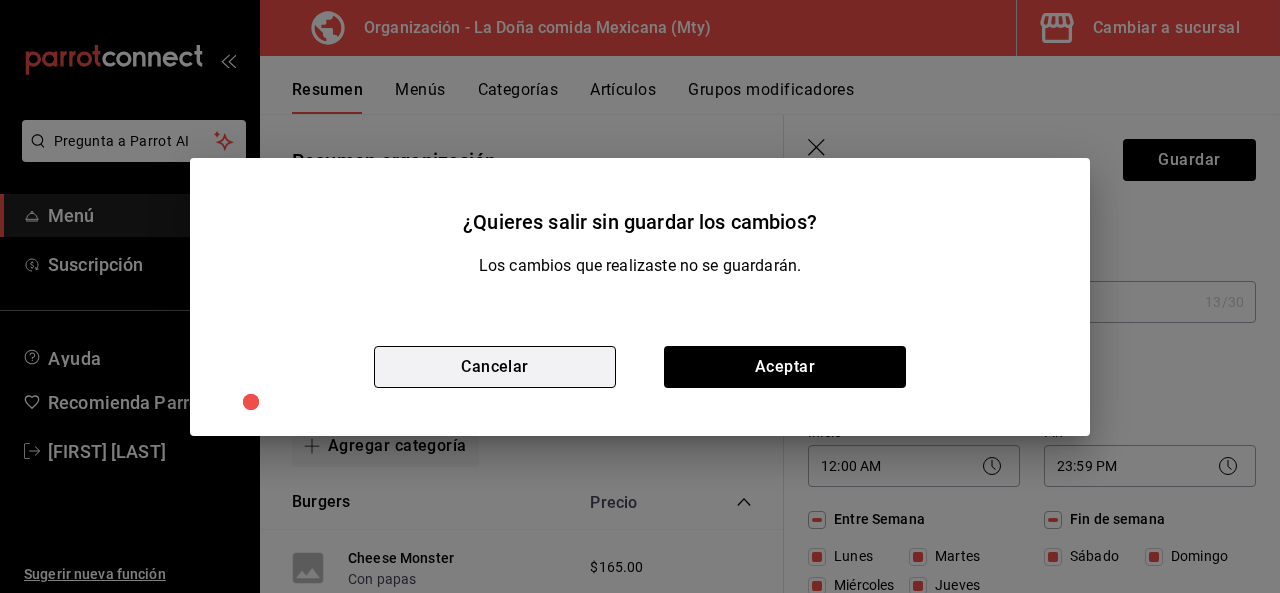 click on "Cancelar" at bounding box center [495, 367] 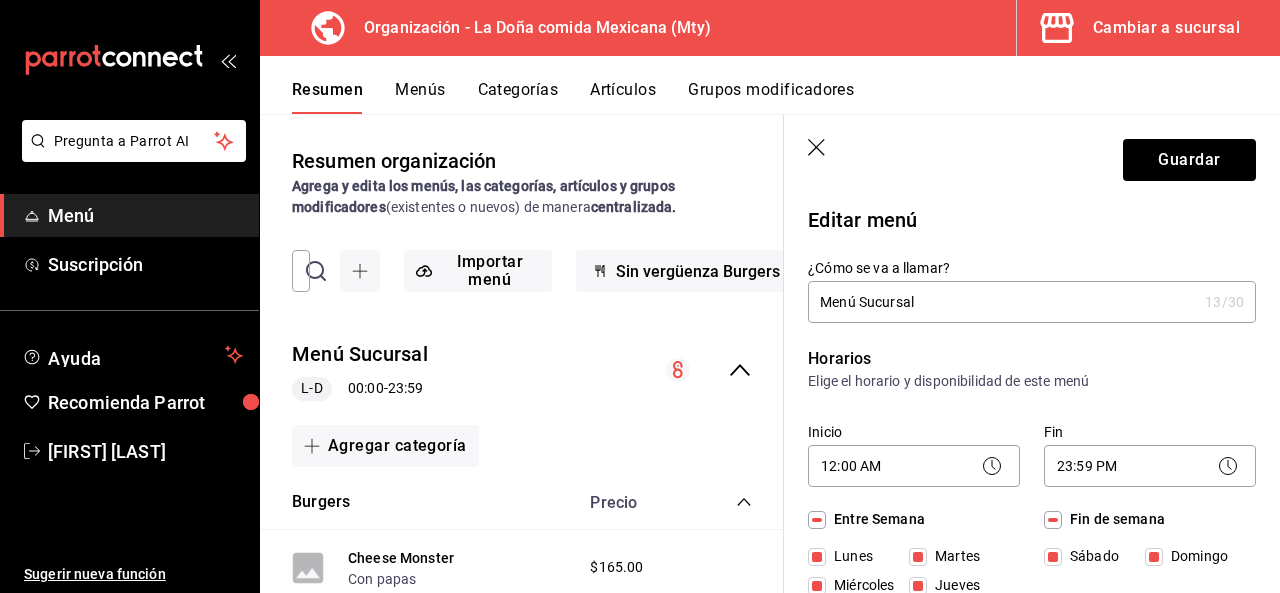 click 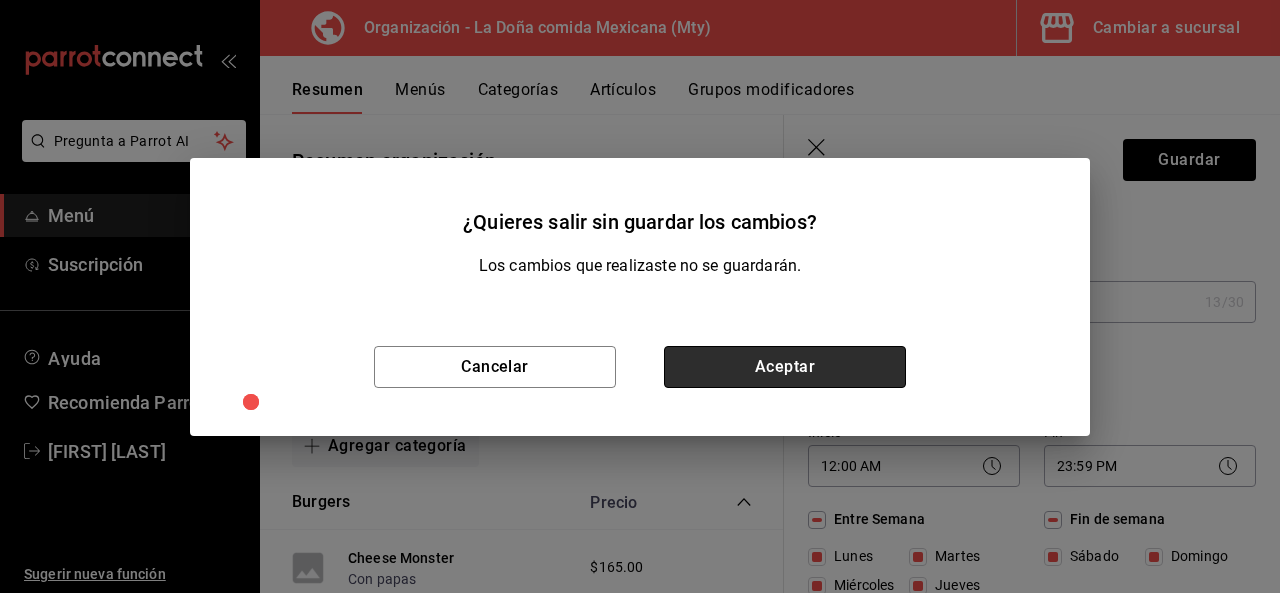 click on "Aceptar" at bounding box center [785, 367] 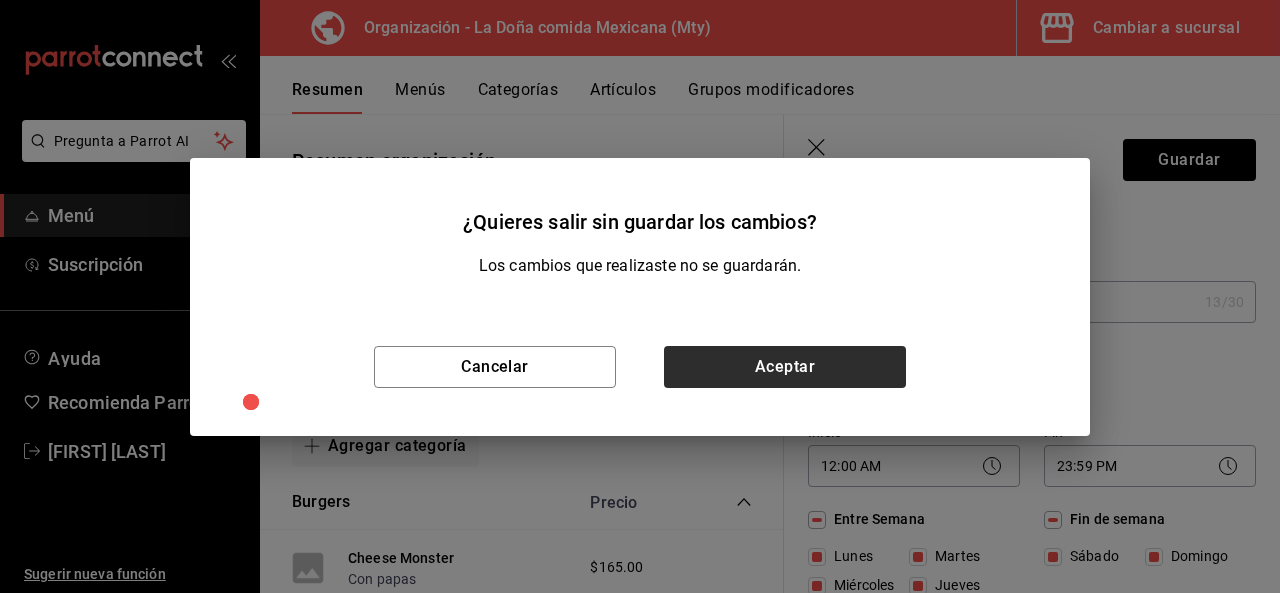 type 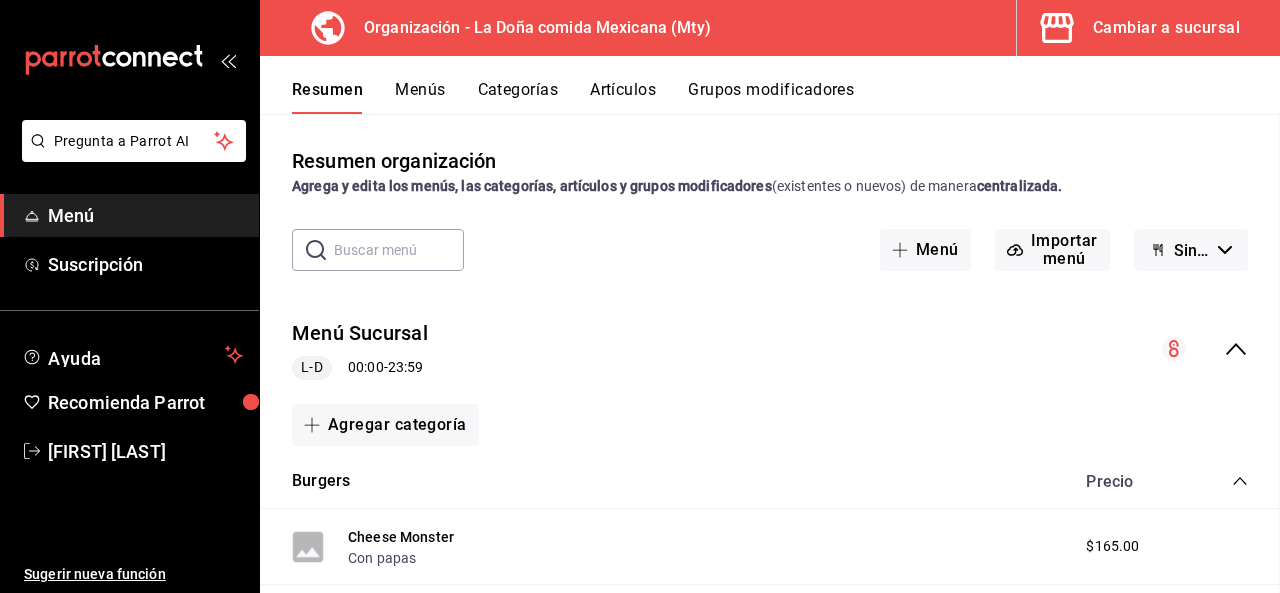 checkbox on "false" 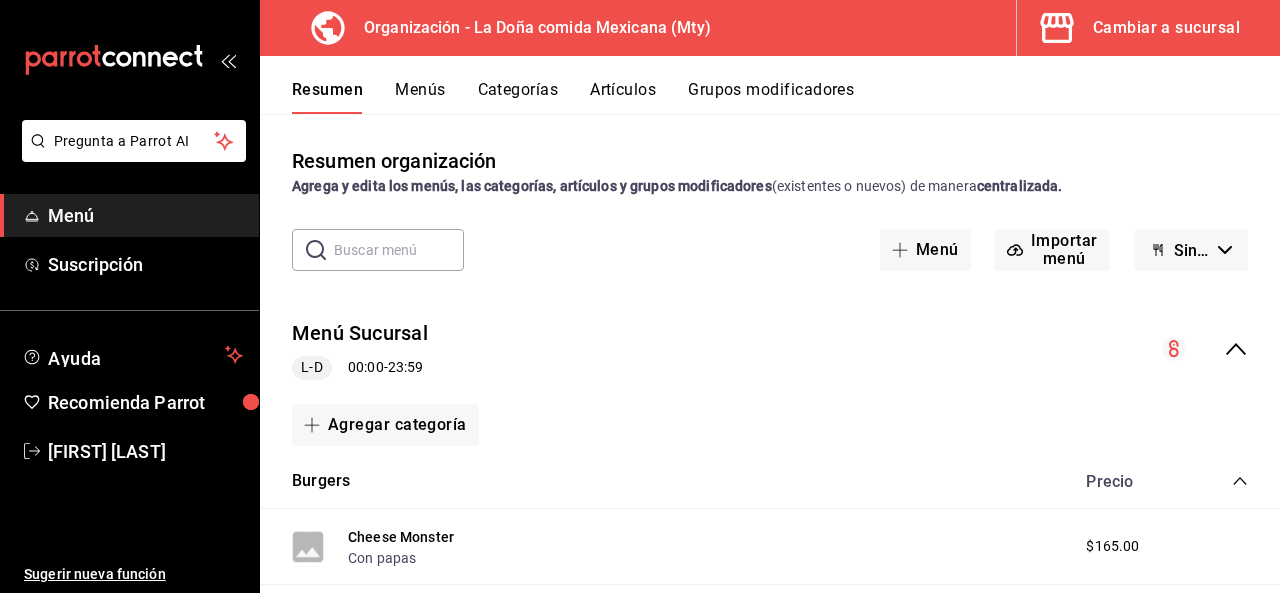 click on "Menús" at bounding box center (420, 97) 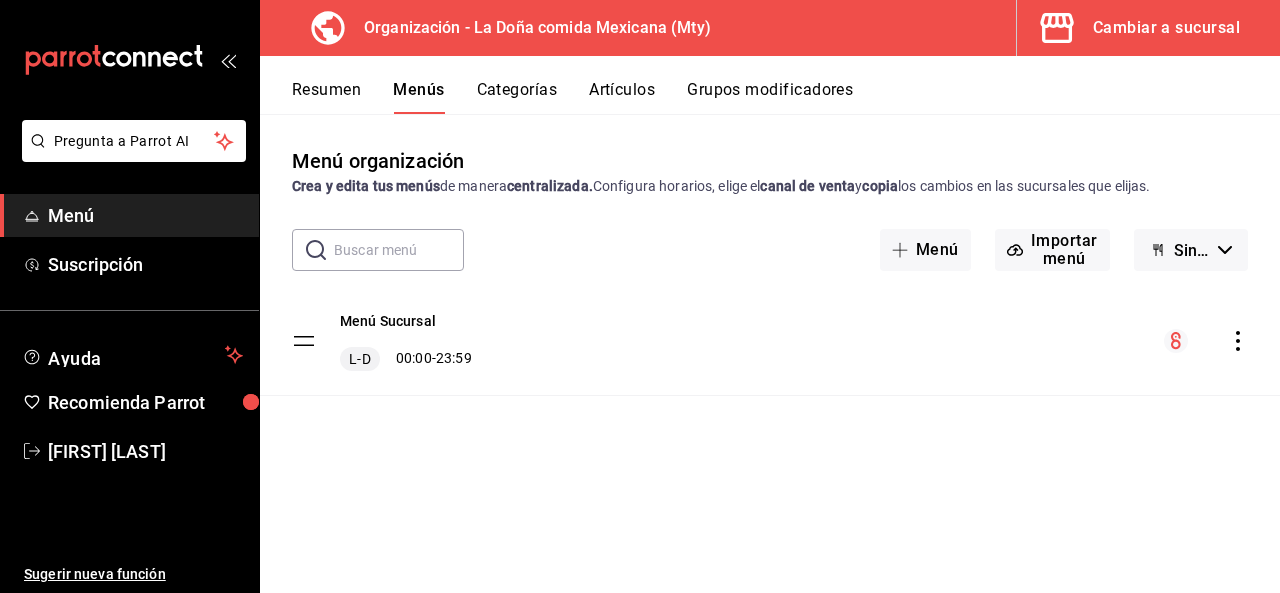 click on "Sin vergüenza Burgers - Borrador" at bounding box center [1191, 250] 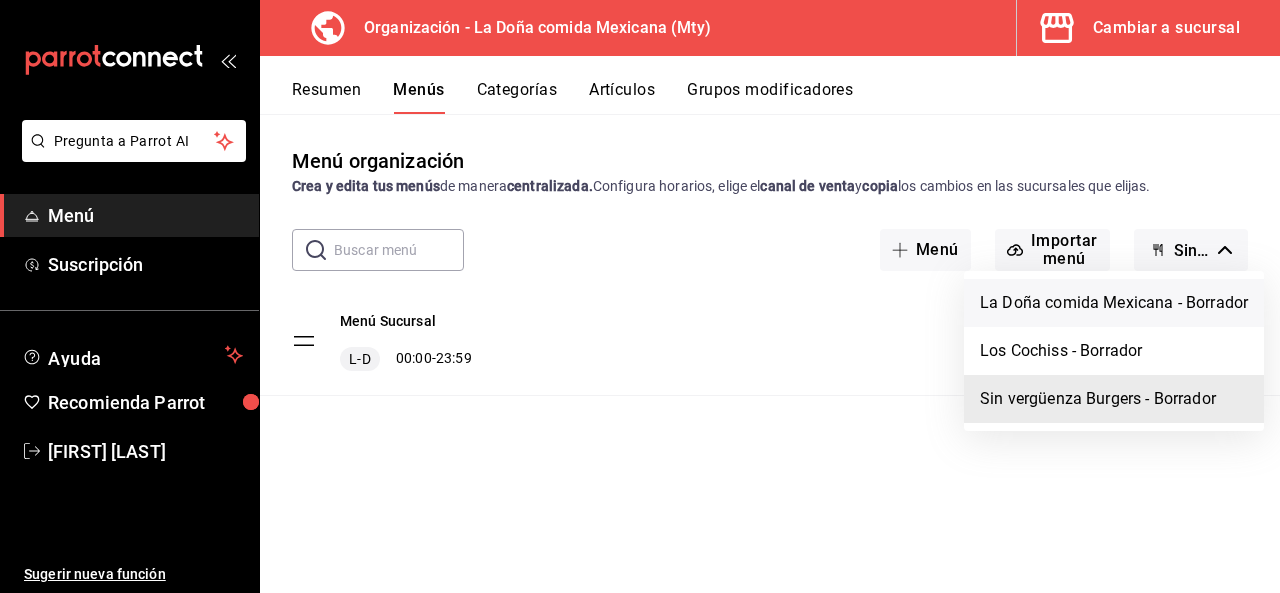 click on "La Doña comida Mexicana - Borrador" at bounding box center (1114, 303) 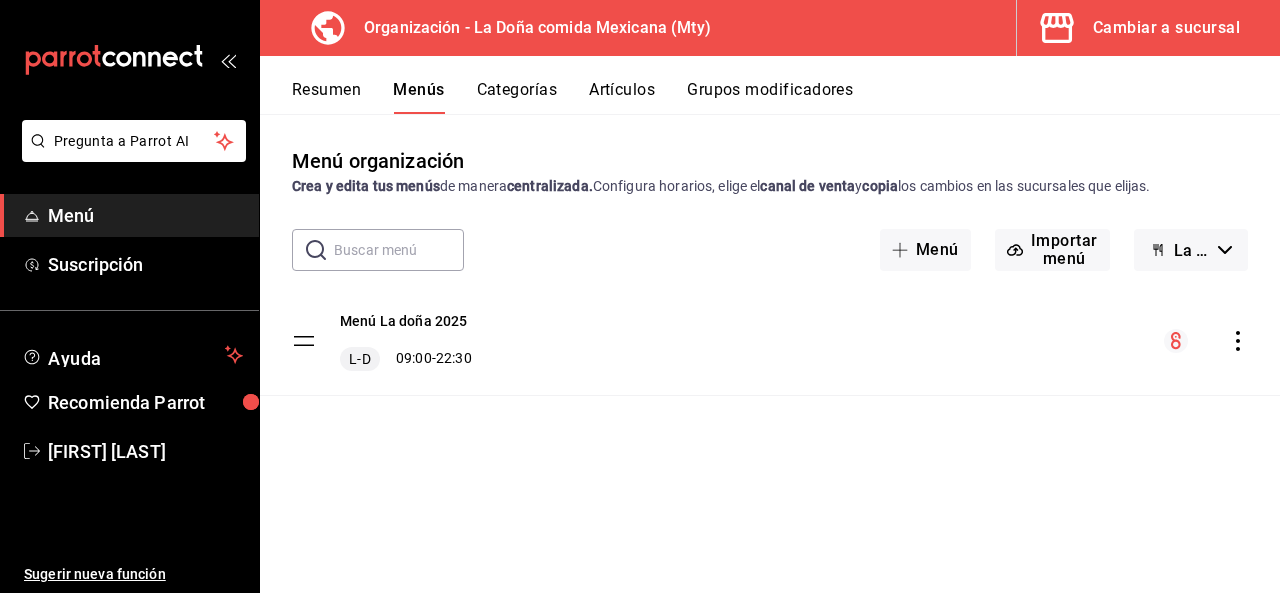 click 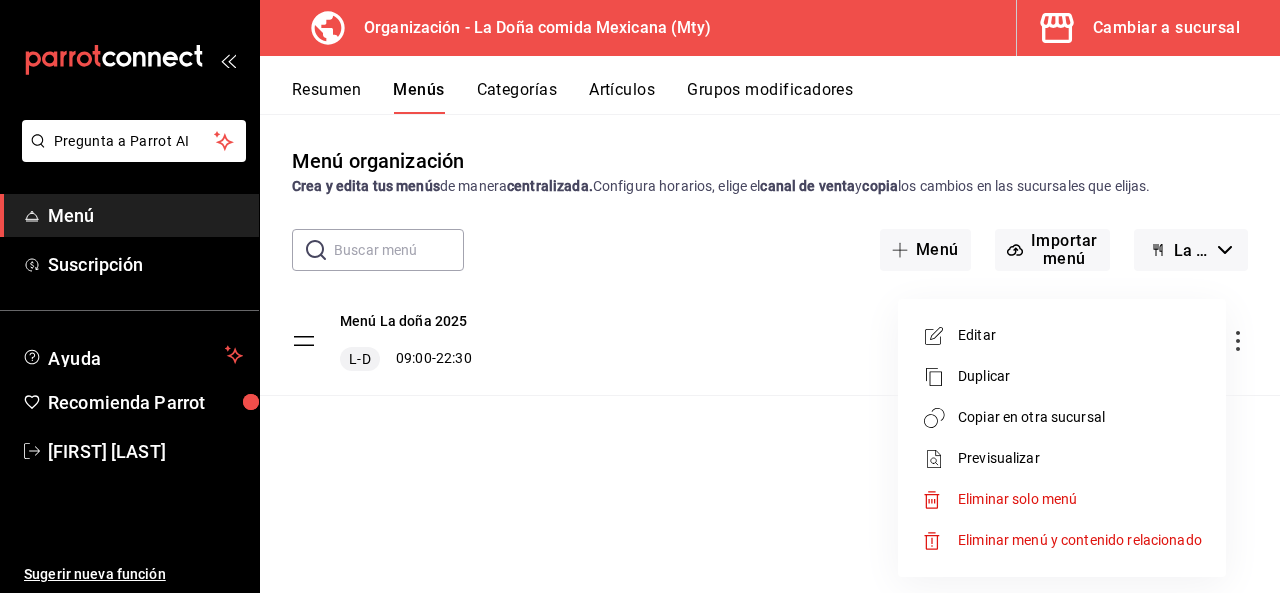 click at bounding box center (640, 296) 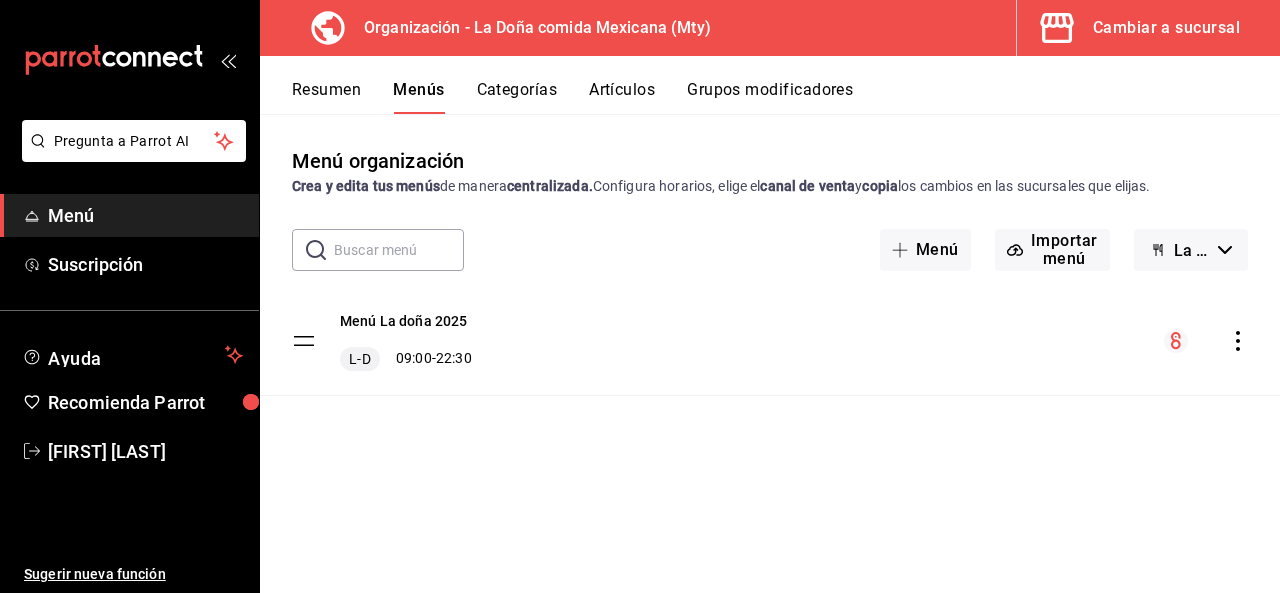 click 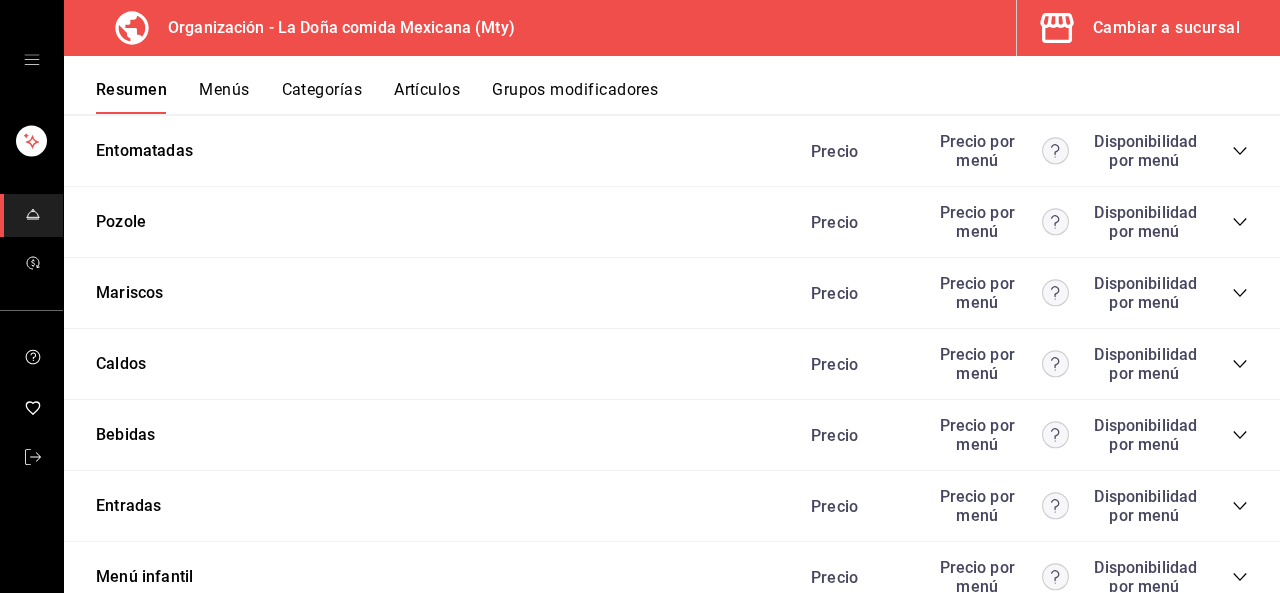 scroll, scrollTop: 1395, scrollLeft: 0, axis: vertical 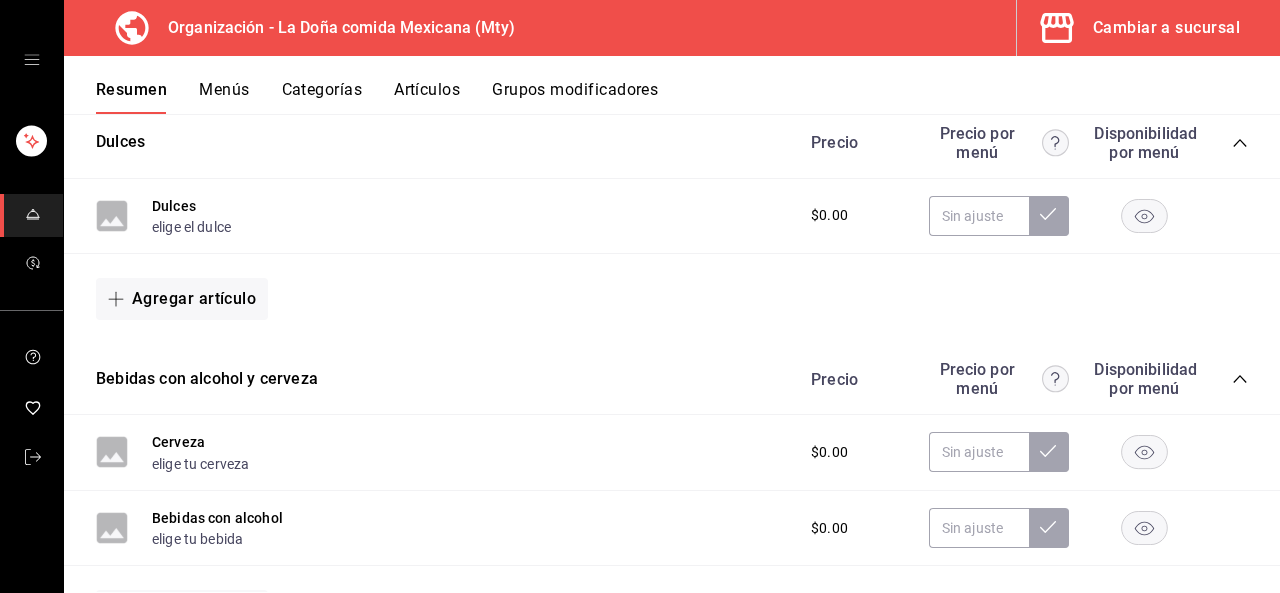 click 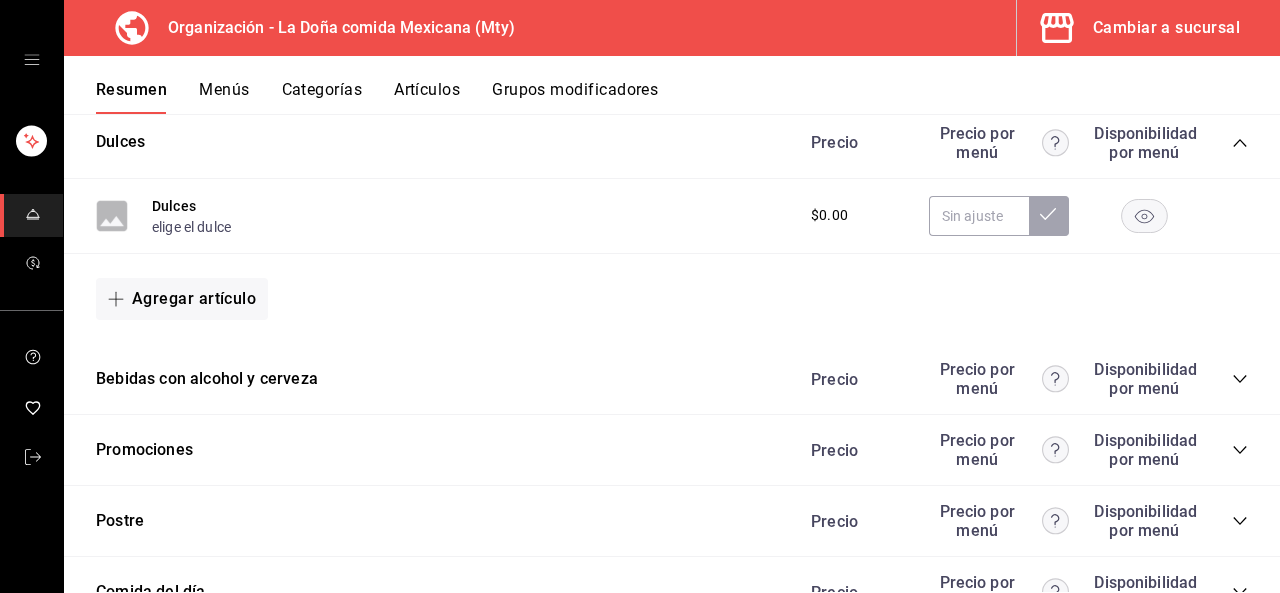 click 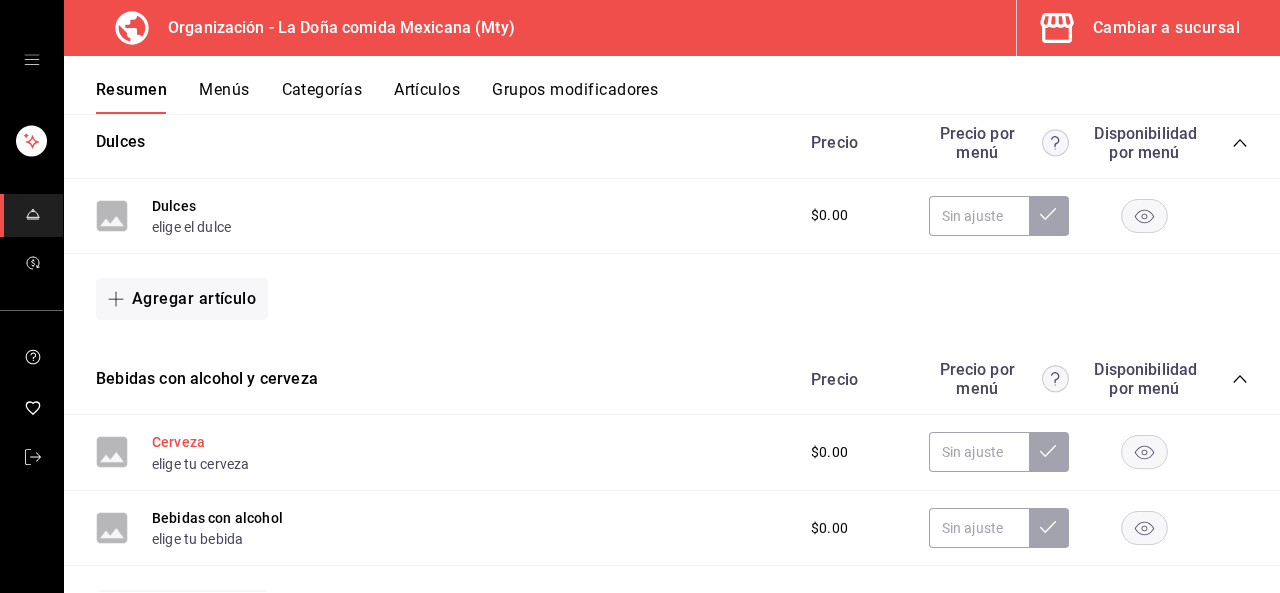 click on "Cerveza" at bounding box center (178, 442) 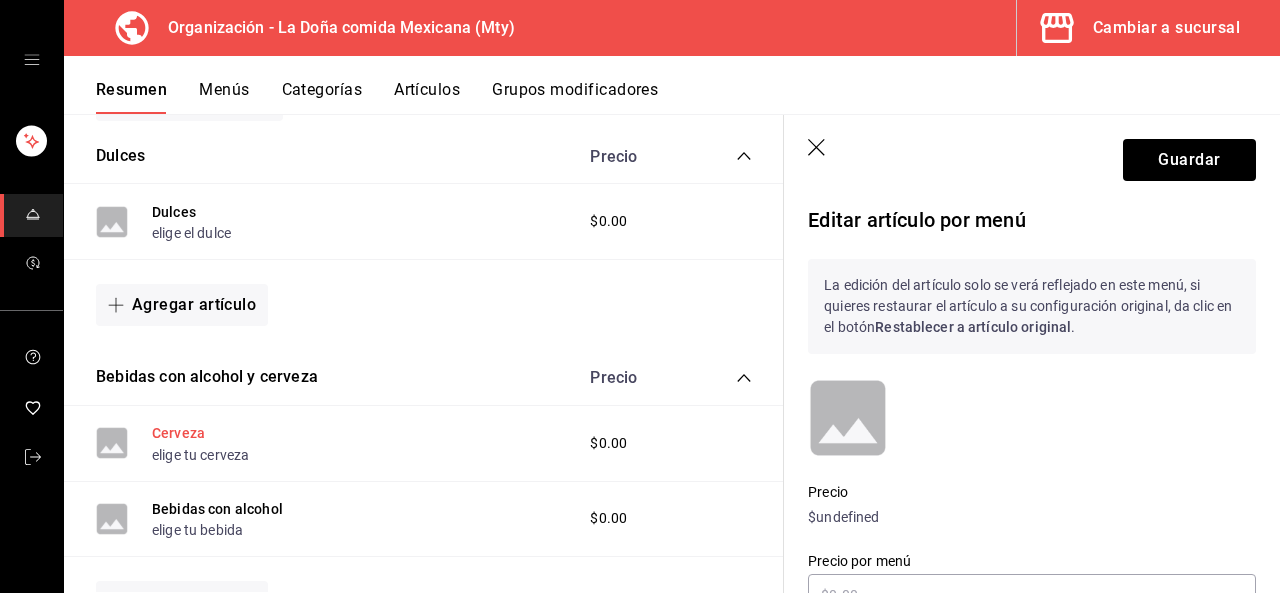 scroll, scrollTop: 338, scrollLeft: 0, axis: vertical 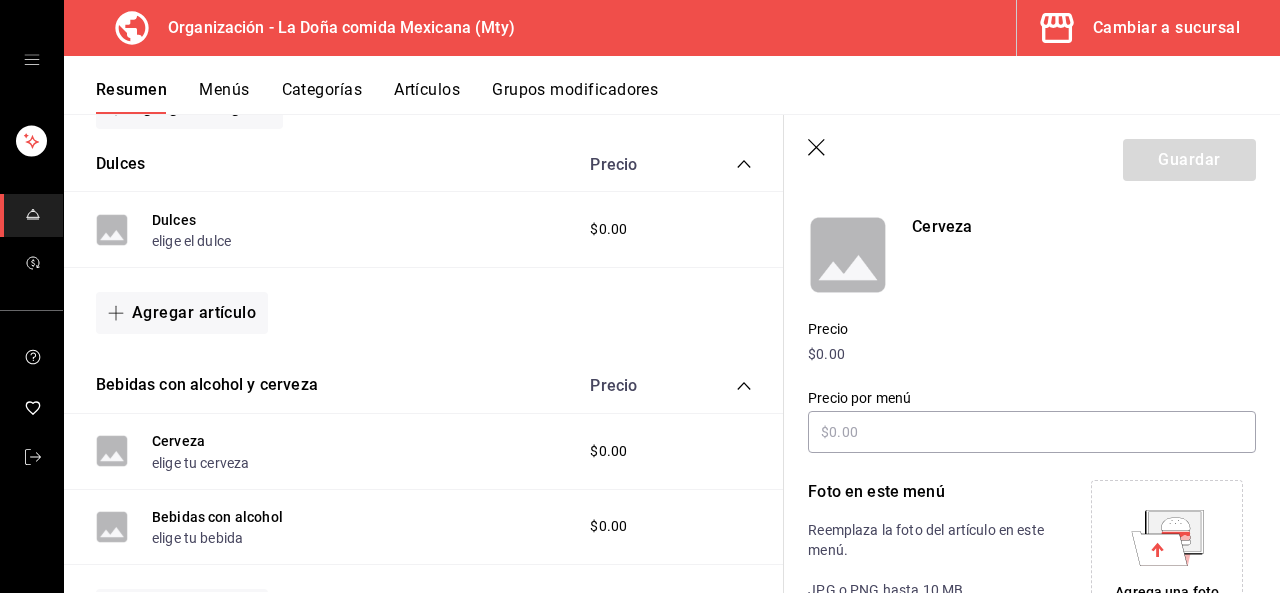 click on "$0.00" at bounding box center [1032, 354] 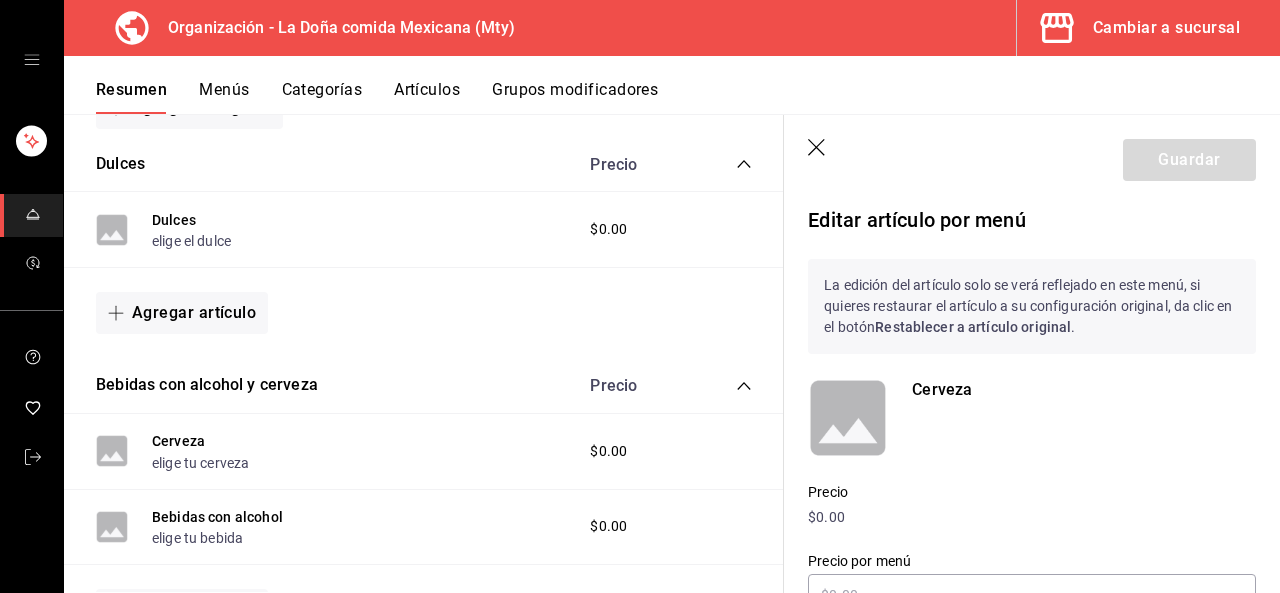 click 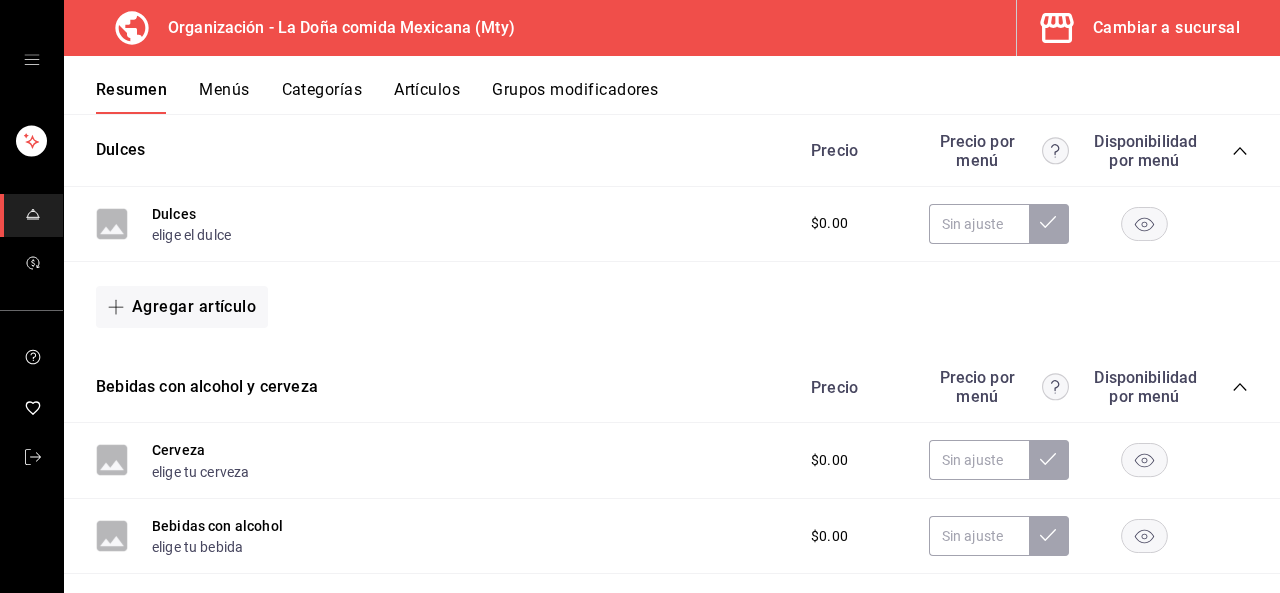 click on "Cambiar a sucursal" at bounding box center (1166, 28) 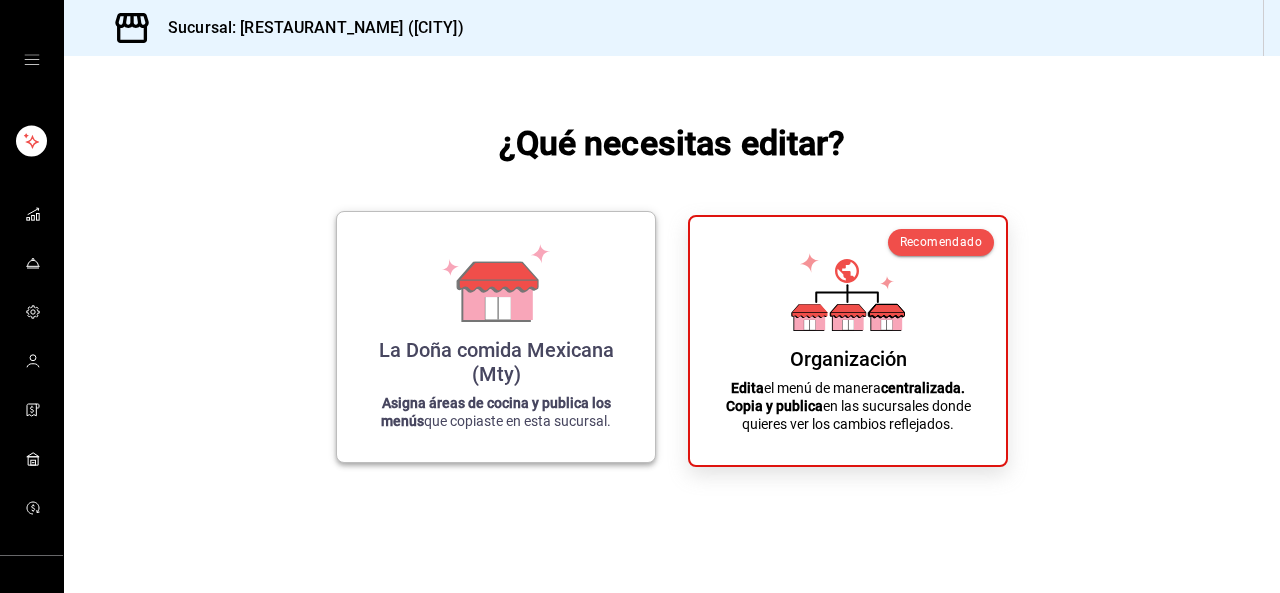 click on "La Doña comida Mexicana (Mty)" at bounding box center [496, 362] 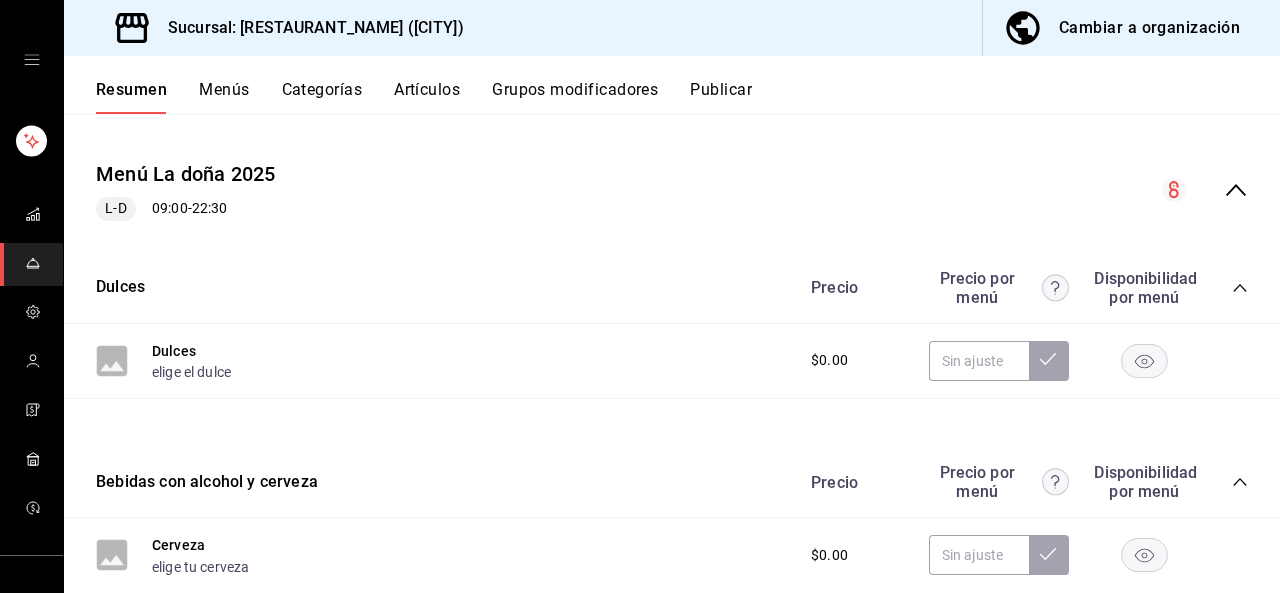 scroll, scrollTop: 164, scrollLeft: 0, axis: vertical 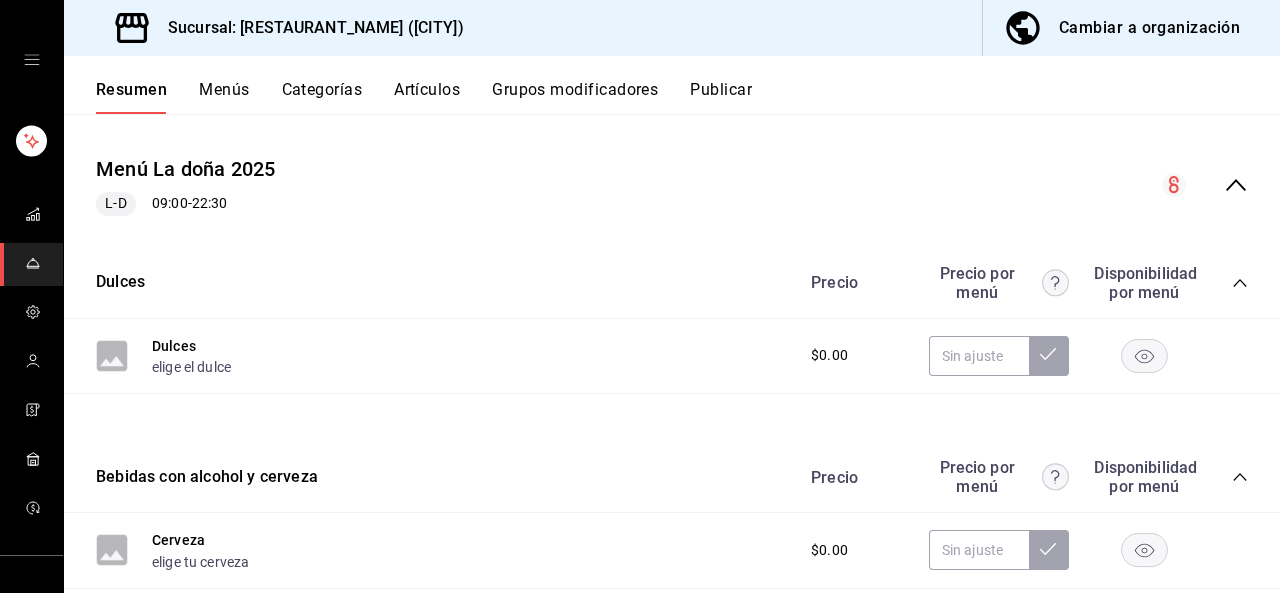 click 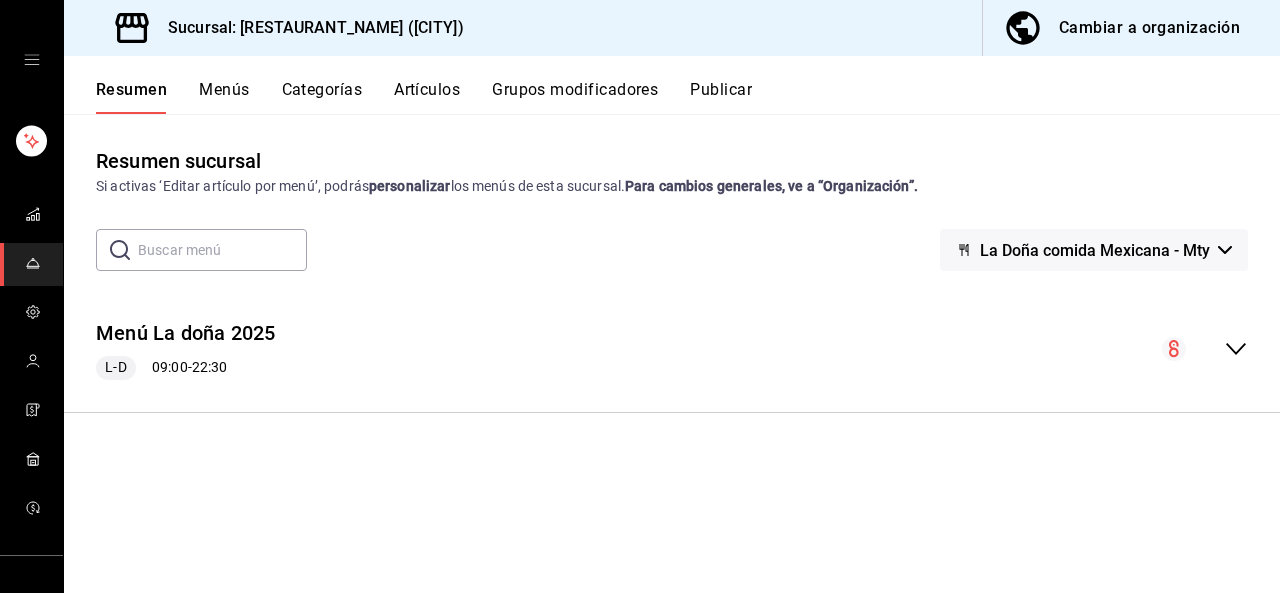 scroll, scrollTop: 0, scrollLeft: 0, axis: both 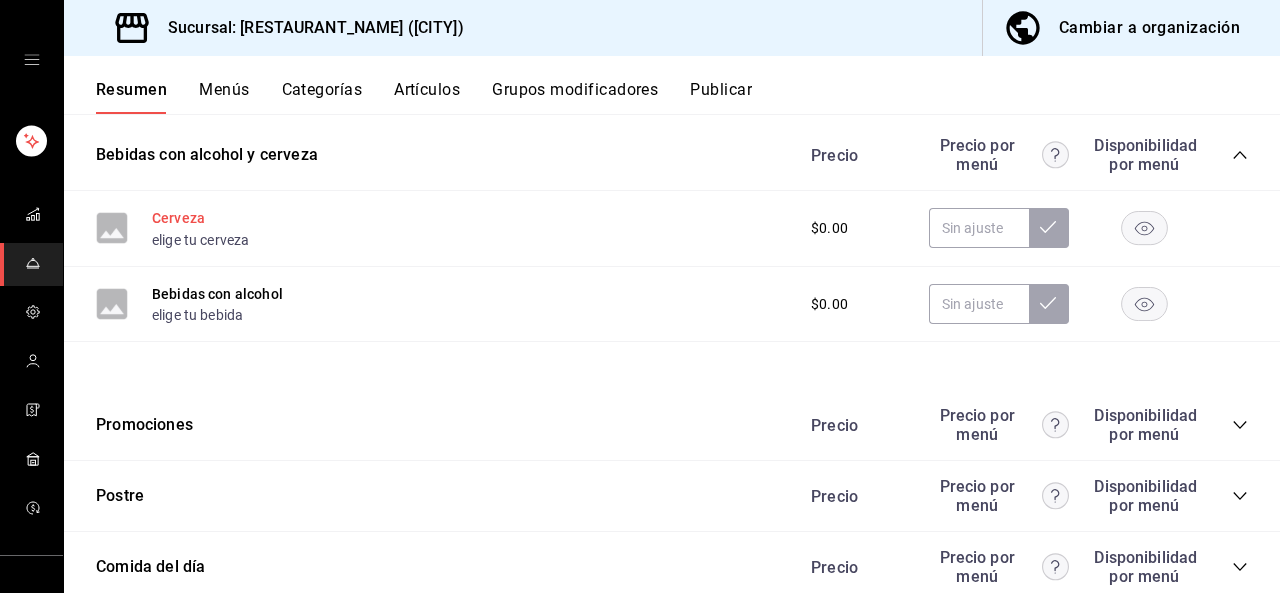 click on "Cerveza" at bounding box center (178, 218) 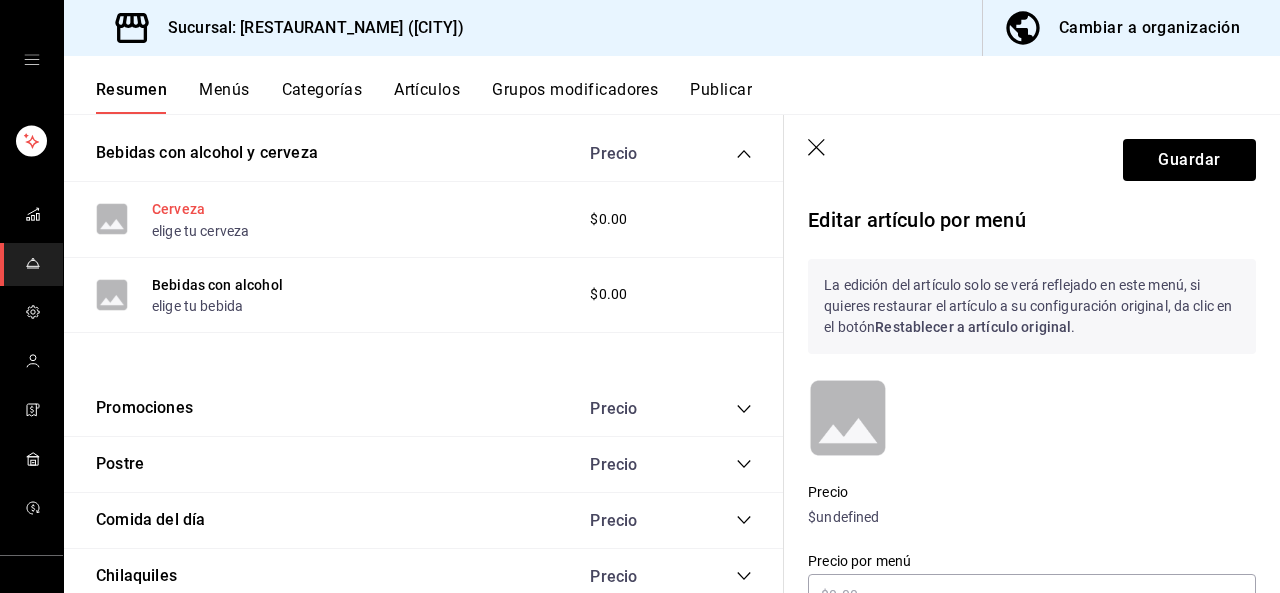 scroll, scrollTop: 470, scrollLeft: 0, axis: vertical 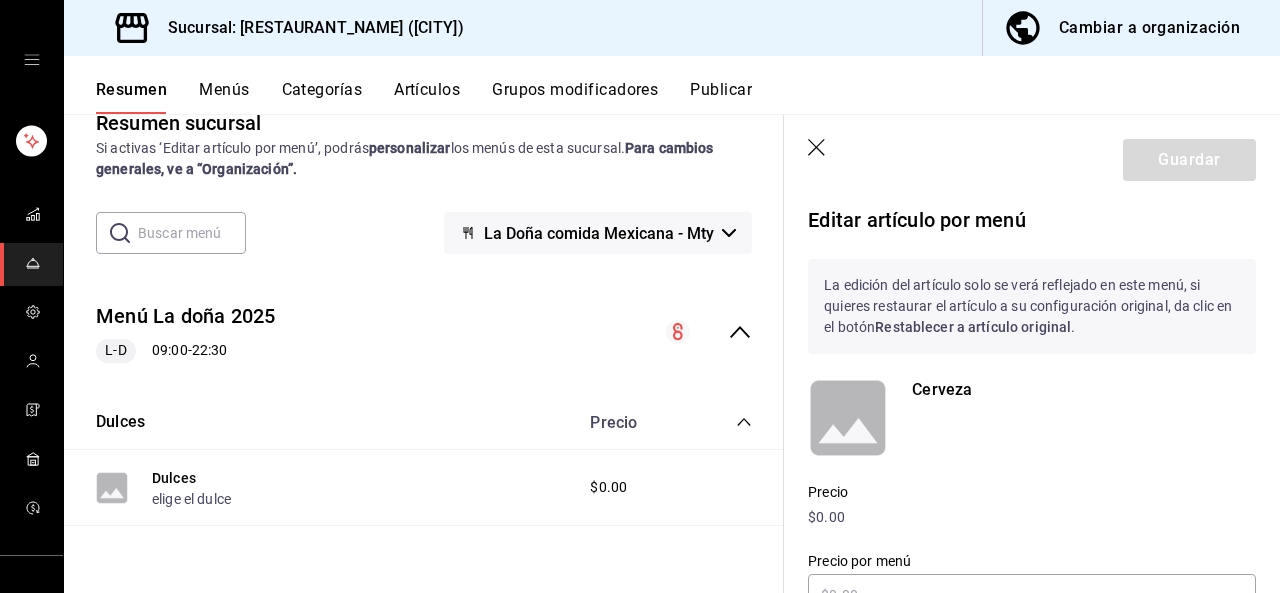 click on "La Doña comida Mexicana - Mty" at bounding box center [599, 233] 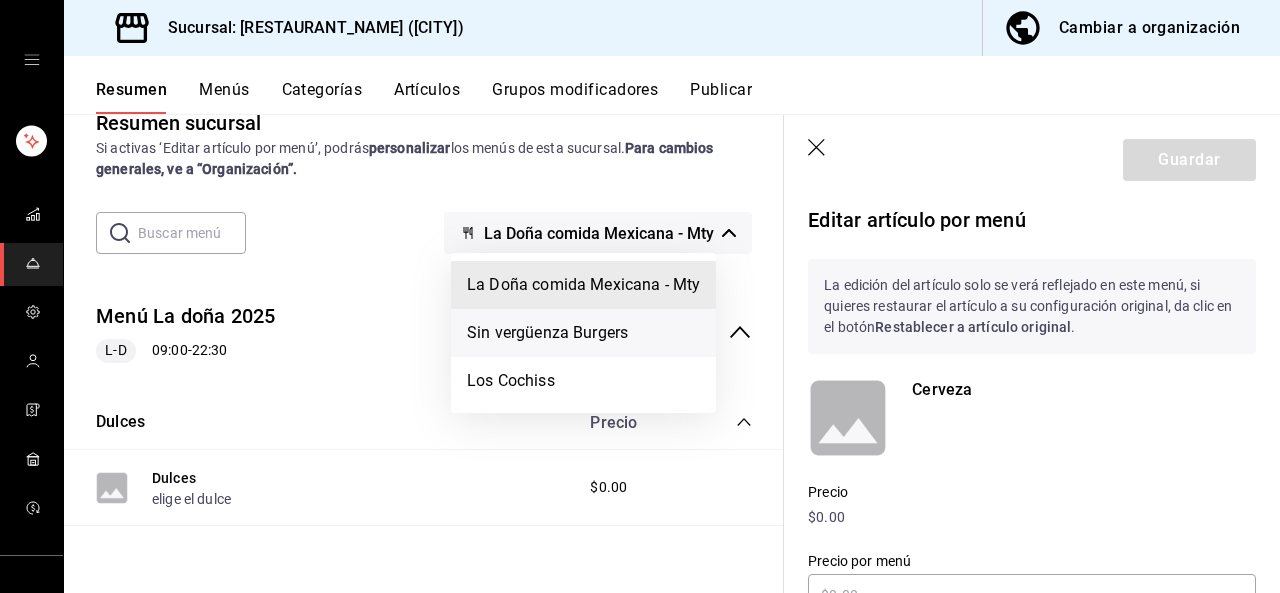 click on "Sin vergüenza Burgers" at bounding box center [583, 333] 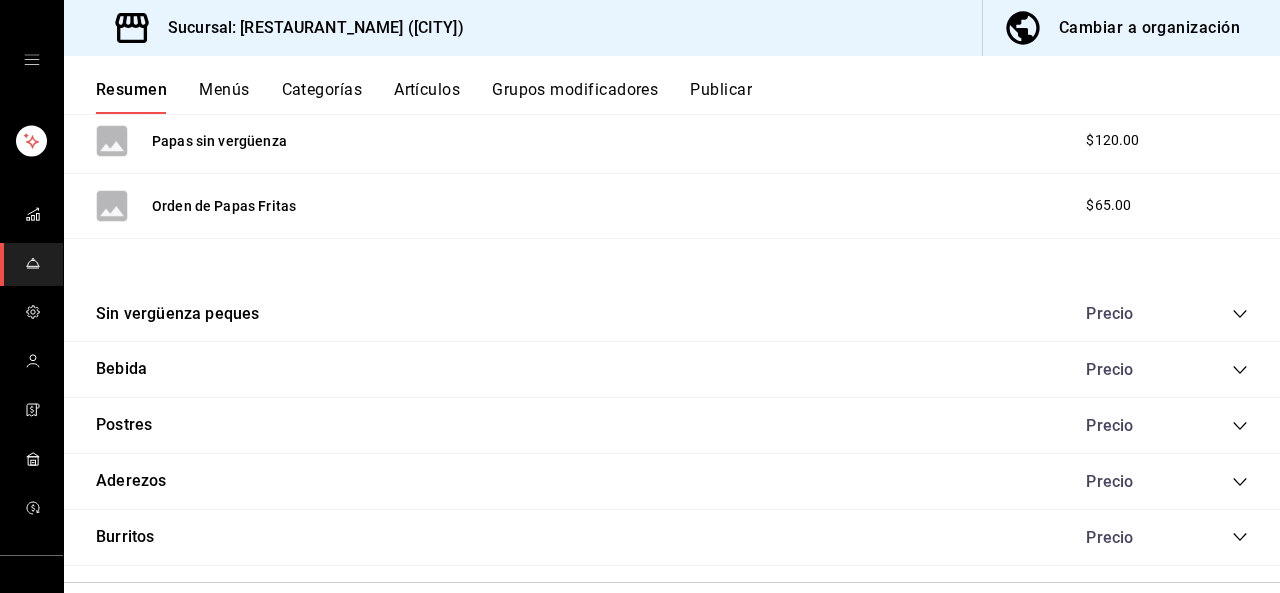 scroll, scrollTop: 1021, scrollLeft: 0, axis: vertical 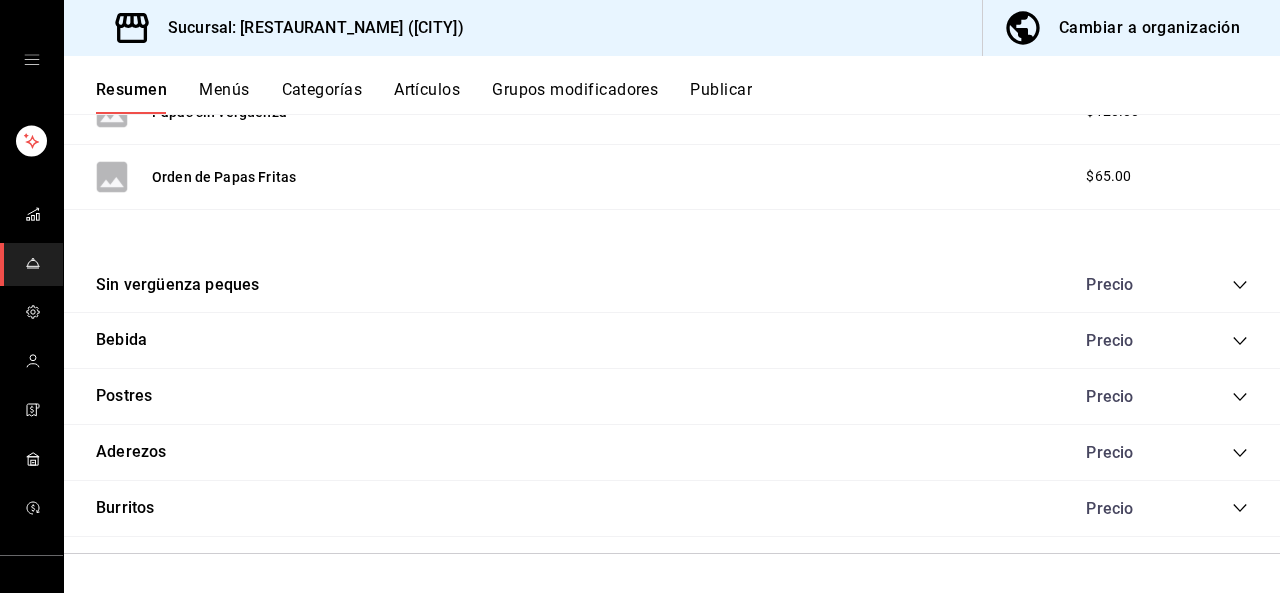click 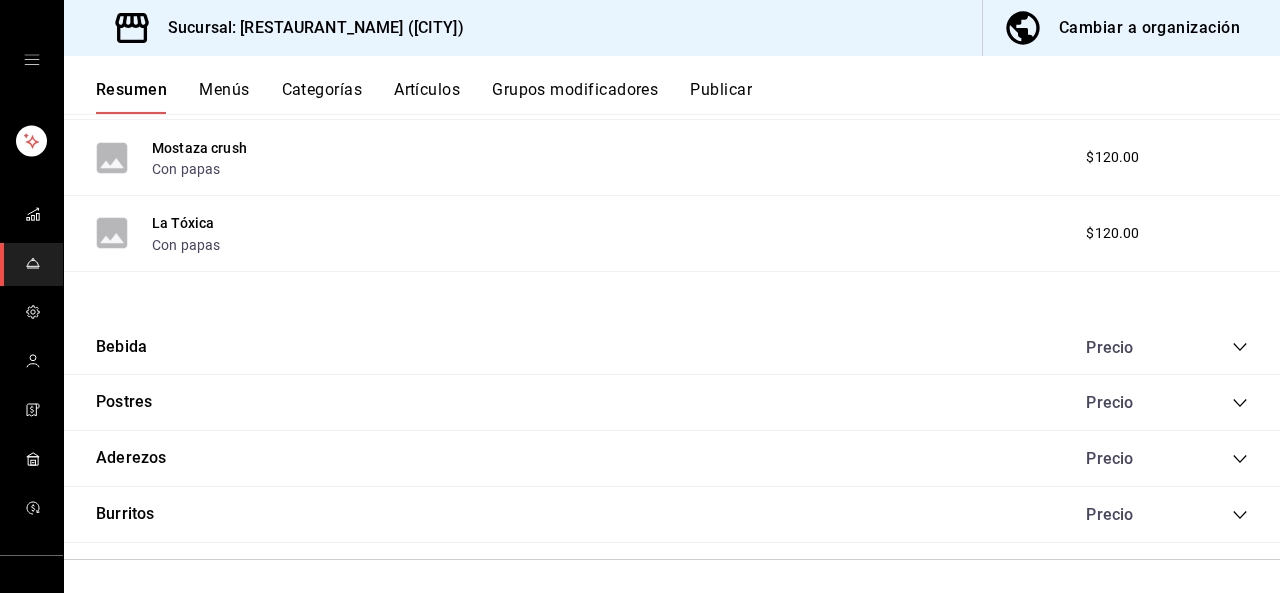 scroll, scrollTop: 1221, scrollLeft: 0, axis: vertical 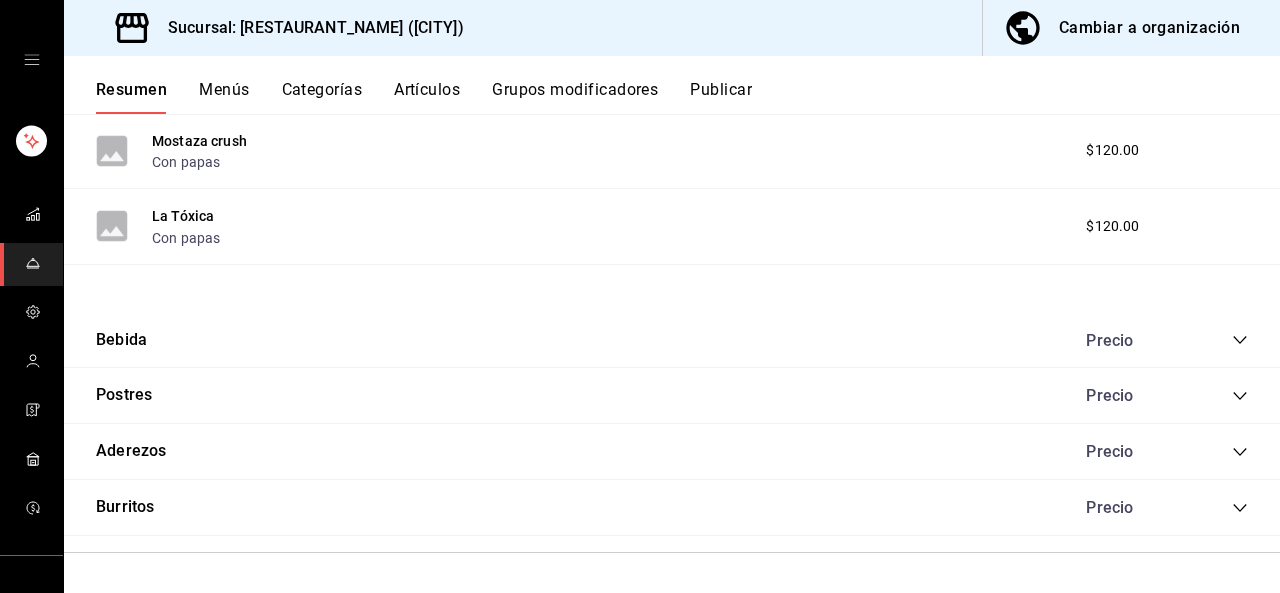 click 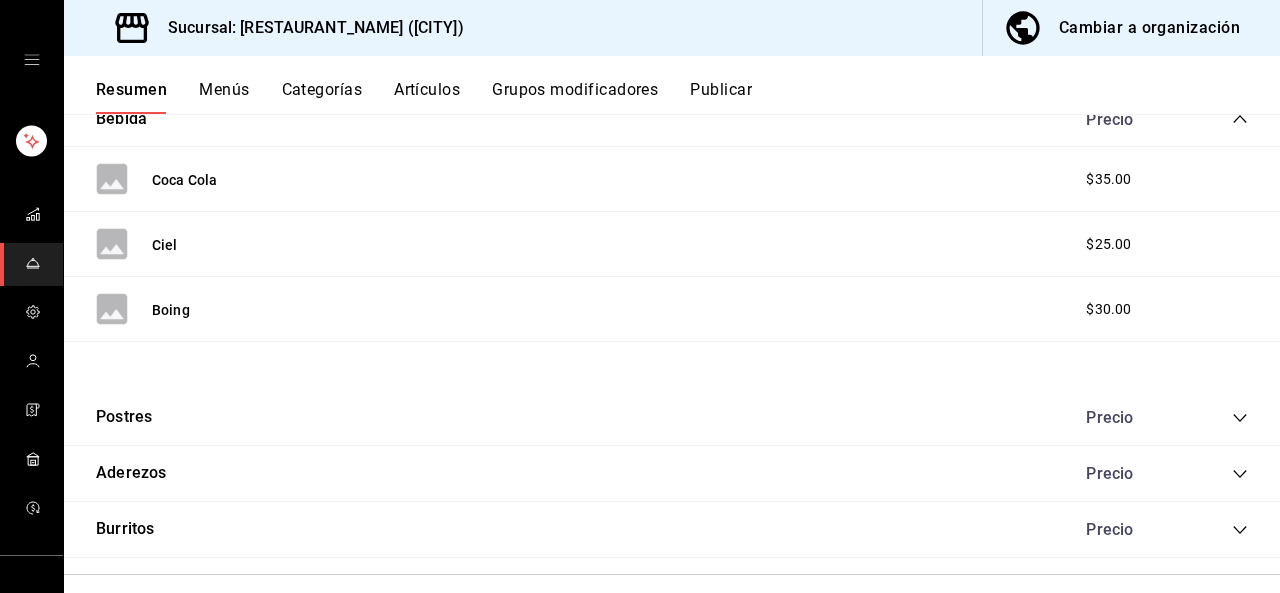 scroll, scrollTop: 1463, scrollLeft: 0, axis: vertical 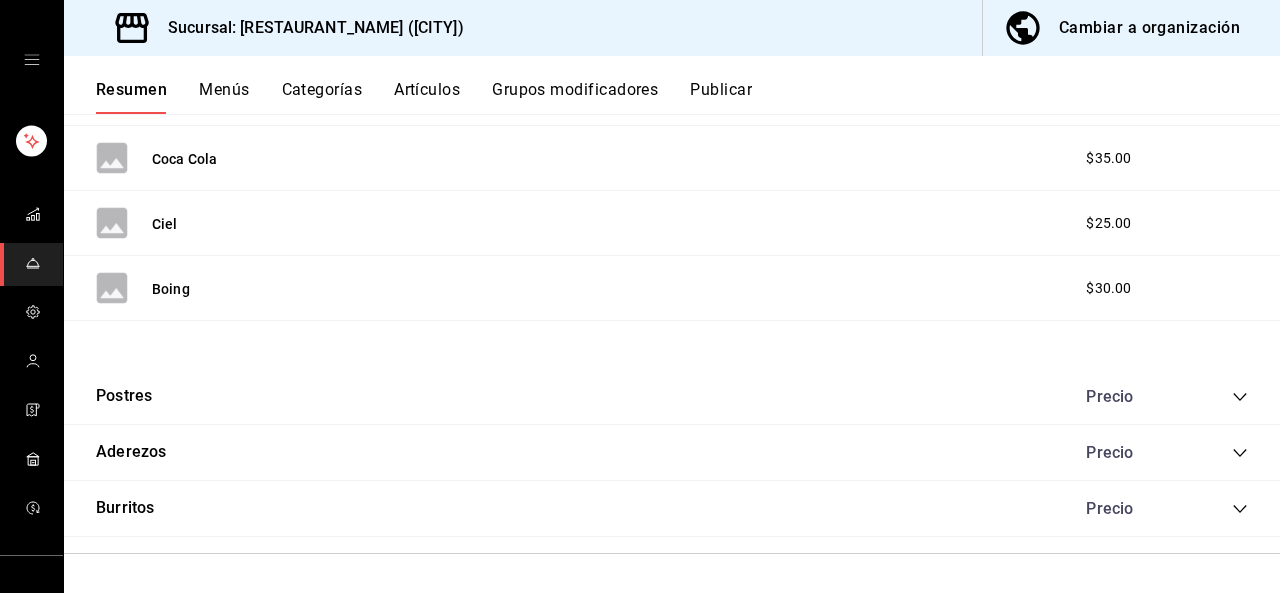 click 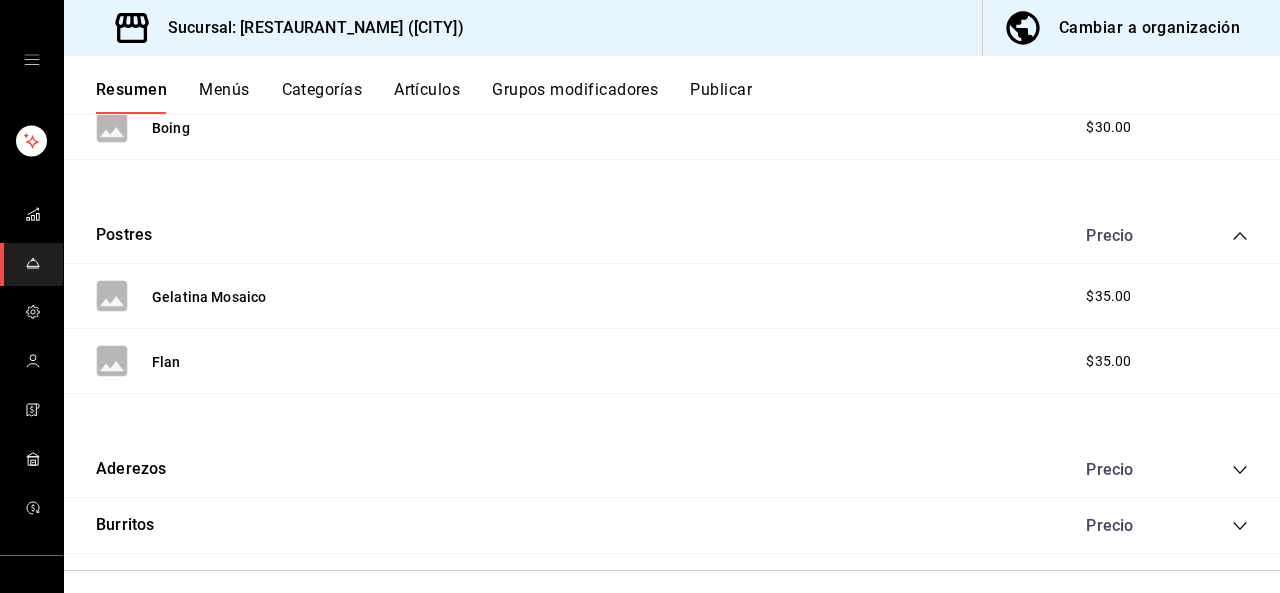 scroll, scrollTop: 1640, scrollLeft: 0, axis: vertical 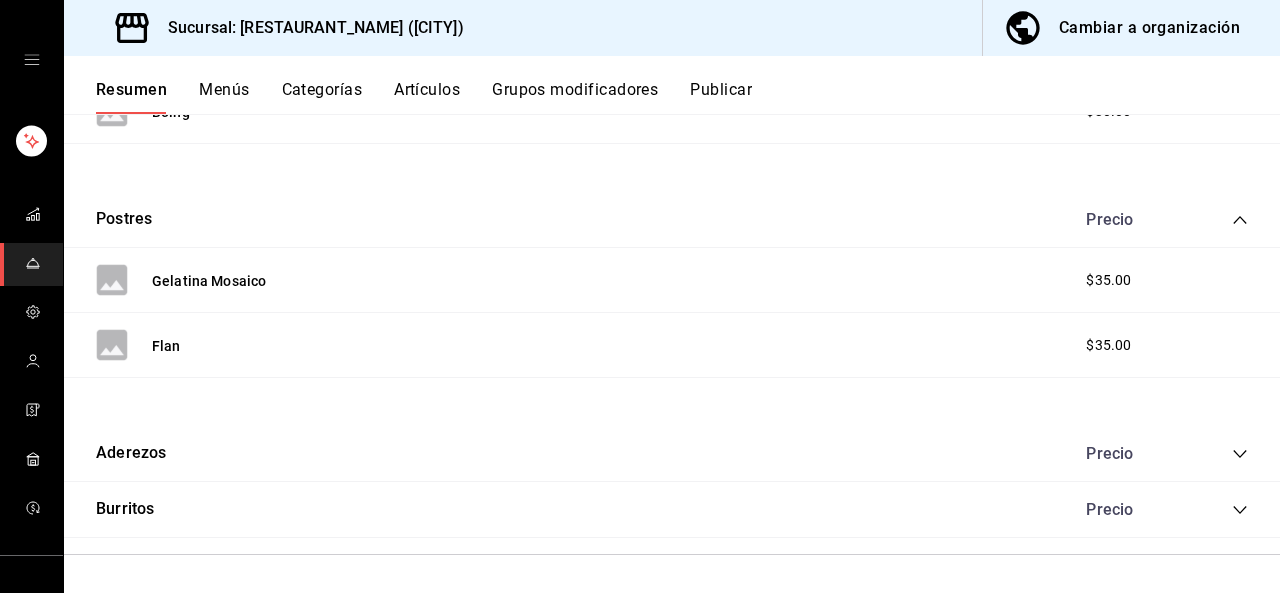 click 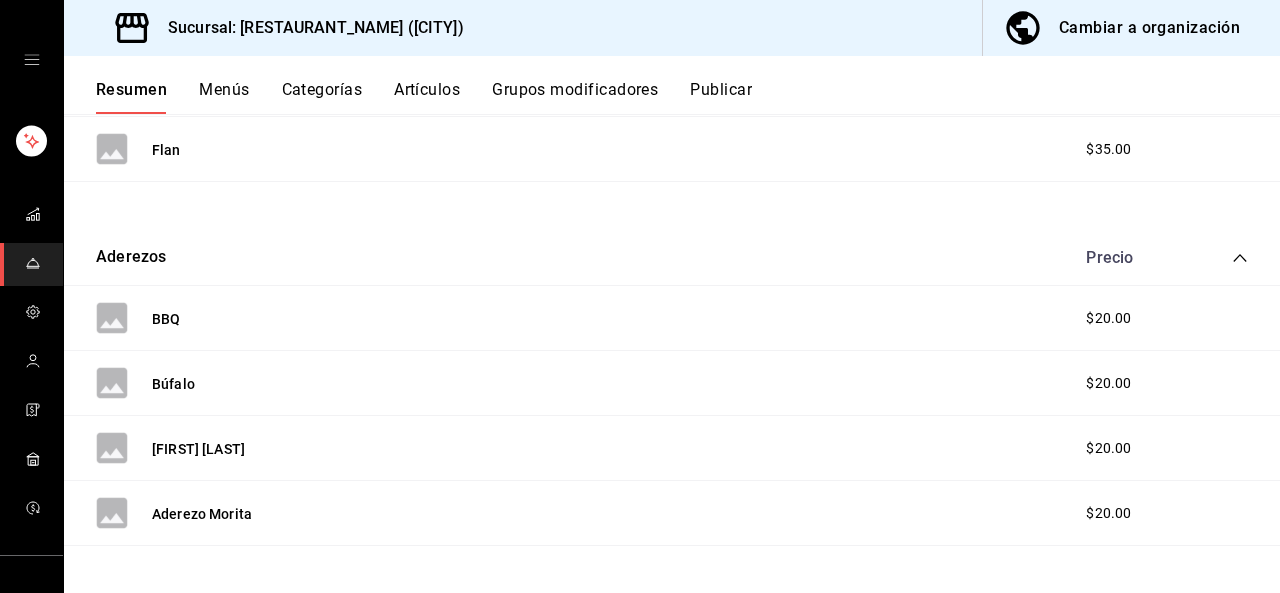 scroll, scrollTop: 1947, scrollLeft: 0, axis: vertical 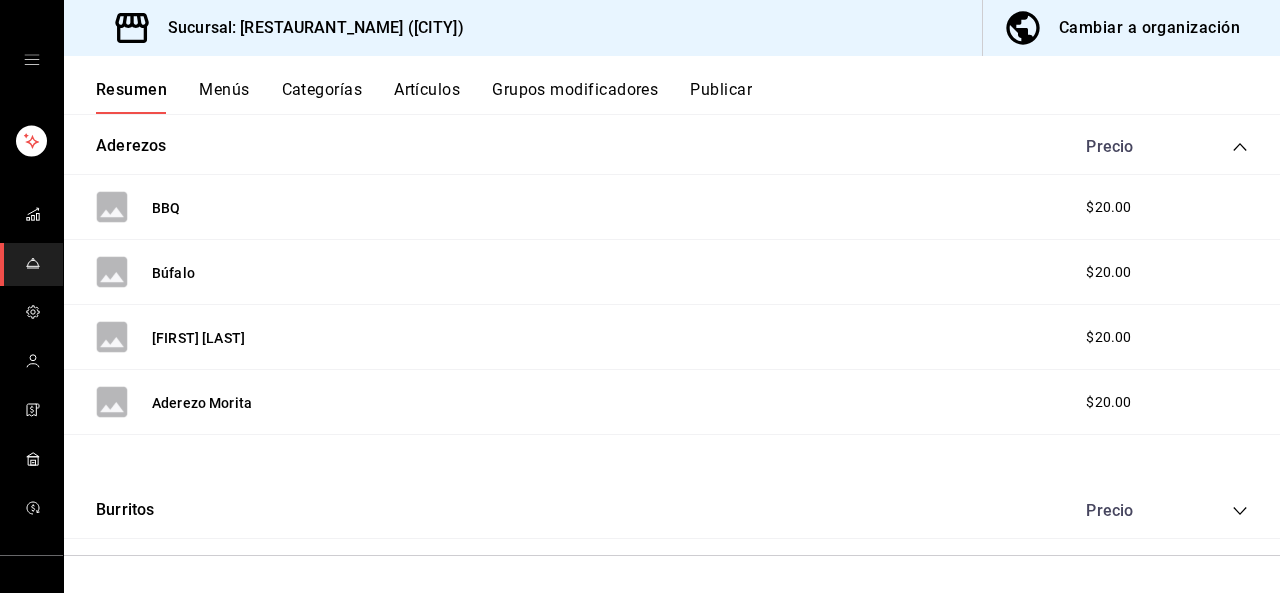 click 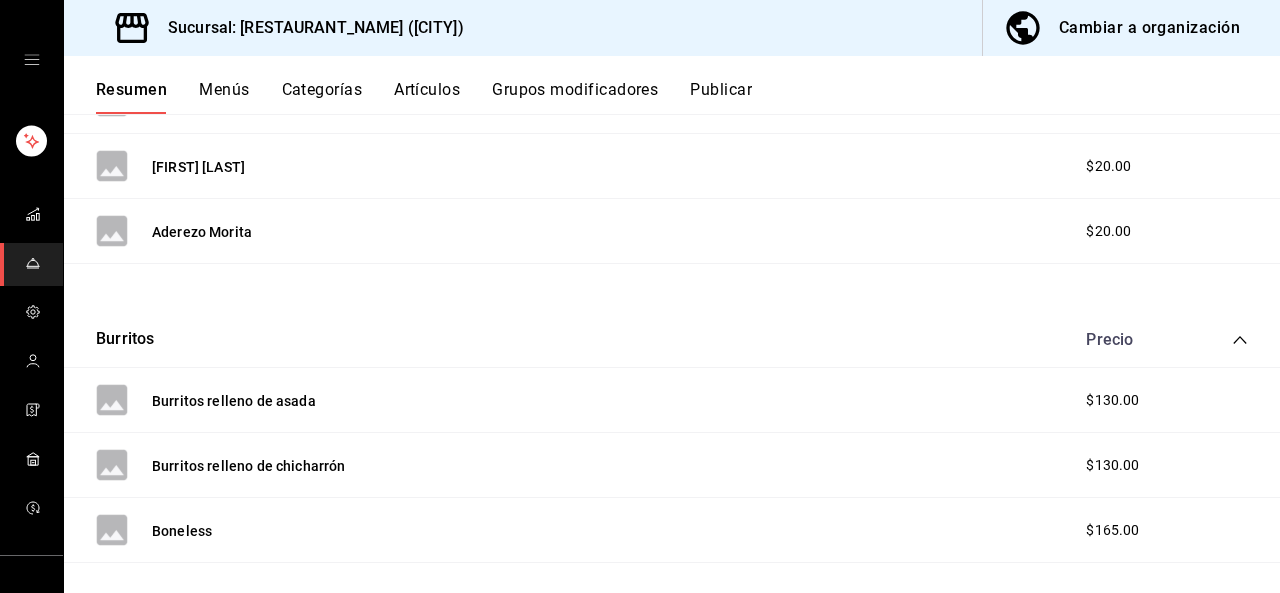 scroll, scrollTop: 2189, scrollLeft: 0, axis: vertical 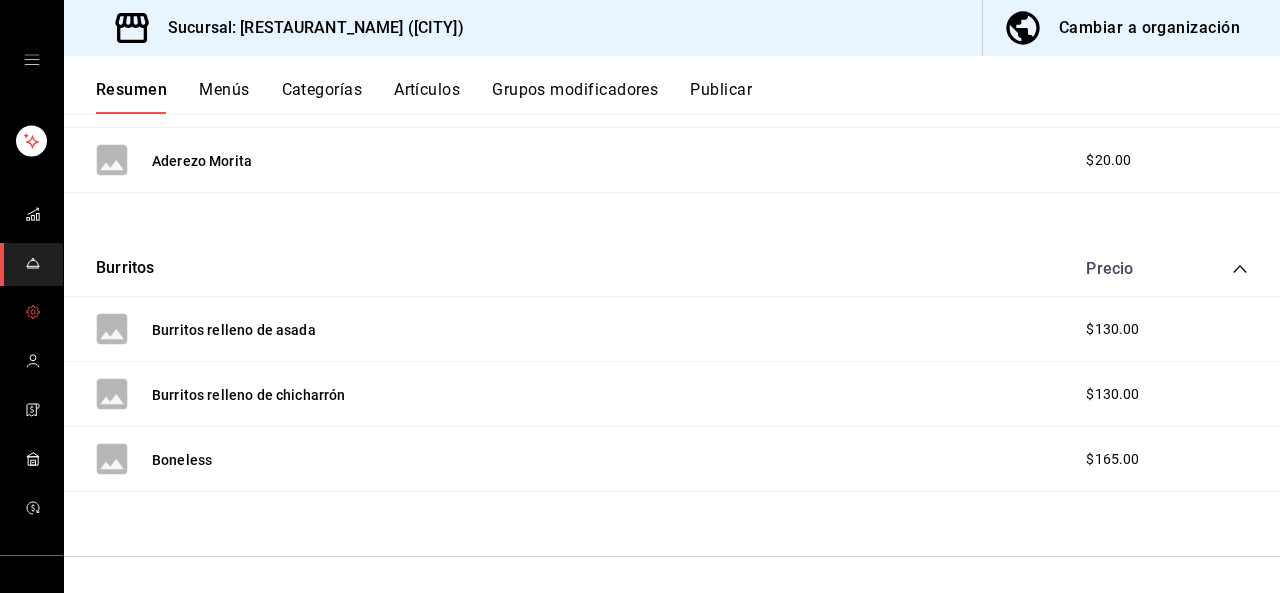 click at bounding box center [31, 313] 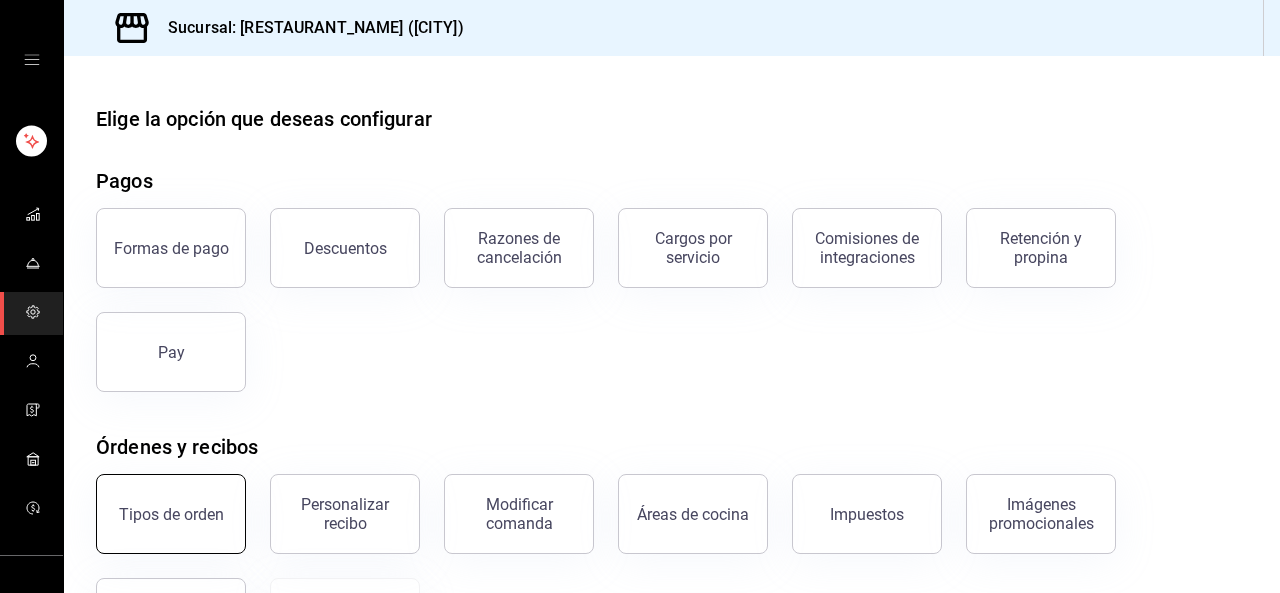 click on "Tipos de orden" at bounding box center (171, 514) 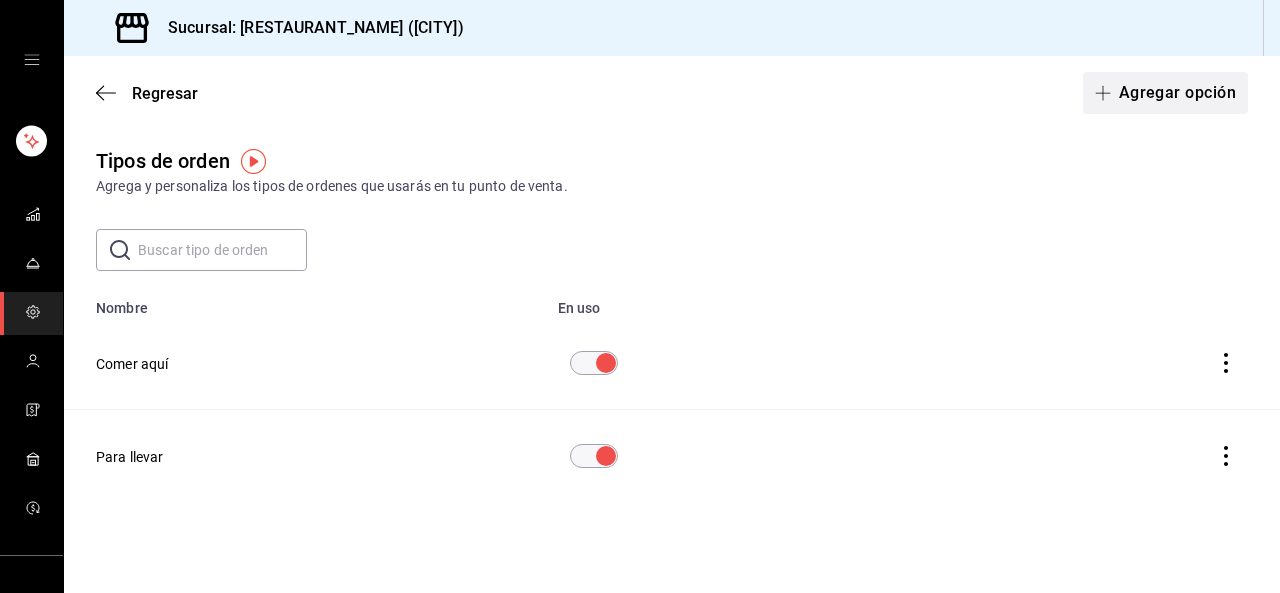 click on "Agregar opción" at bounding box center [1165, 93] 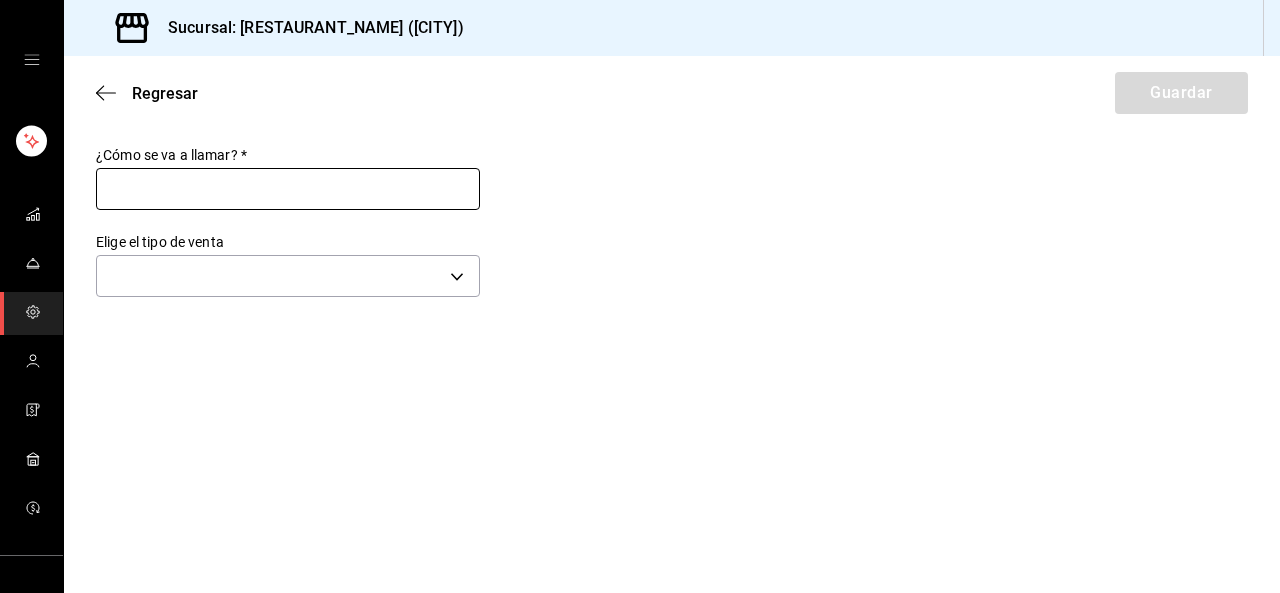 click at bounding box center [288, 189] 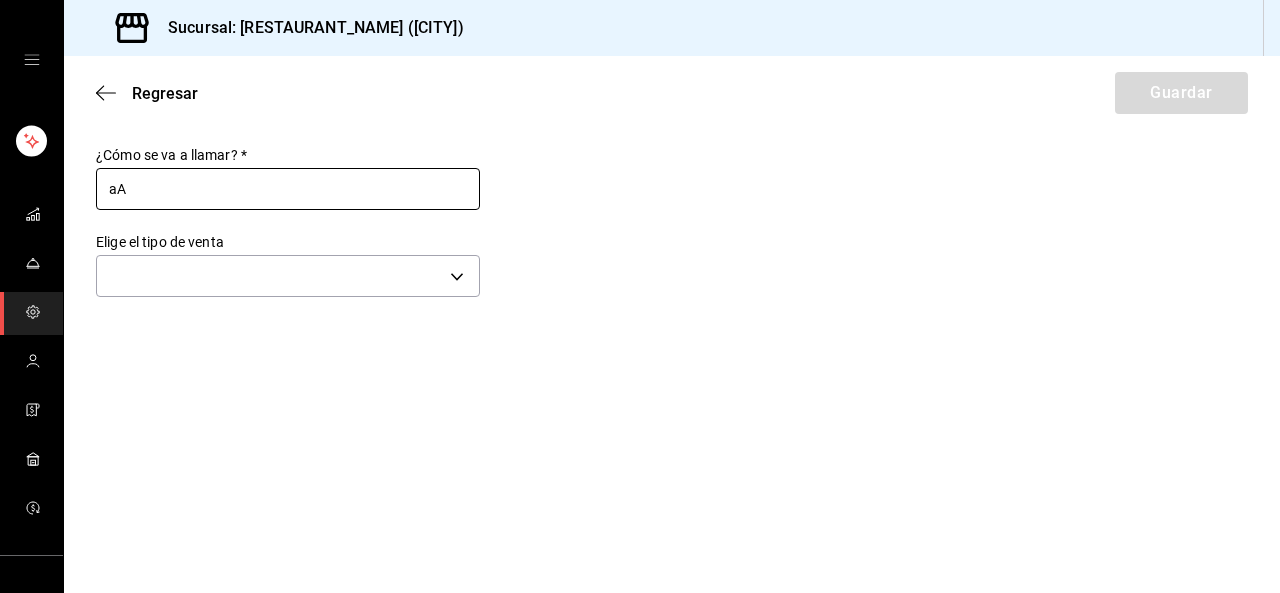 type on "a" 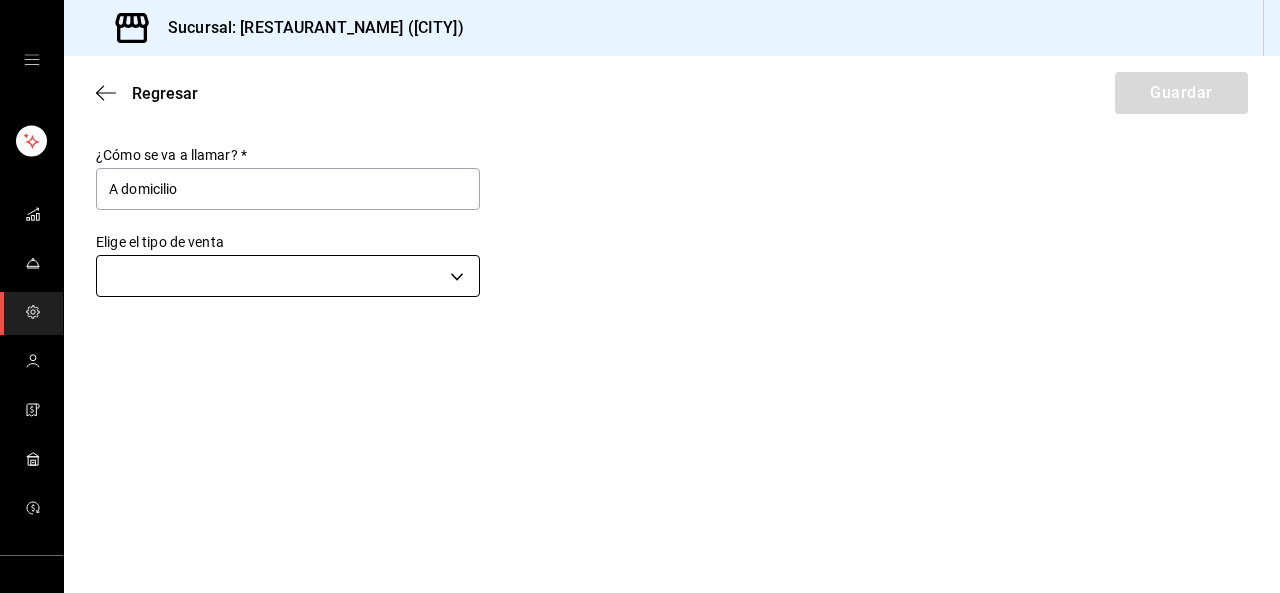 type on "A domicilio" 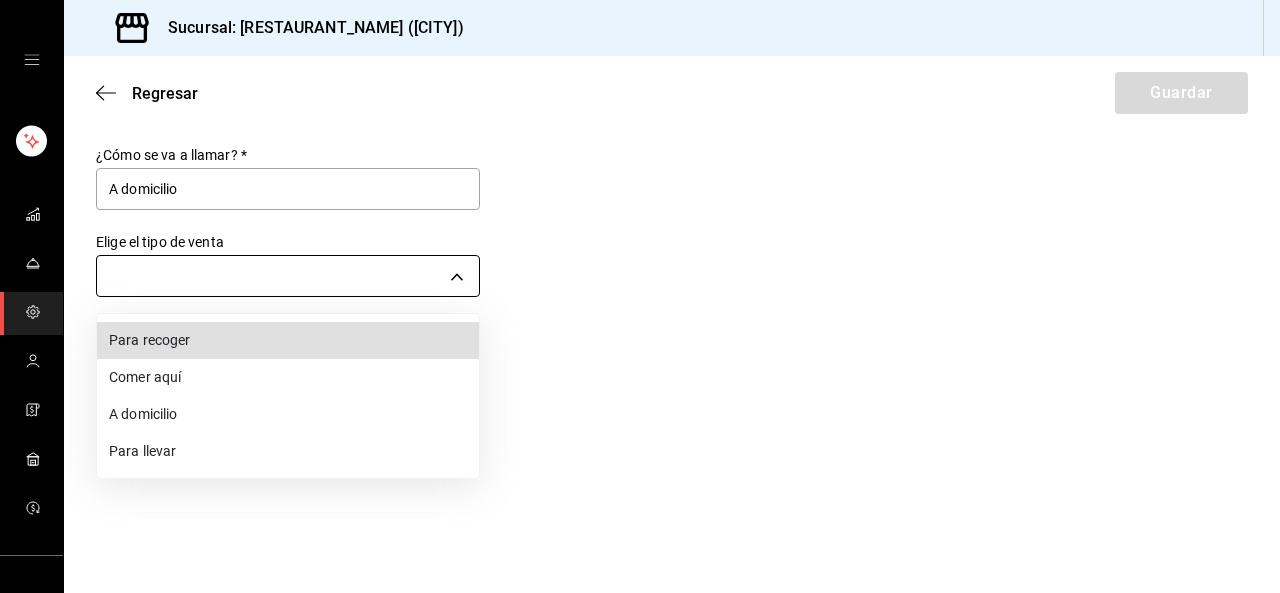 click on "Sucursal: [RESTAURANT_NAME] ([CITY]) Regresar Guardar ¿Cómo se va a llamar?   * A domicilio Elige el tipo de venta ​ GANA 1 MES GRATIS EN TU SUSCRIPCIÓN AQUÍ ¿Recuerdas cómo empezó tu restaurante?
Hoy puedes ayudar a un colega a tener el mismo cambio que tú viviste.
Recomienda Parrot directamente desde tu Portal Administrador.
Es fácil y rápido.
🎁 Por cada restaurante que se una, ganas 1 mes gratis. Ver video tutorial Ir a video Visitar centro de ayuda [PHONE] [EMAIL] Visitar centro de ayuda [PHONE] [EMAIL] Para recoger Comer aquí A domicilio Para llevar" at bounding box center (640, 296) 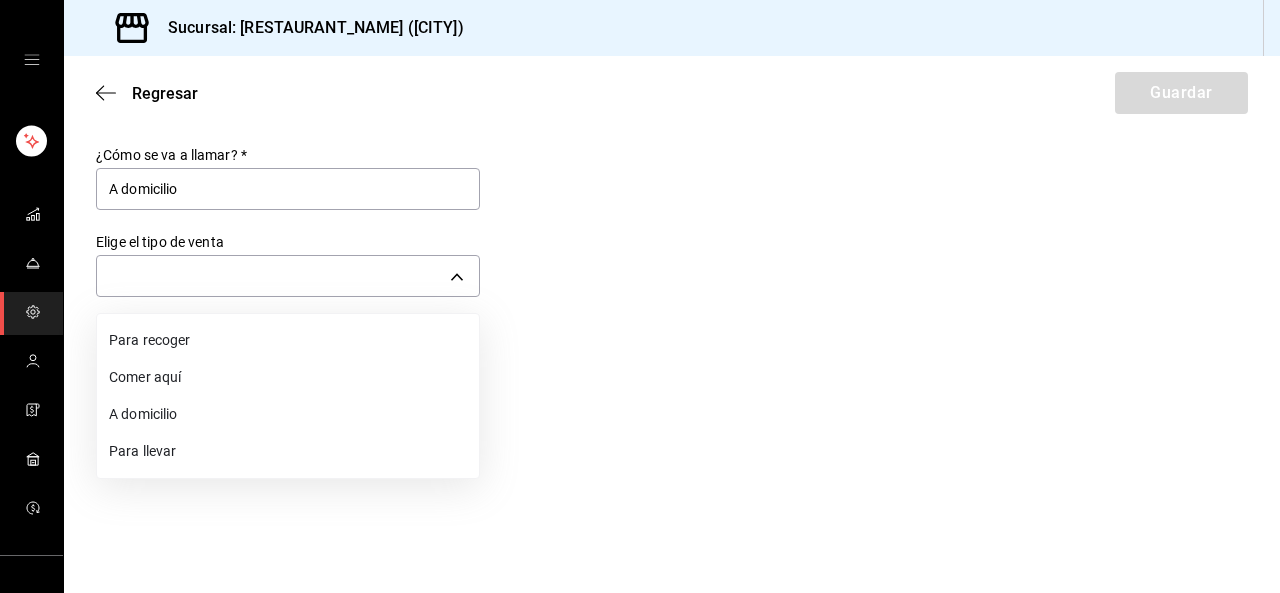 click on "A domicilio" at bounding box center [288, 414] 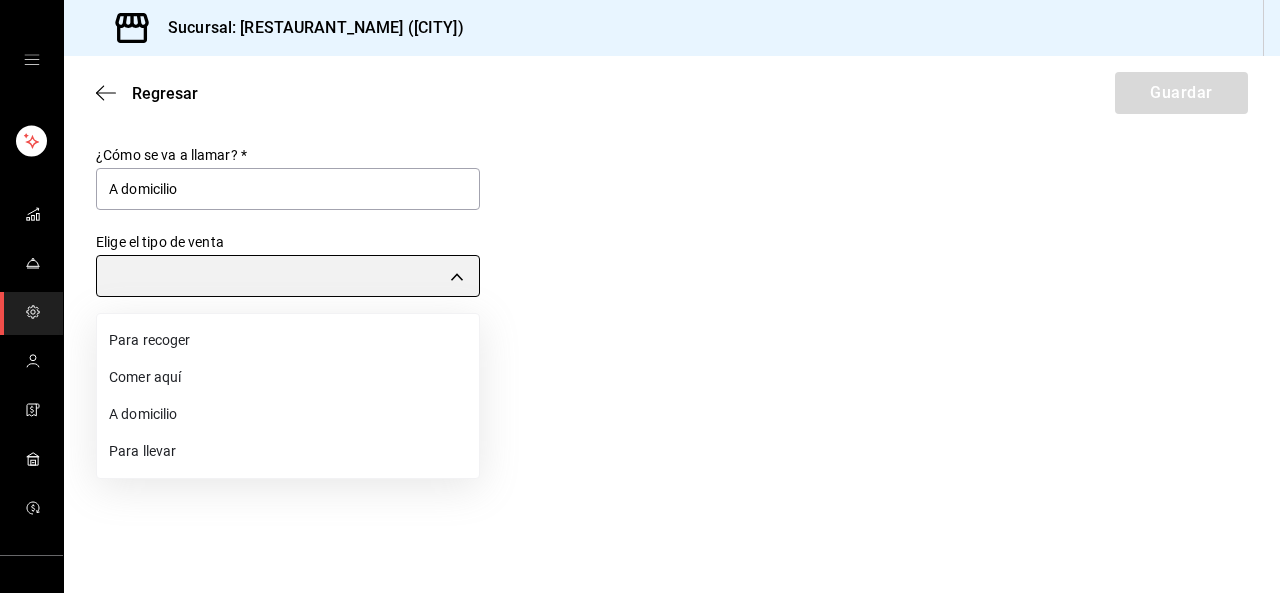 type on "DELIVERY" 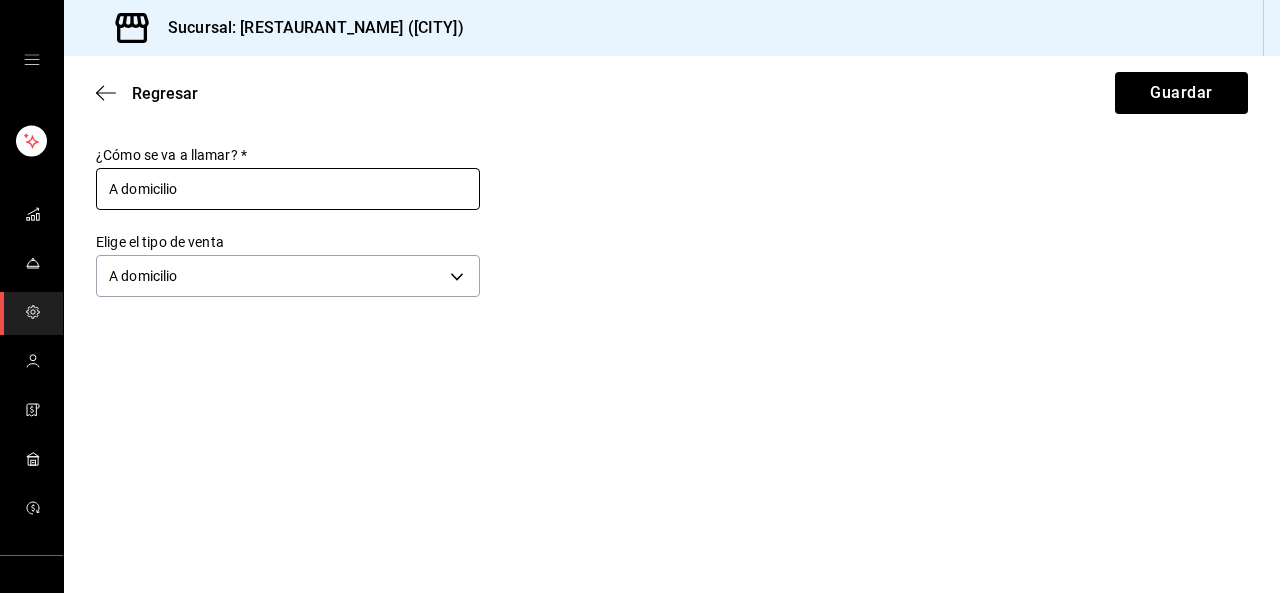 click on "A domicilio" at bounding box center (288, 189) 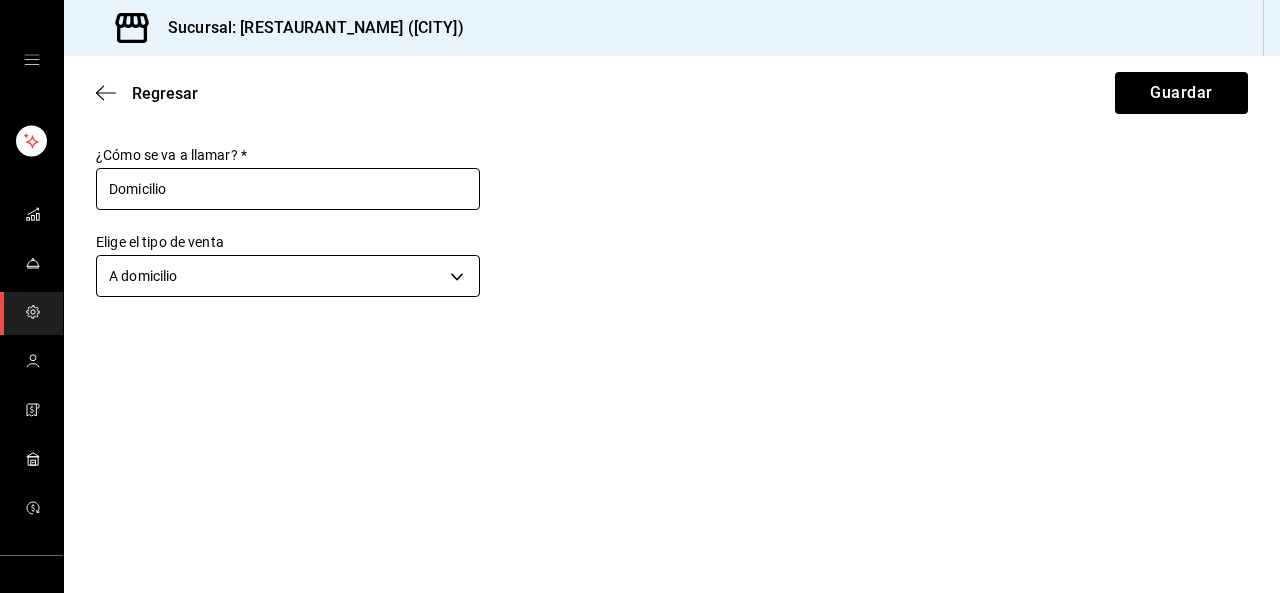 type on "Domicilio" 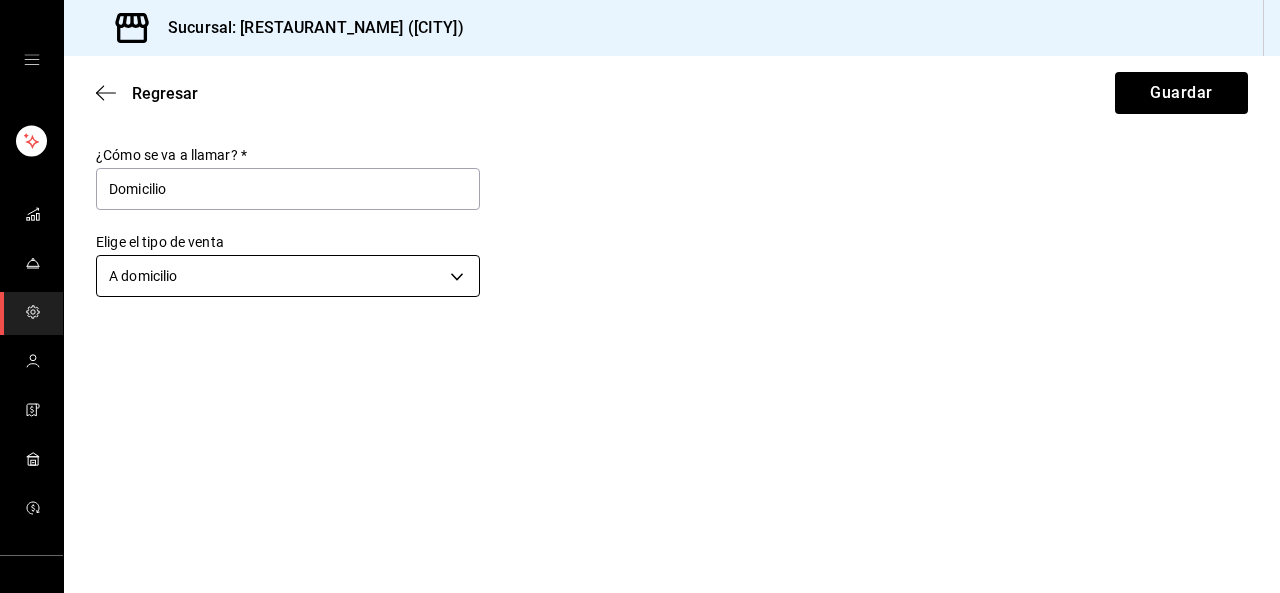 click on "Sucursal: [RESTAURANT_NAME] ([CITY]) Regresar Guardar ¿Cómo se va a llamar?   * Domicilio Elige el tipo de venta A domicilio DELIVERY GANA 1 MES GRATIS EN TU SUSCRIPCIÓN AQUÍ ¿Recuerdas cómo empezó tu restaurante?
Hoy puedes ayudar a un colega a tener el mismo cambio que tú viviste.
Recomienda Parrot directamente desde tu Portal Administrador.
Es fácil y rápido.
🎁 Por cada restaurante que se una, ganas 1 mes gratis. Ver video tutorial Ir a video Visitar centro de ayuda [PHONE] [EMAIL] Visitar centro de ayuda [PHONE] [EMAIL]" at bounding box center [640, 296] 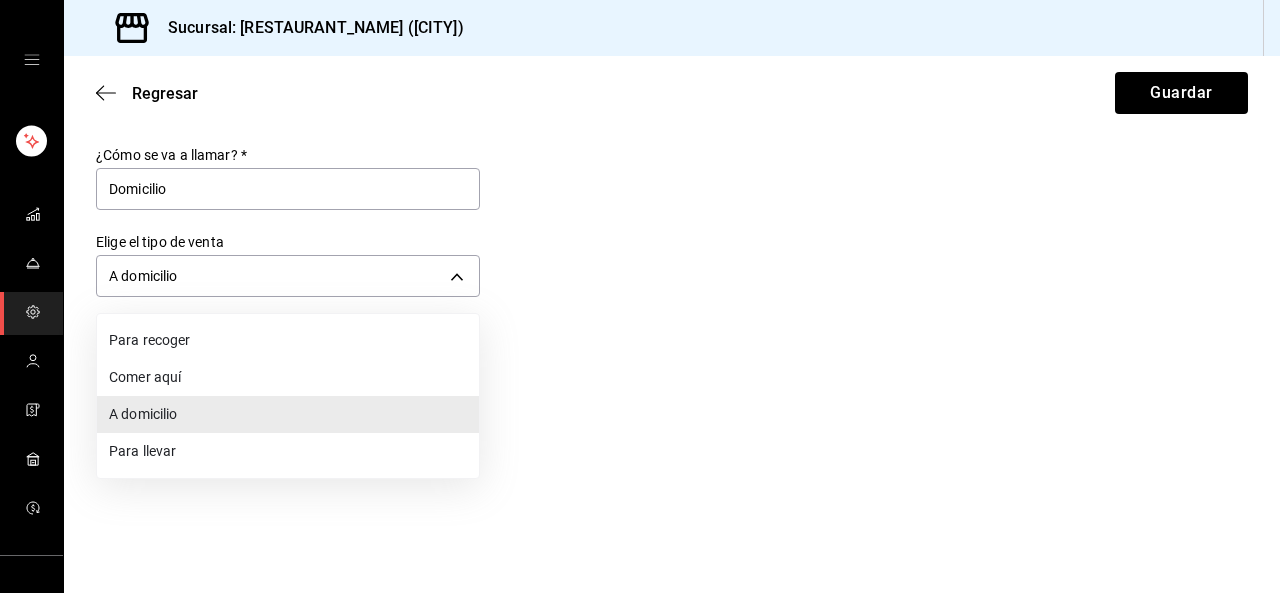 click at bounding box center (640, 296) 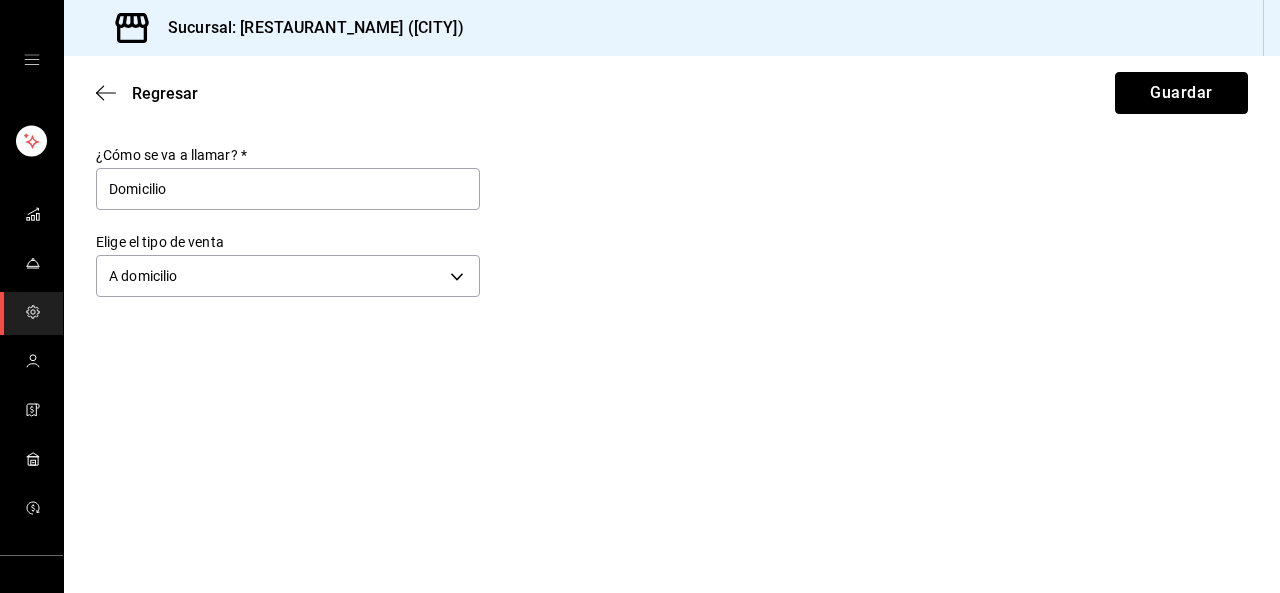 click on "Guardar" at bounding box center [1181, 93] 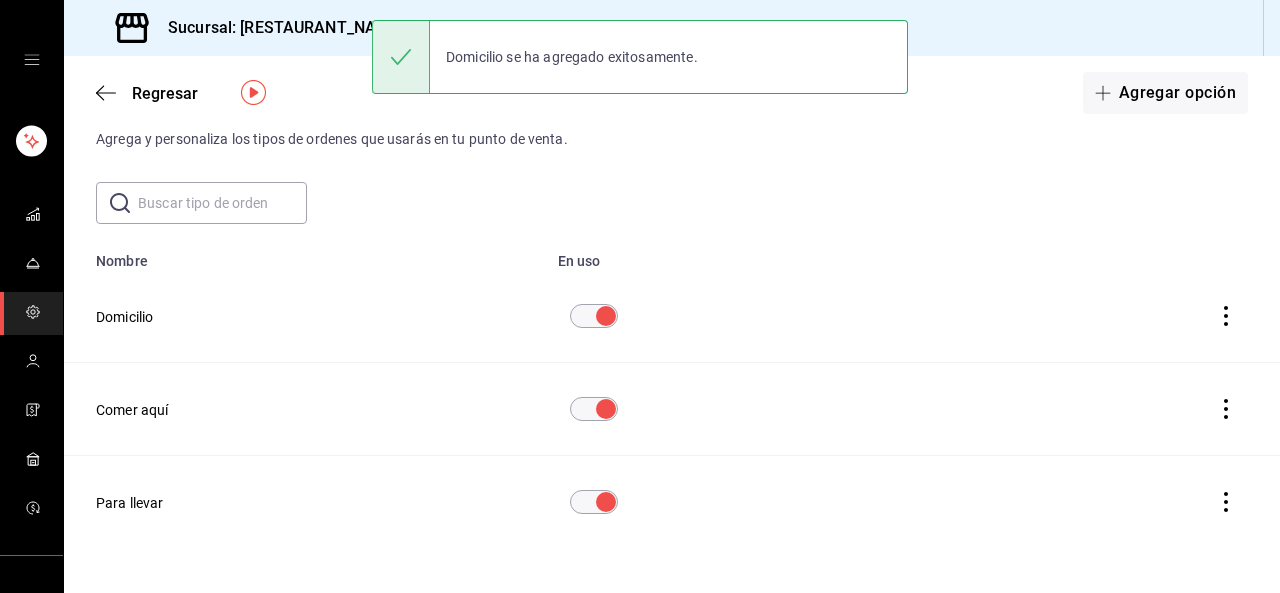 scroll, scrollTop: 89, scrollLeft: 0, axis: vertical 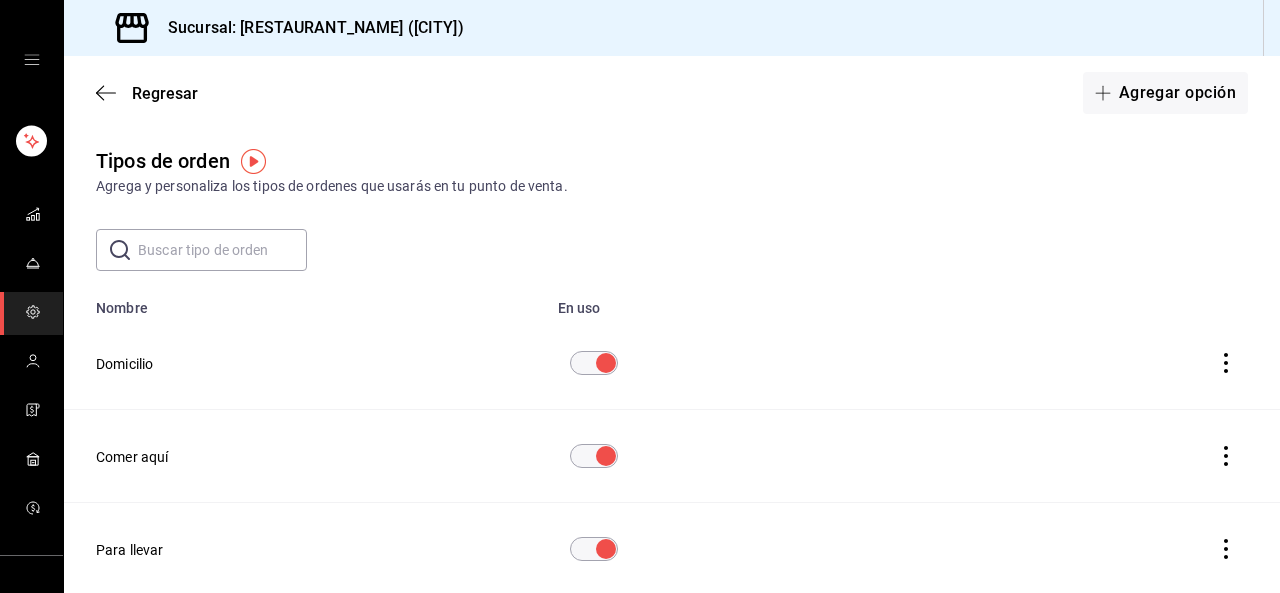 click on "Regresar Agregar opción" at bounding box center [672, 93] 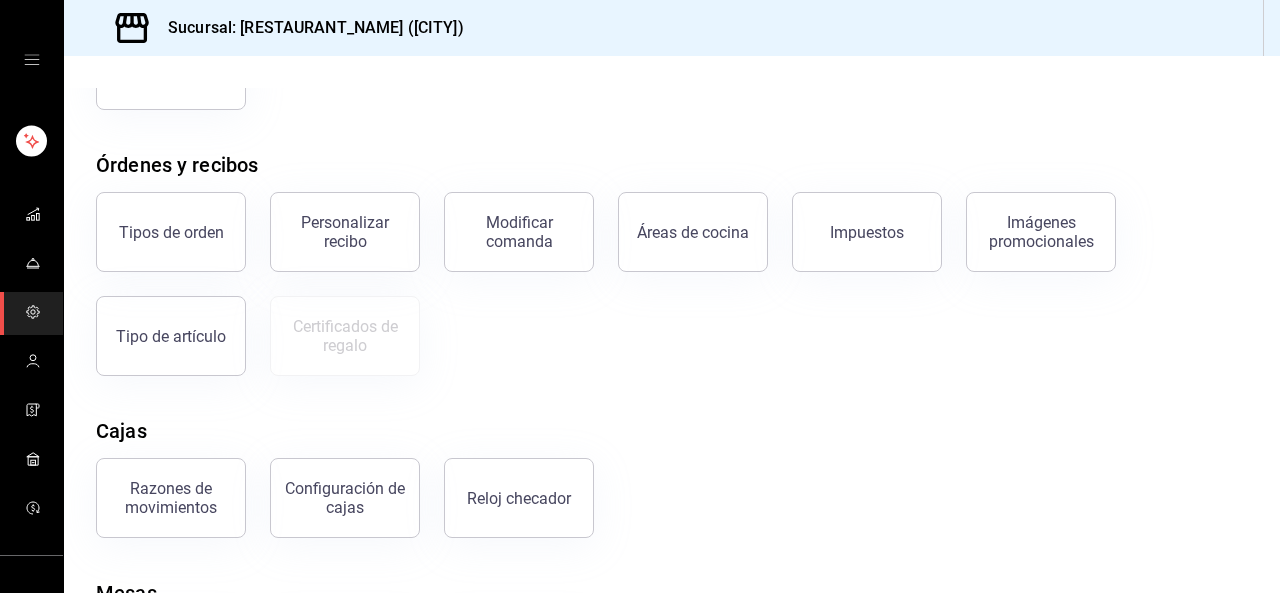 scroll, scrollTop: 420, scrollLeft: 0, axis: vertical 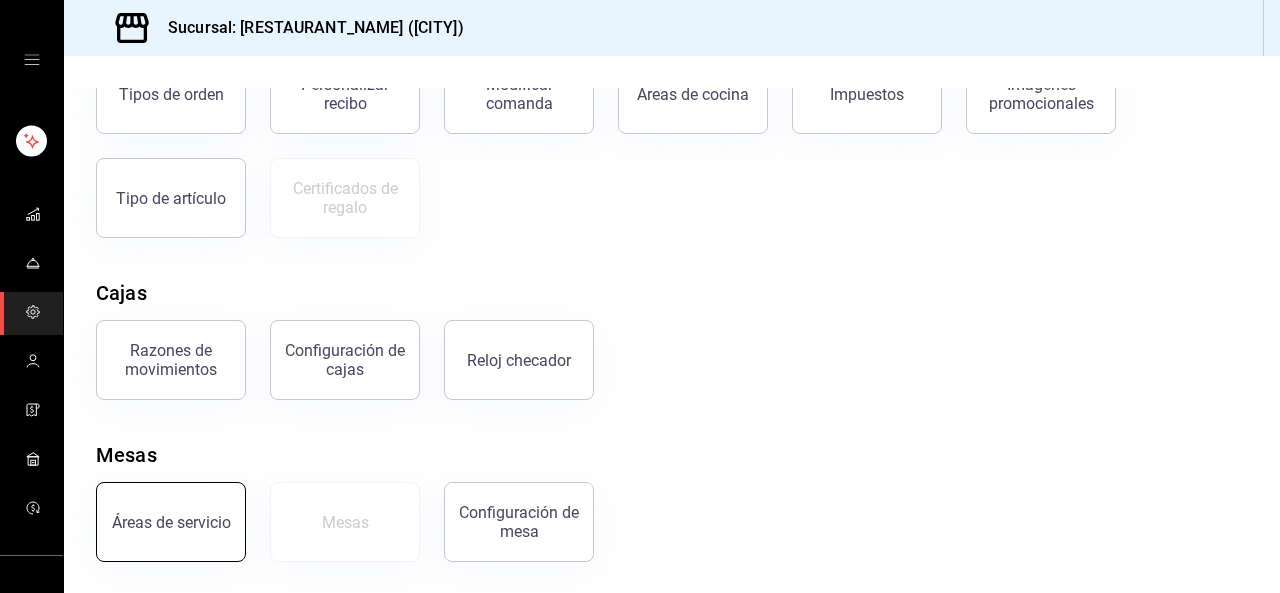 click on "Áreas de servicio" at bounding box center [171, 522] 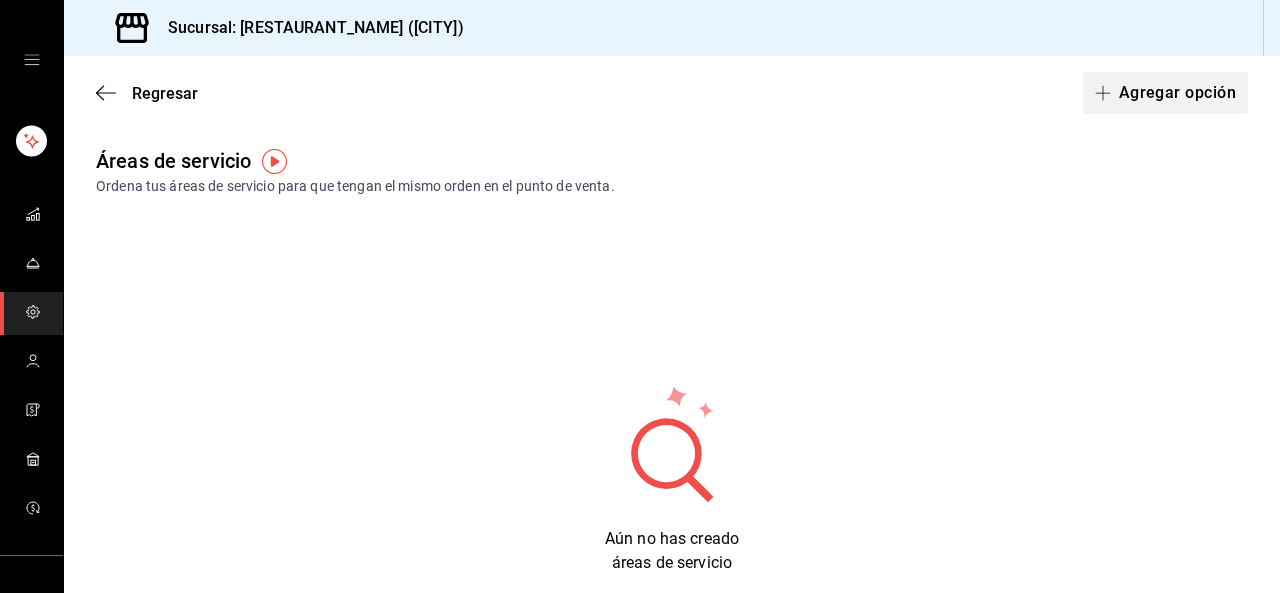 click on "Agregar opción" at bounding box center [1165, 93] 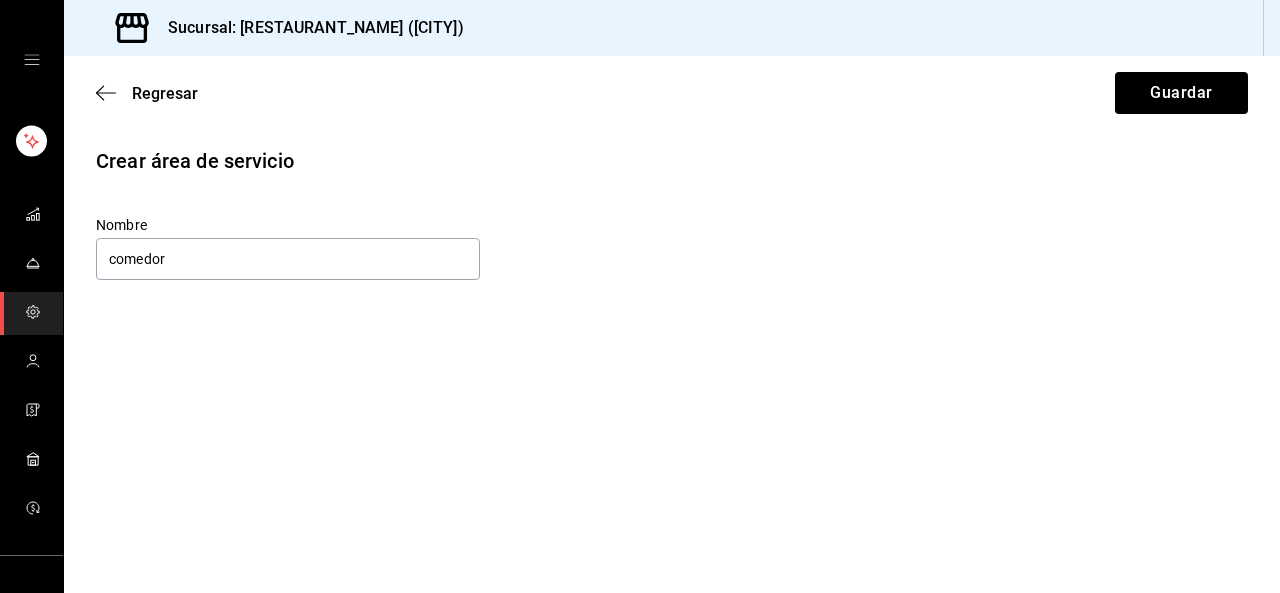 type on "comedor" 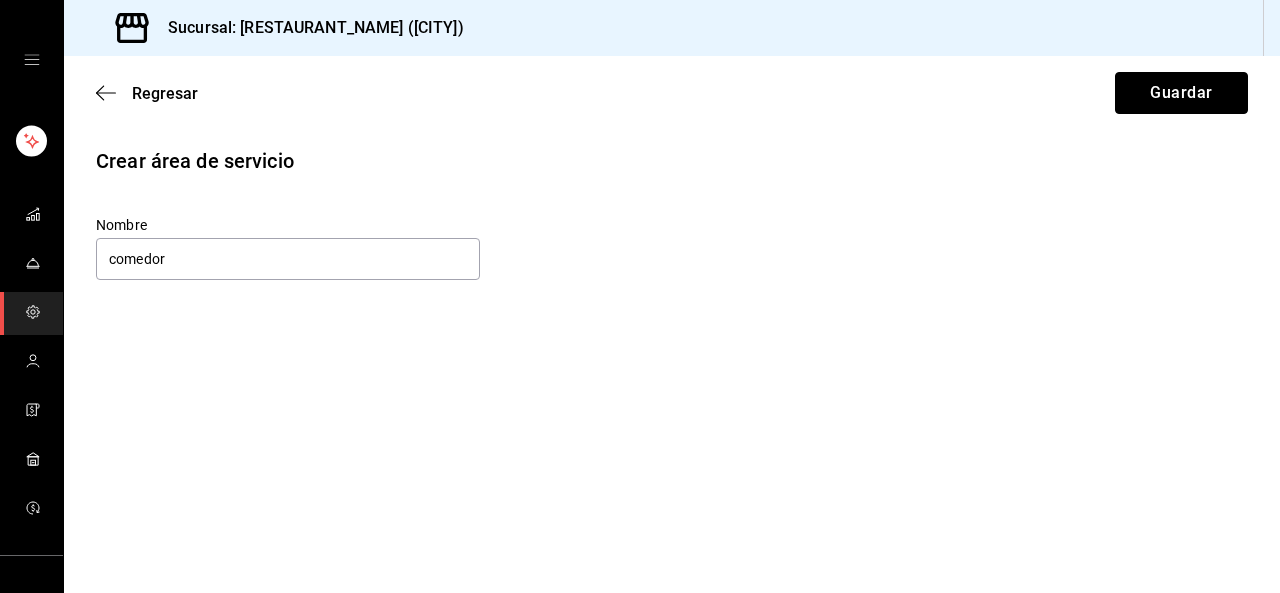 click on "Guardar" at bounding box center (1181, 93) 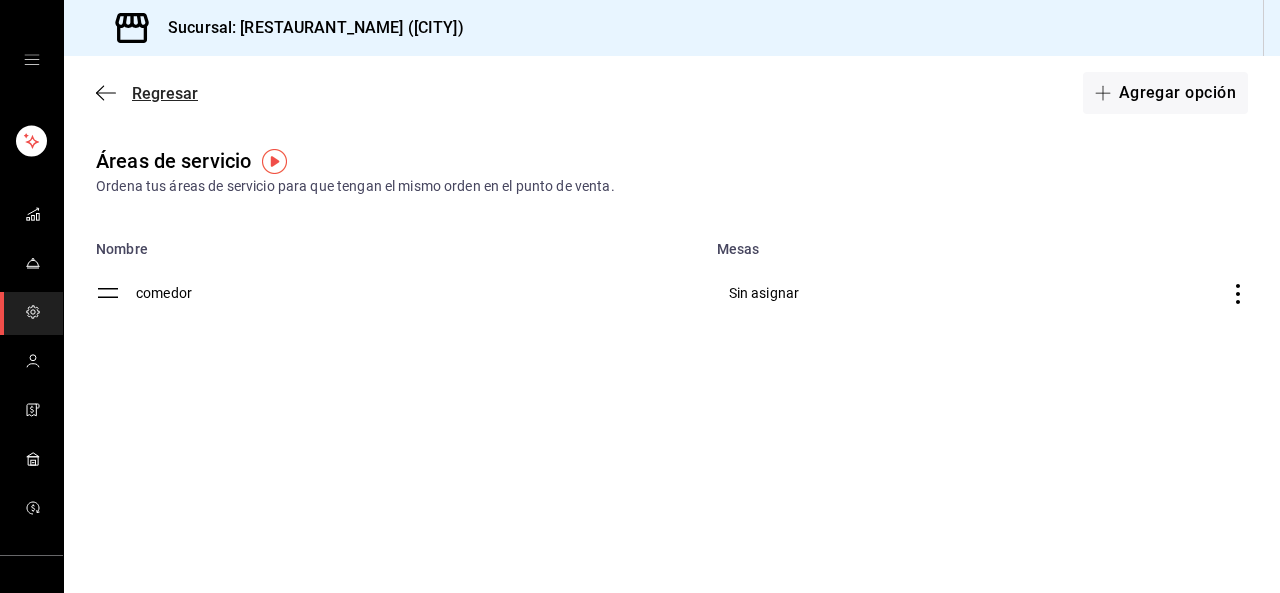 click 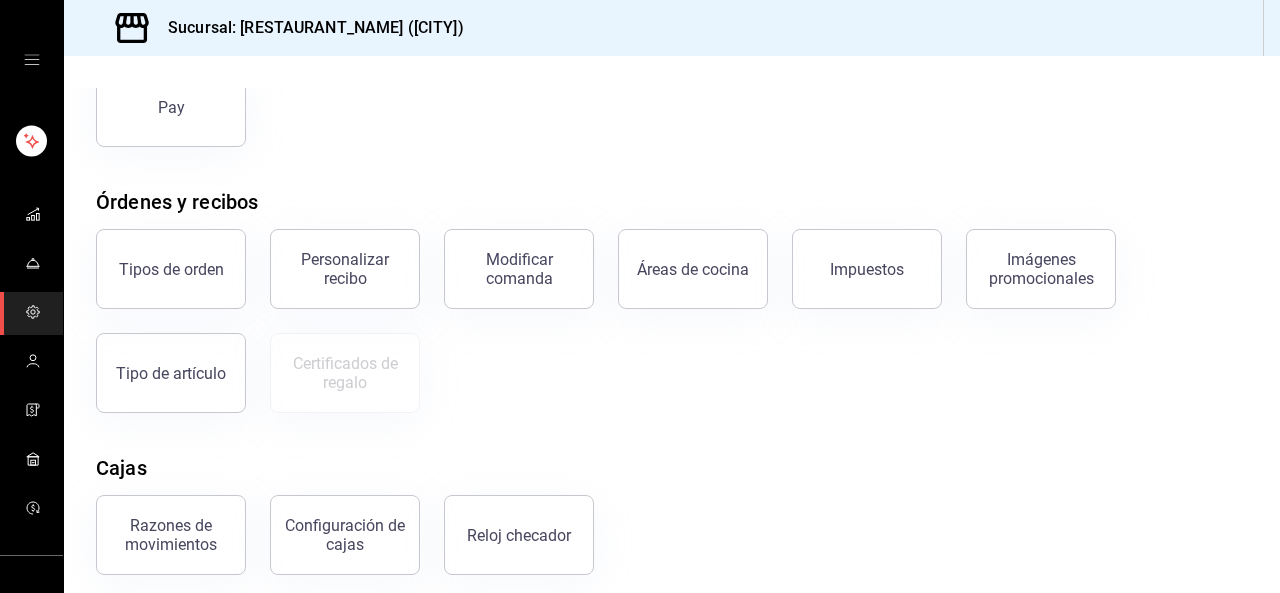 scroll, scrollTop: 420, scrollLeft: 0, axis: vertical 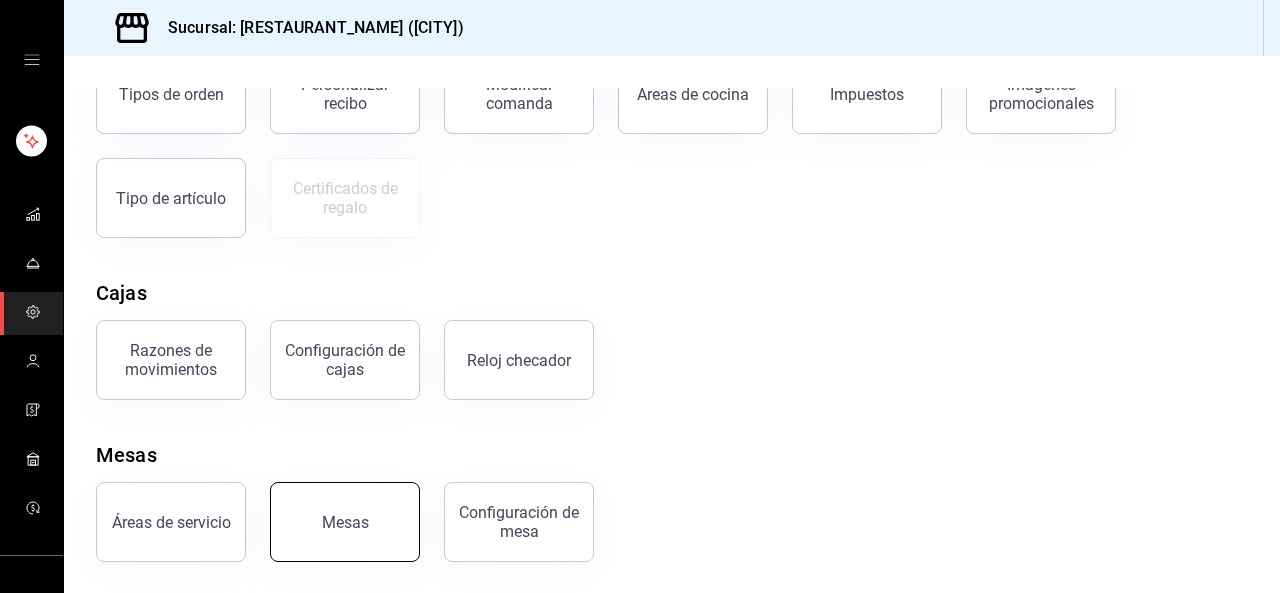 click on "Mesas" at bounding box center (345, 522) 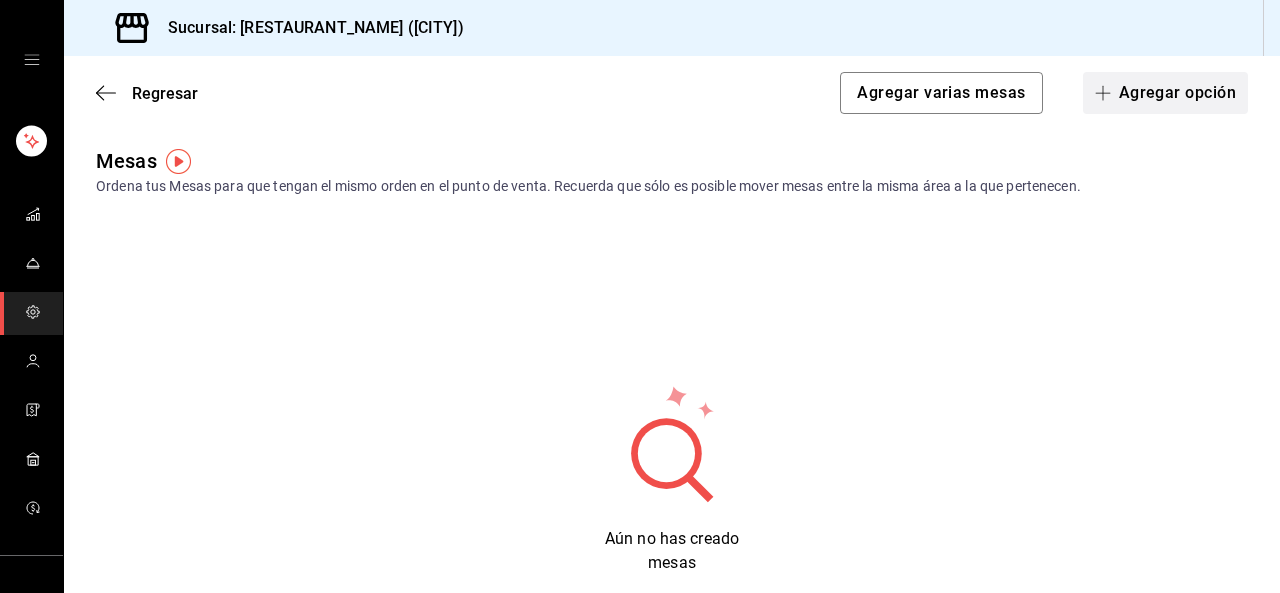 click on "Agregar opción" at bounding box center [1165, 93] 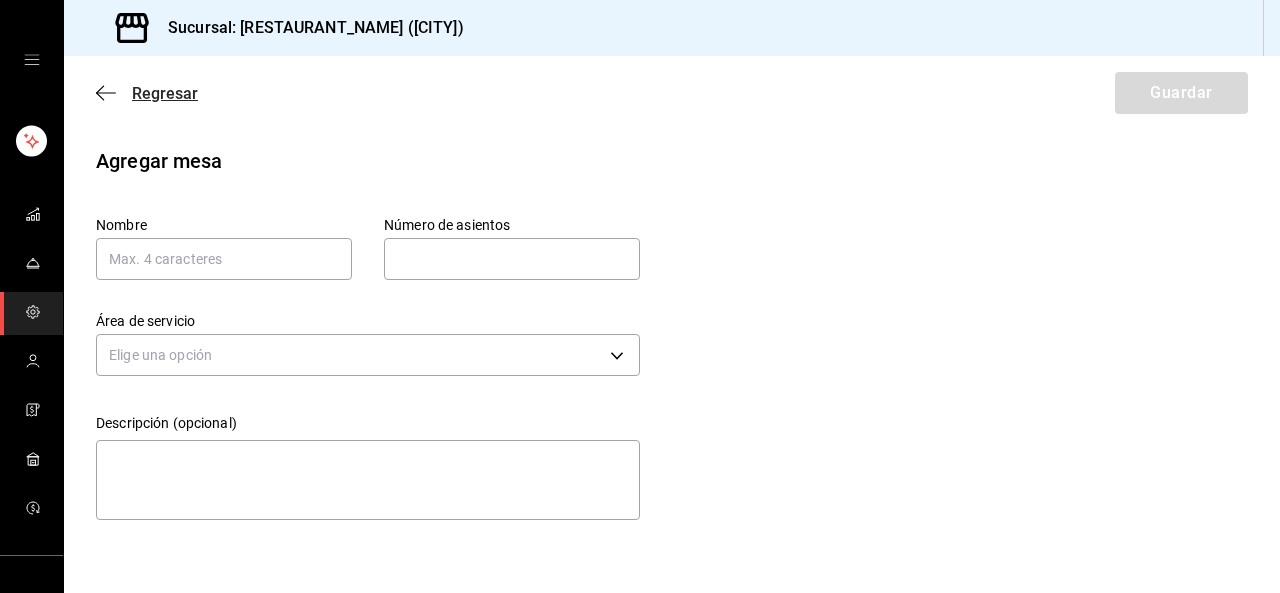 click 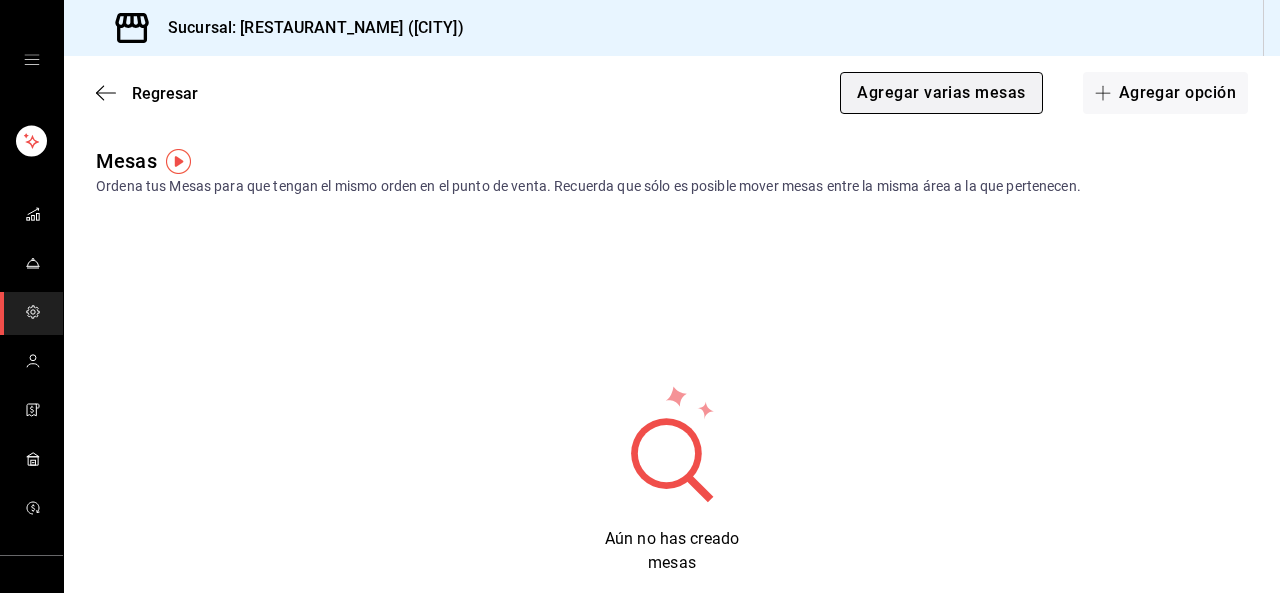 click on "Agregar varias mesas" at bounding box center (941, 93) 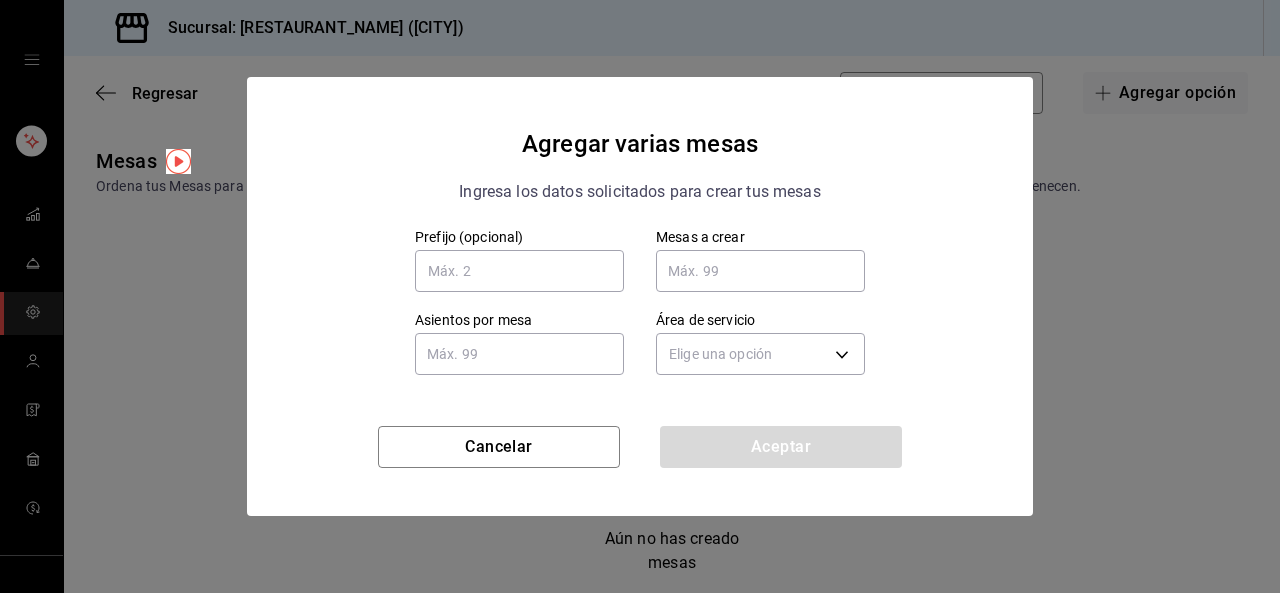 click at bounding box center (760, 271) 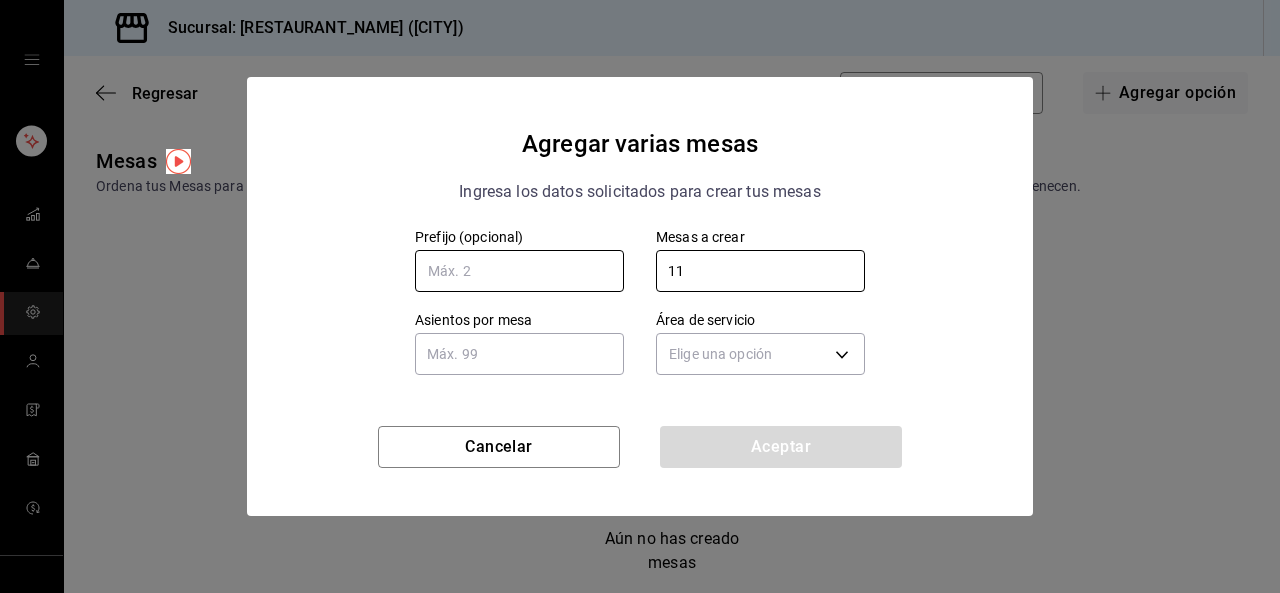 type on "11" 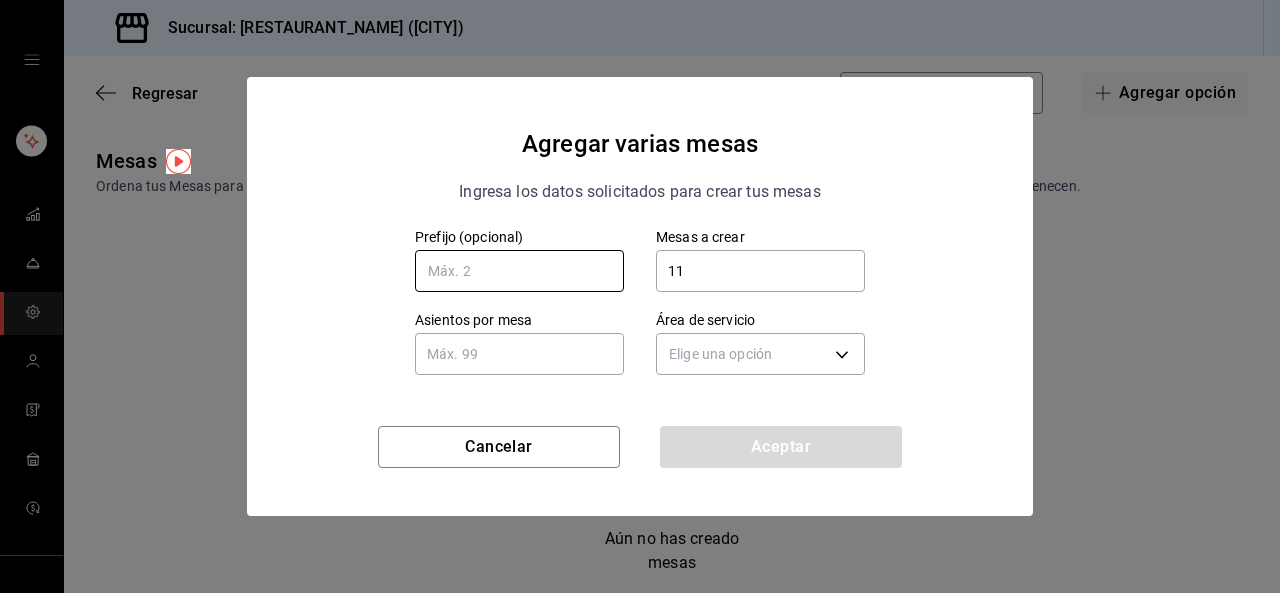 click at bounding box center (519, 271) 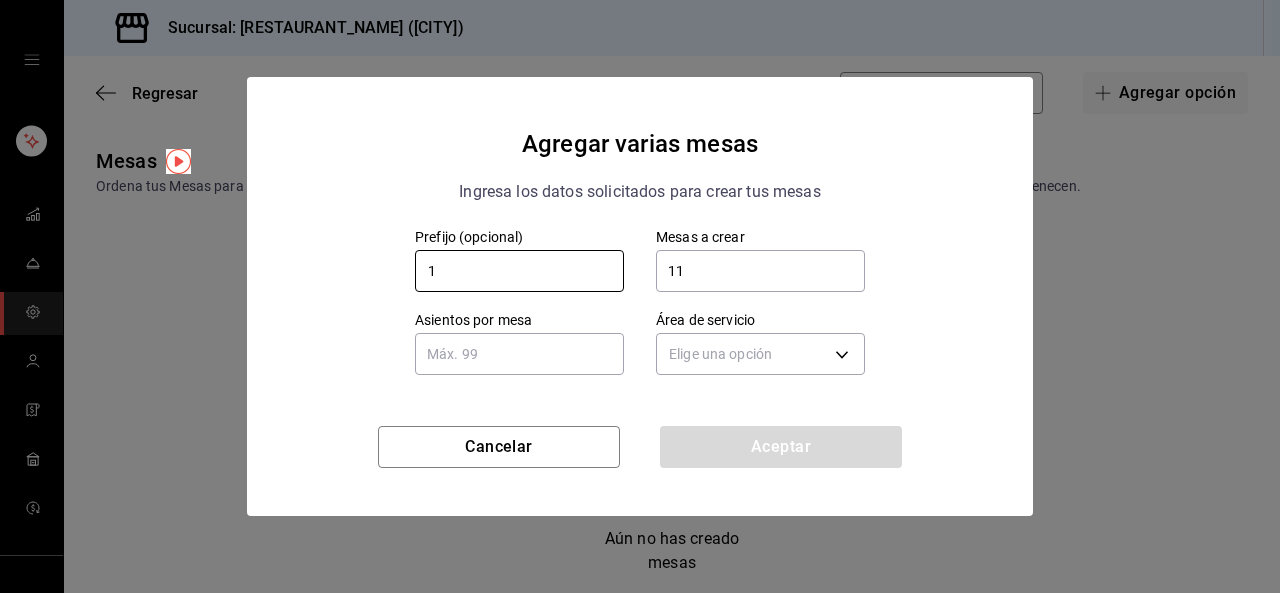 type 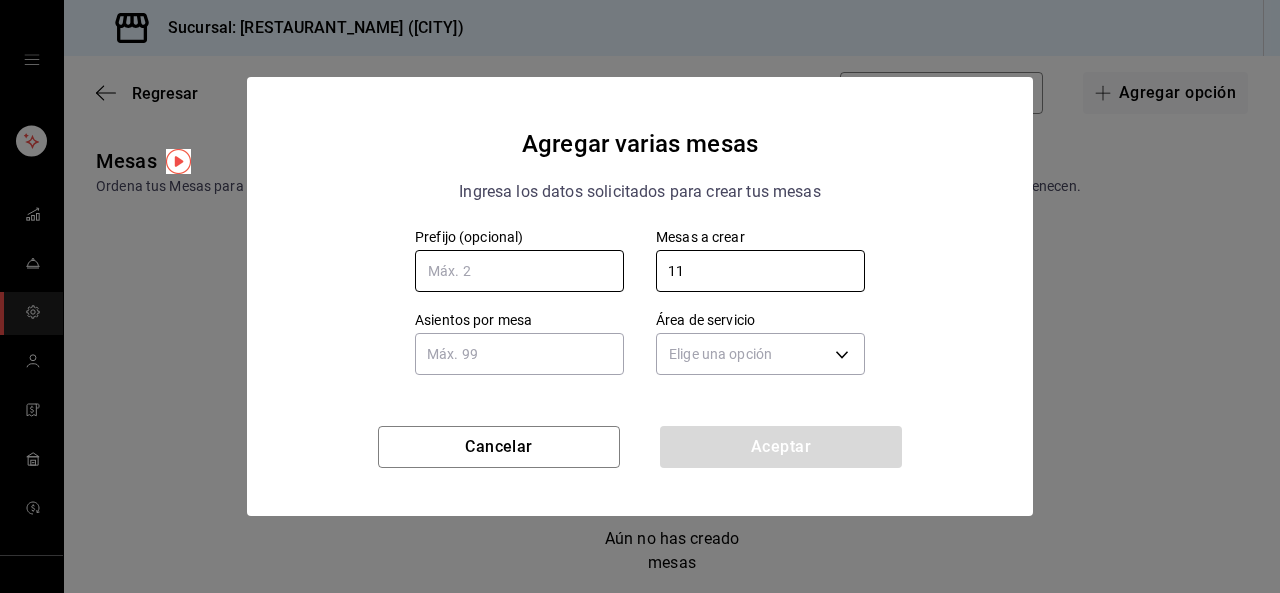 click on "Prefijo (opcional) Mesas a crear 11 Mesas a crear" at bounding box center [624, 245] 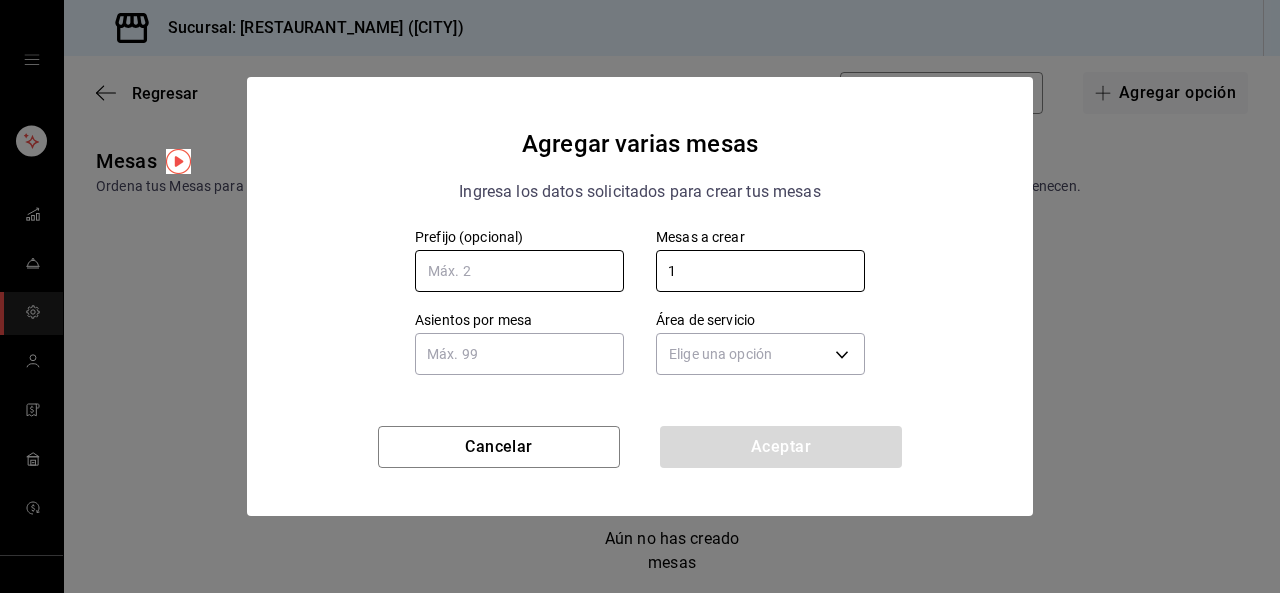 type on "11" 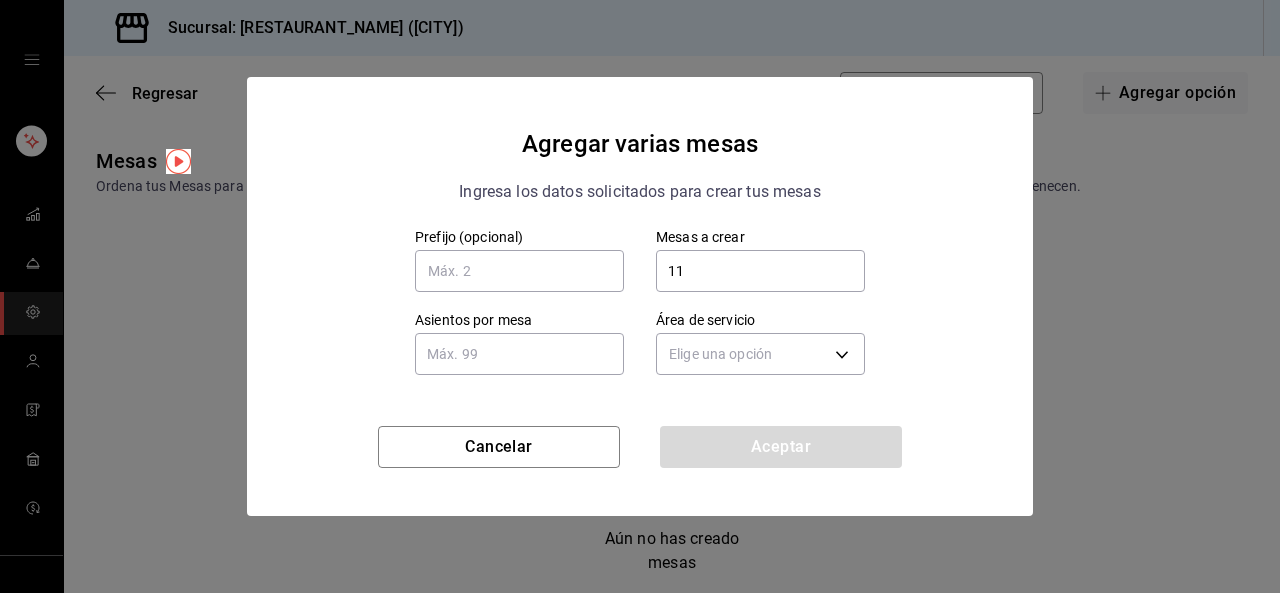 click at bounding box center [519, 354] 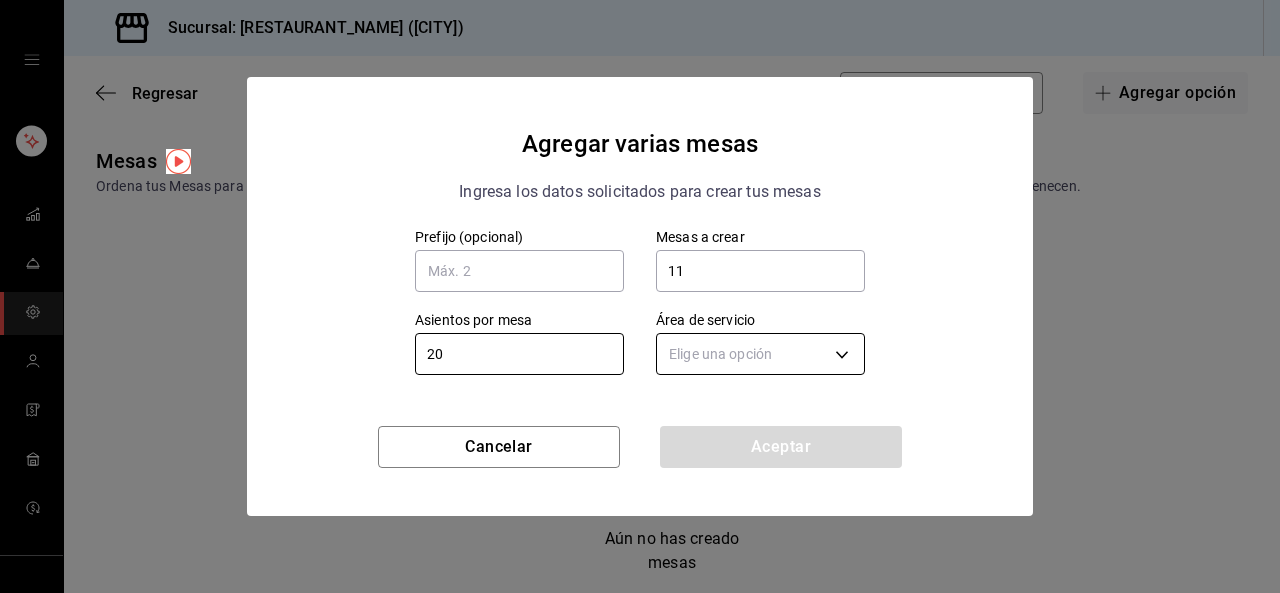 type on "20" 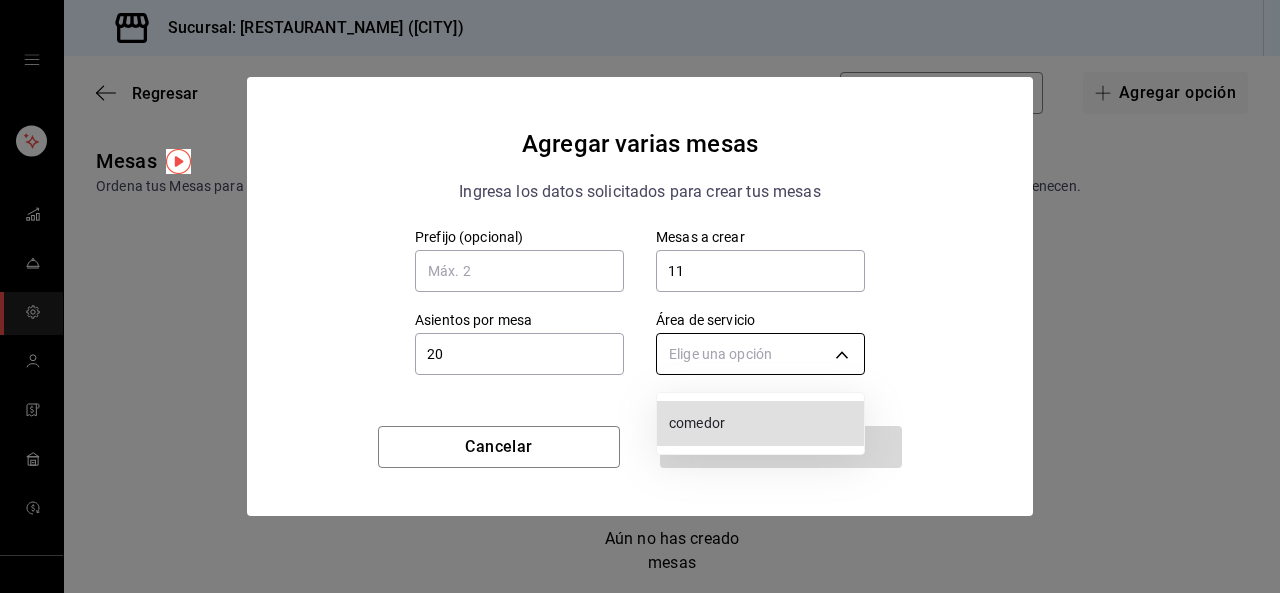 click on "Sucursal: La Doña comida Mexicana (Mty) Regresar Agregar varias mesas Agregar opción Mesas Ordena tus Mesas para que tengan el mismo orden en el punto de venta.
Recuerda que sólo es posible mover mesas entre la misma área a la que pertenecen. Aún no has creado mesas GANA 1 MES GRATIS EN TU SUSCRIPCIÓN AQUÍ ¿Recuerdas cómo empezó tu restaurante?
Hoy puedes ayudar a un colega a tener el mismo cambio que tú viviste.
Recomienda Parrot directamente desde tu Portal Administrador.
Es fácil y rápido.
🎁 Por cada restaurante que se una, ganas 1 mes gratis. Ver video tutorial Ir a video Agregar varias mesas Ingresa los datos solicitados para crear tus mesas Prefijo (opcional) Mesas a crear 11 Mesas a crear Asientos por mesa 20 Asientos por mesa Área de servicio Elige una opción Cancelar Aceptar Visitar centro de ayuda [PHONE] [EMAIL] Visitar centro de ayuda [PHONE] [EMAIL] comedor" at bounding box center (640, 296) 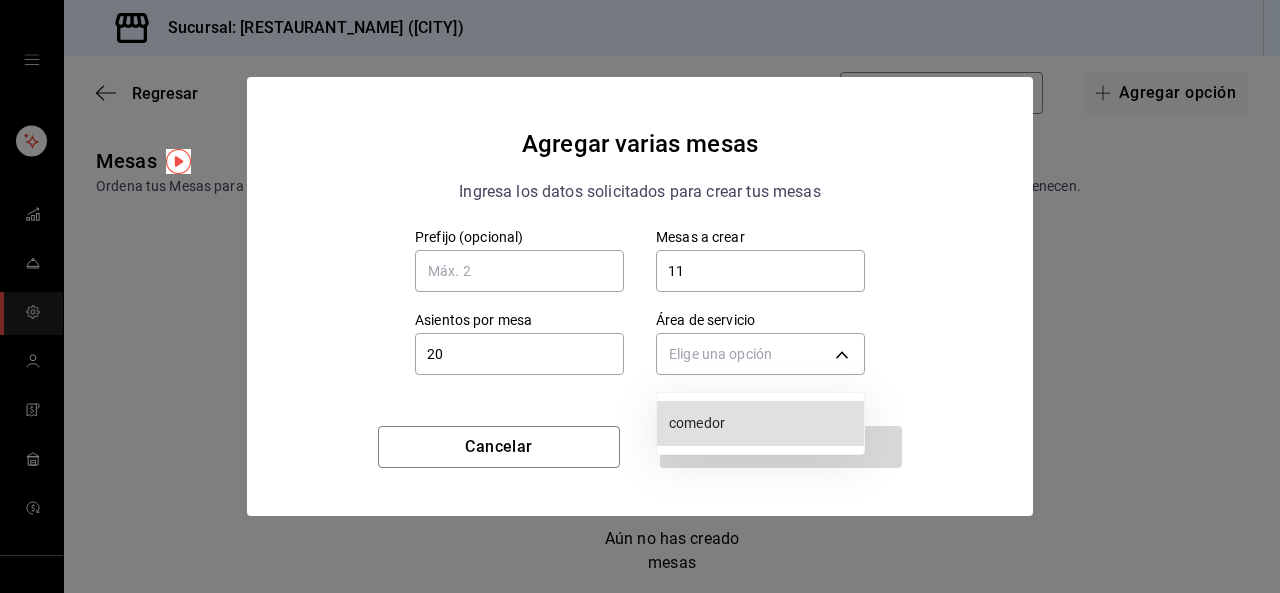 click on "comedor" at bounding box center (762, 423) 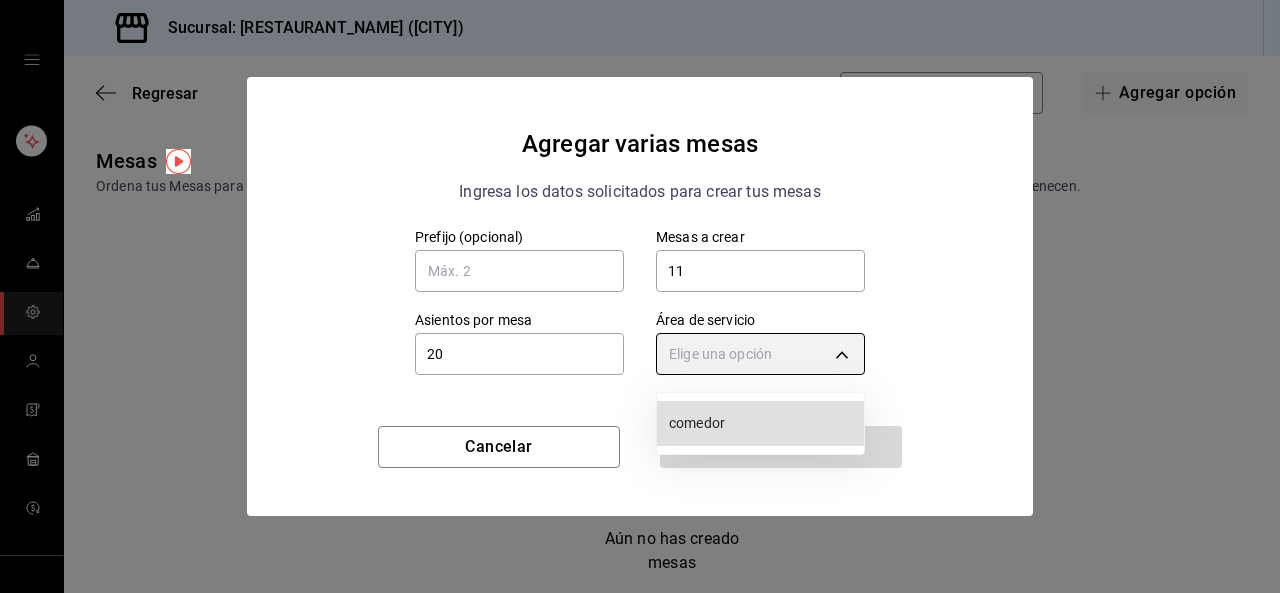 type on "[UUID]" 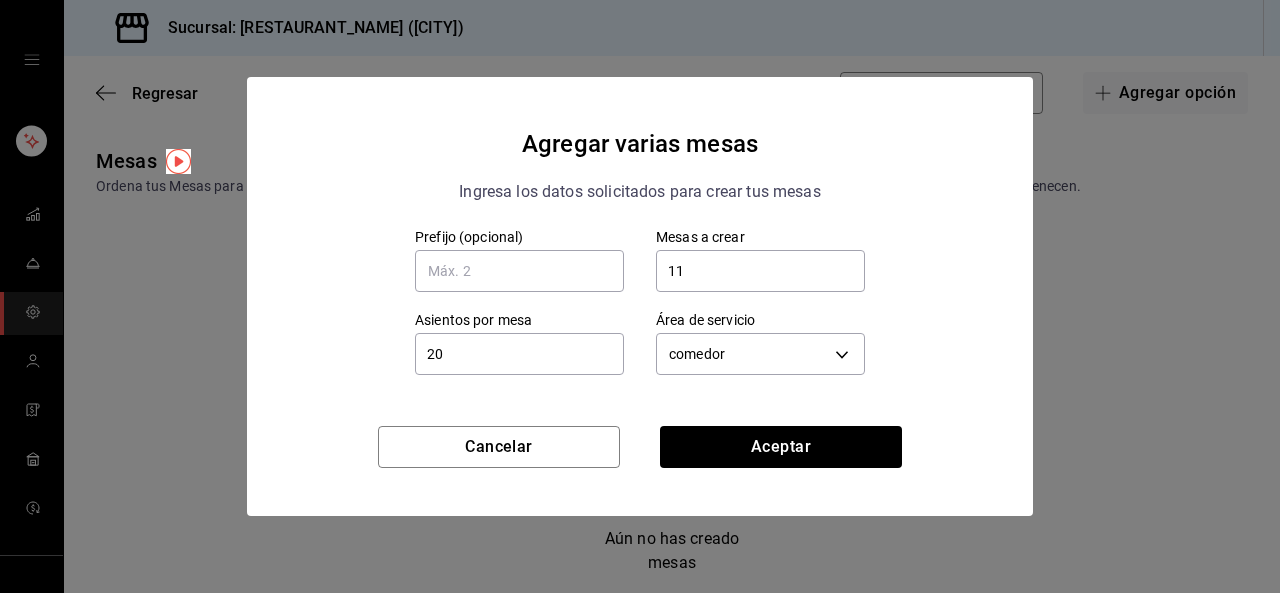 click on "20" at bounding box center [519, 354] 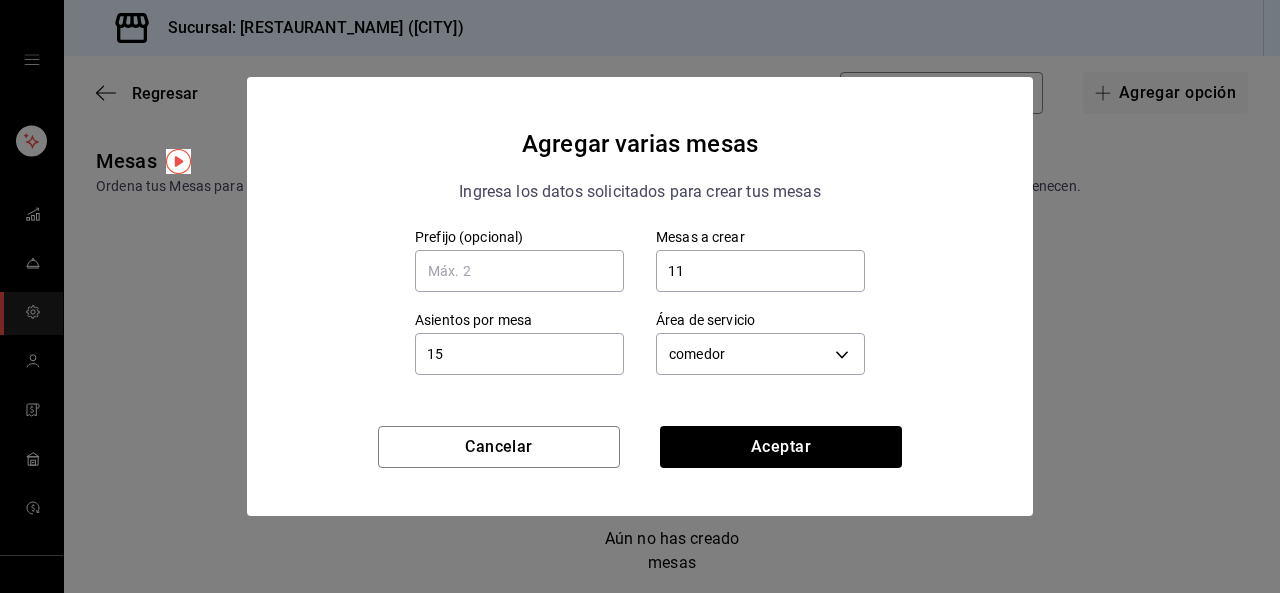 type on "1" 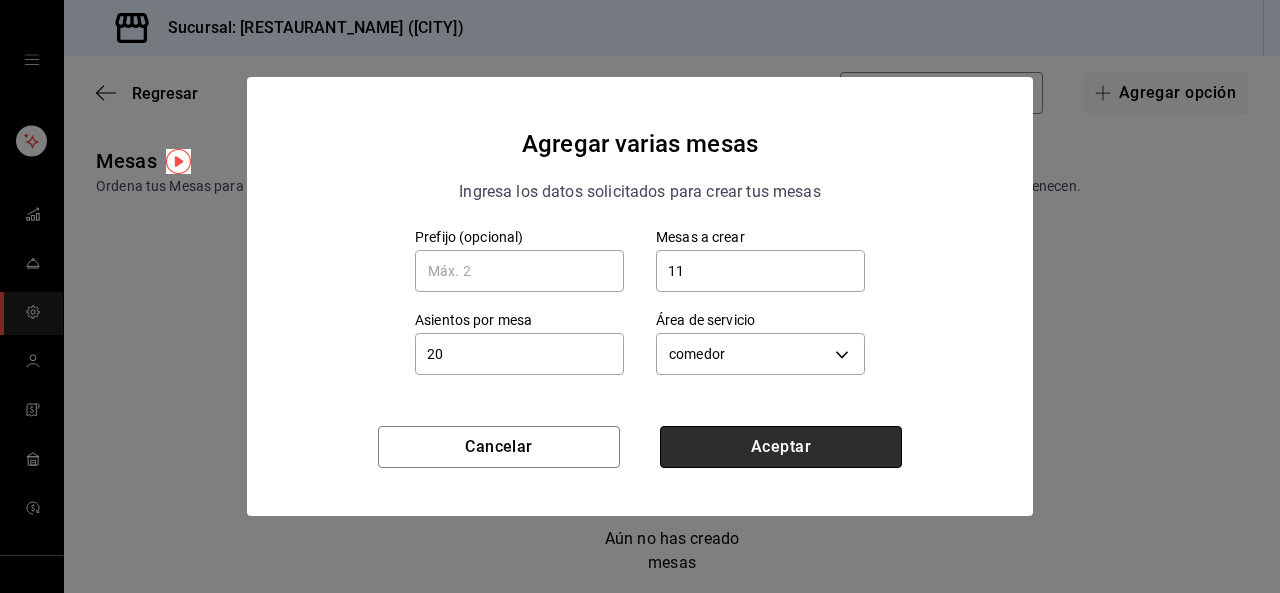 click on "Aceptar" at bounding box center (781, 447) 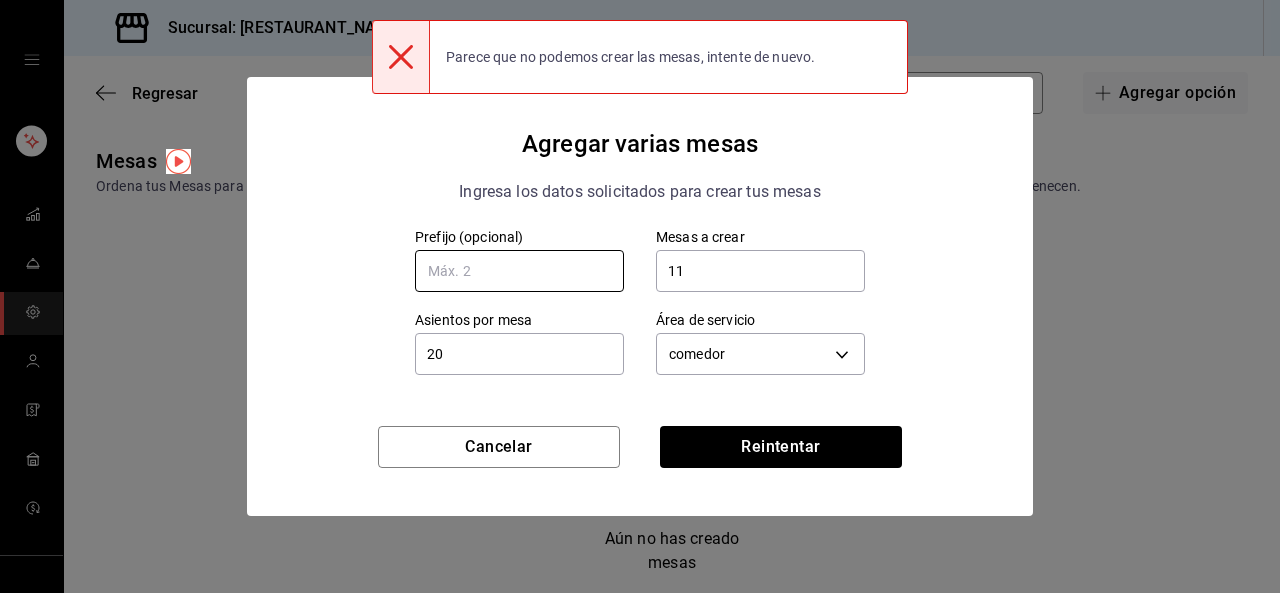 click at bounding box center [519, 271] 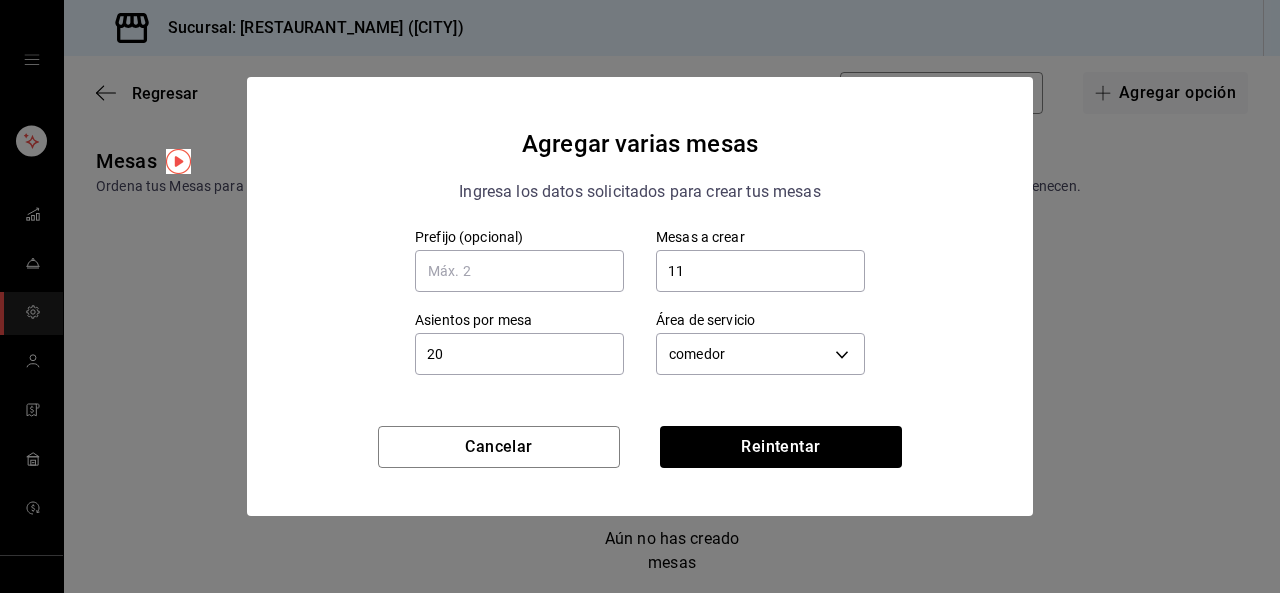 click on "20" at bounding box center [519, 354] 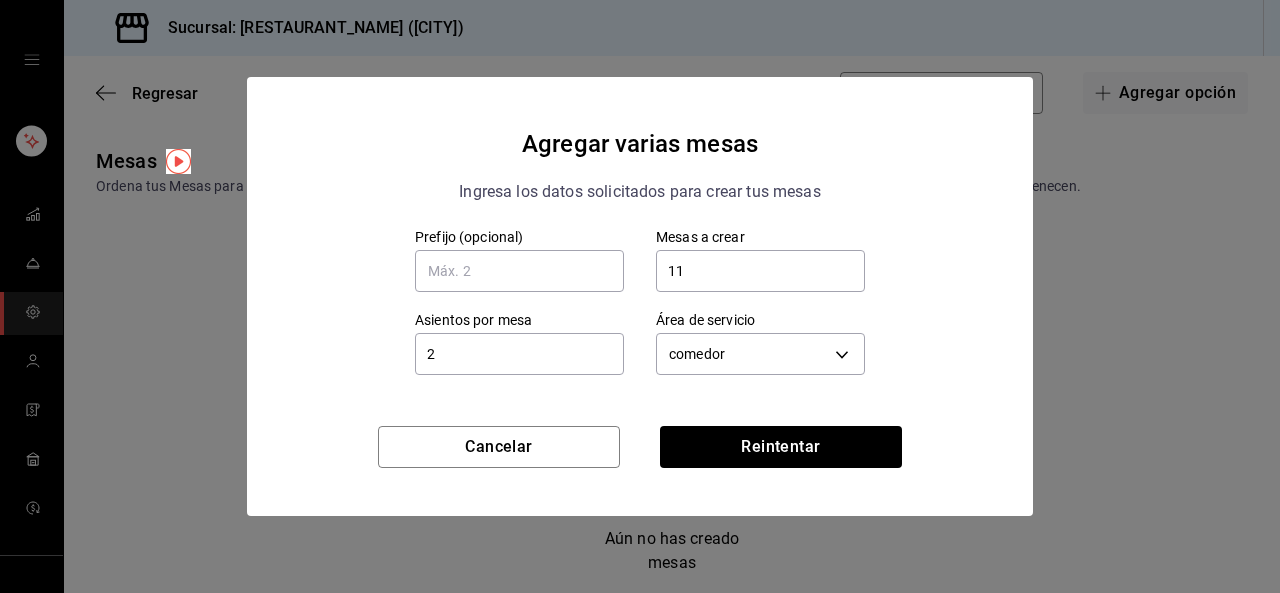 type on "20" 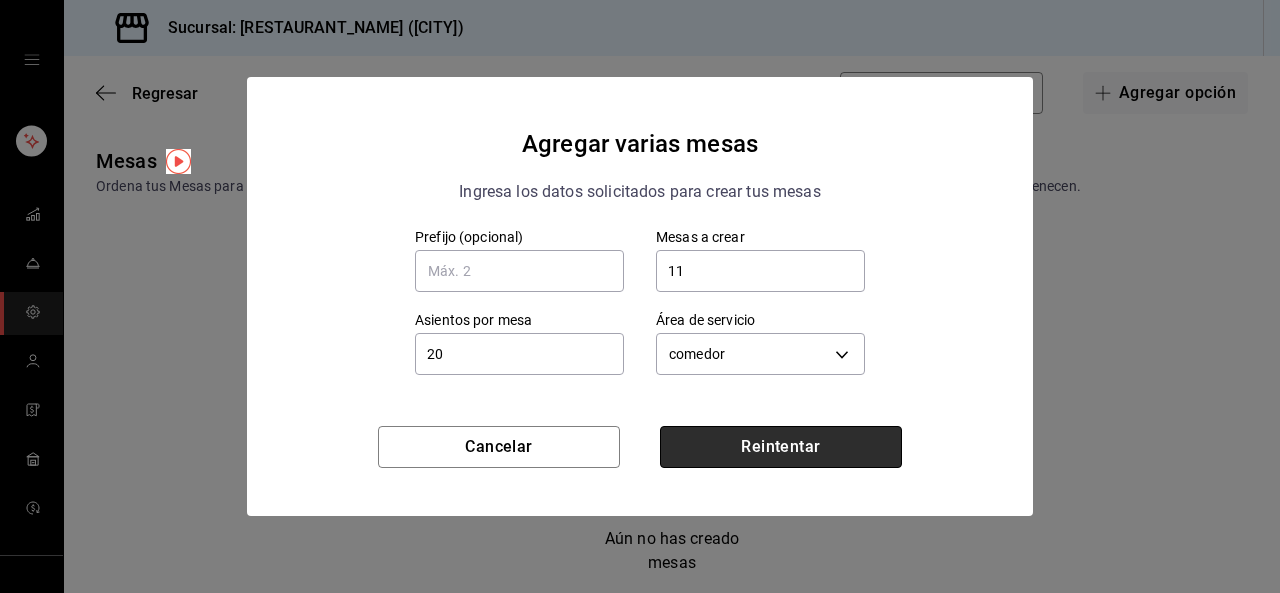 click on "Reintentar" at bounding box center (781, 447) 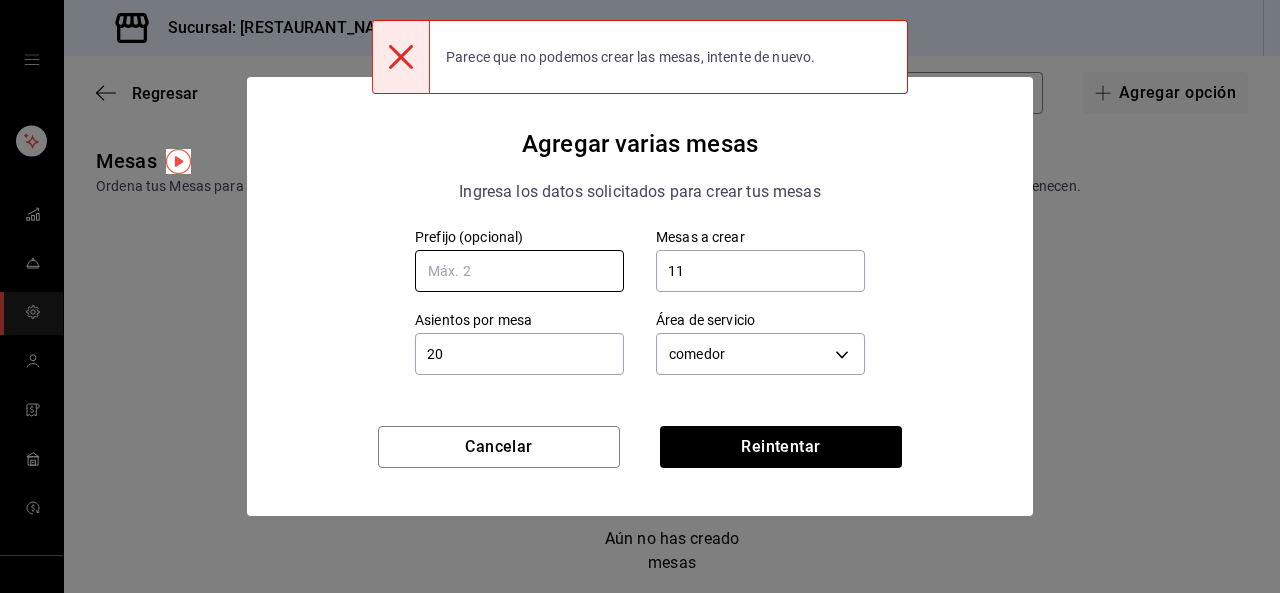 click at bounding box center (519, 271) 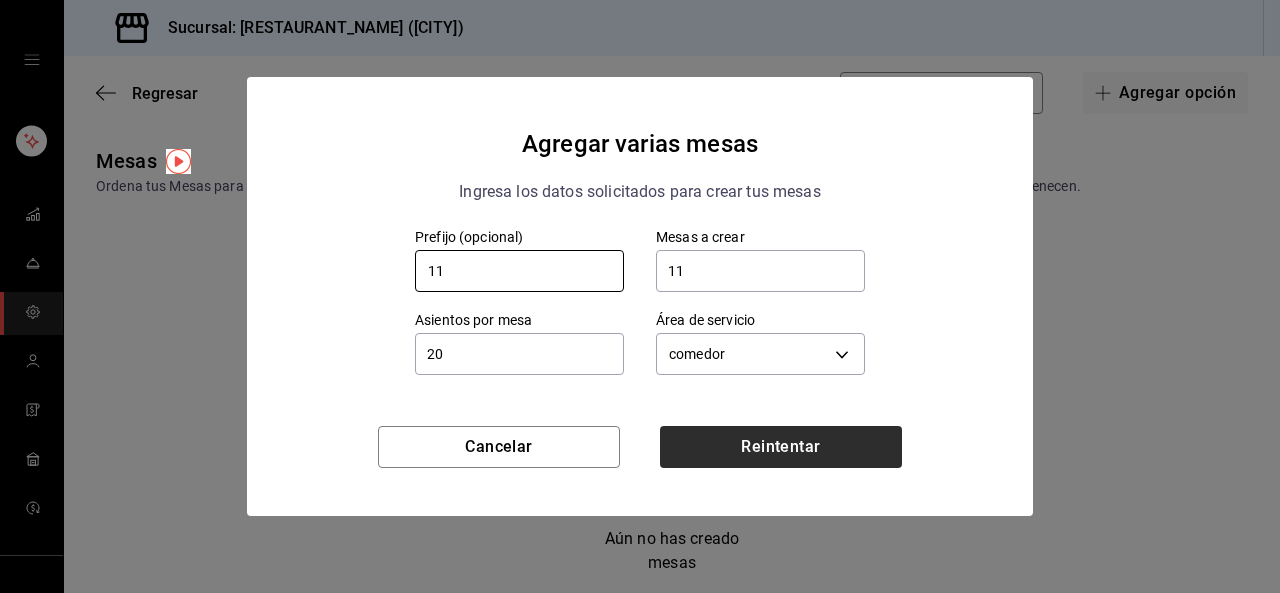 type on "11" 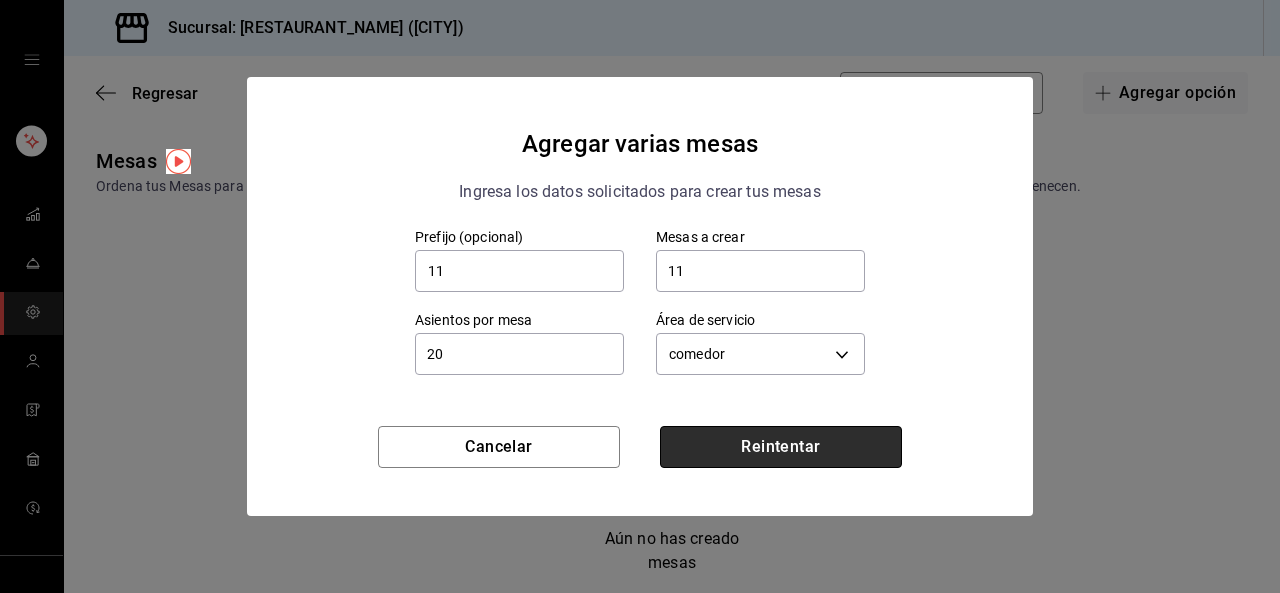 click on "Reintentar" at bounding box center [781, 447] 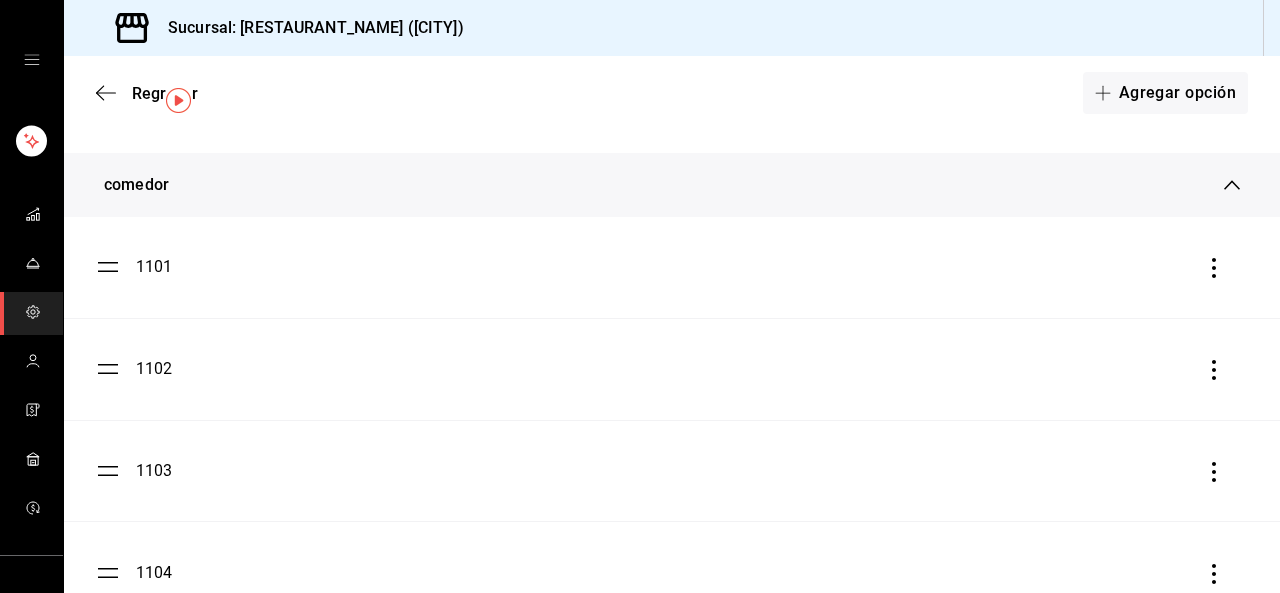 scroll, scrollTop: 0, scrollLeft: 0, axis: both 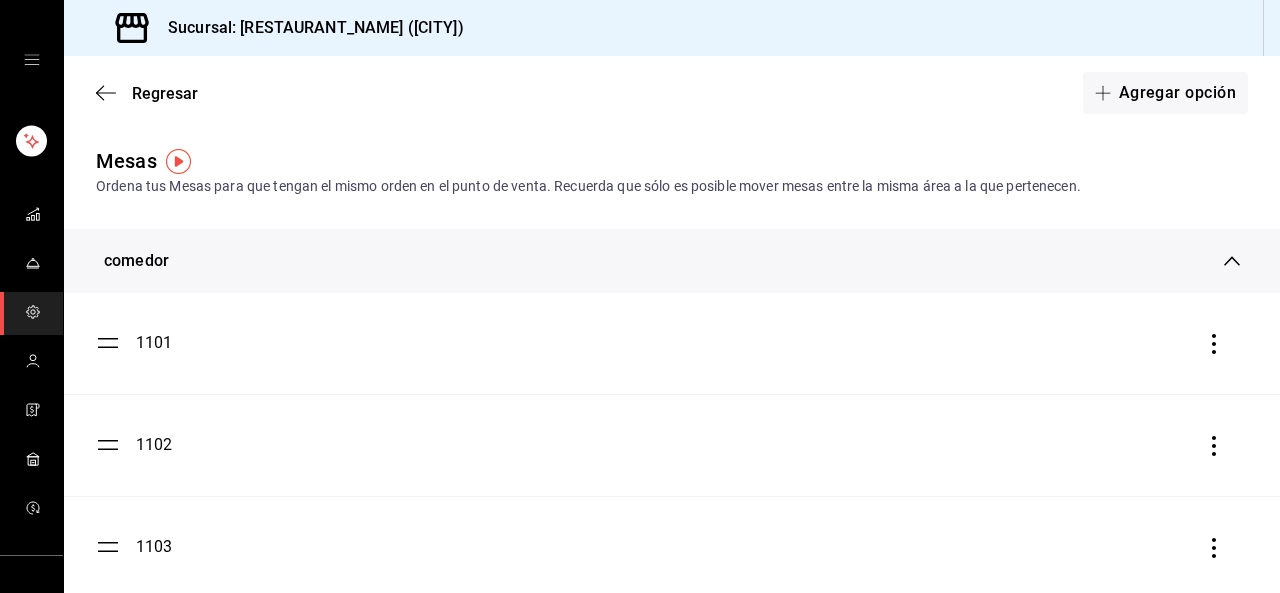 click 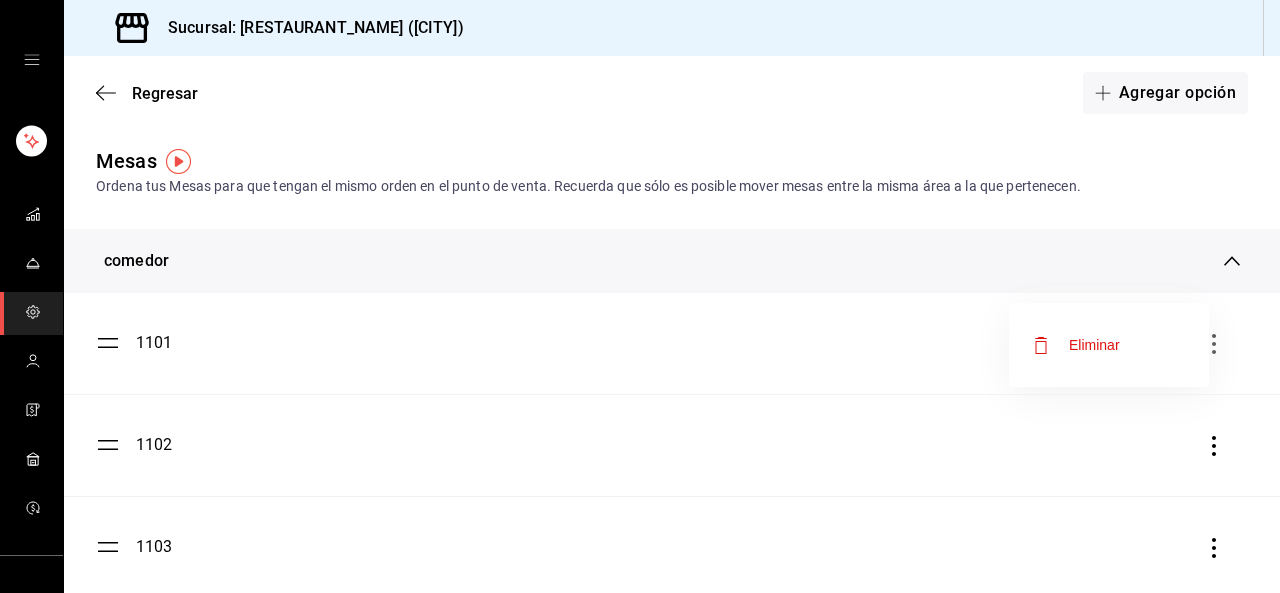 click at bounding box center (640, 296) 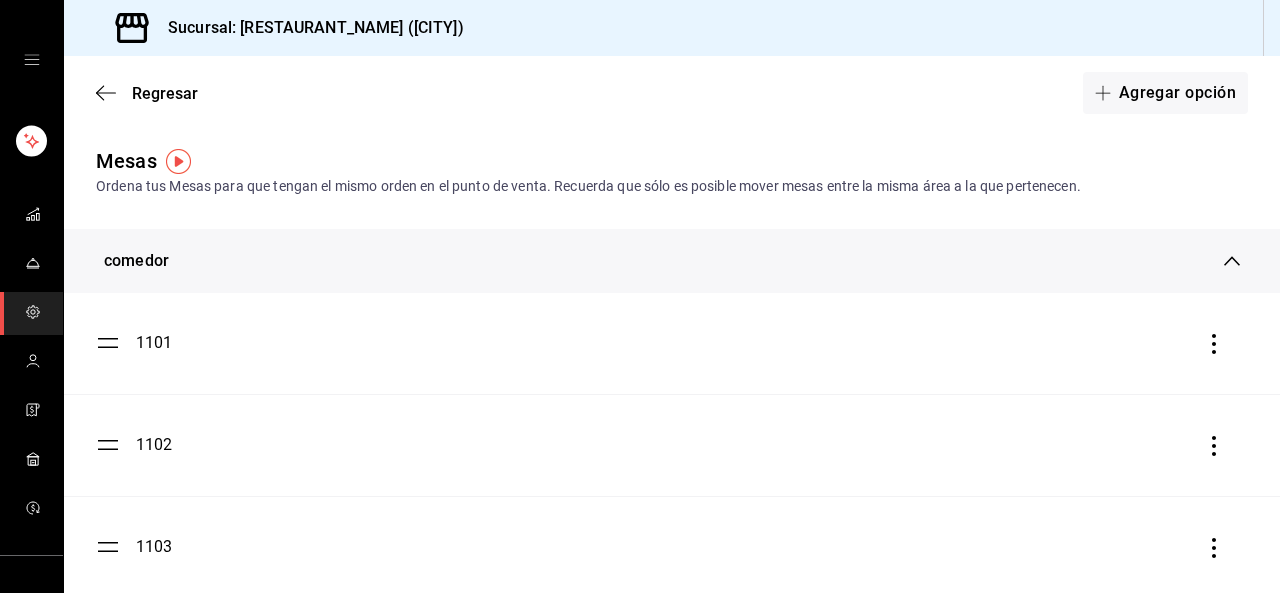 click on "1101" at bounding box center (154, 343) 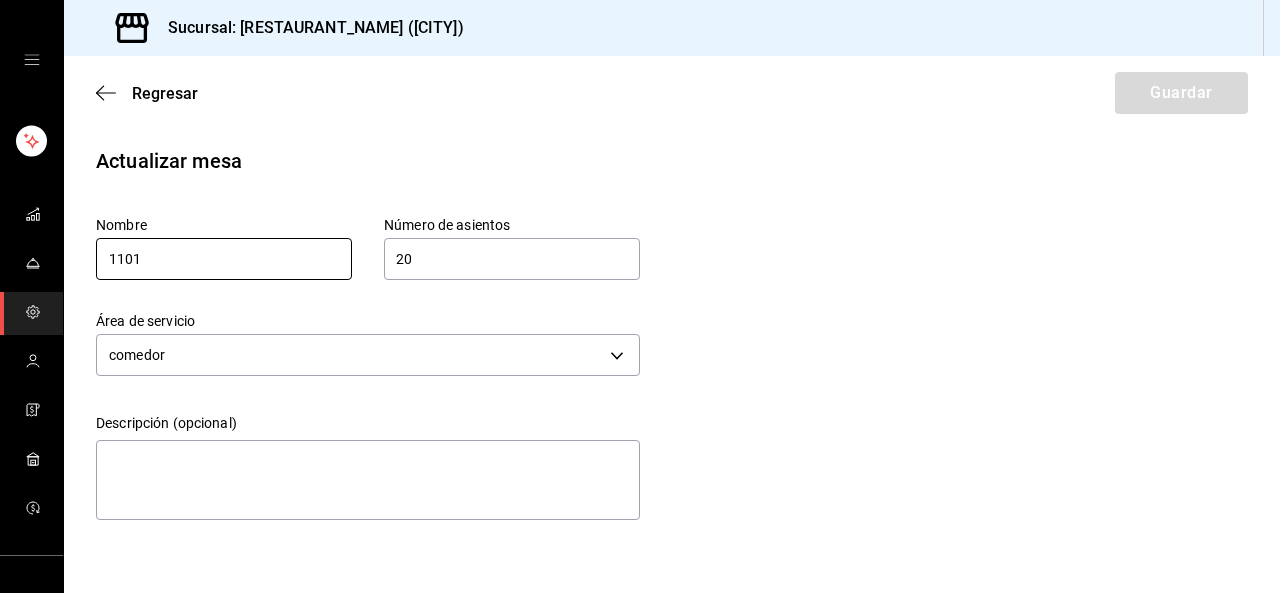 drag, startPoint x: 194, startPoint y: 262, endPoint x: 90, endPoint y: 273, distance: 104.58012 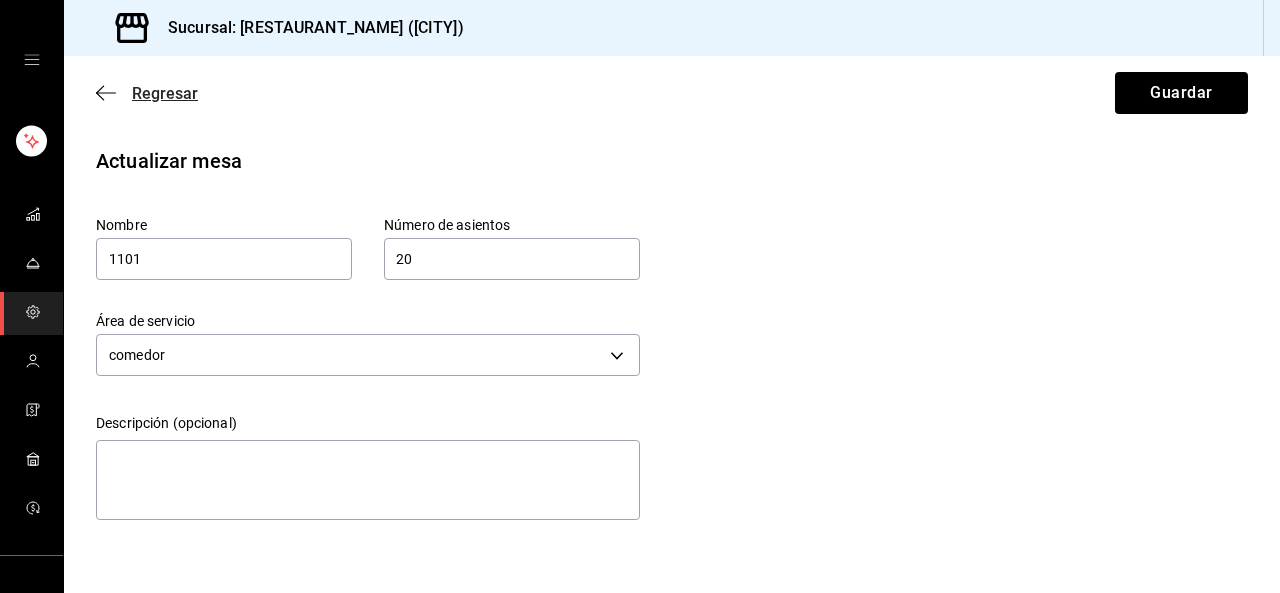 click 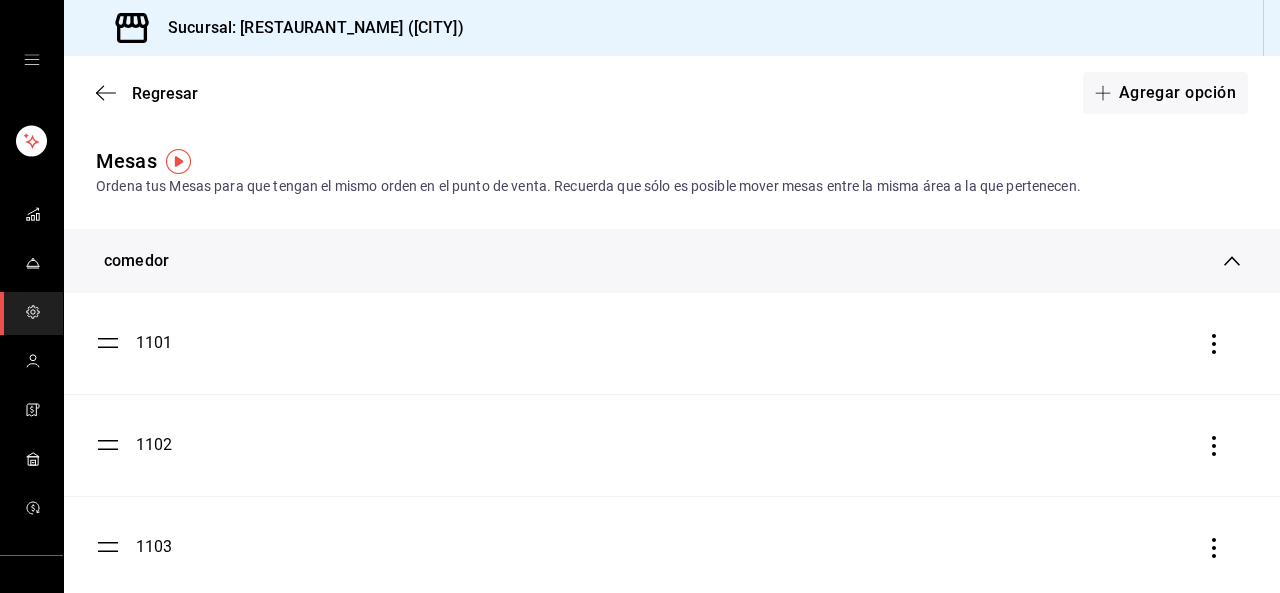 click 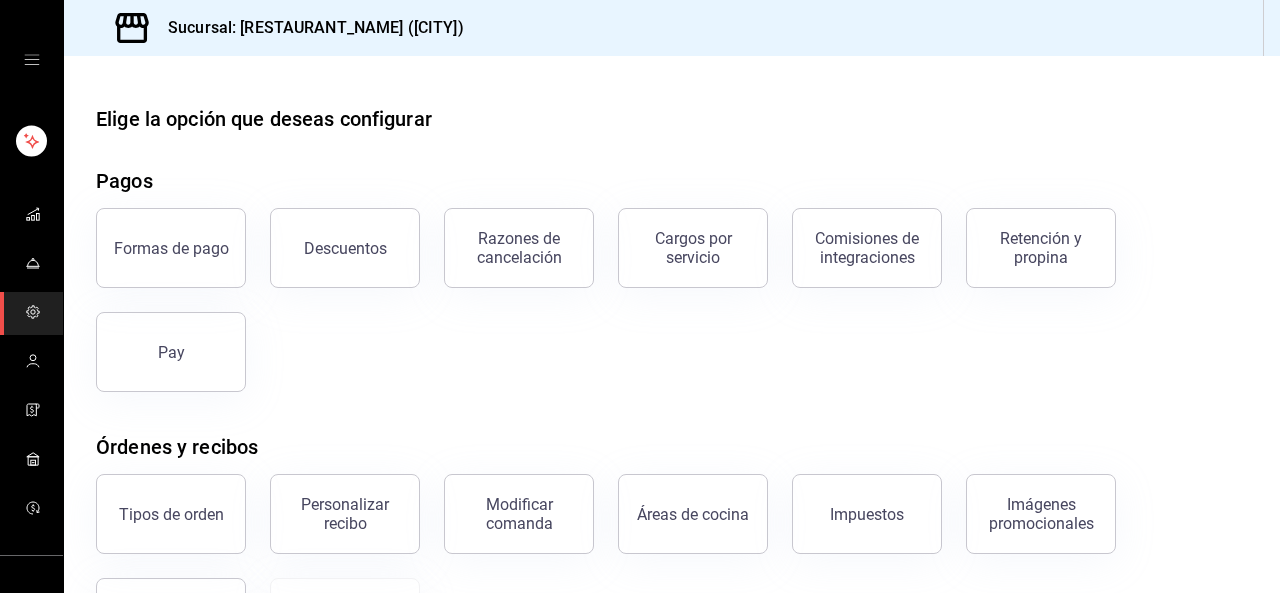 scroll, scrollTop: 420, scrollLeft: 0, axis: vertical 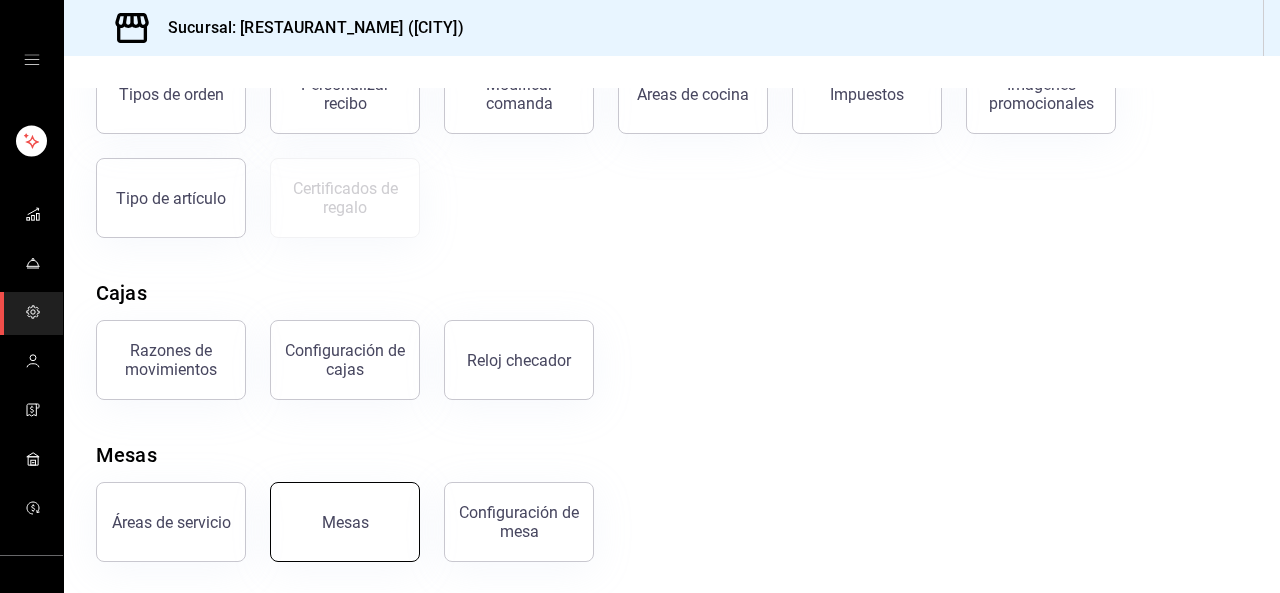click on "Mesas" at bounding box center [345, 522] 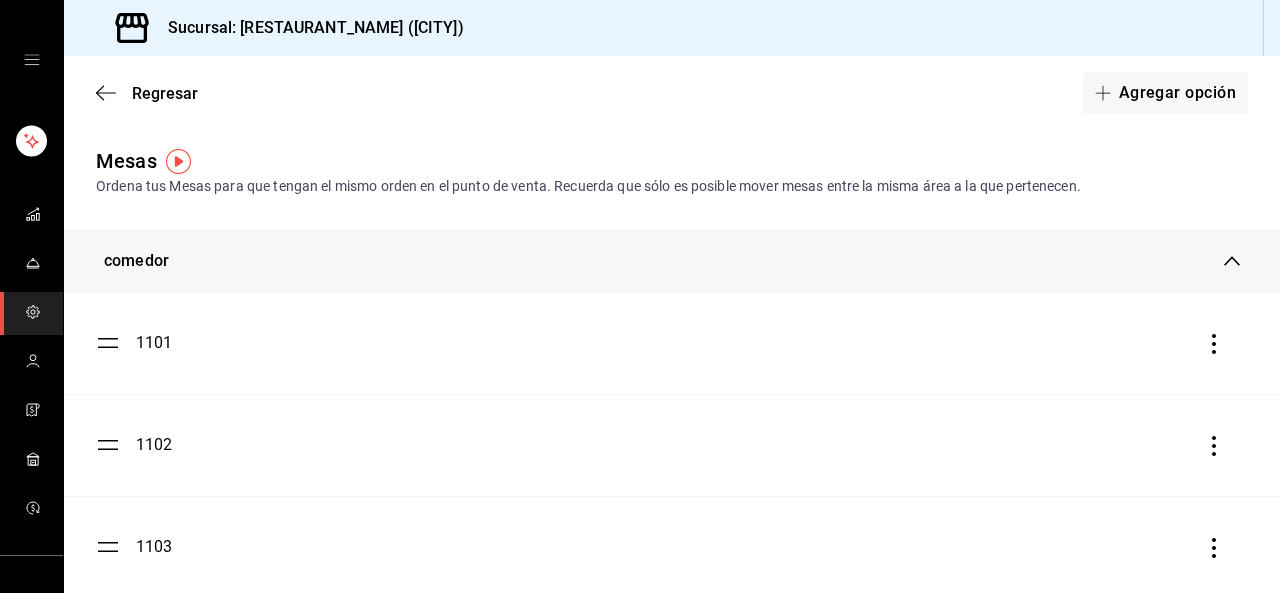 click on "comedor" at bounding box center [672, 261] 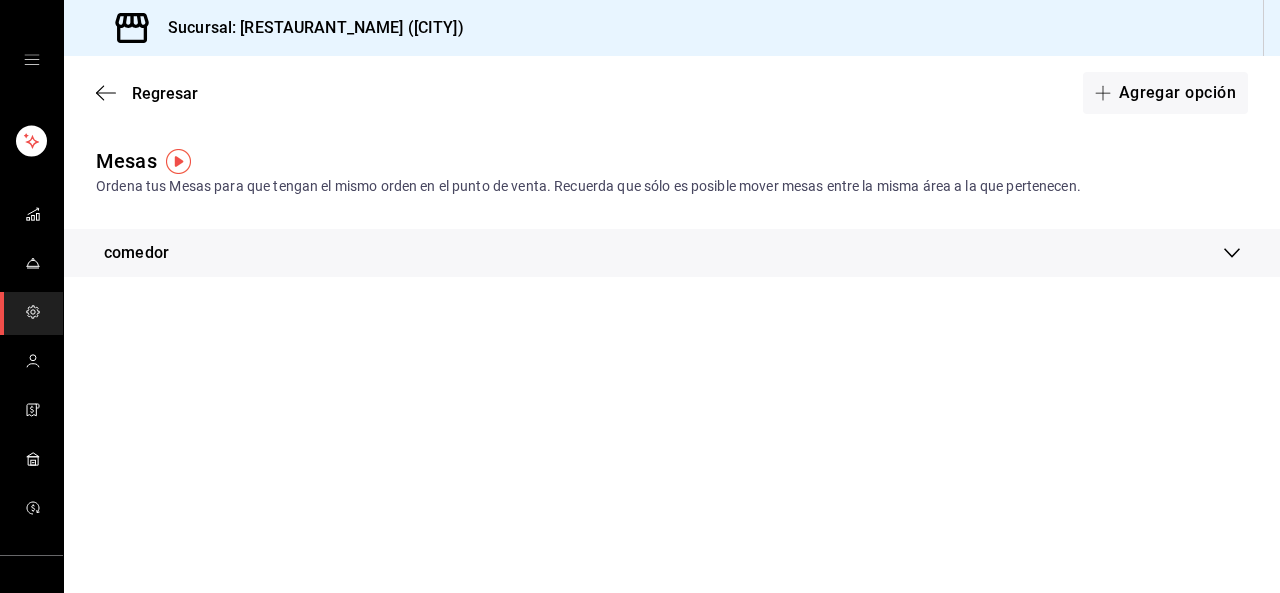 click on "comedor" at bounding box center (136, 253) 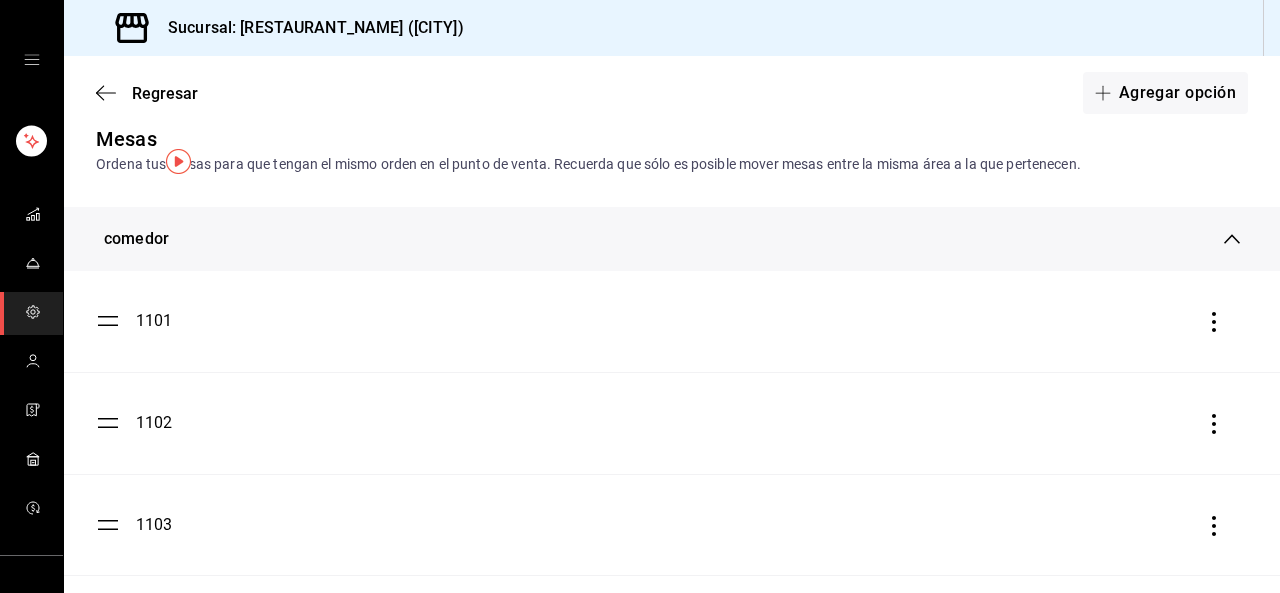 scroll, scrollTop: 0, scrollLeft: 0, axis: both 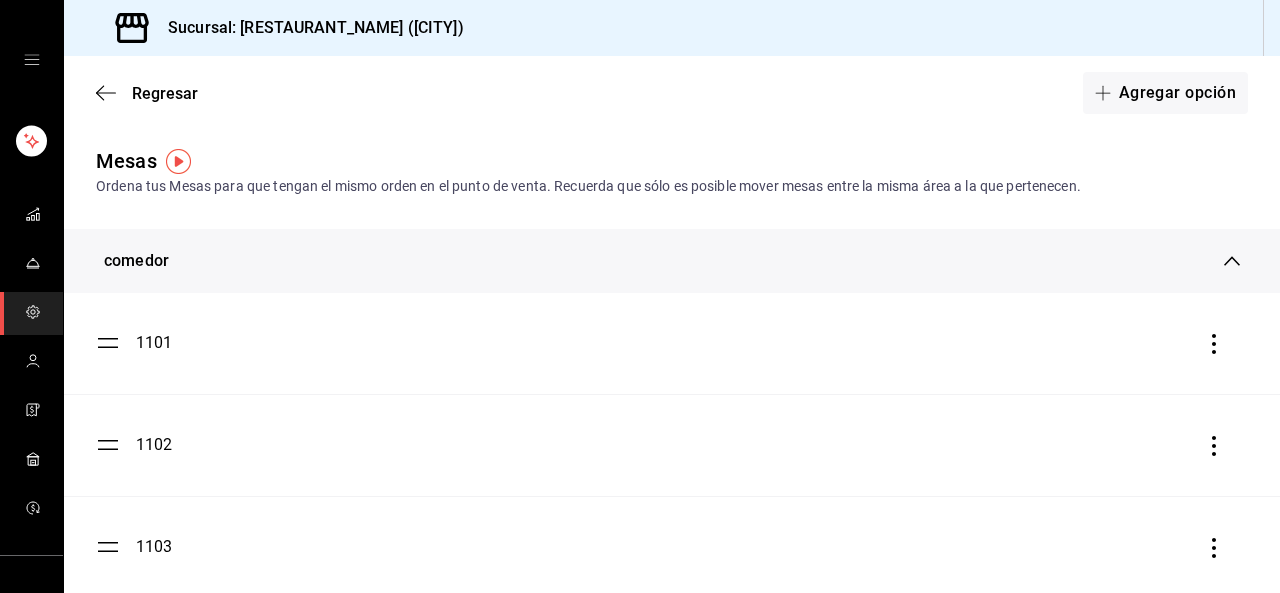 click on "1101" at bounding box center (672, 343) 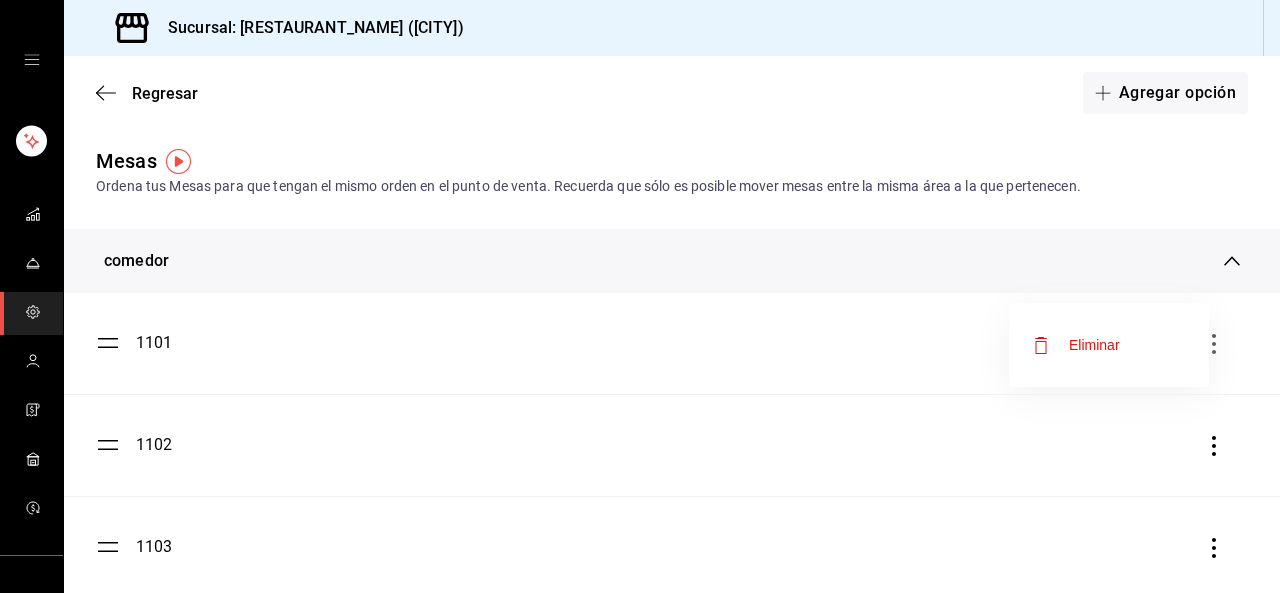 click on "Eliminar" at bounding box center [1094, 345] 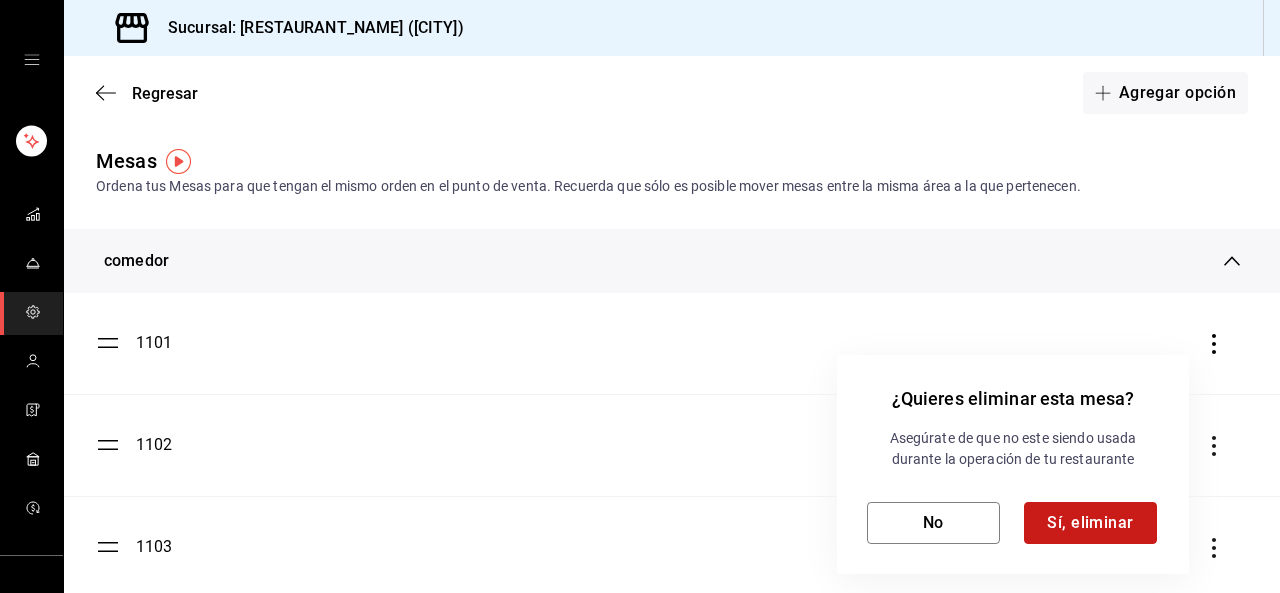 click on "Sí, eliminar" at bounding box center [1090, 523] 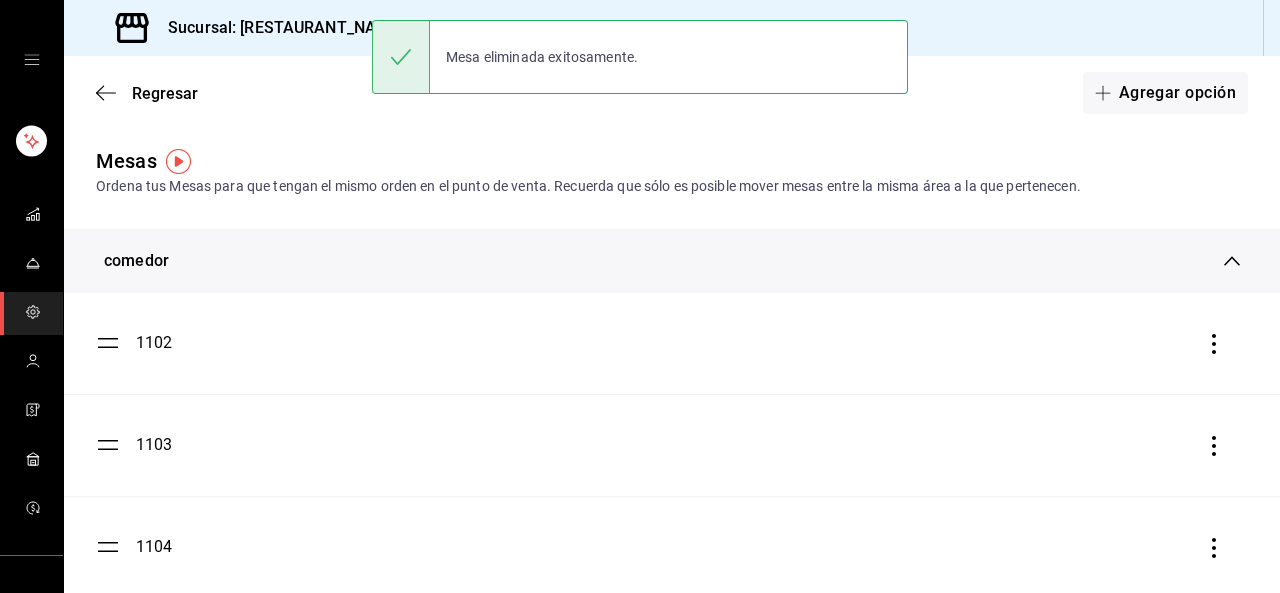 click 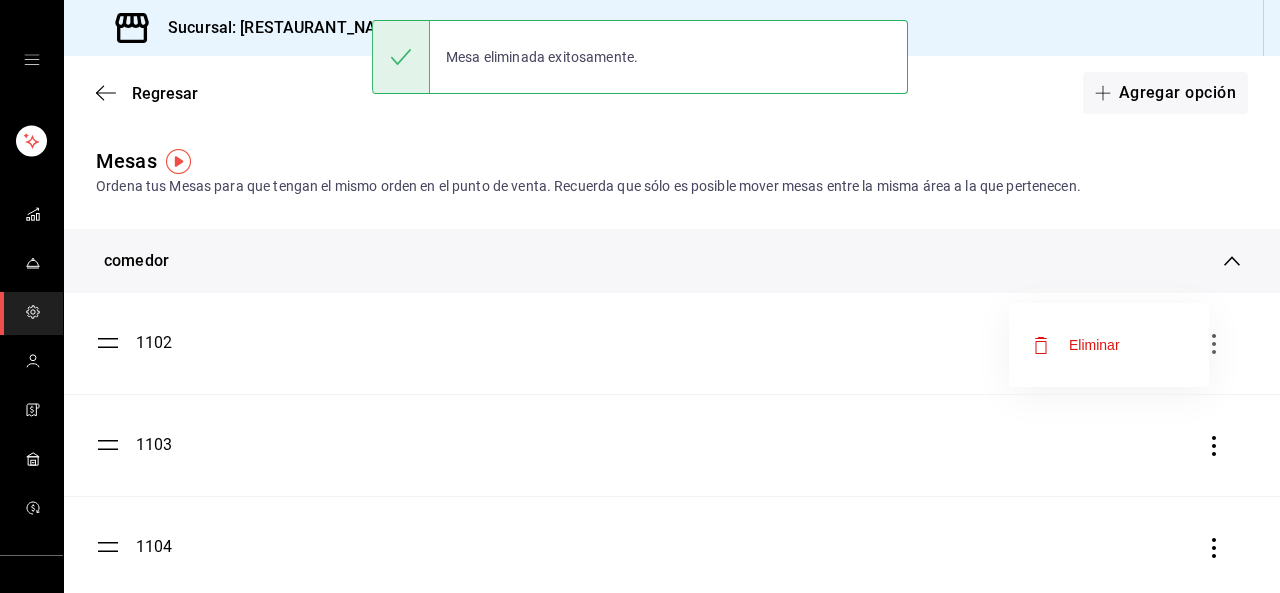 click on "Eliminar" at bounding box center (1109, 345) 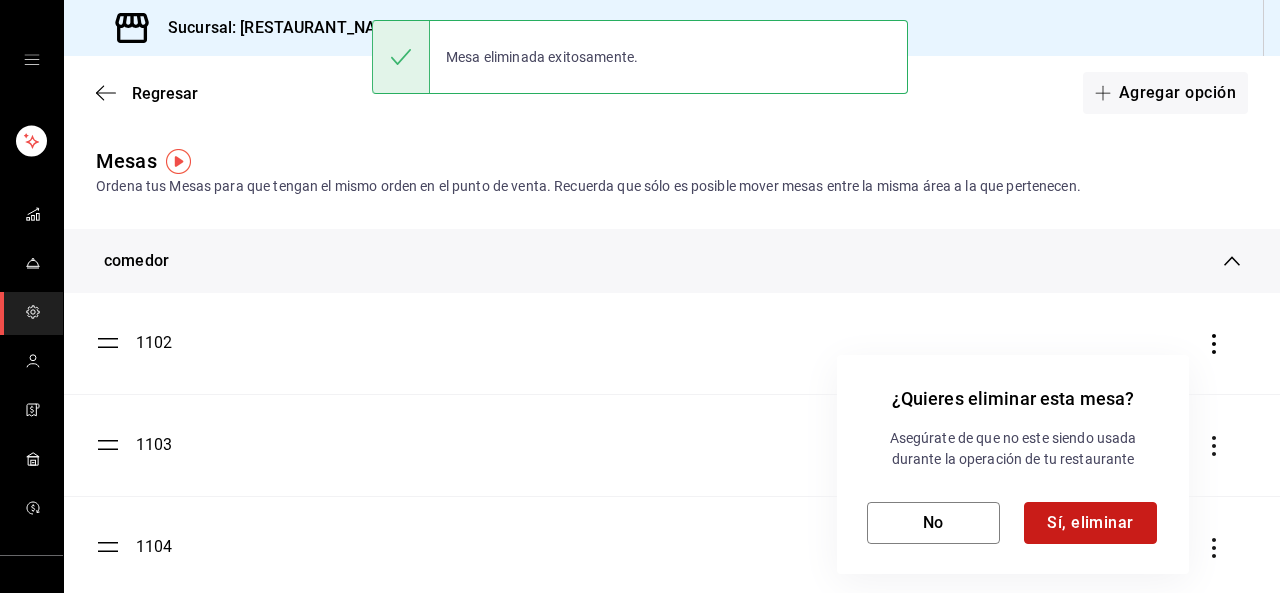 click on "Sí, eliminar" at bounding box center [1090, 523] 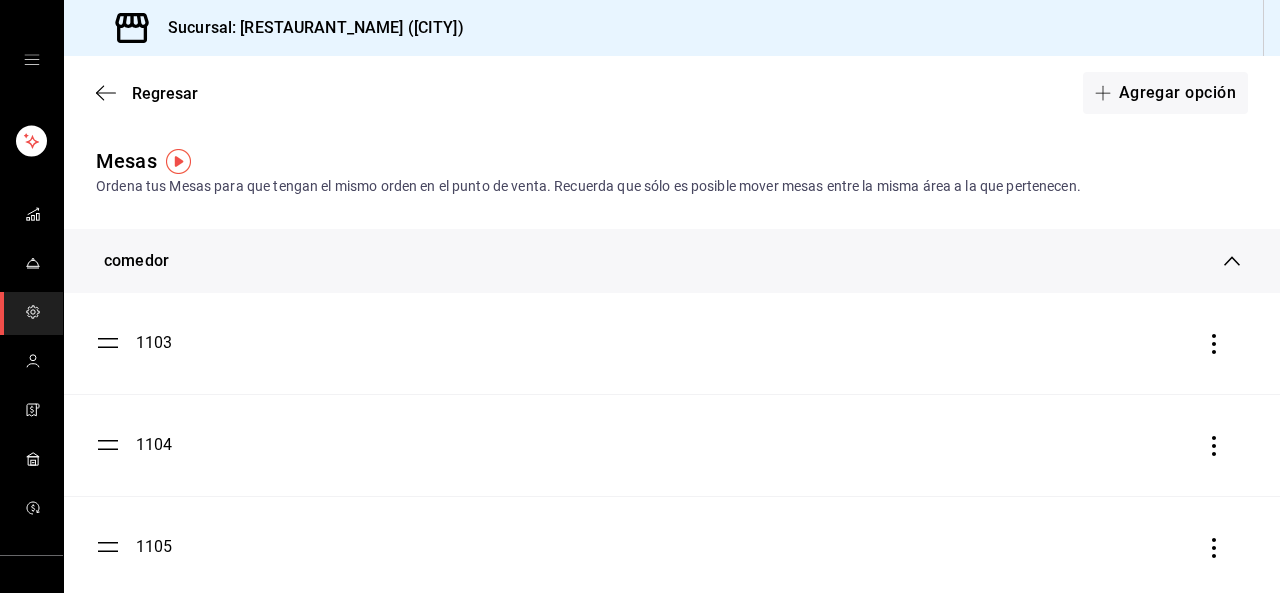 click 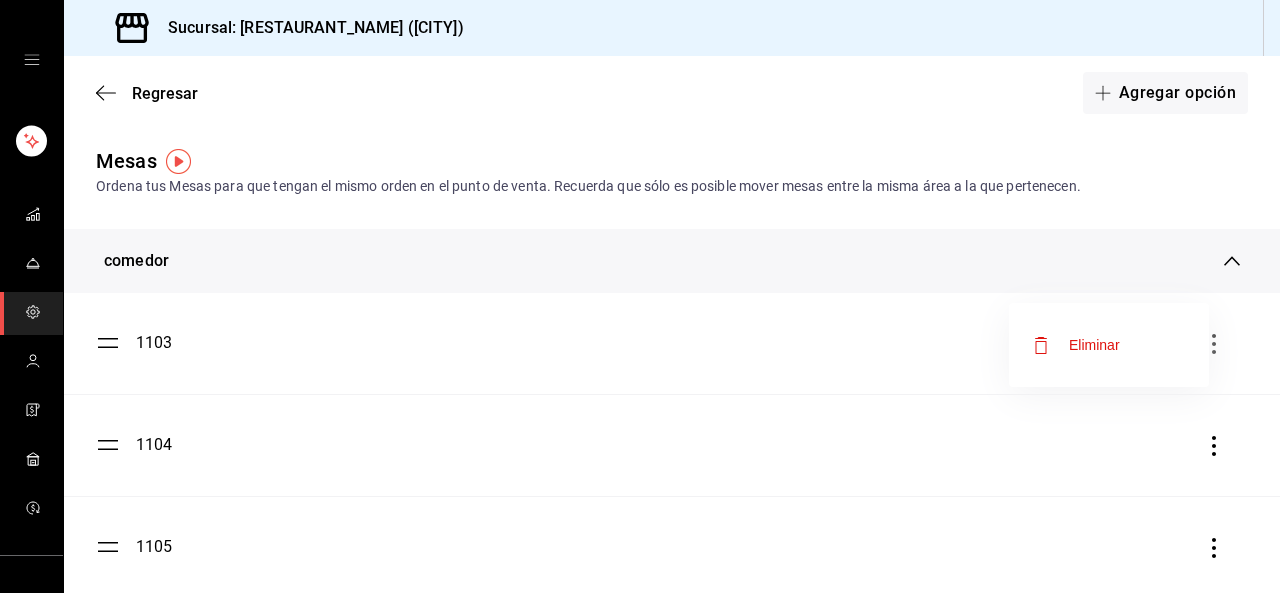 click on "Eliminar" at bounding box center [1109, 345] 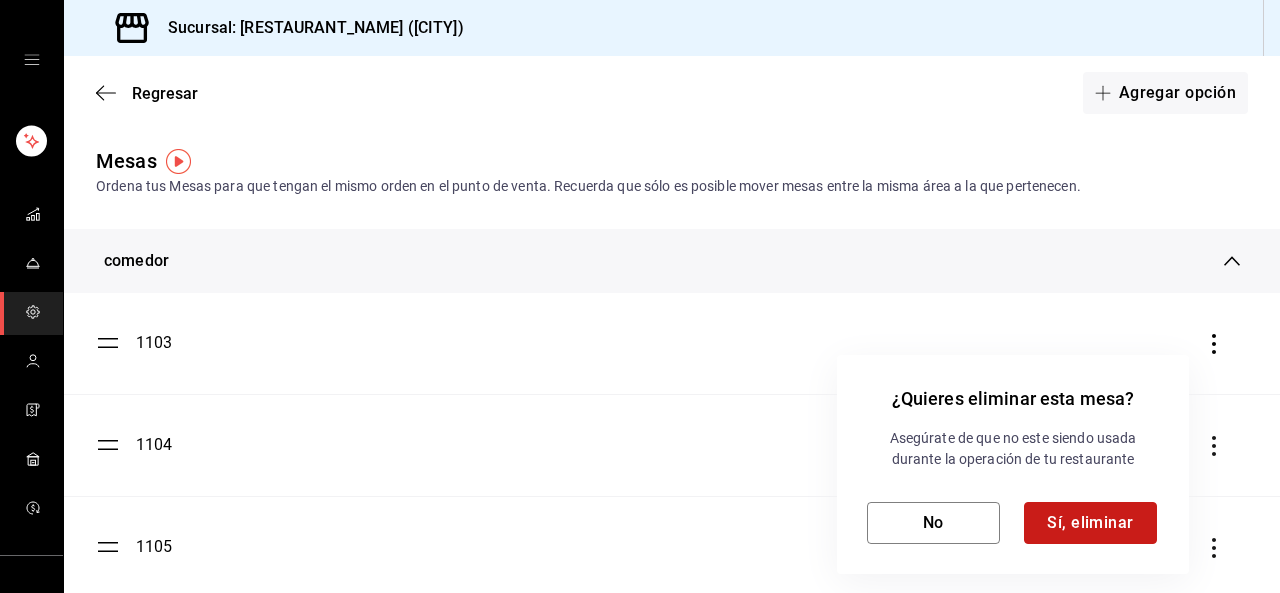 click on "Sí, eliminar" at bounding box center (1090, 523) 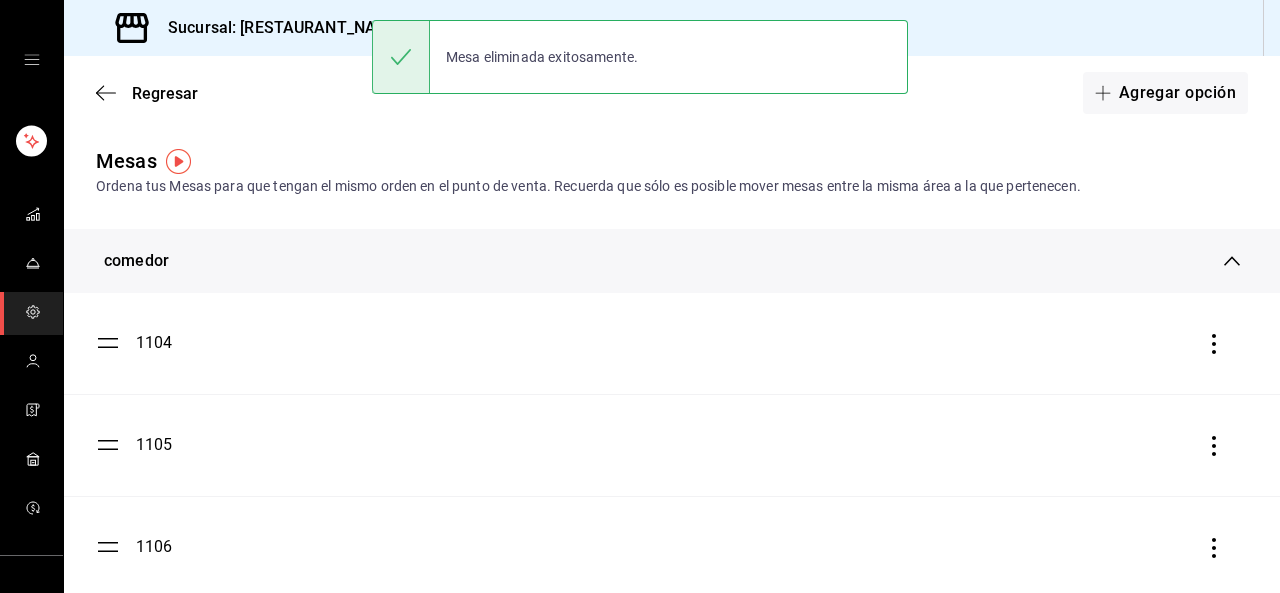 click 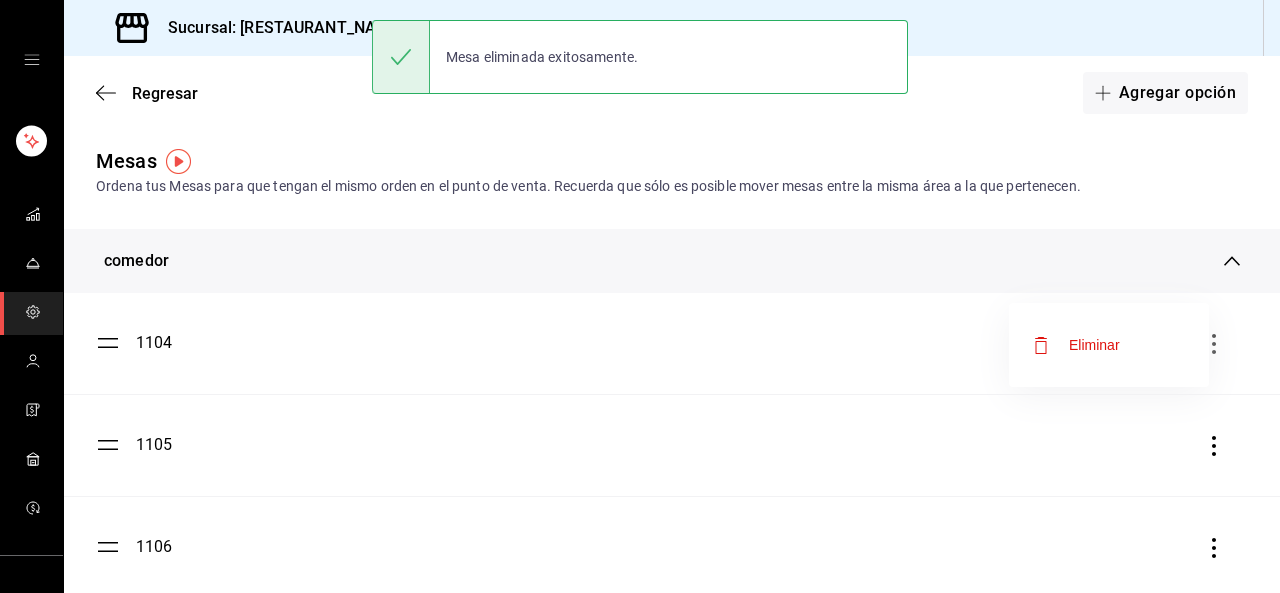 click on "Eliminar" at bounding box center [1109, 345] 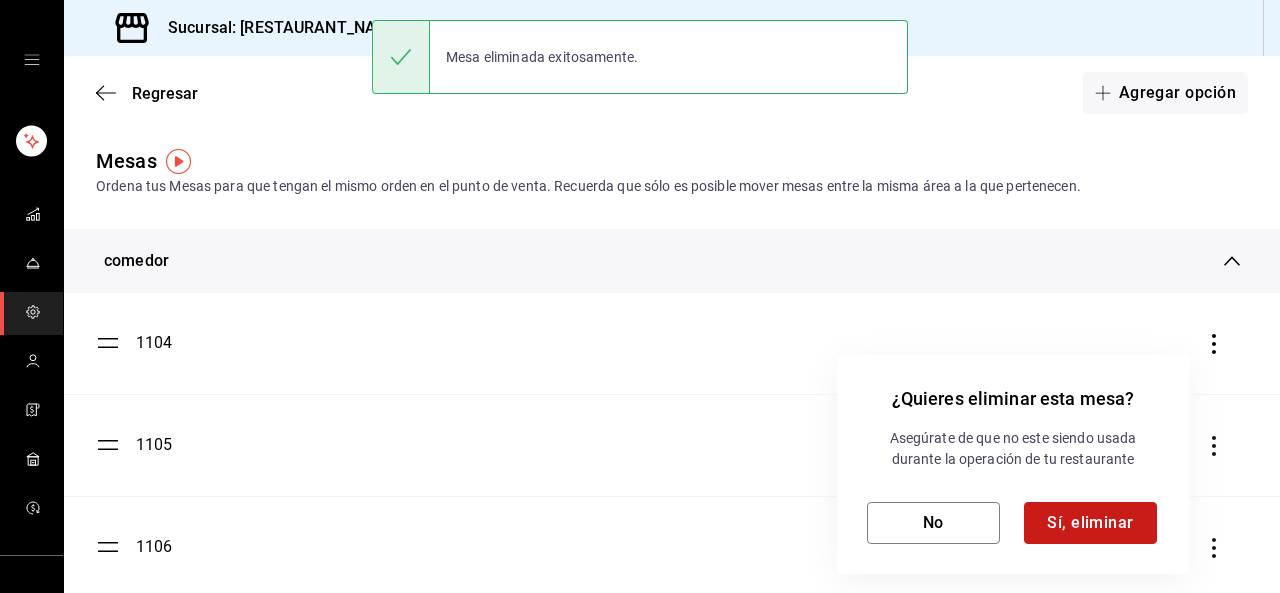 click on "Sí, eliminar" at bounding box center [1090, 523] 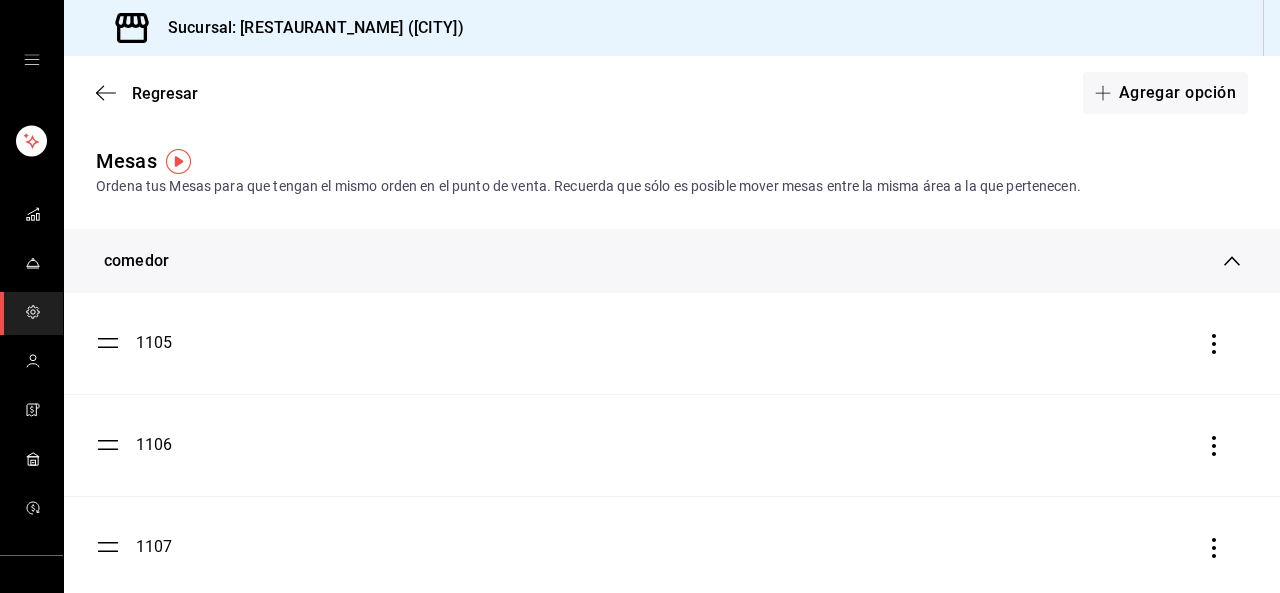 click 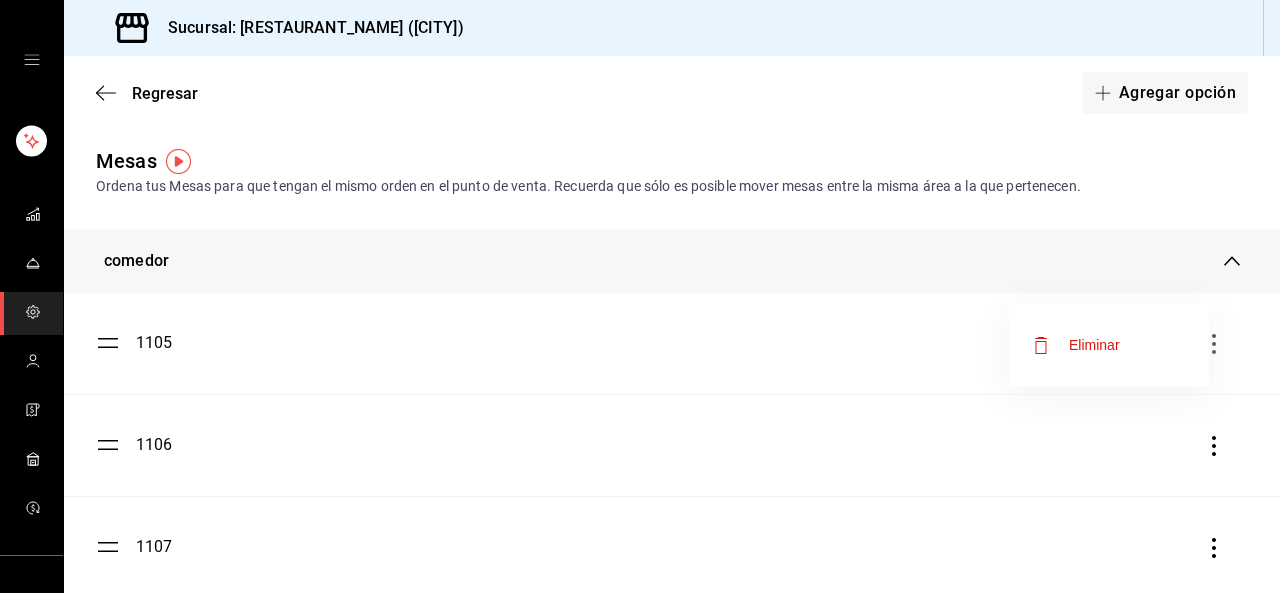 click on "Eliminar" at bounding box center [1109, 345] 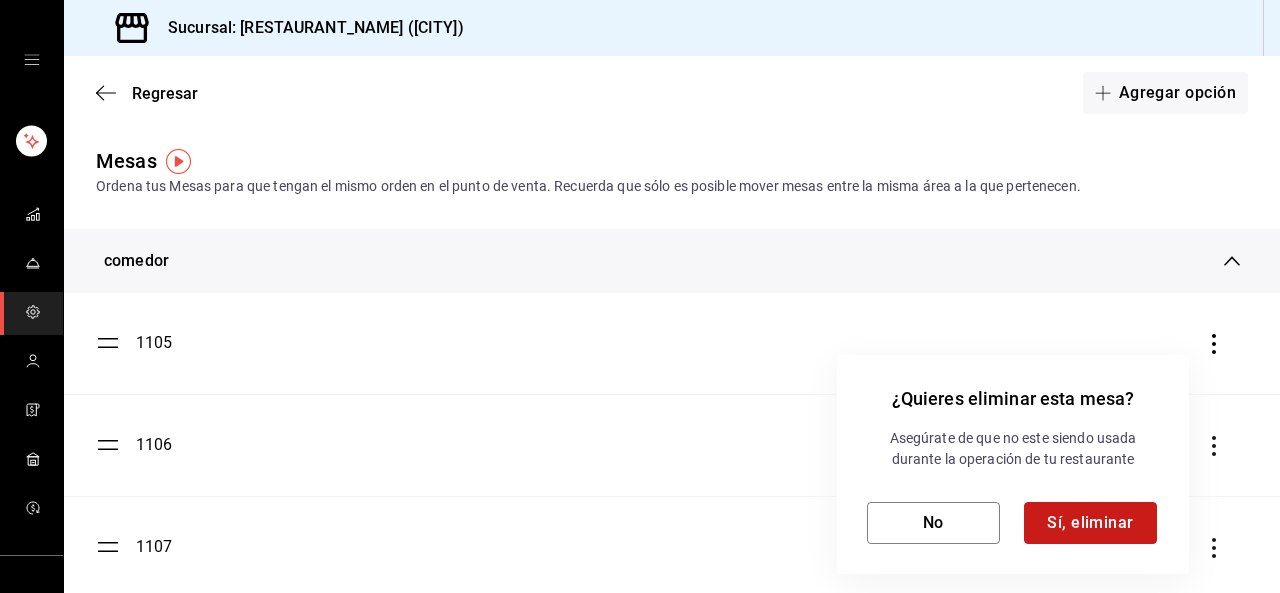 click on "Sí, eliminar" at bounding box center (1090, 523) 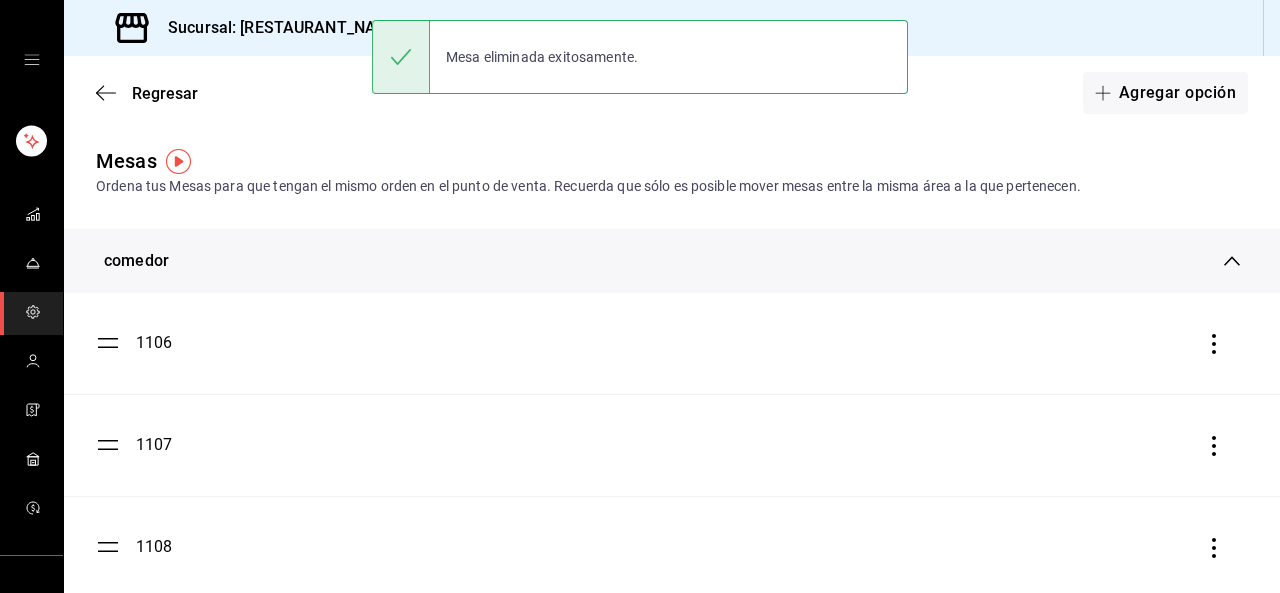 click 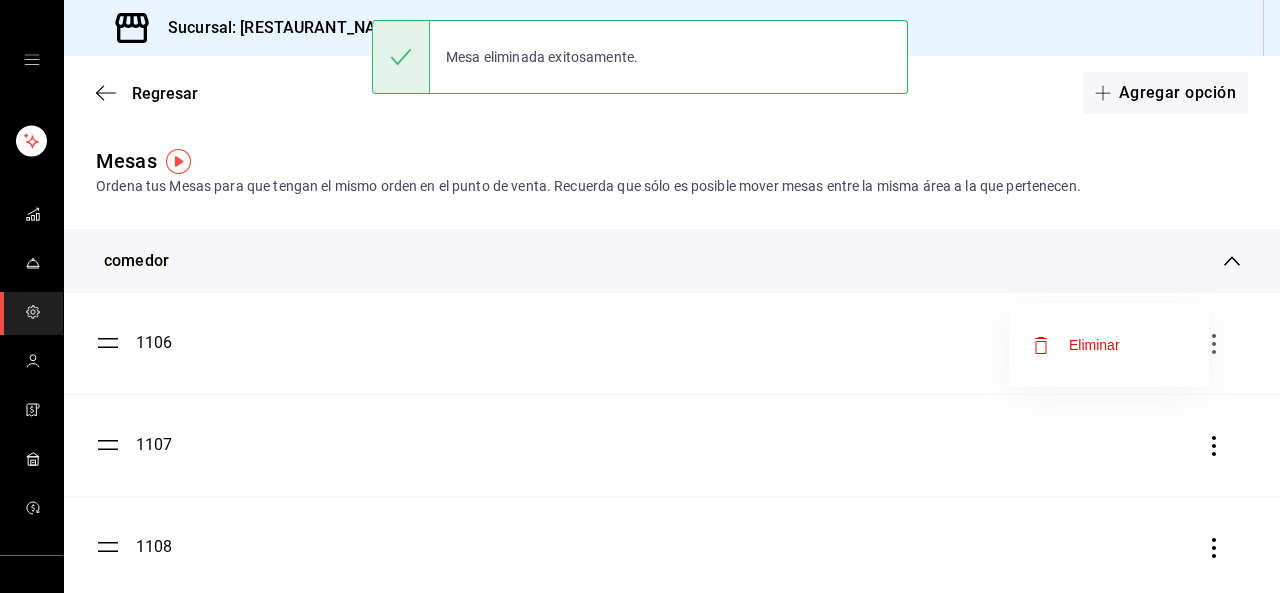 click on "Eliminar" at bounding box center [1109, 345] 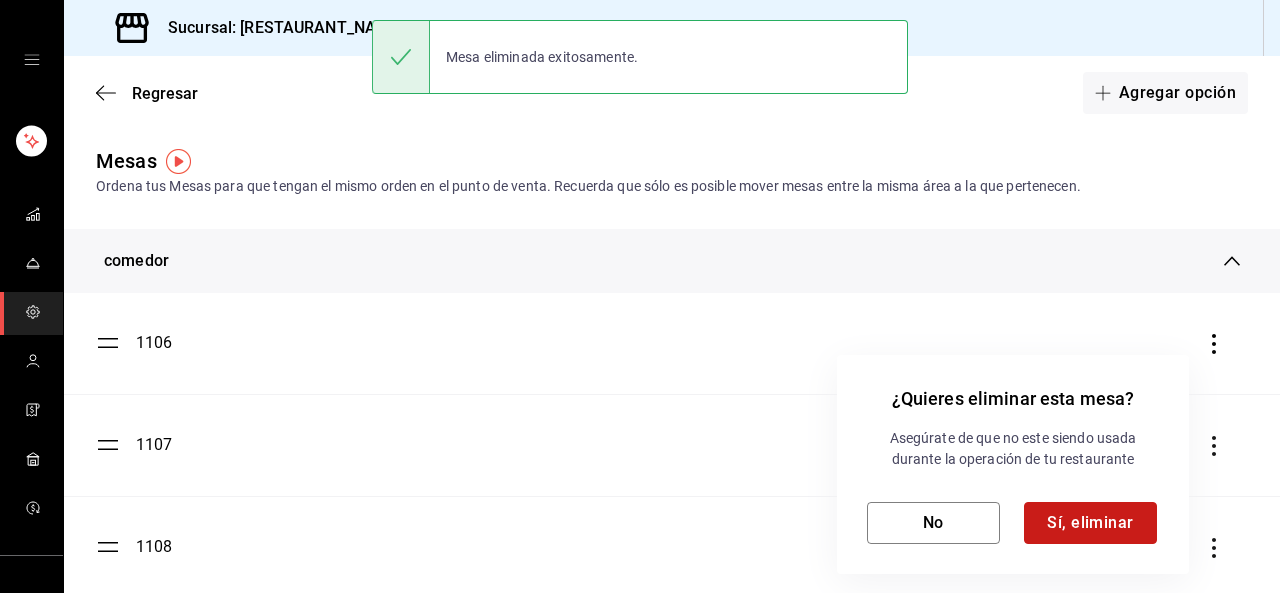 click on "Sí, eliminar" at bounding box center [1090, 523] 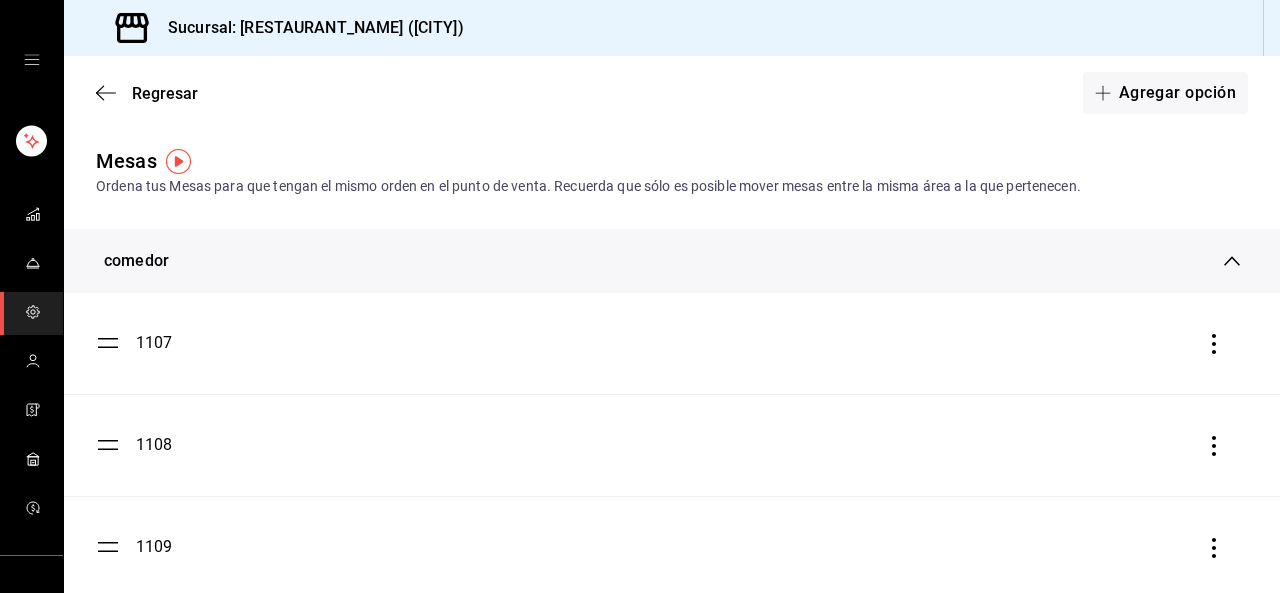 click 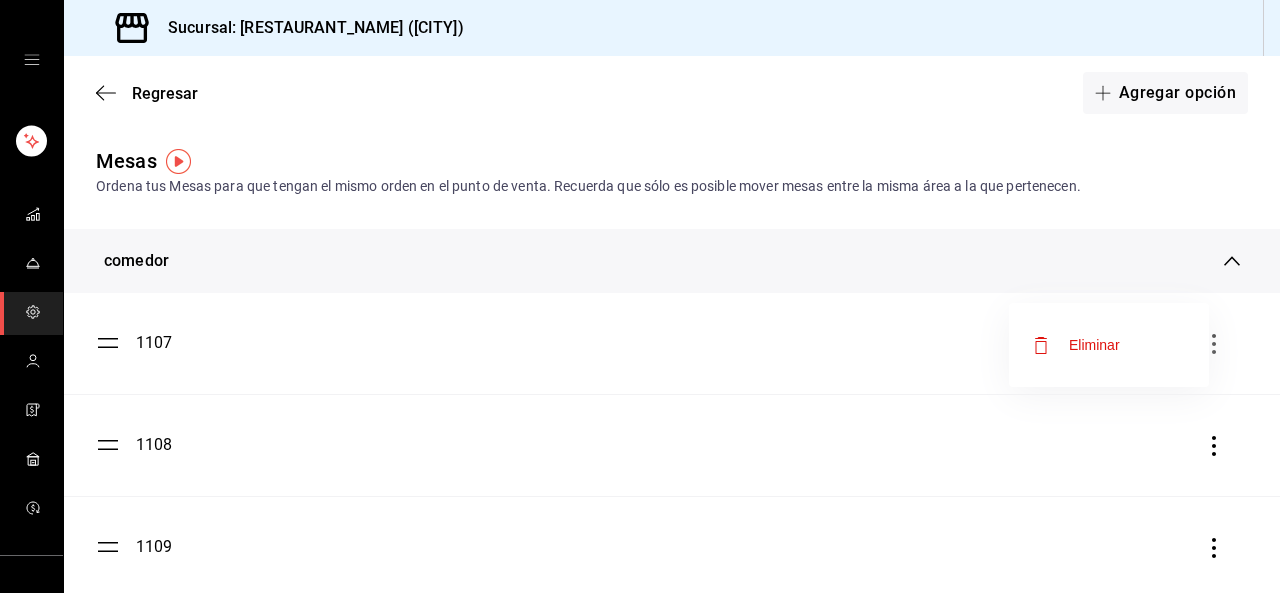 click on "Eliminar" at bounding box center [1109, 345] 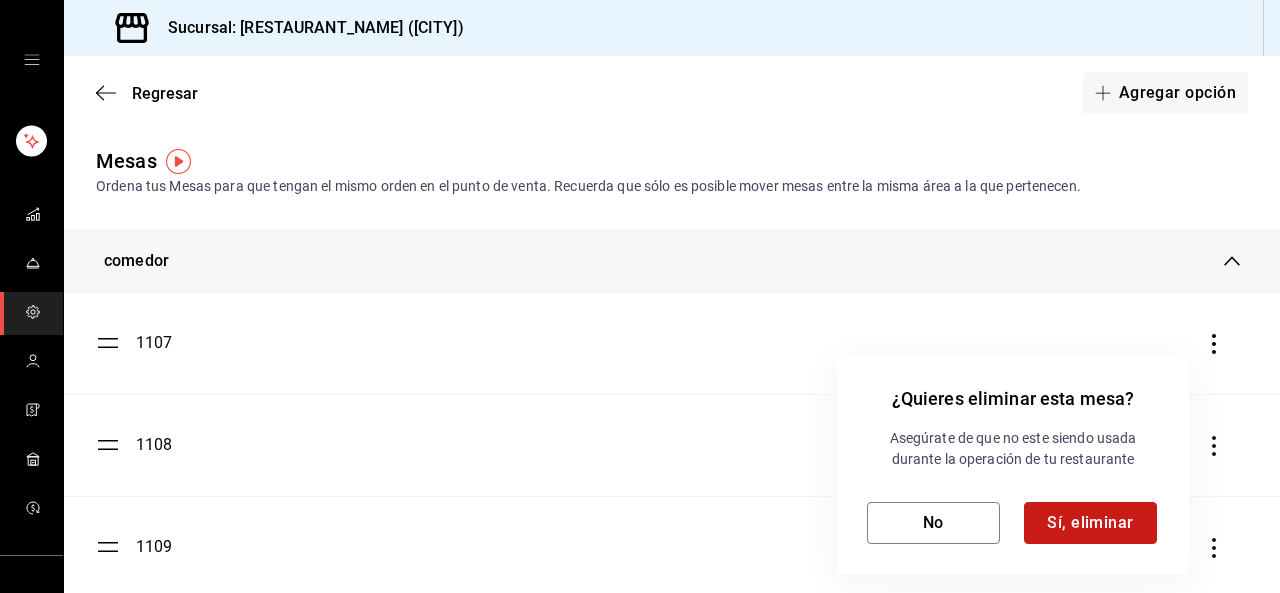 click on "Sí, eliminar" at bounding box center (1090, 523) 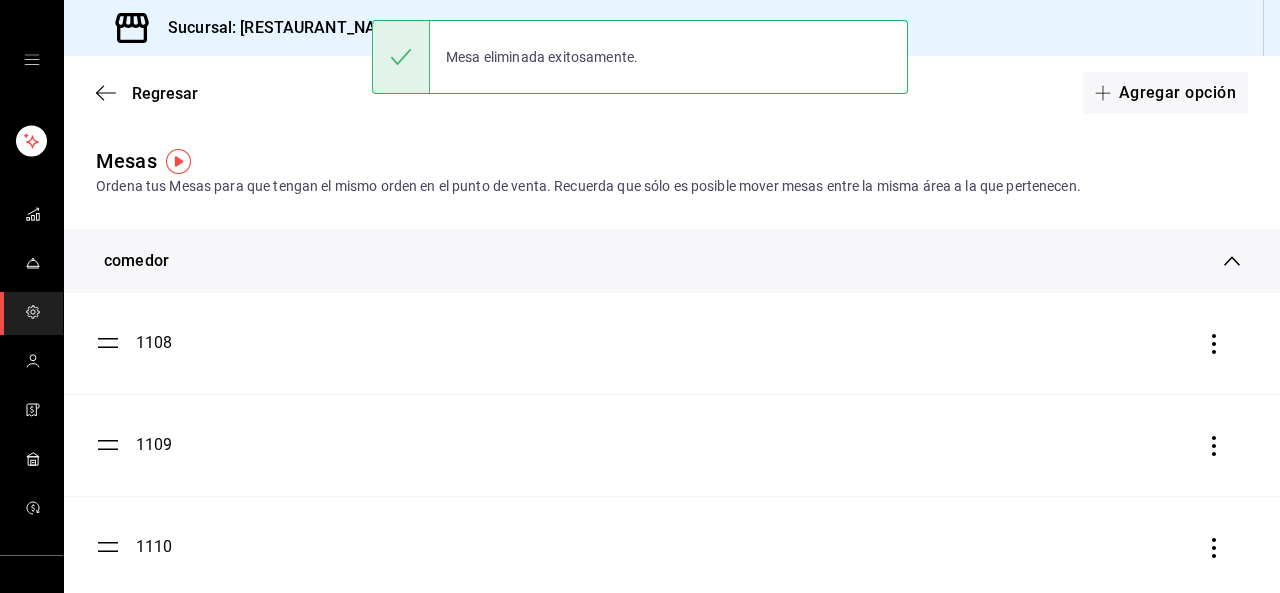 click 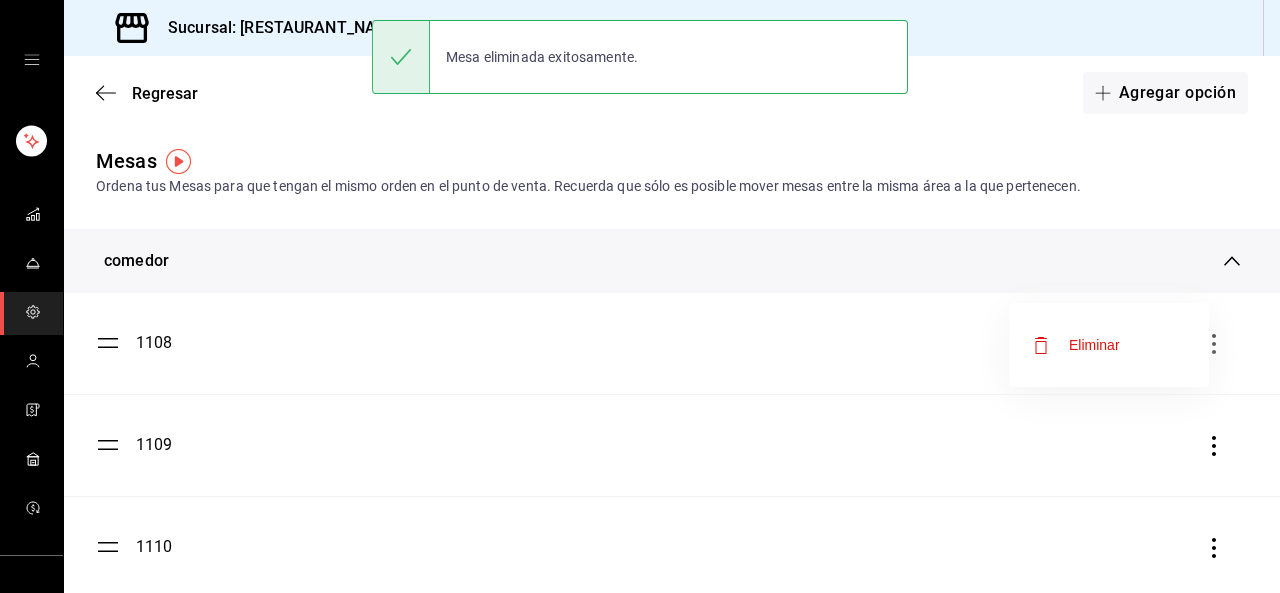 click on "Eliminar" at bounding box center (1109, 345) 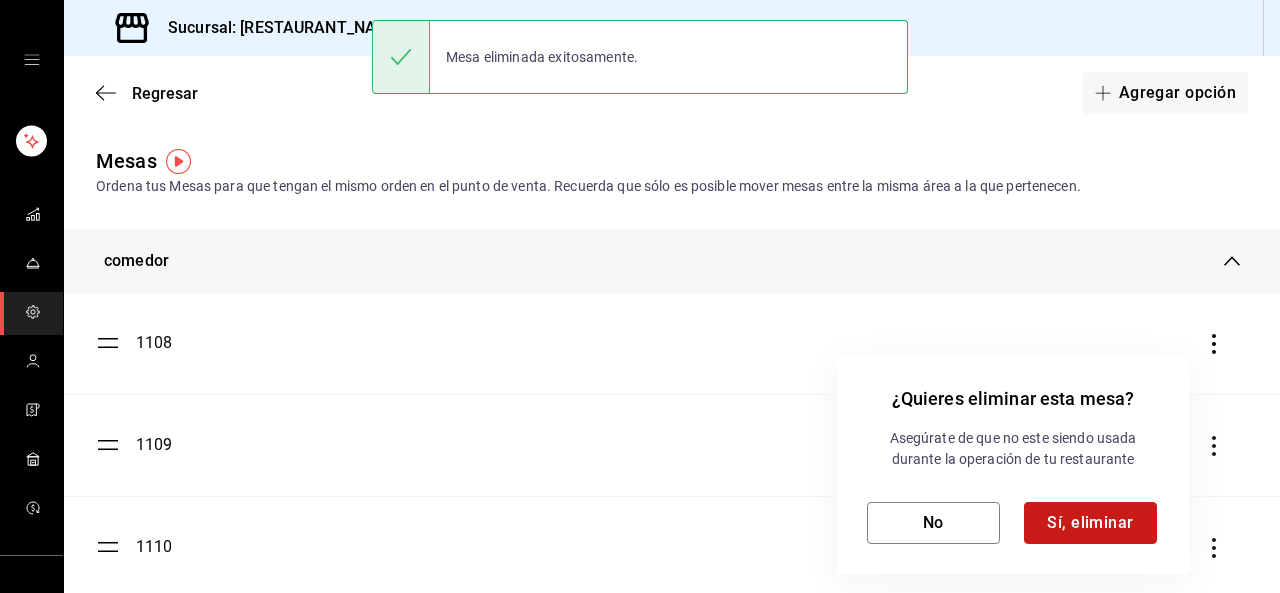 click on "Sí, eliminar" at bounding box center (1090, 523) 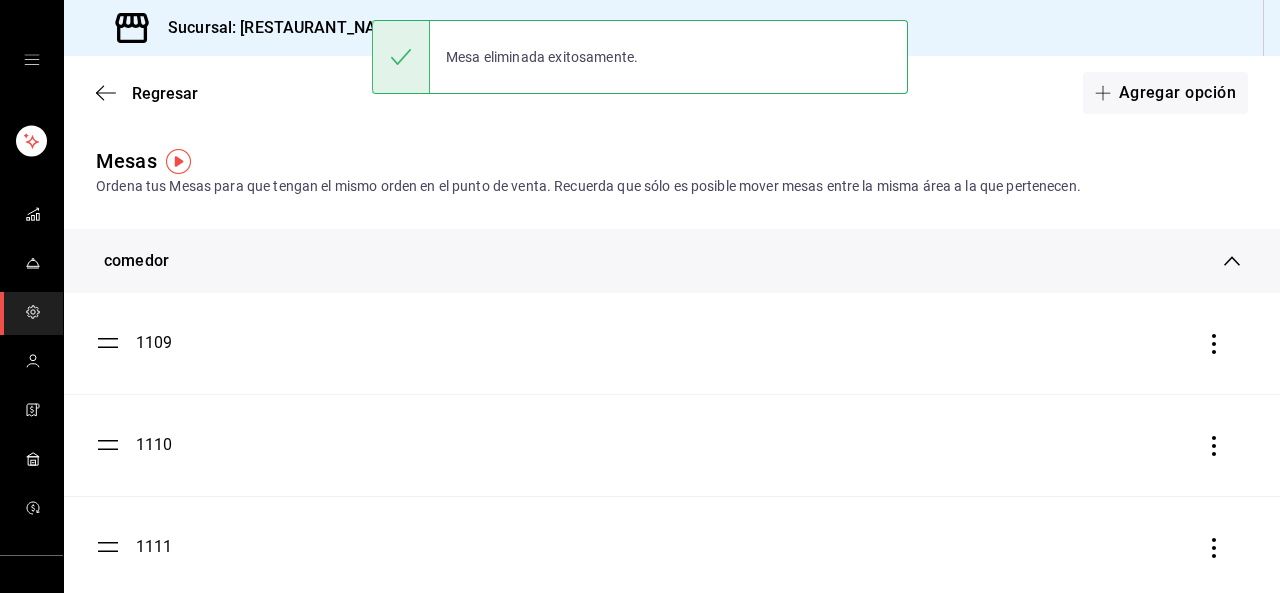 click 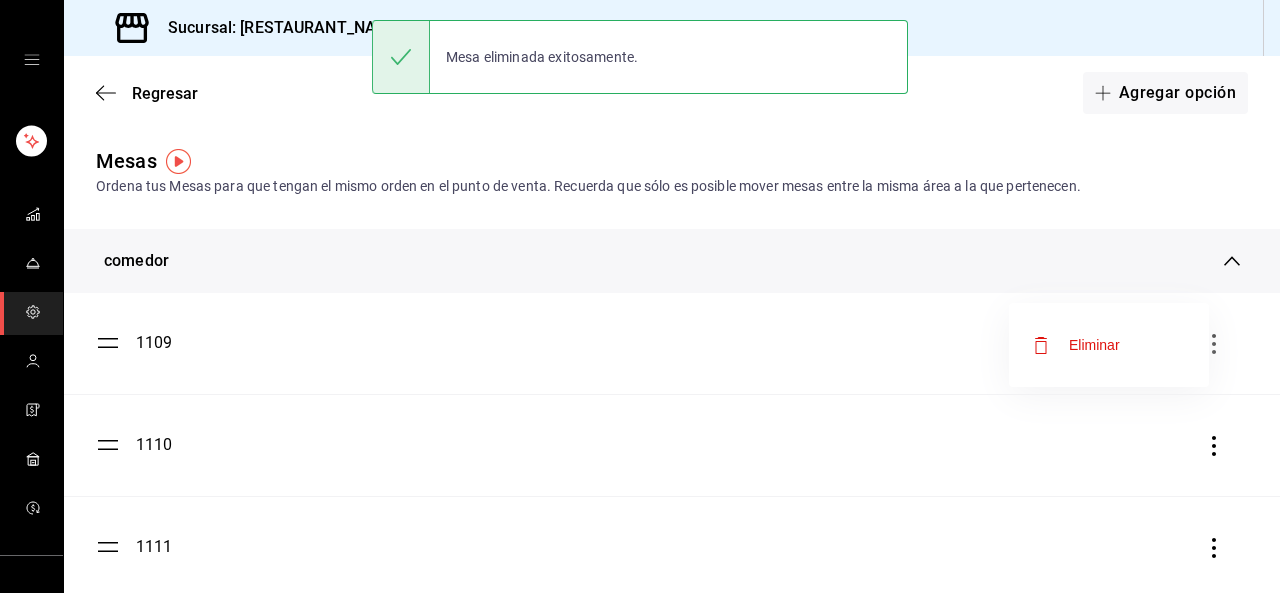 click on "Eliminar" at bounding box center [1109, 345] 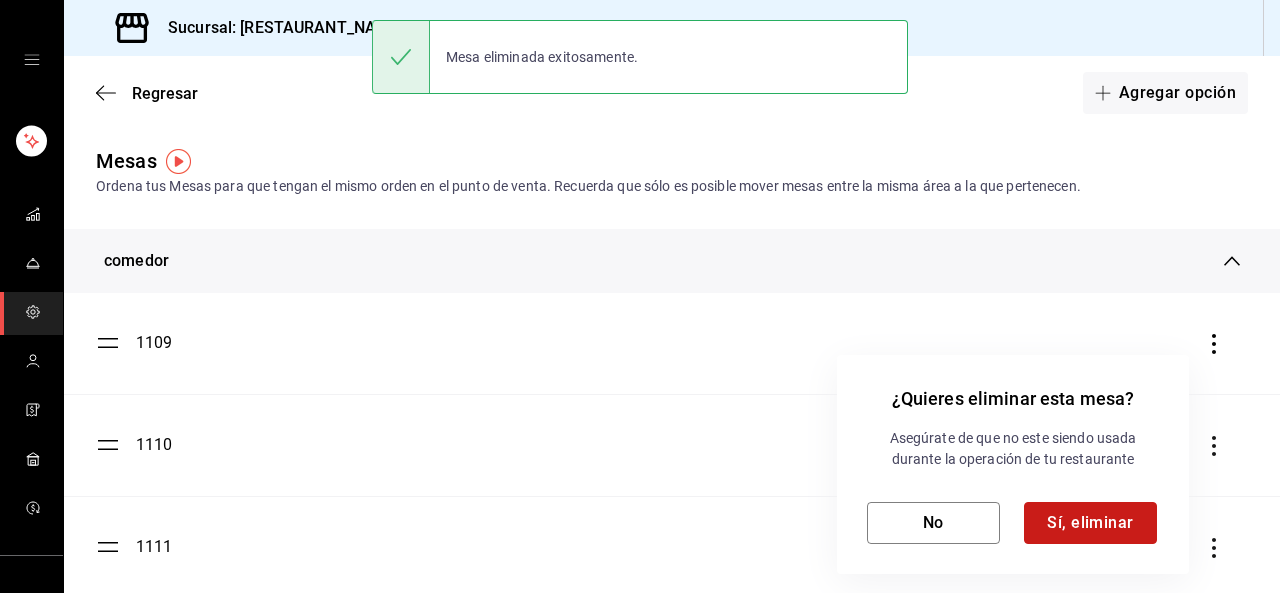 click on "Sí, eliminar" at bounding box center [1090, 523] 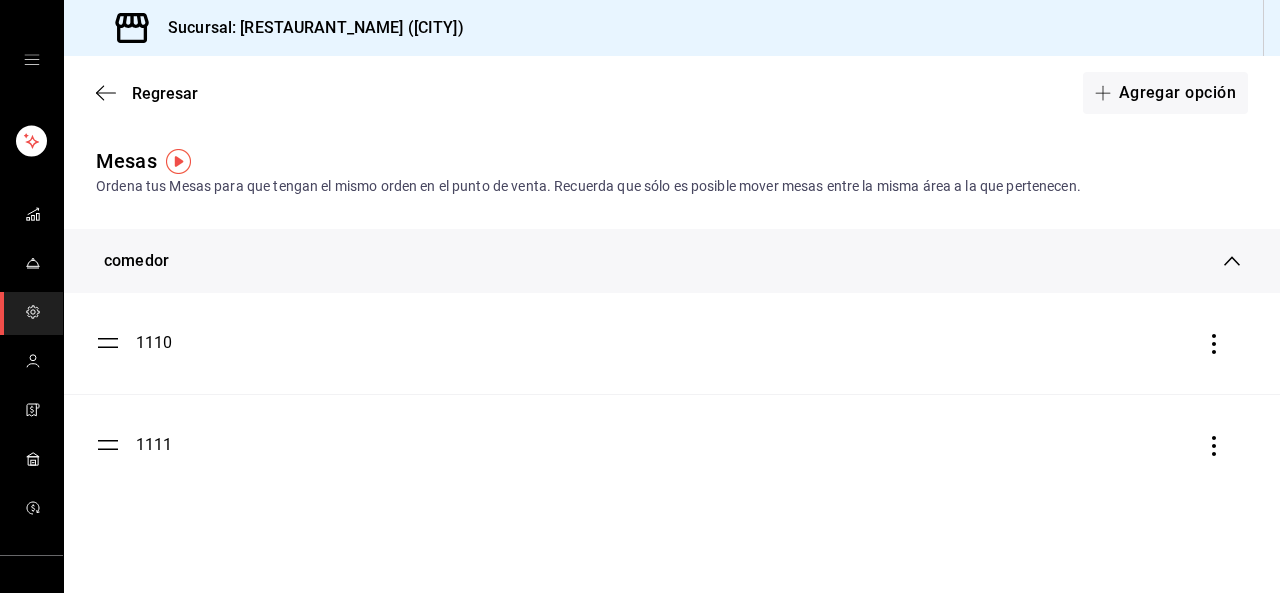 click 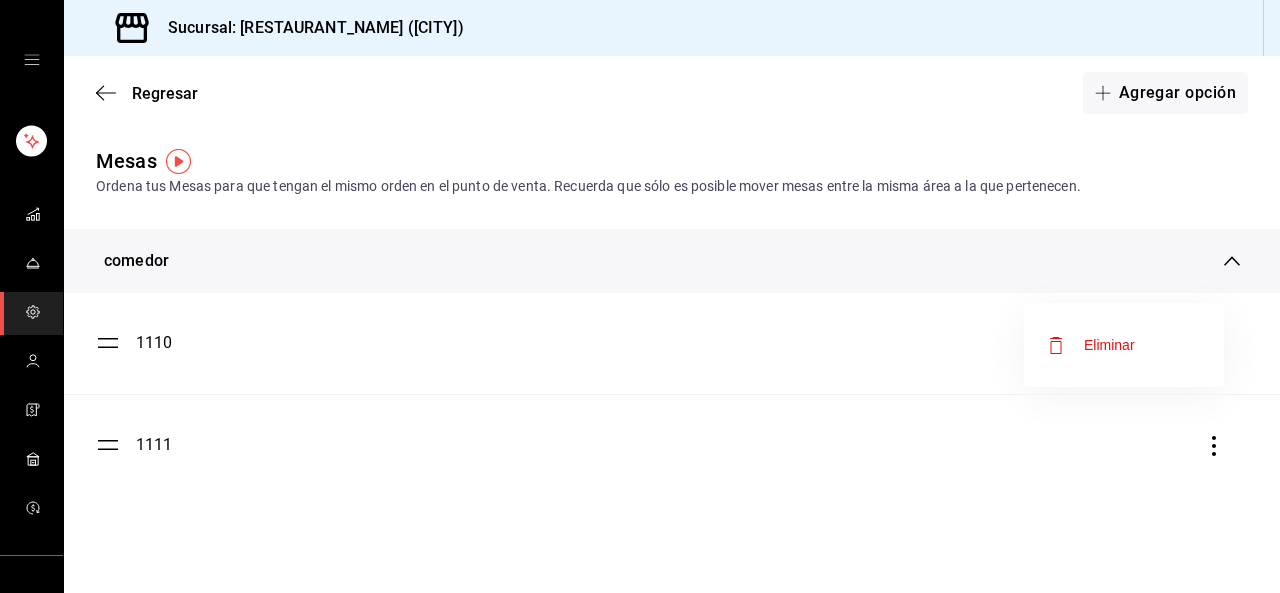 click on "Eliminar" at bounding box center (1124, 345) 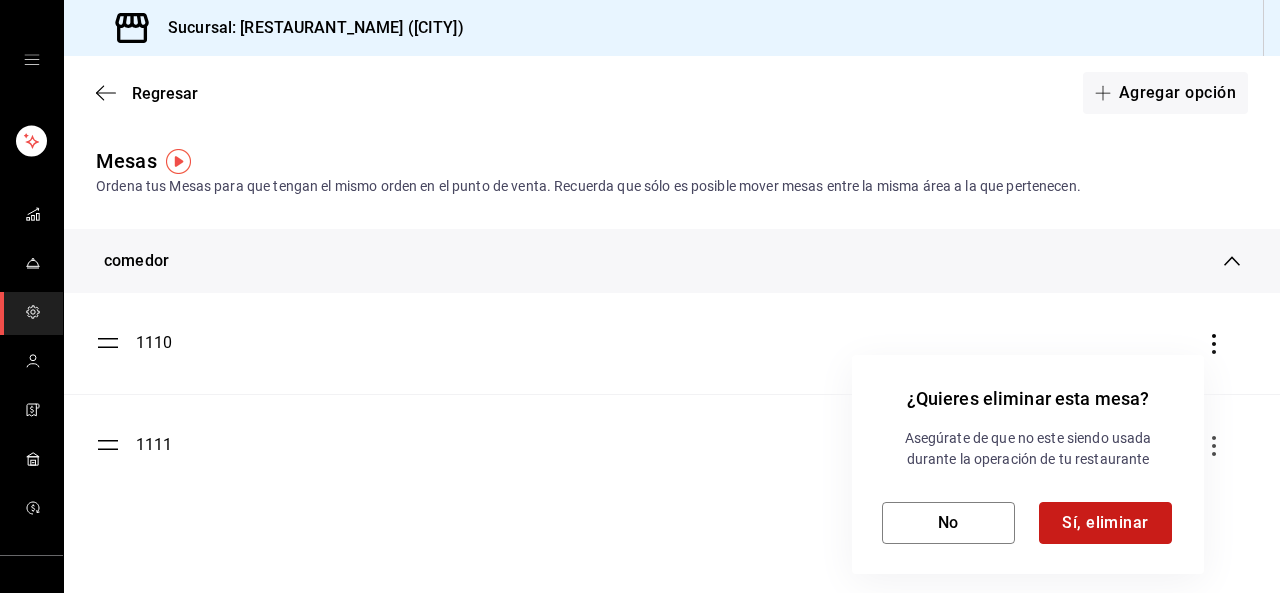 click on "Sí, eliminar" at bounding box center (1105, 523) 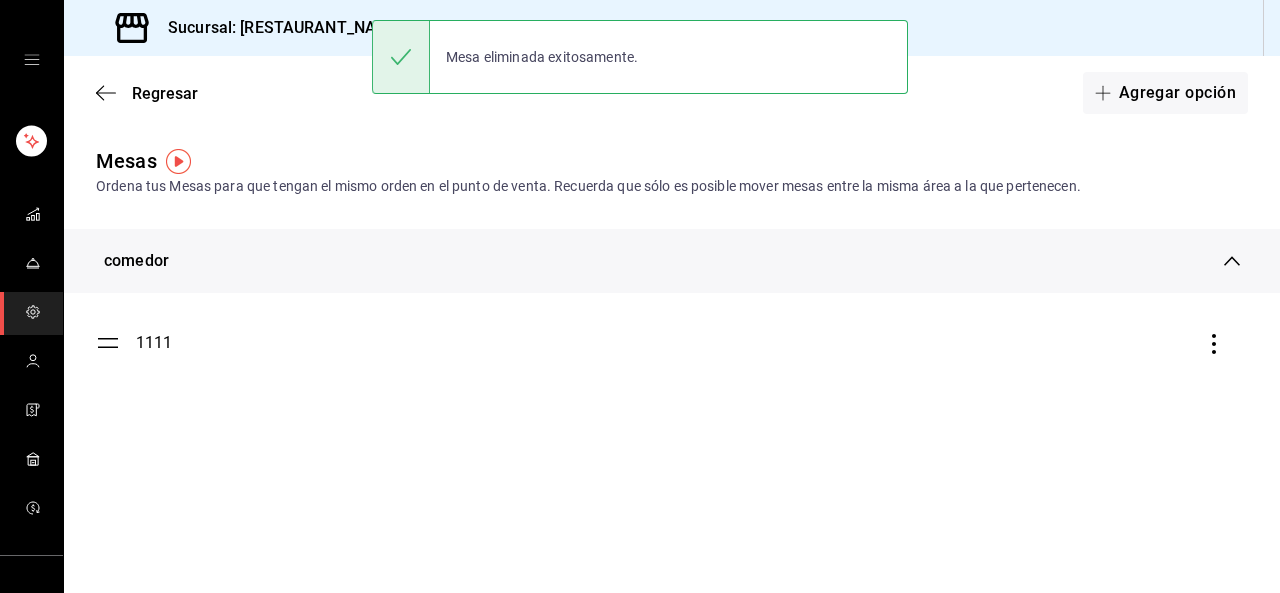 click 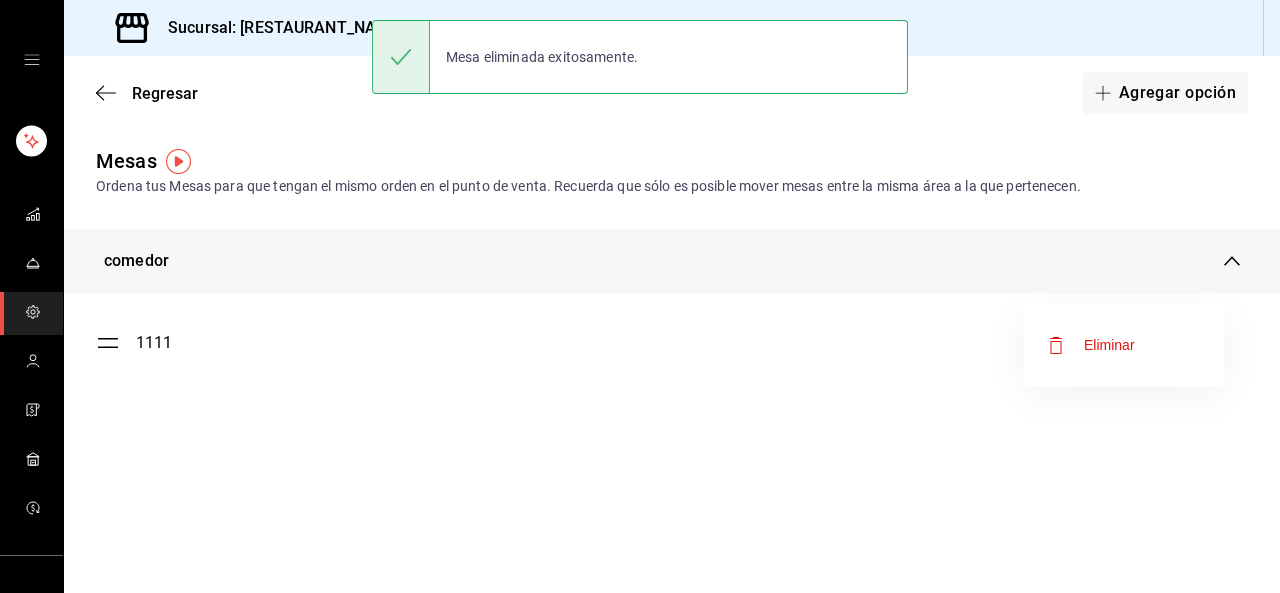 click on "Eliminar" at bounding box center [1124, 345] 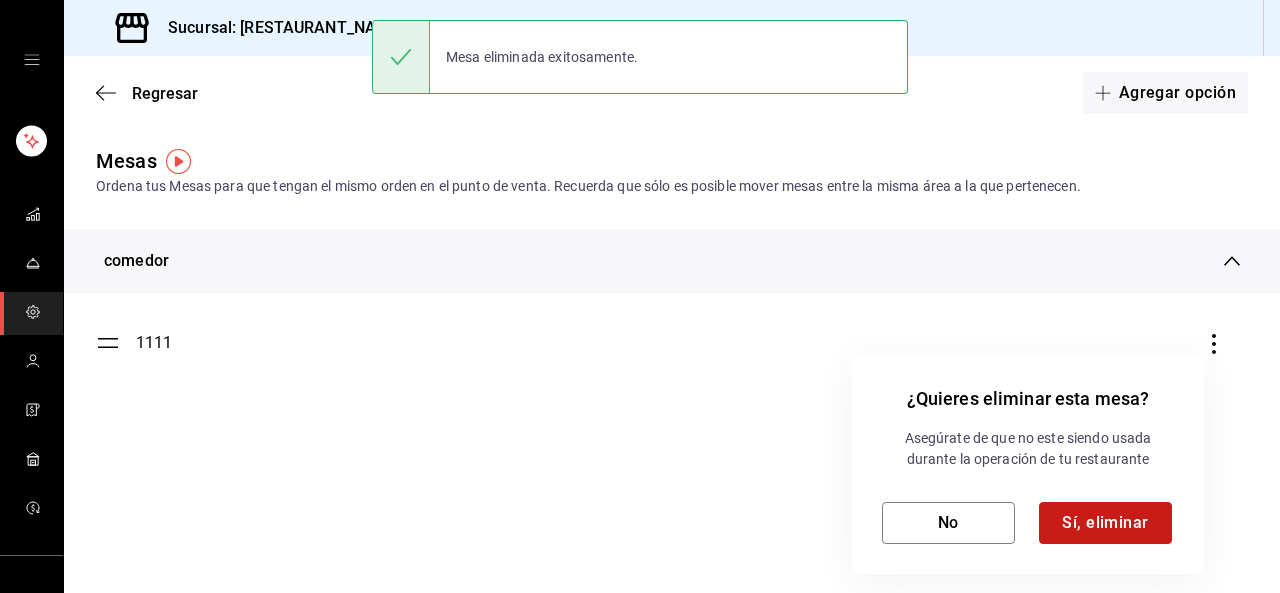 click on "Sí, eliminar" at bounding box center [1105, 523] 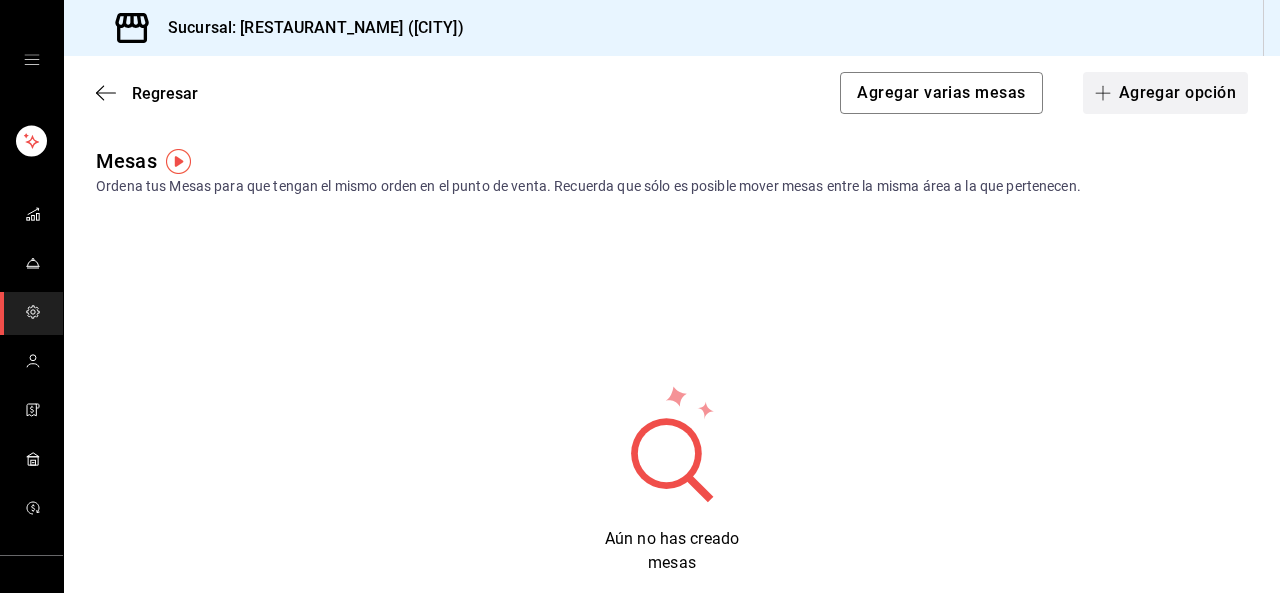click on "Agregar opción" at bounding box center (1165, 93) 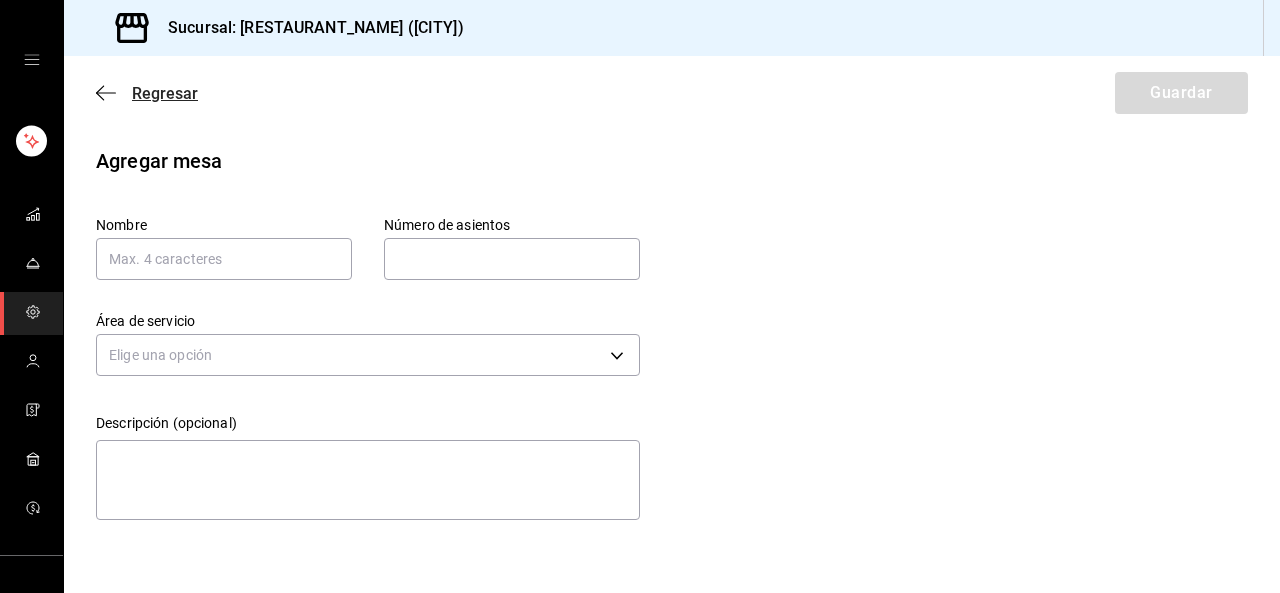 click 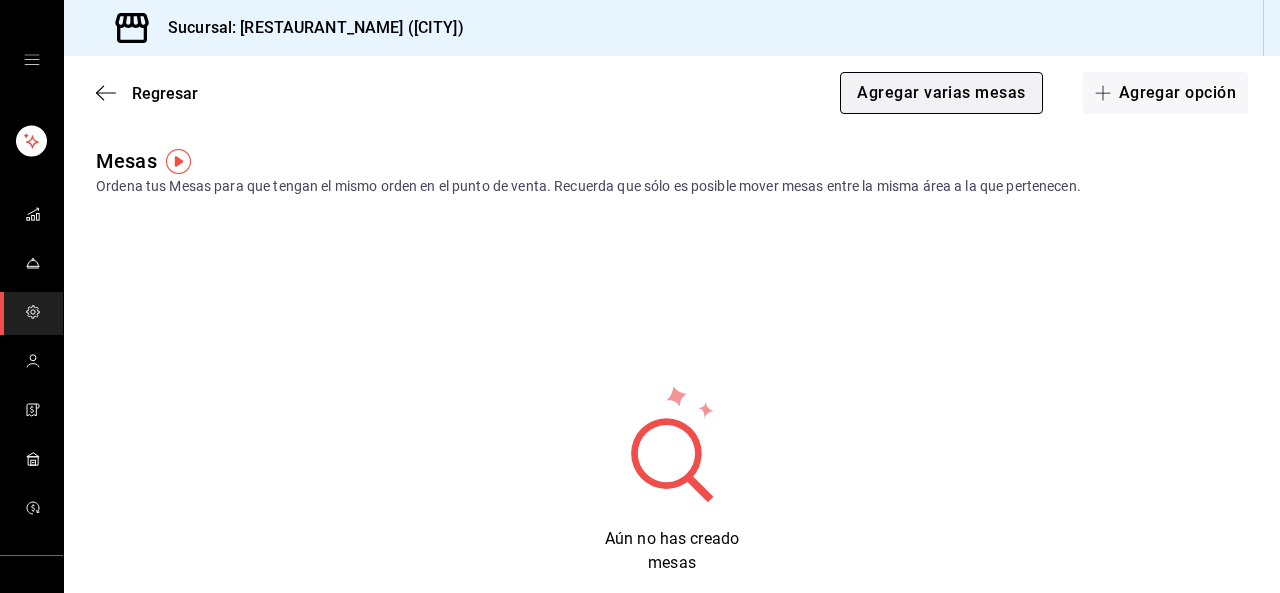 click on "Agregar varias mesas" at bounding box center (941, 93) 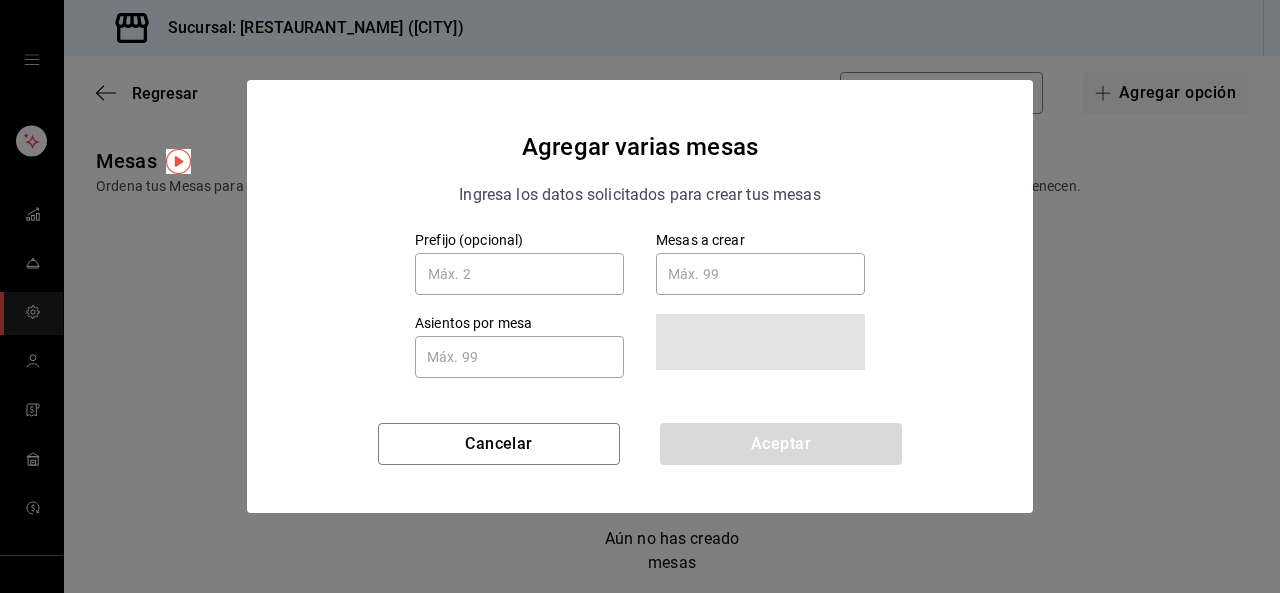 click on "Agregar varias mesas Ingresa los datos solicitados para crear tus mesas" at bounding box center [640, 156] 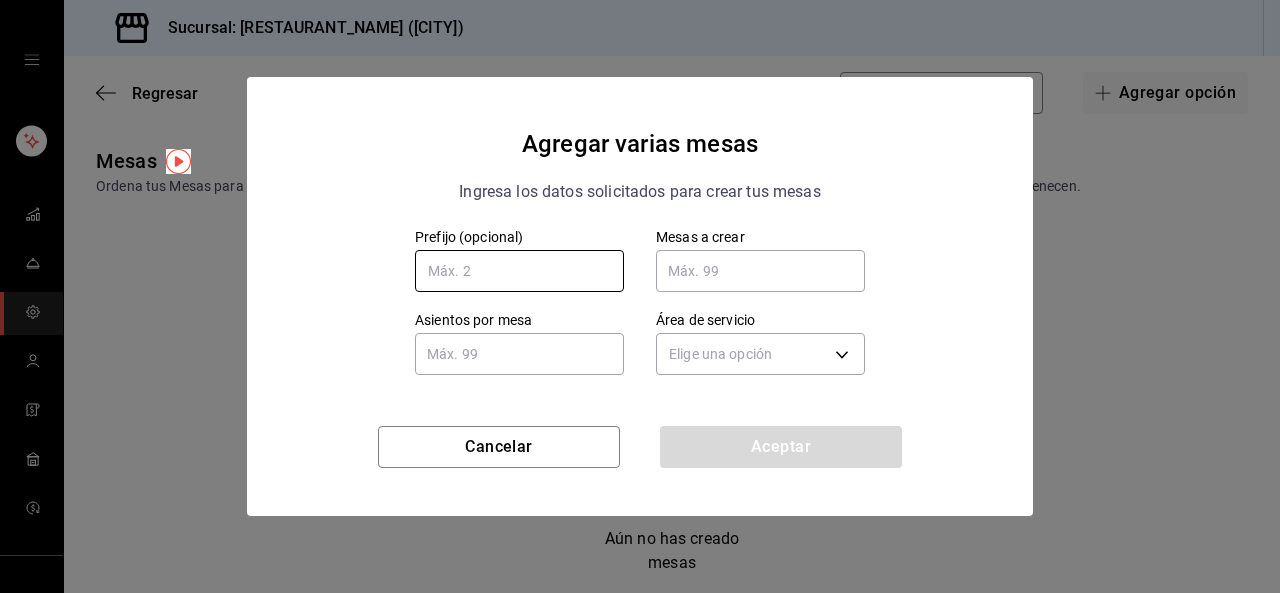 click at bounding box center (519, 271) 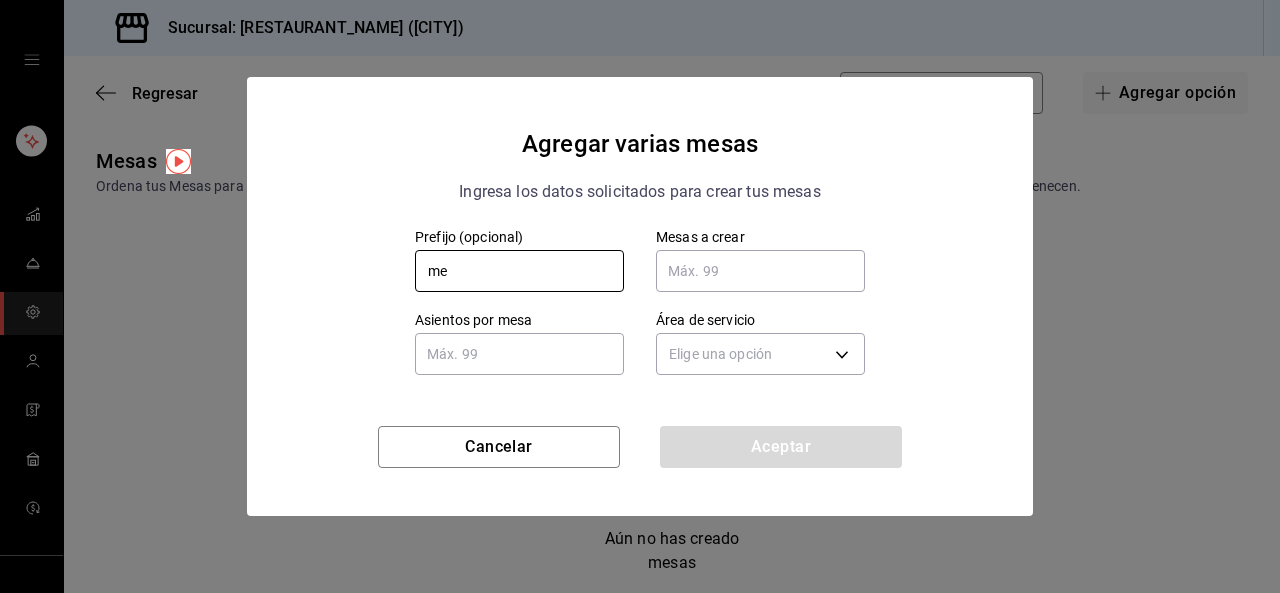 type on "m" 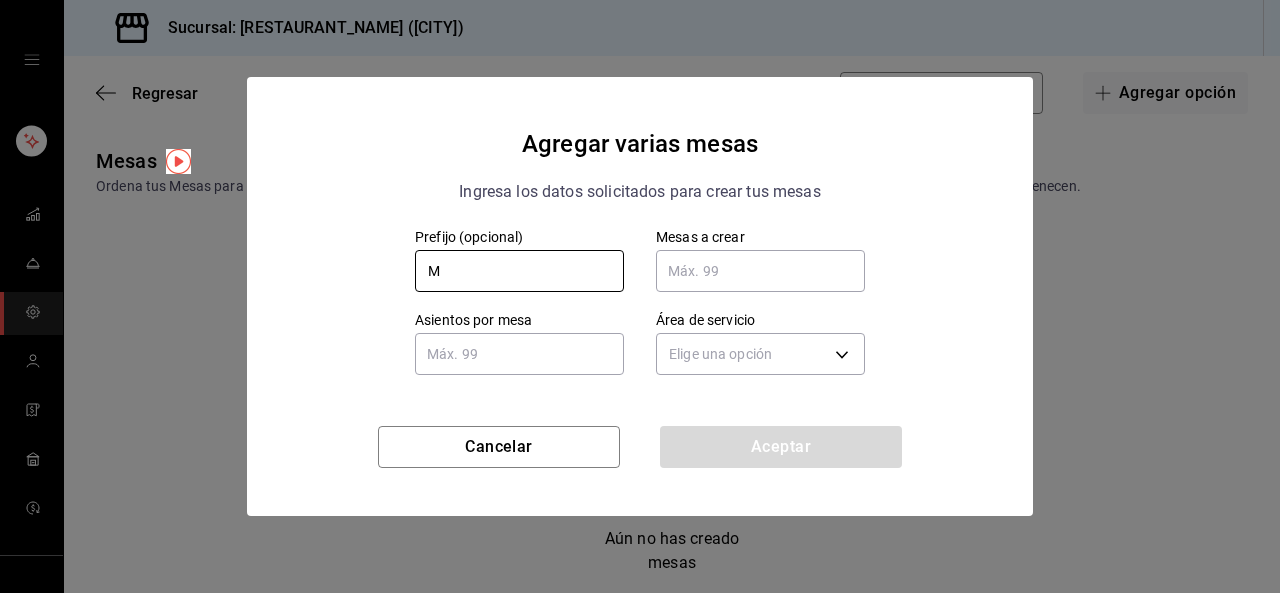 type on "M" 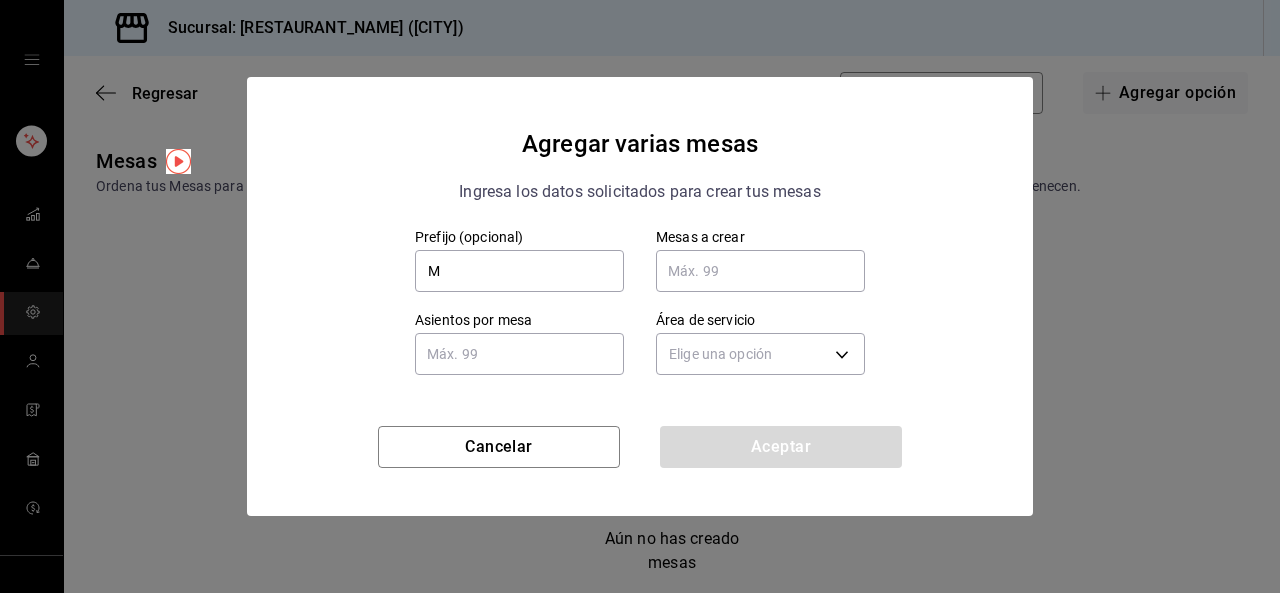 click at bounding box center (760, 271) 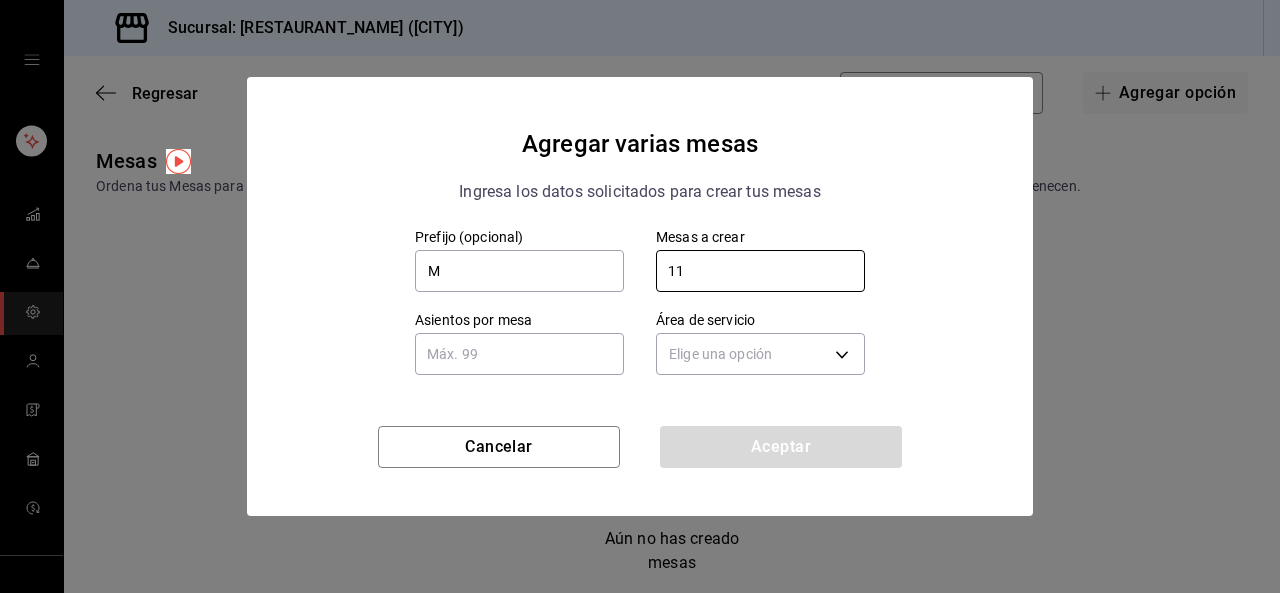 type on "11" 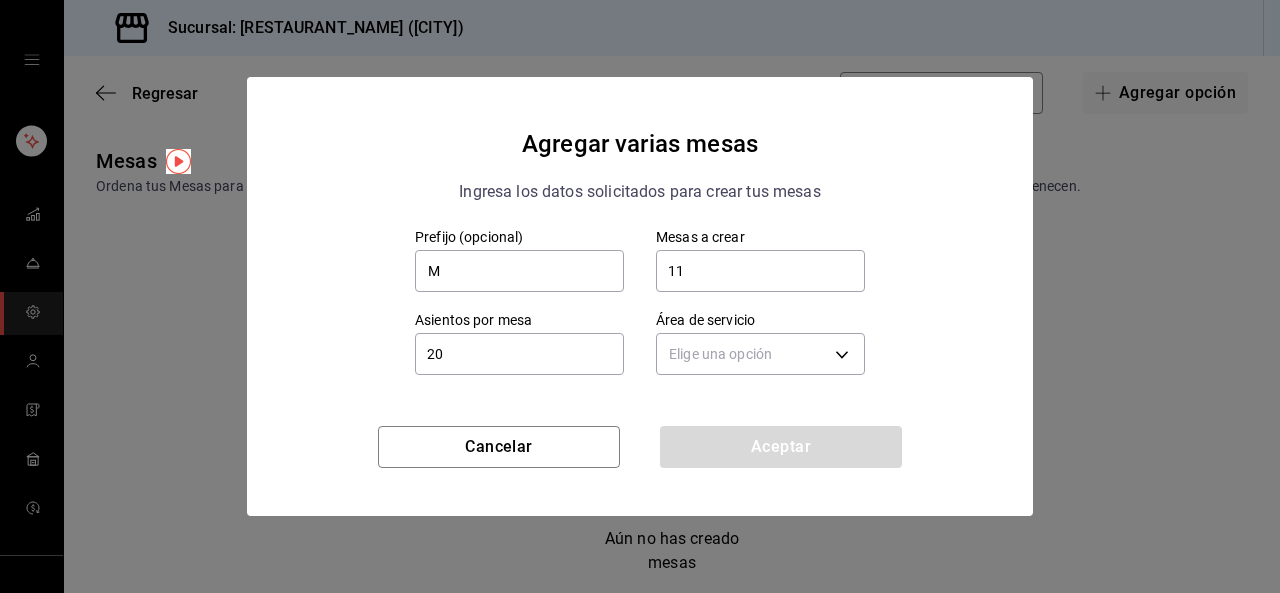 type on "2" 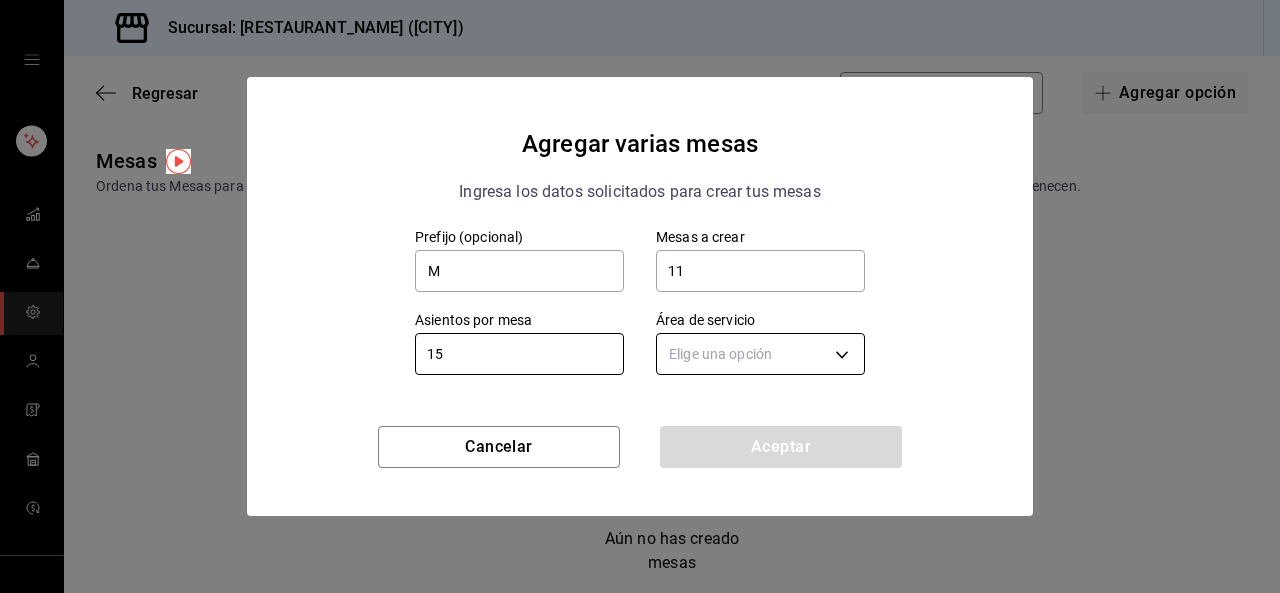 type on "15" 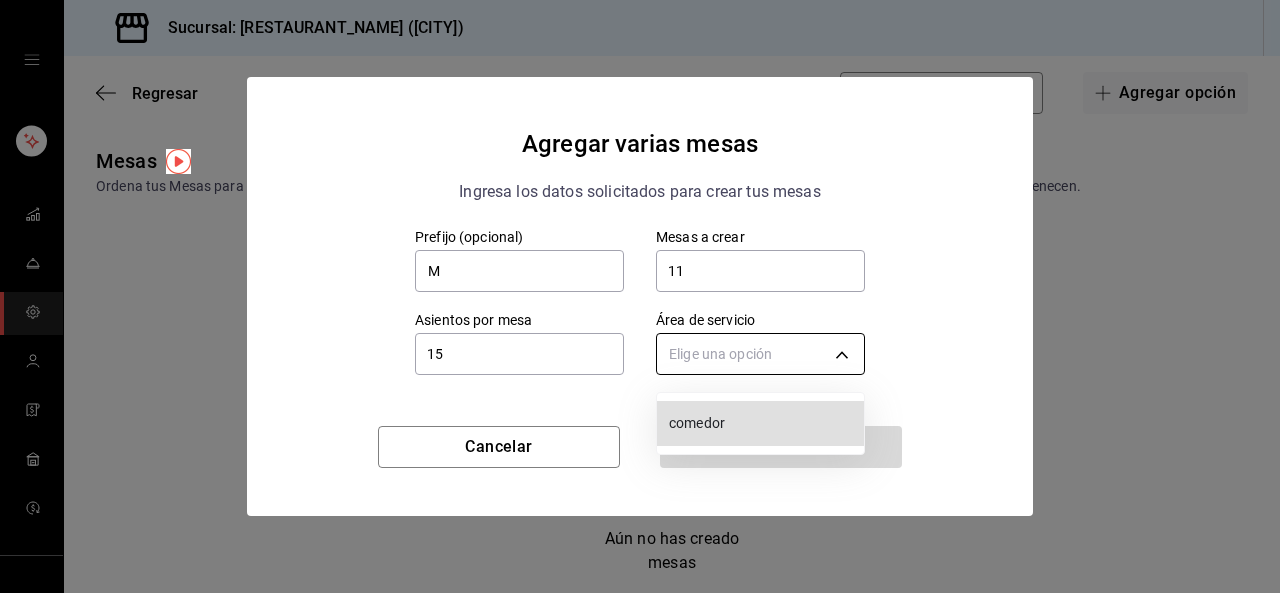 type 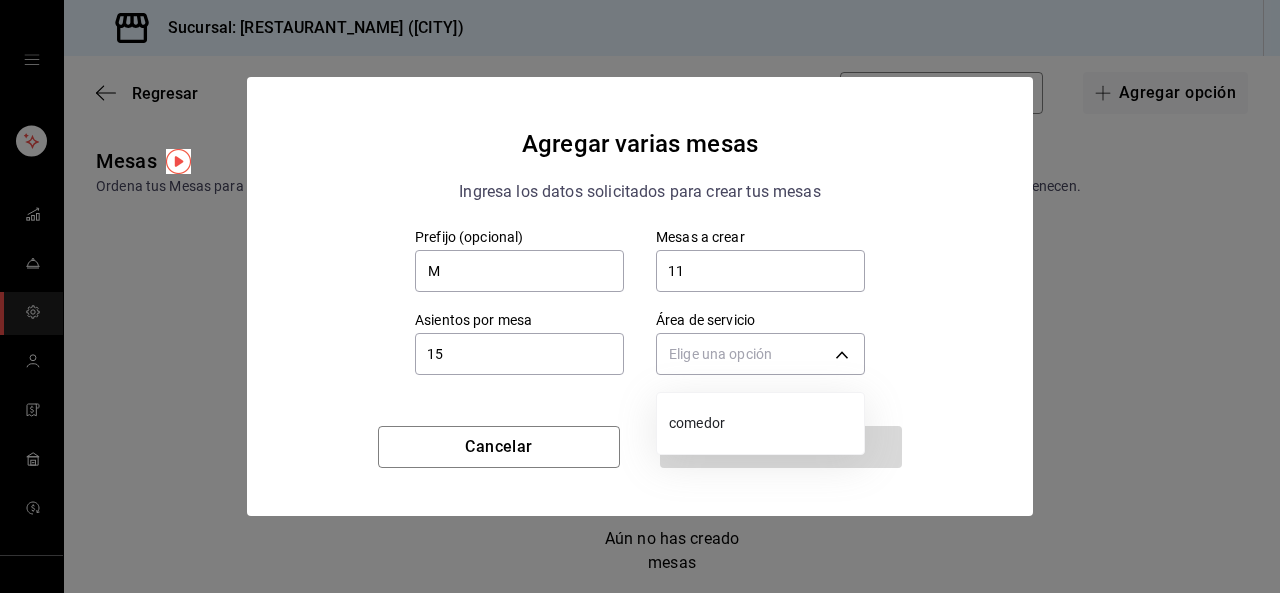 click at bounding box center [640, 296] 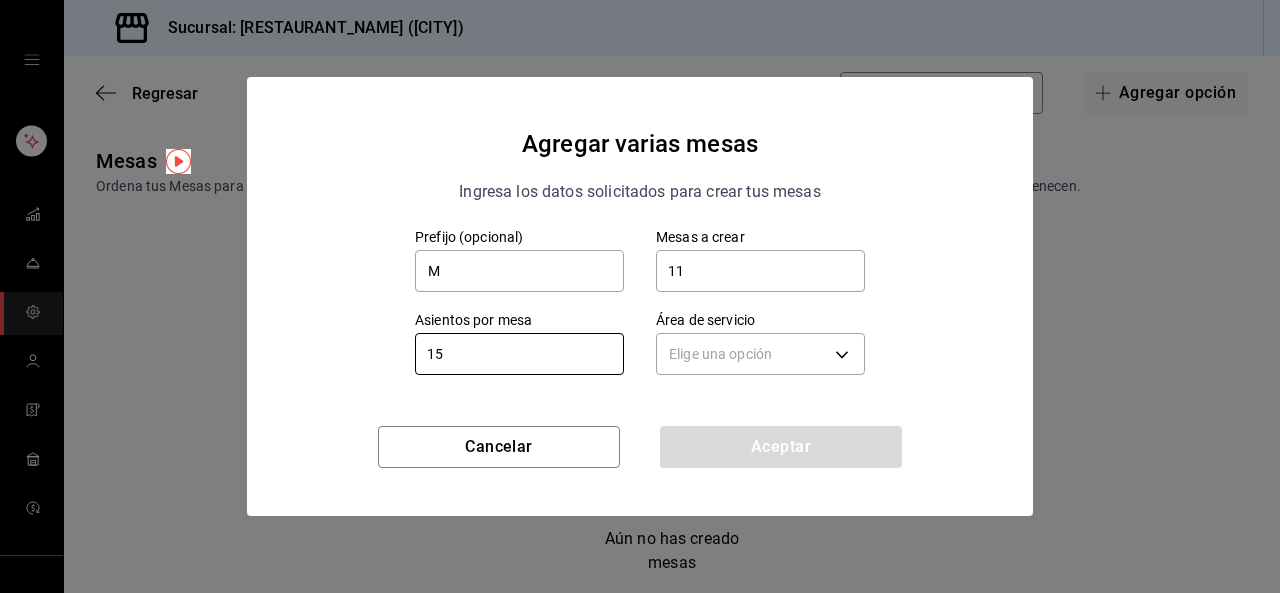 click on "15" at bounding box center [519, 354] 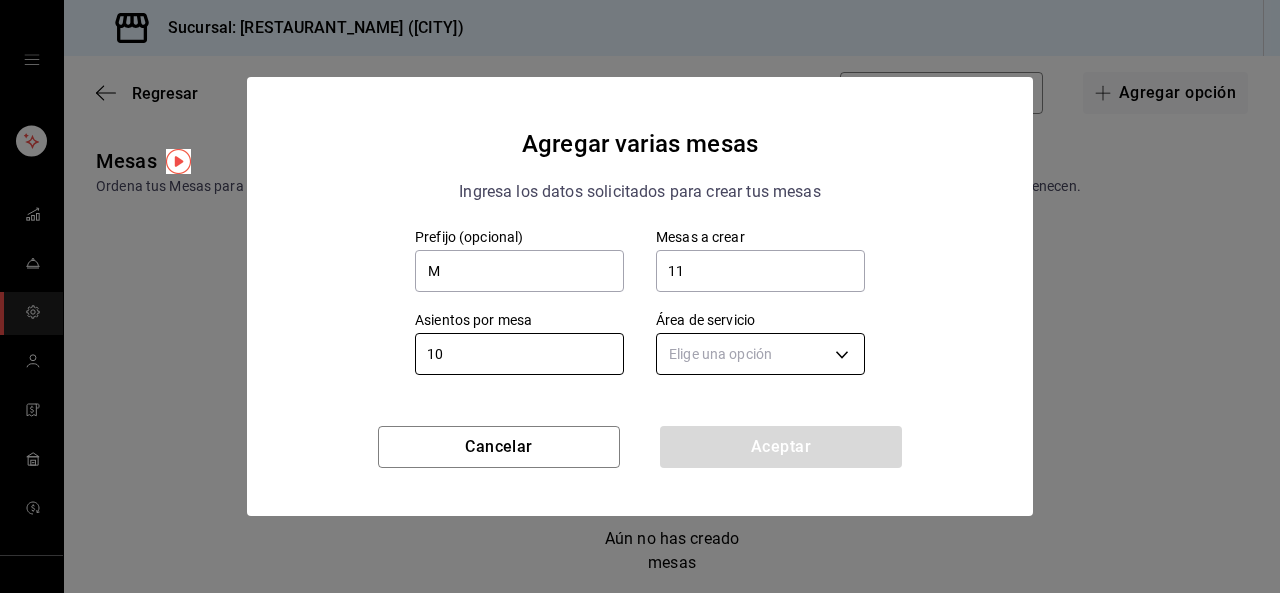 type on "10" 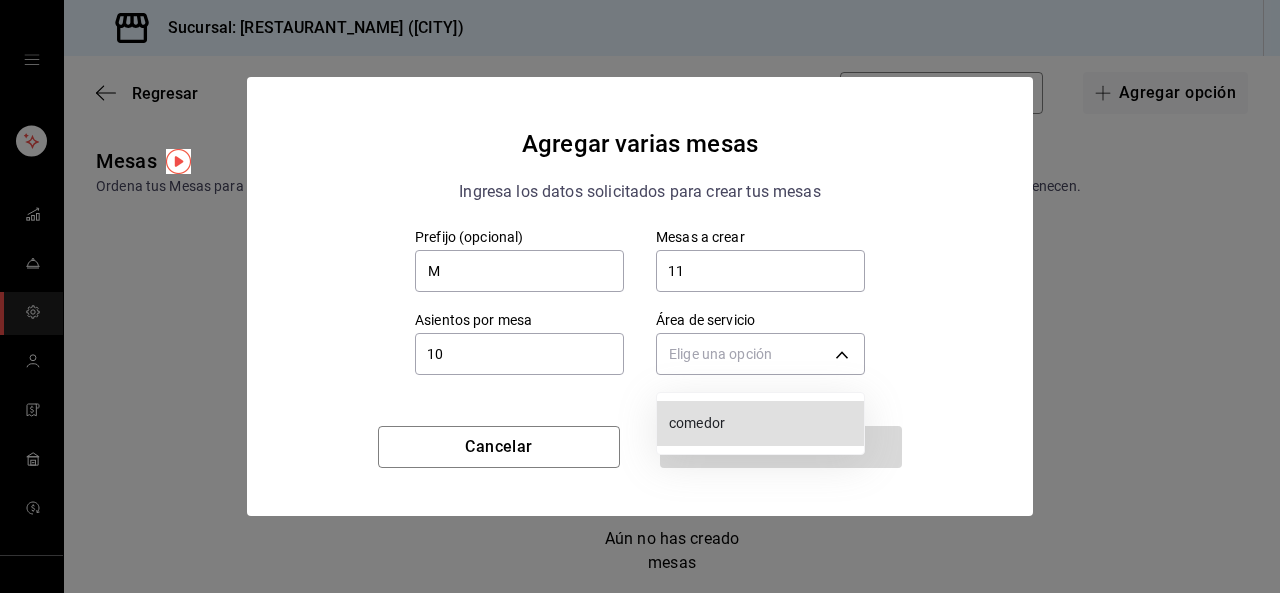 click on "comedor" at bounding box center (762, 423) 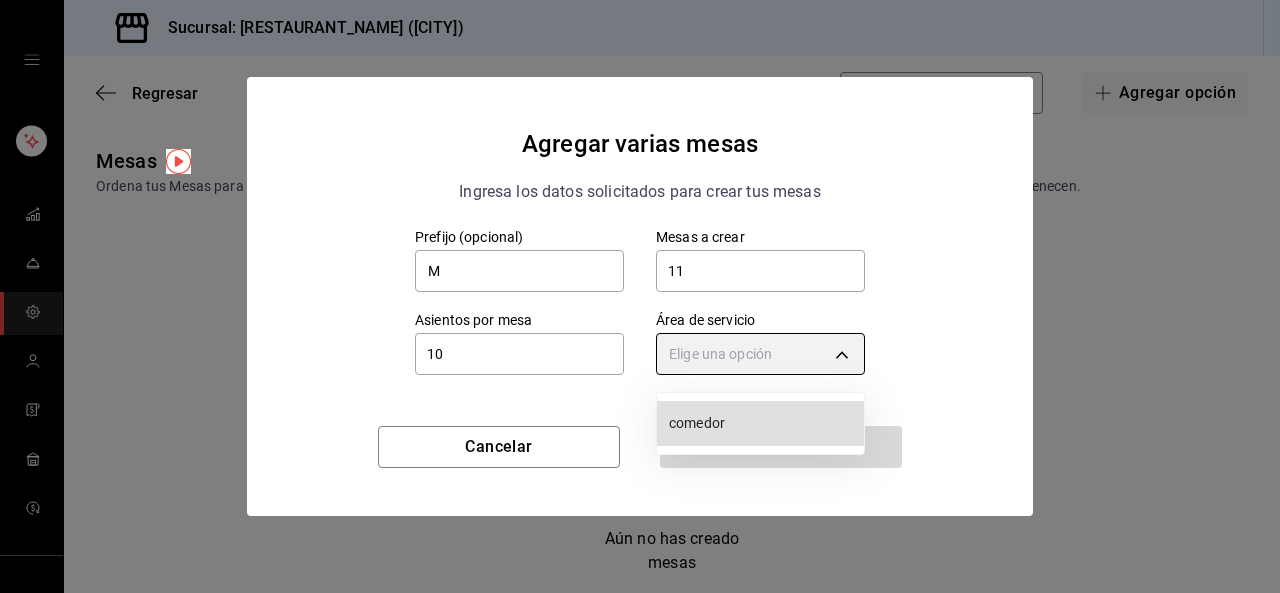 type on "[UUID]" 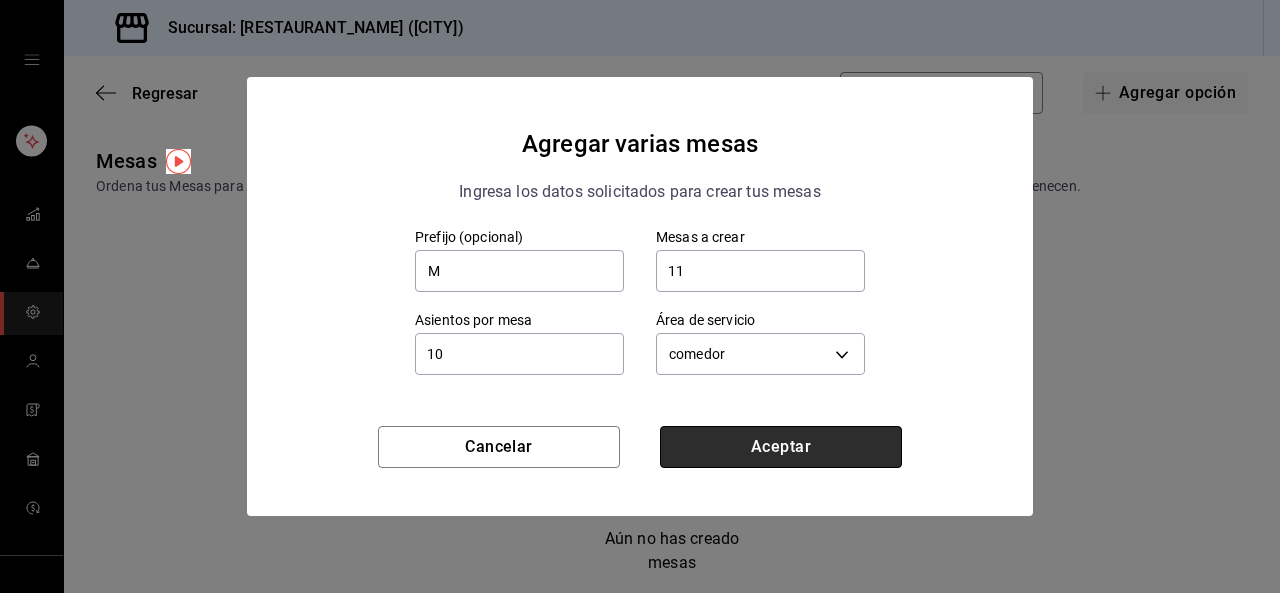 click on "Aceptar" at bounding box center [781, 447] 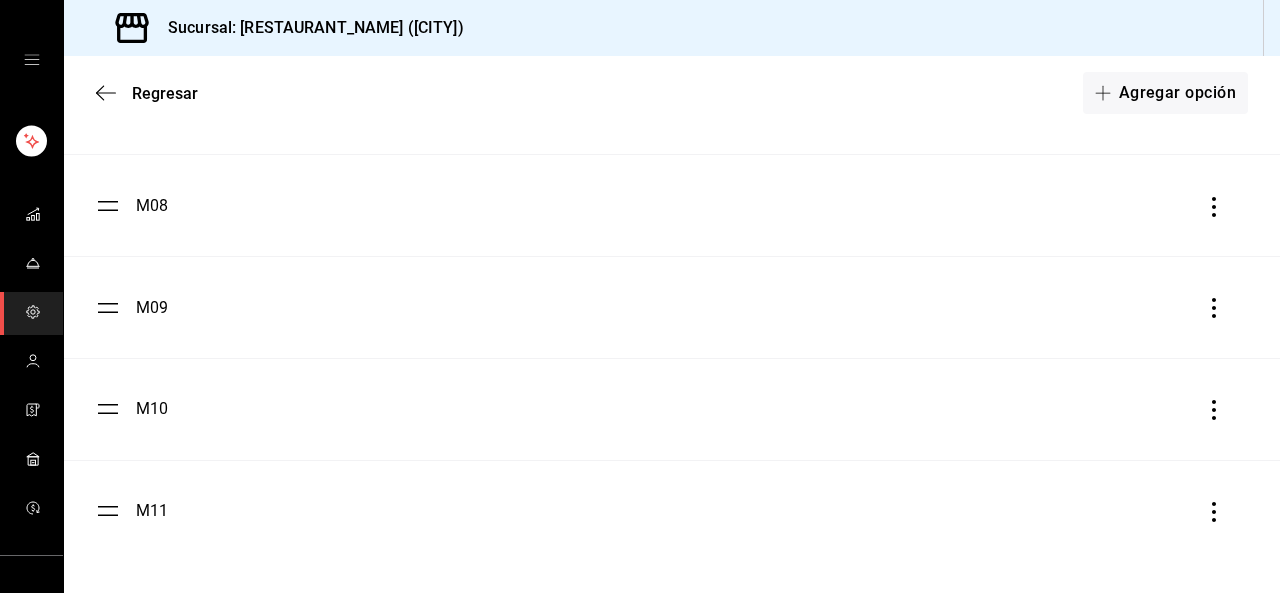 scroll, scrollTop: 0, scrollLeft: 0, axis: both 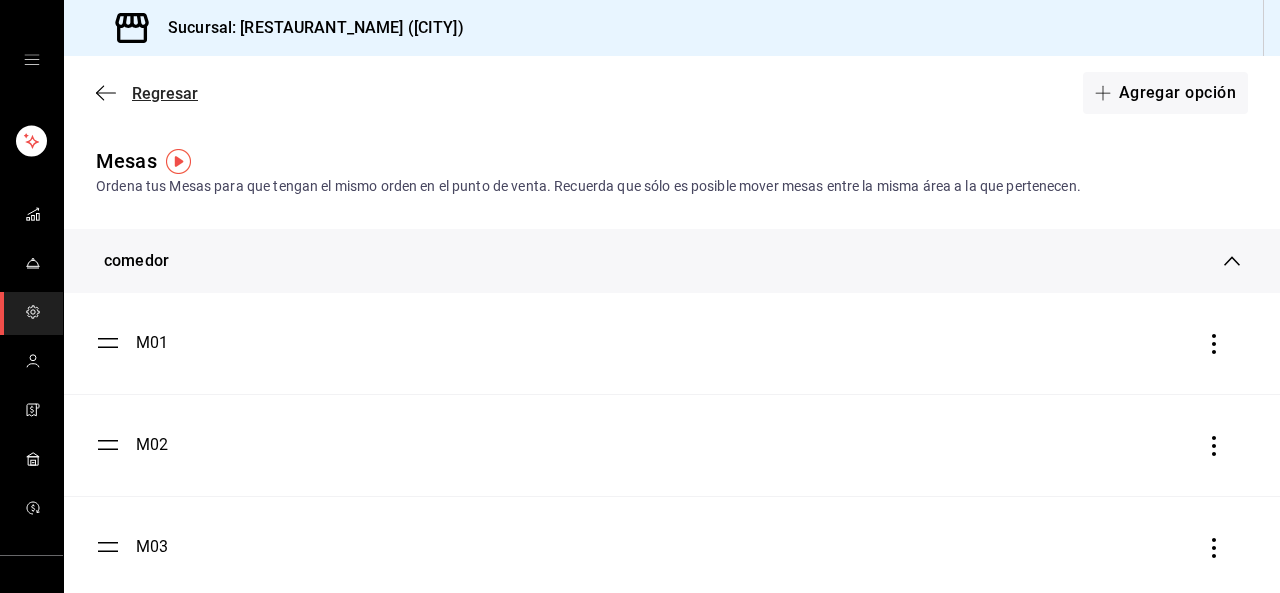 click 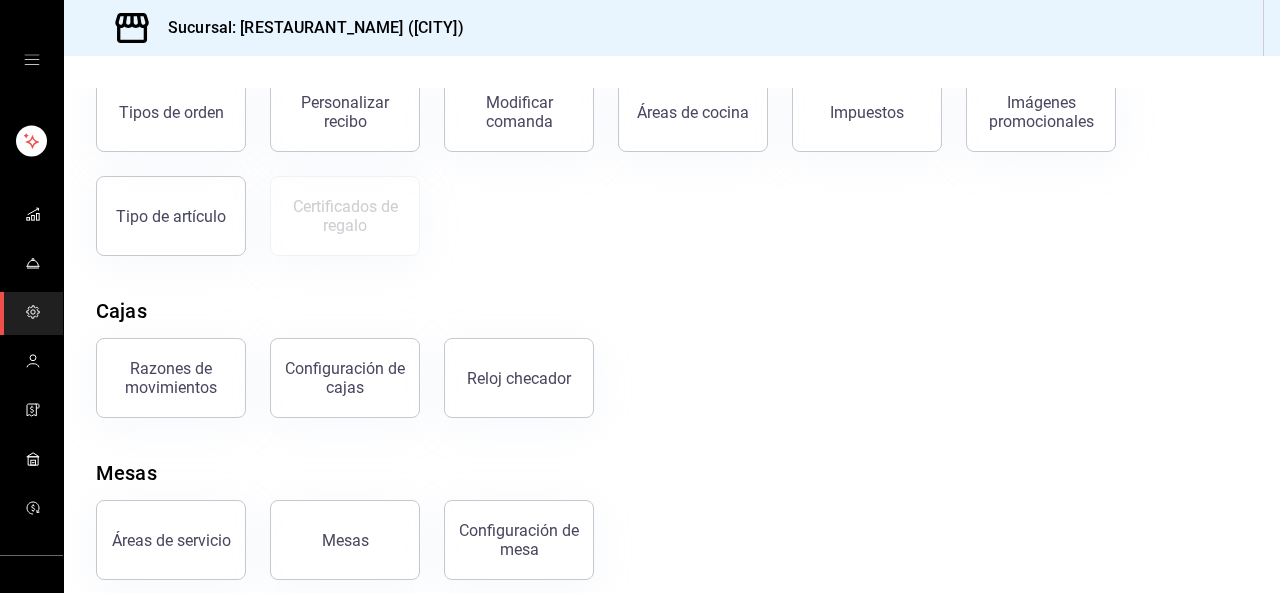 scroll, scrollTop: 420, scrollLeft: 0, axis: vertical 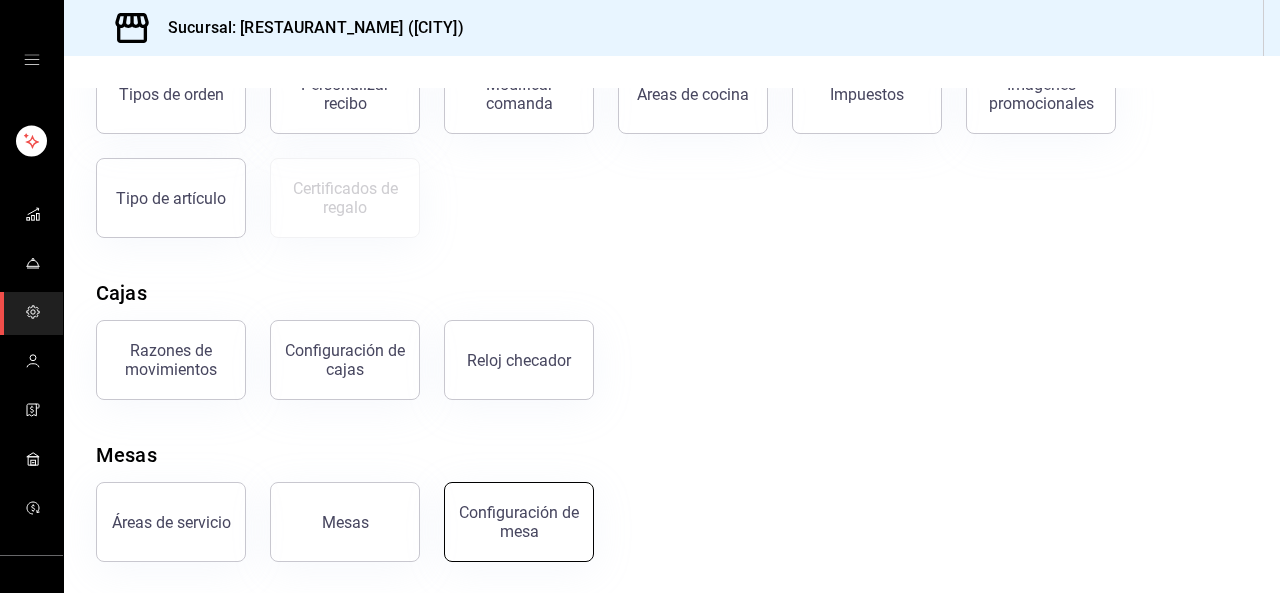 click on "Configuración de mesa" at bounding box center (519, 522) 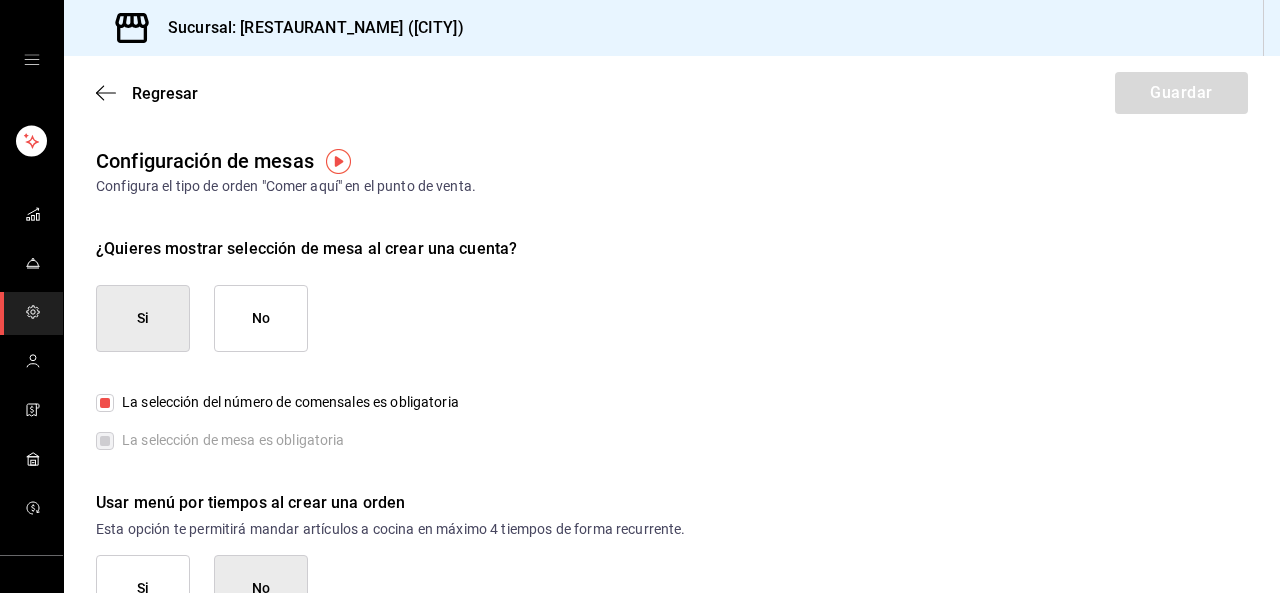 click on "Si" at bounding box center [143, 318] 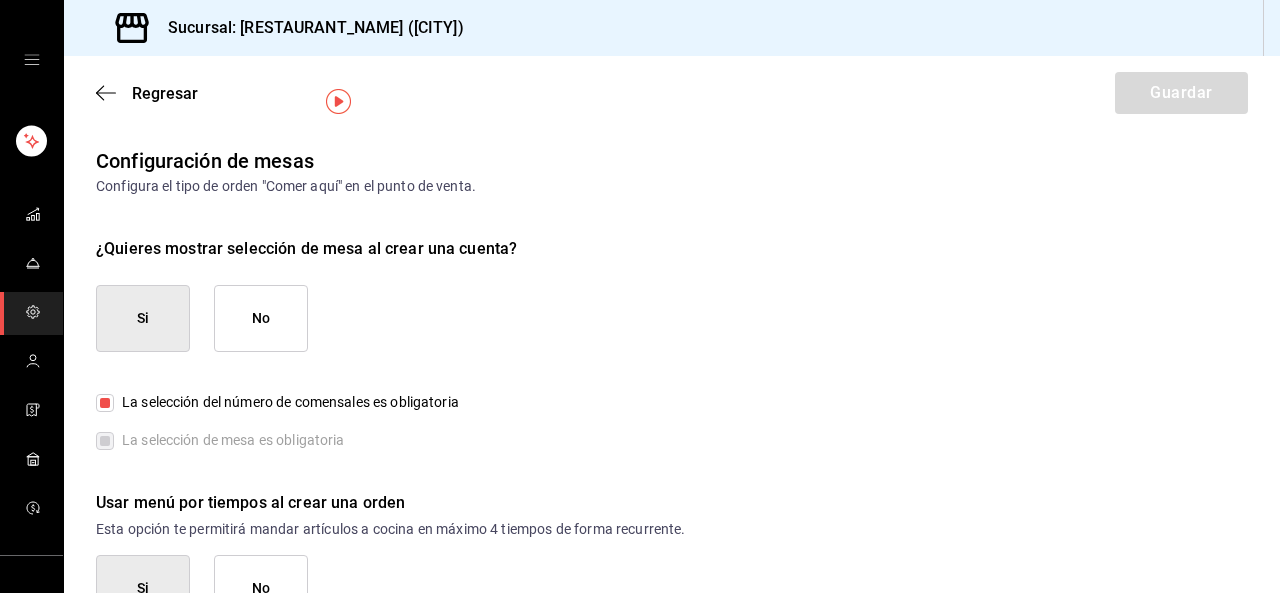 scroll, scrollTop: 59, scrollLeft: 0, axis: vertical 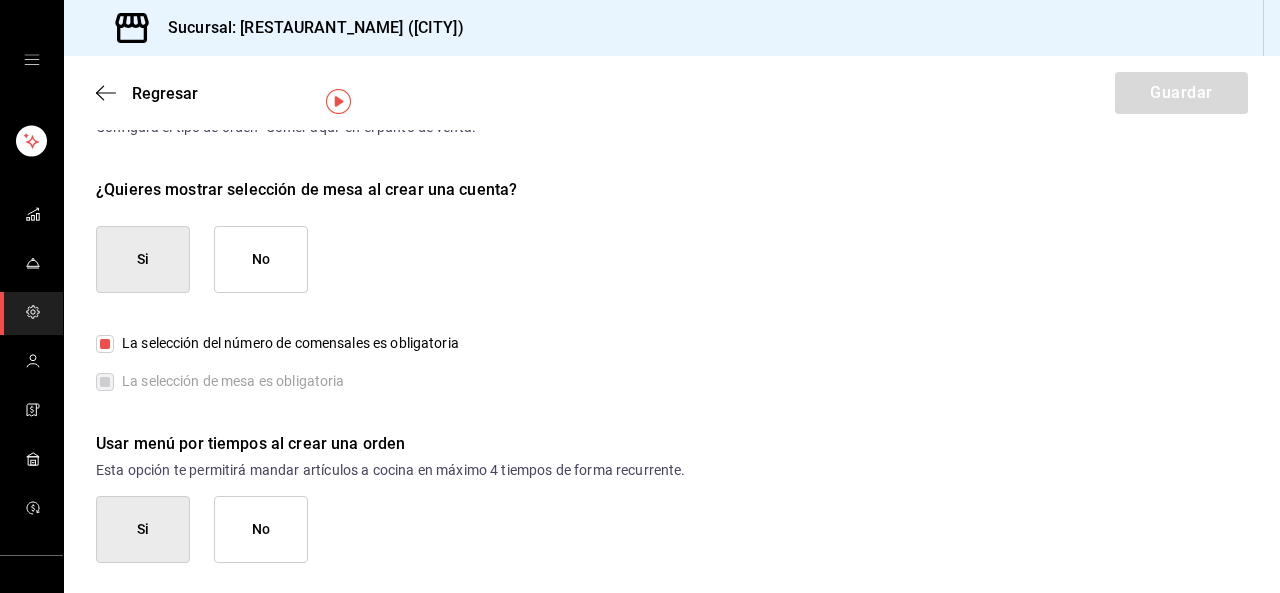 click on "No" at bounding box center (261, 529) 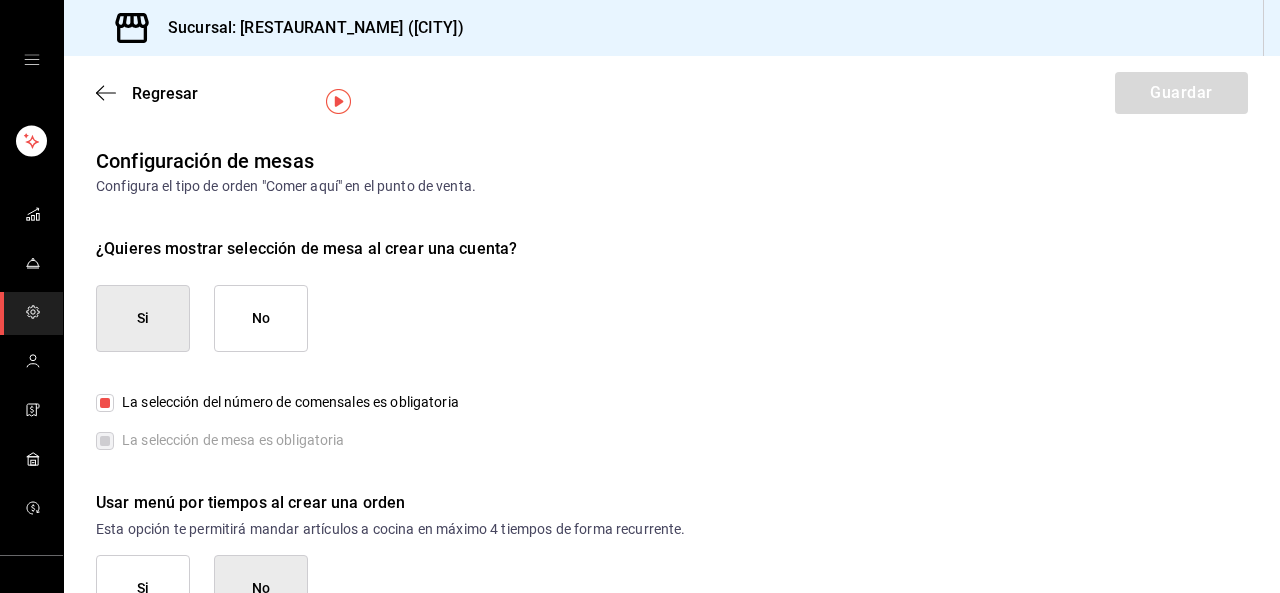 scroll, scrollTop: 59, scrollLeft: 0, axis: vertical 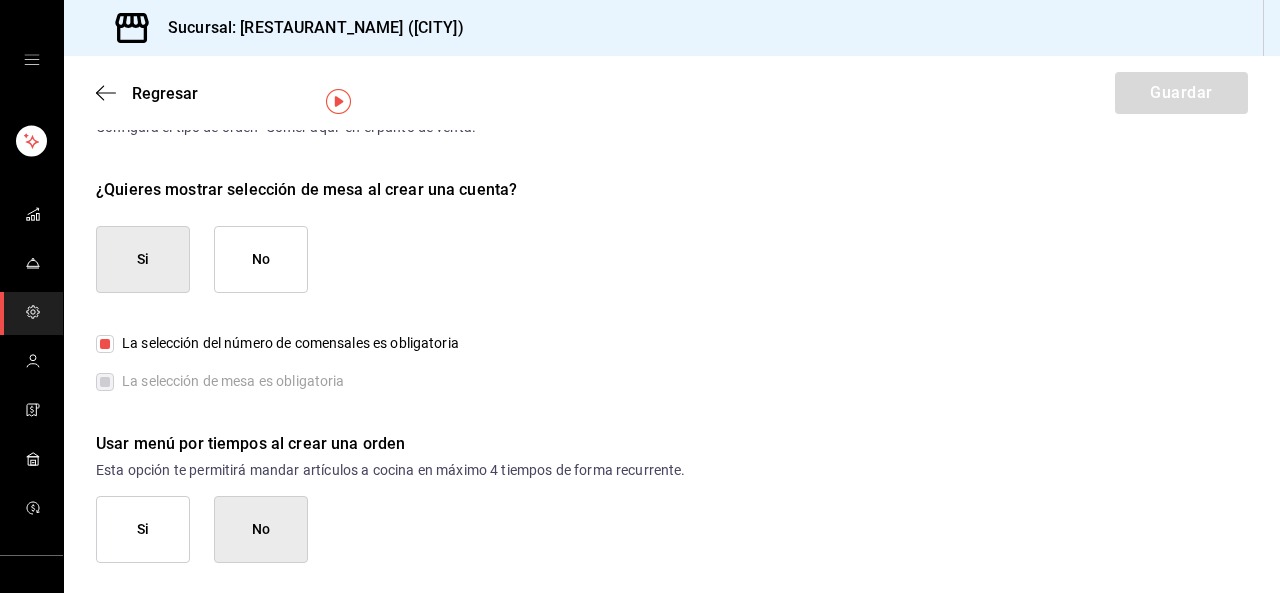 click on "Esta opción te permitirá mandar artículos a cocina en máximo 4 tiempos de forma recurrente." at bounding box center [672, 470] 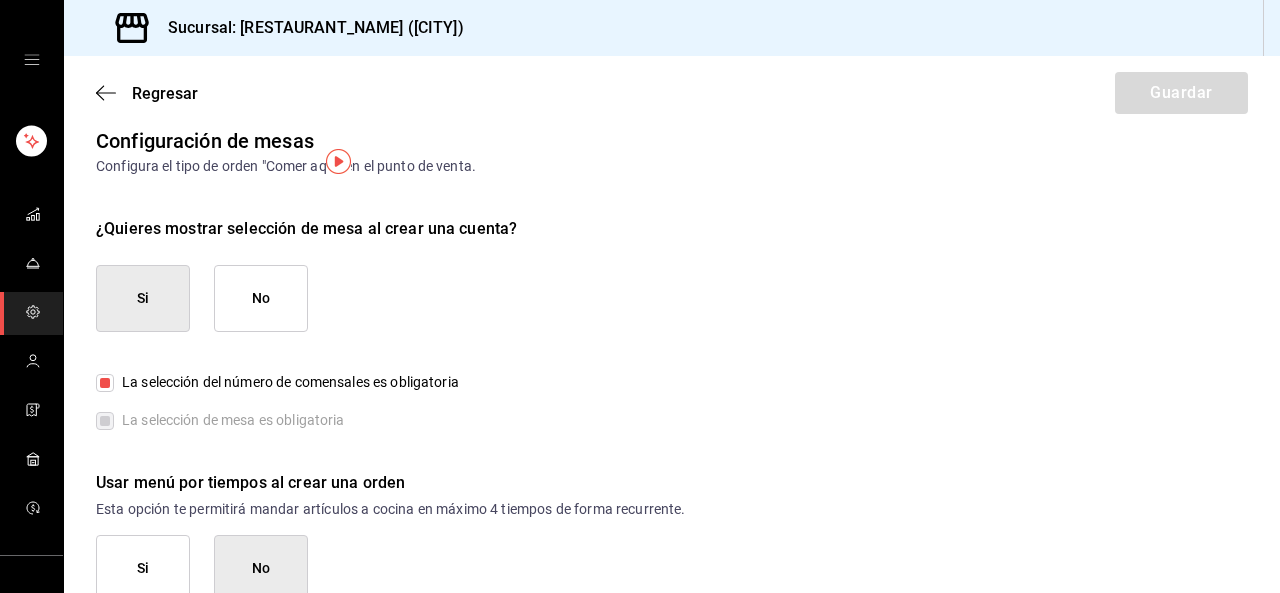 scroll, scrollTop: 0, scrollLeft: 0, axis: both 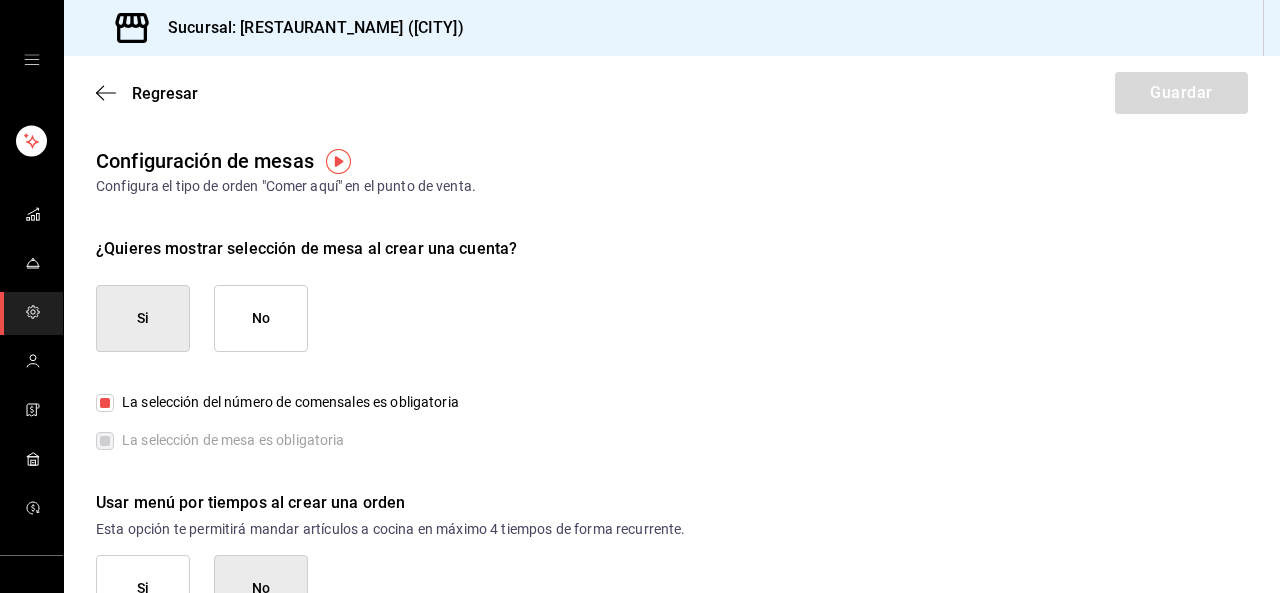 click on "La selección del número de comensales es obligatoria" at bounding box center (105, 403) 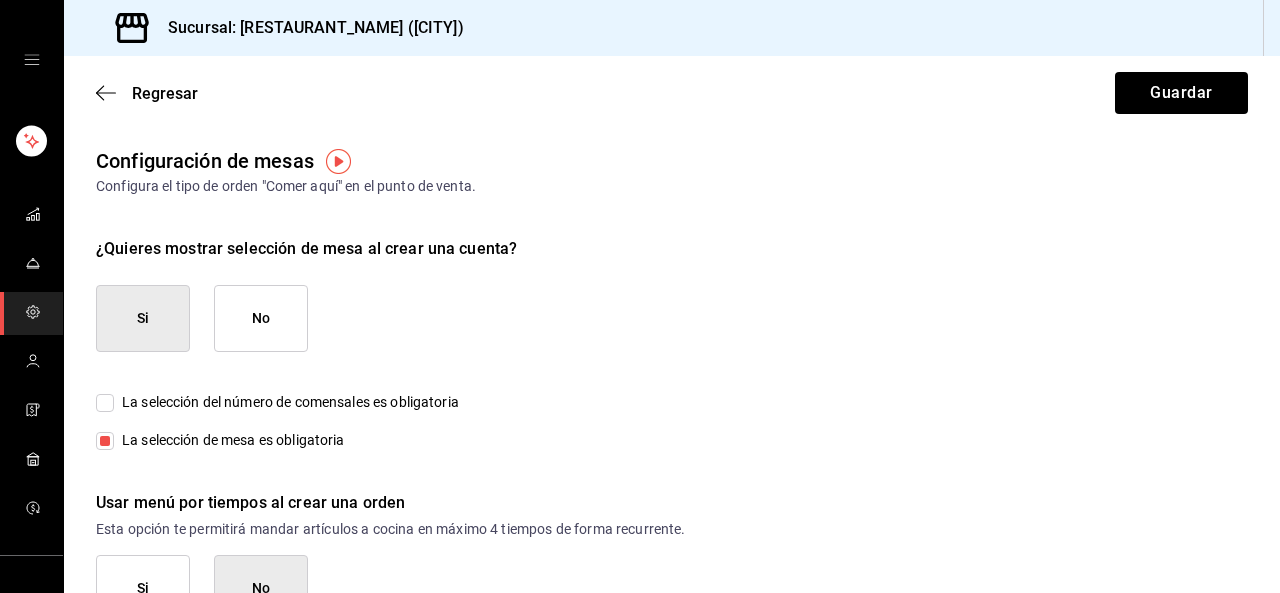 click on "La selección del número de comensales es obligatoria" at bounding box center [105, 403] 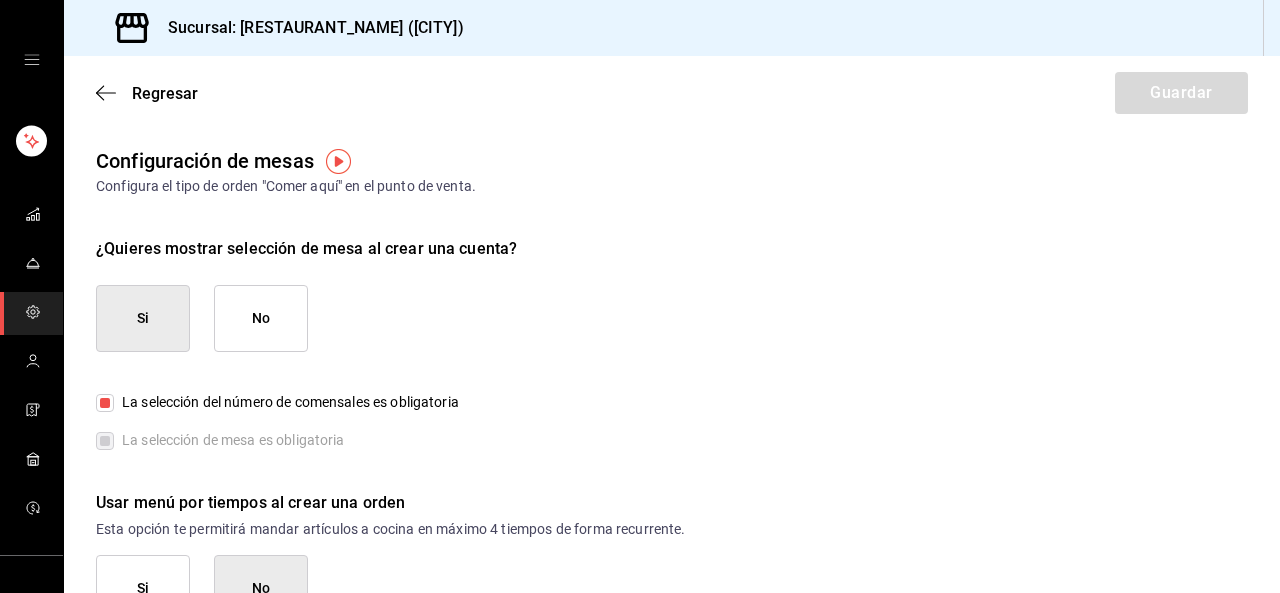click on "La selección de mesa es obligatoria" at bounding box center (220, 440) 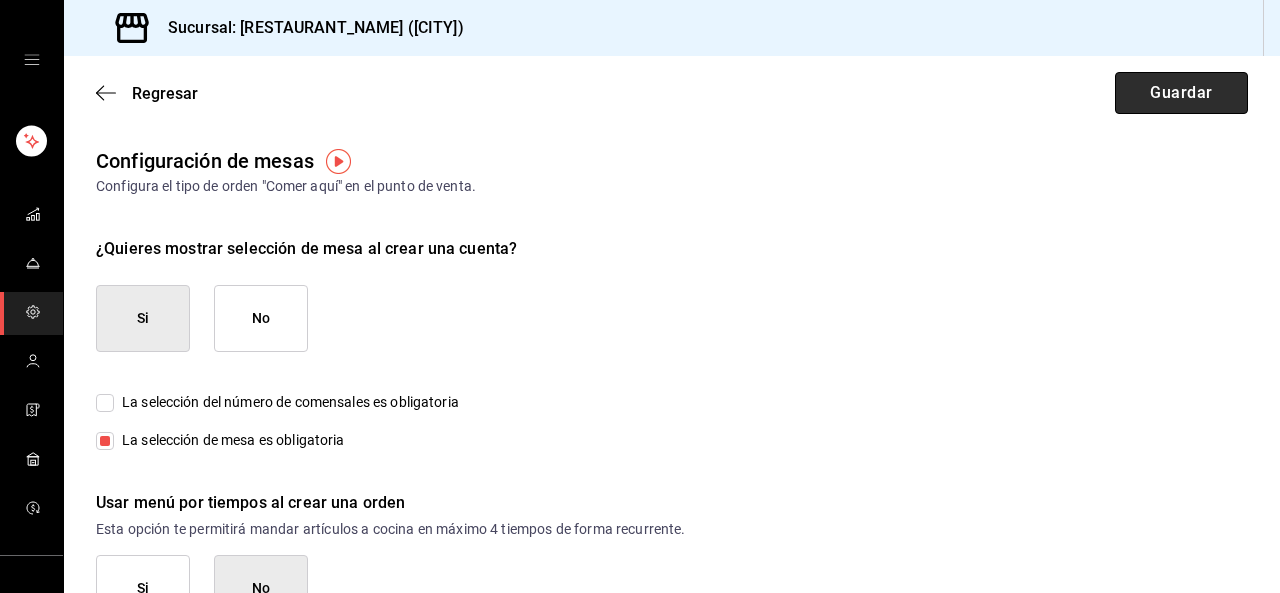 click on "Guardar" at bounding box center (1181, 93) 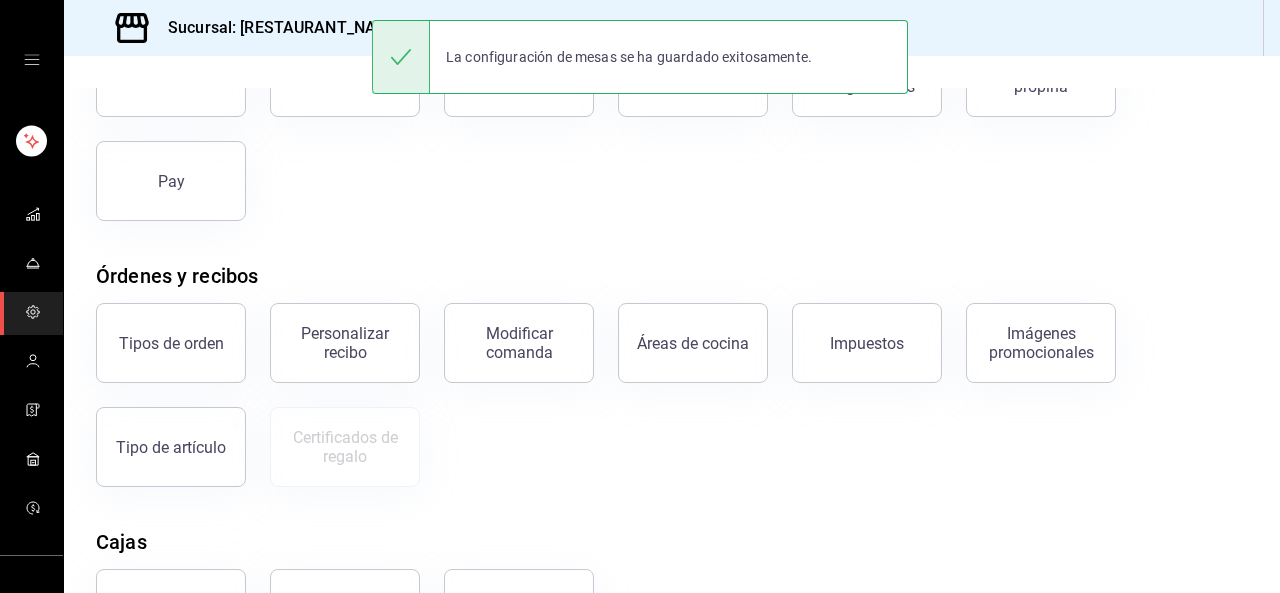 scroll, scrollTop: 420, scrollLeft: 0, axis: vertical 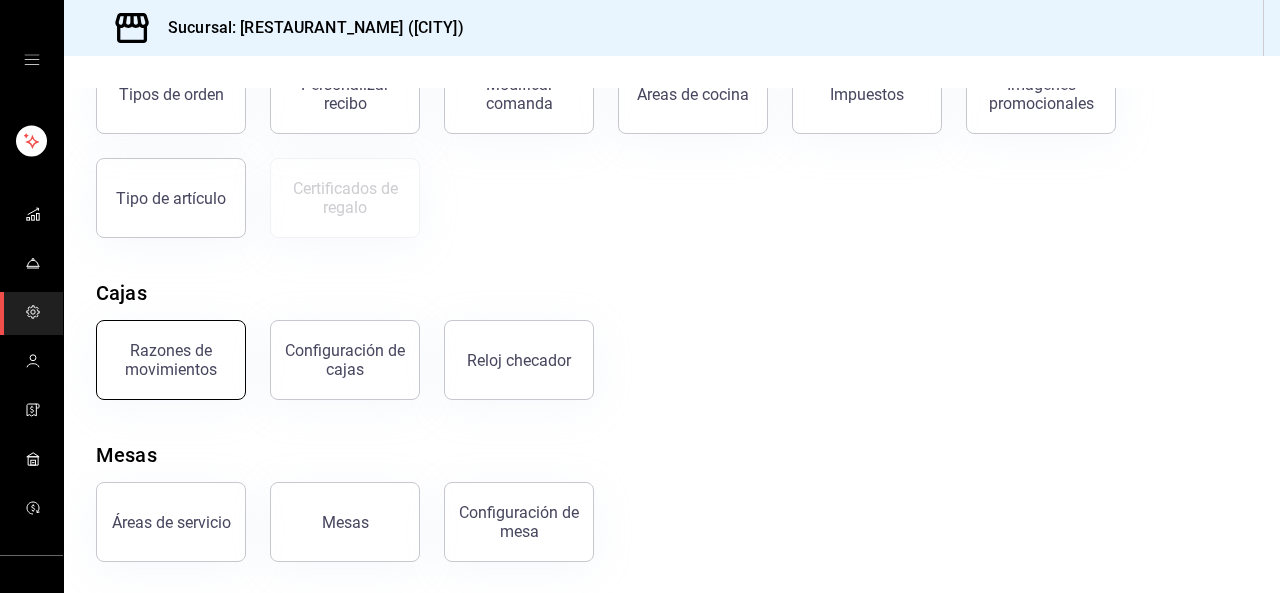 click on "Razones de movimientos" at bounding box center [171, 360] 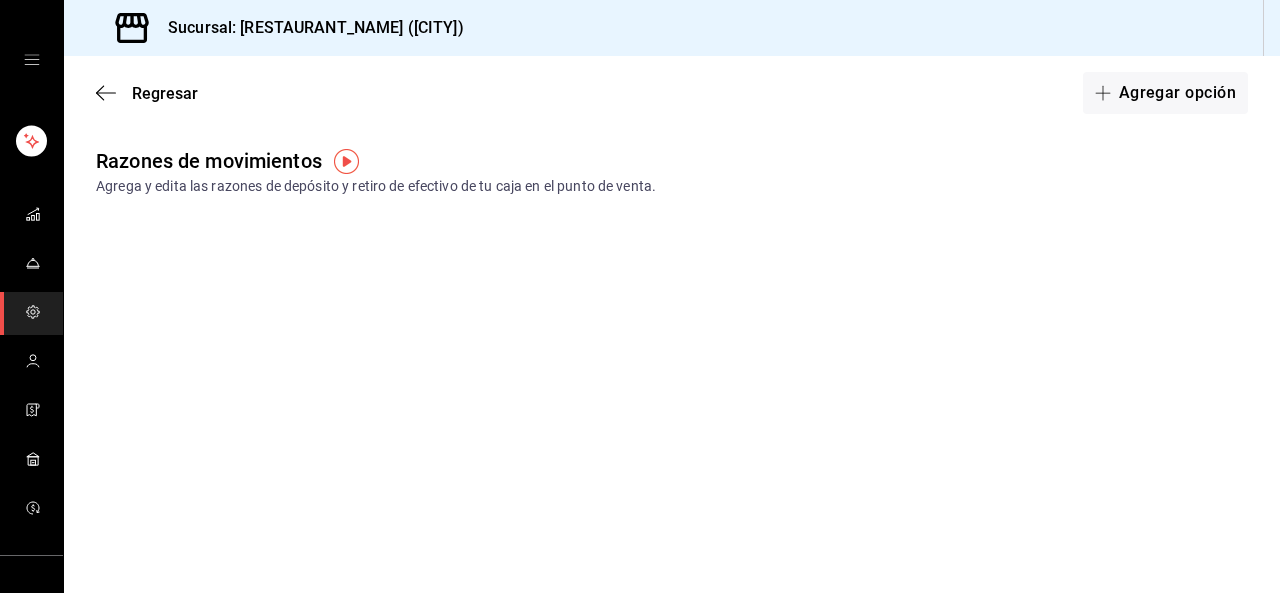 click at bounding box center [346, 161] 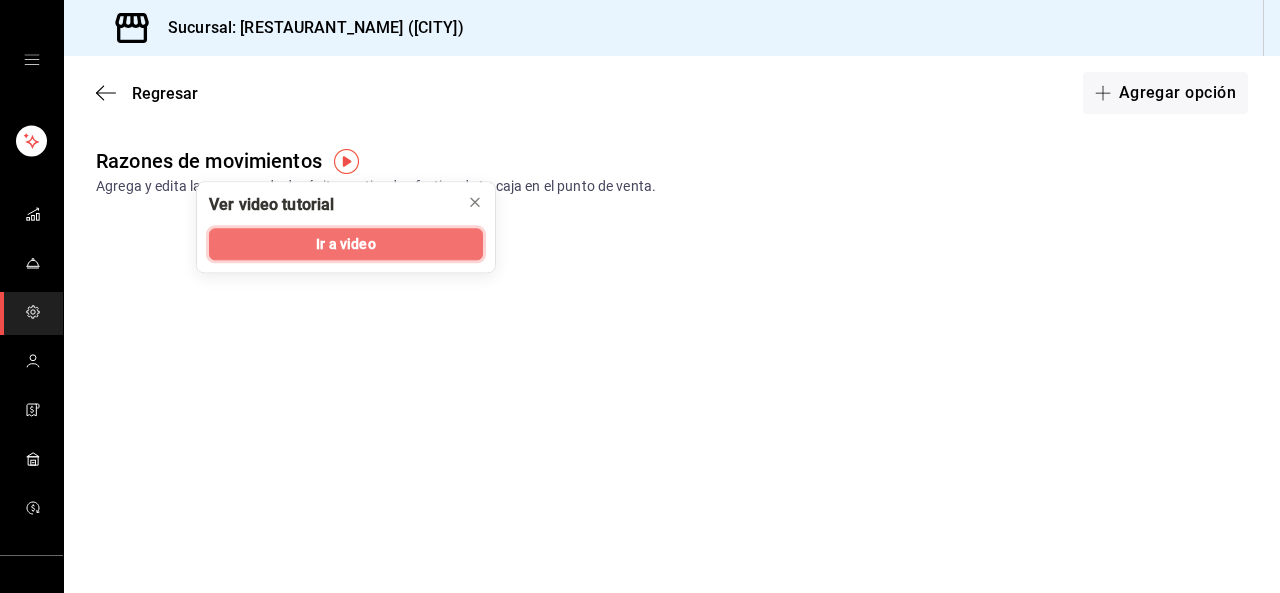 click on "Ir a video" at bounding box center (345, 244) 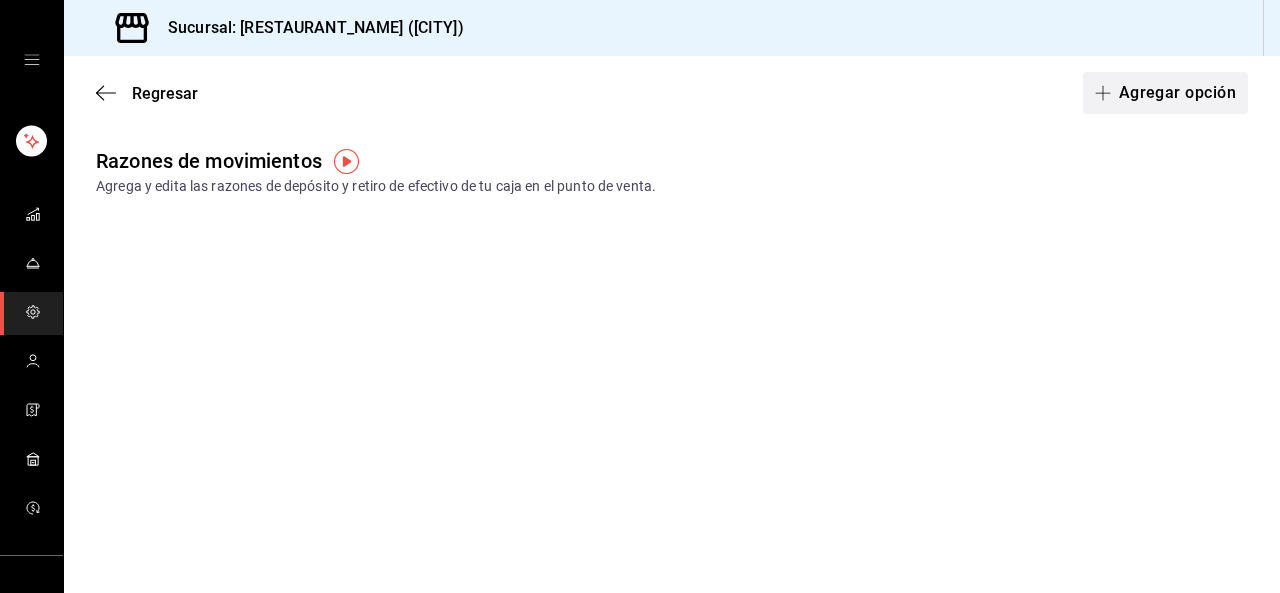 click on "Agregar opción" at bounding box center [1165, 93] 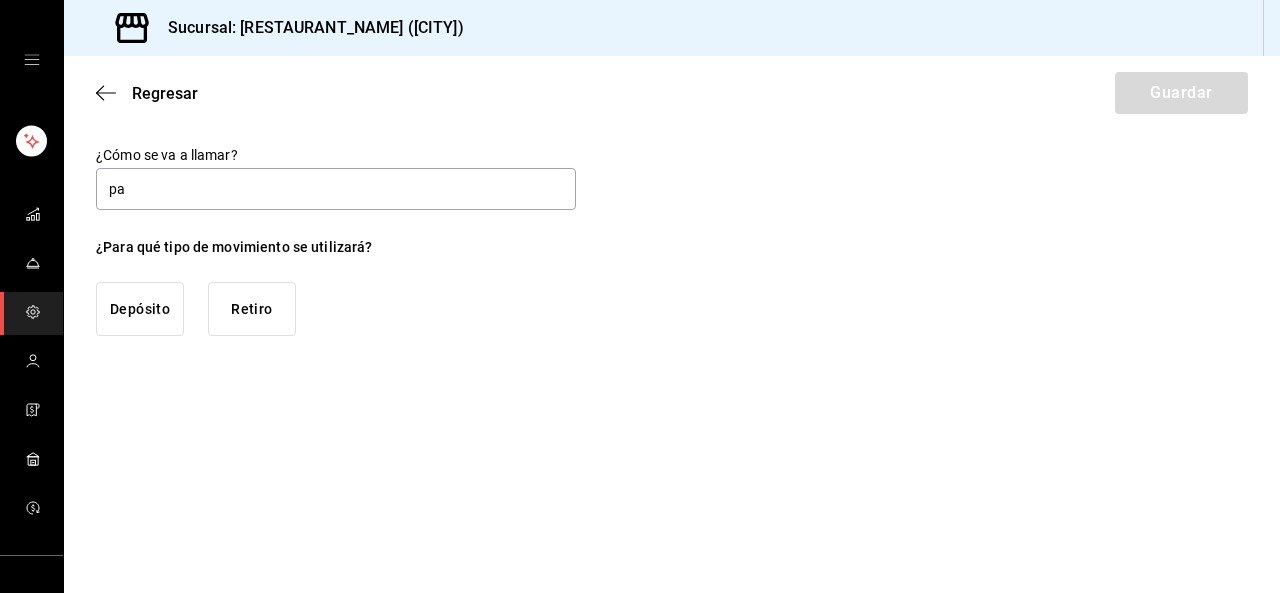 type on "p" 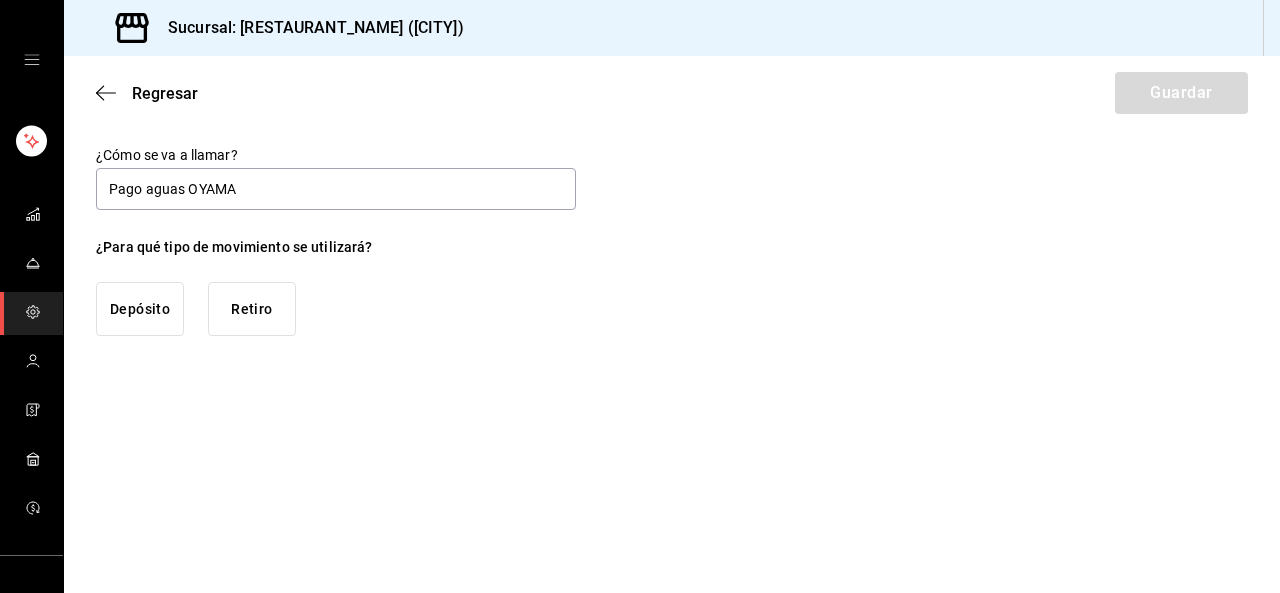 type on "Pago aguas OYAMA" 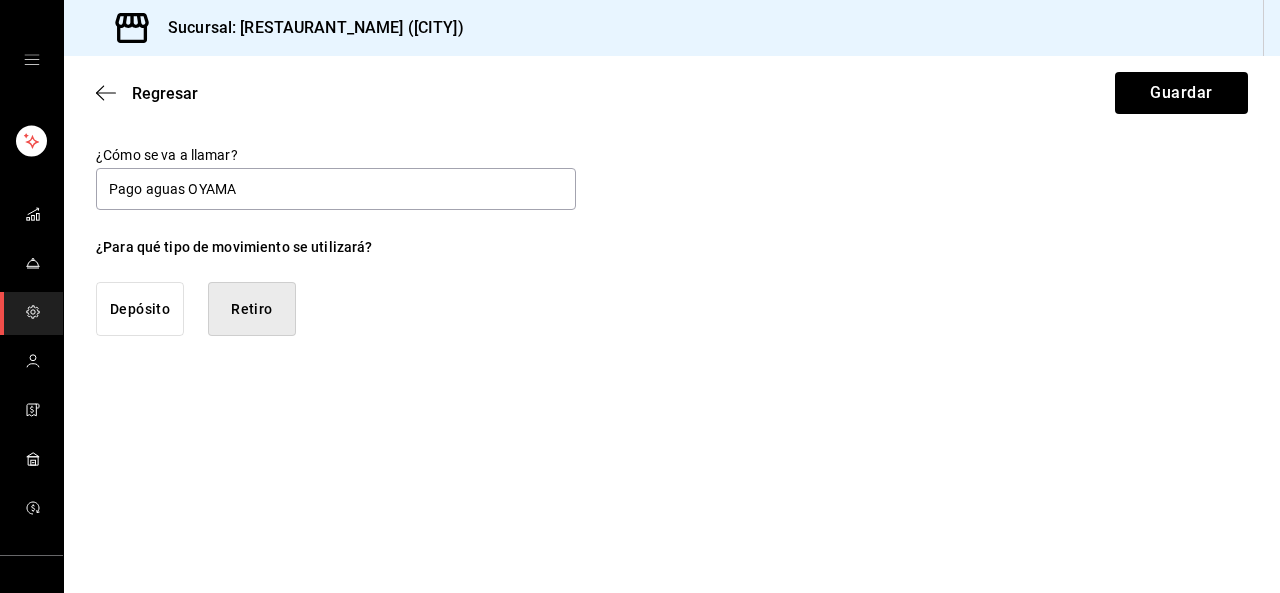 click on "Retiro" at bounding box center [252, 309] 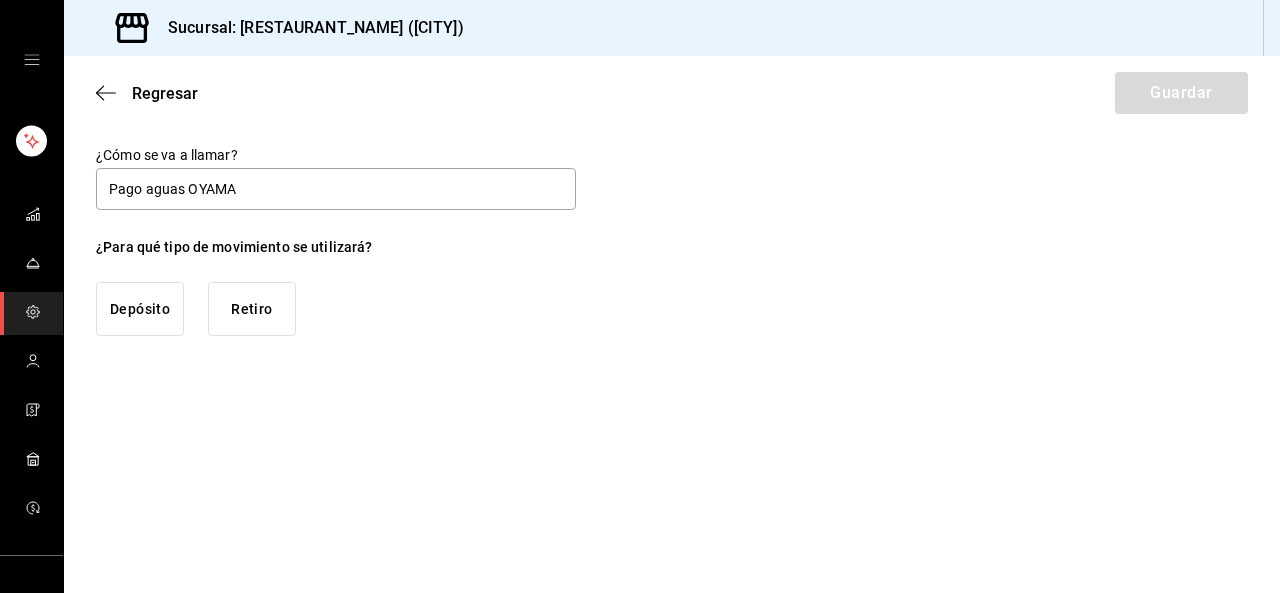 click on "Retiro" at bounding box center (252, 309) 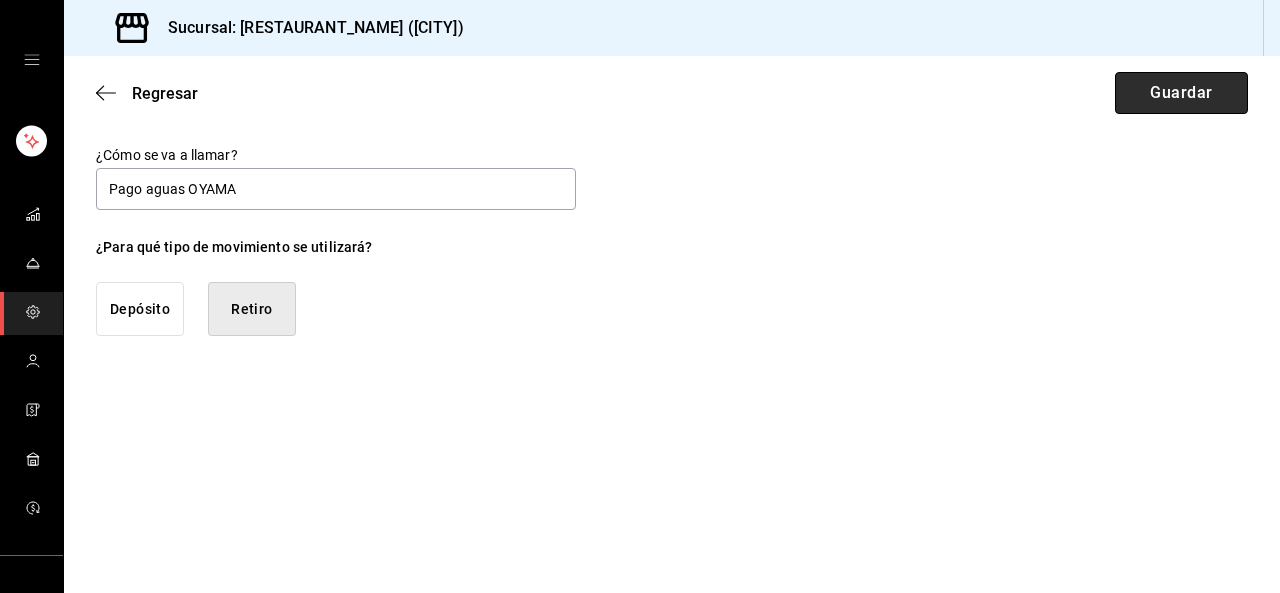 click on "Guardar" at bounding box center (1181, 93) 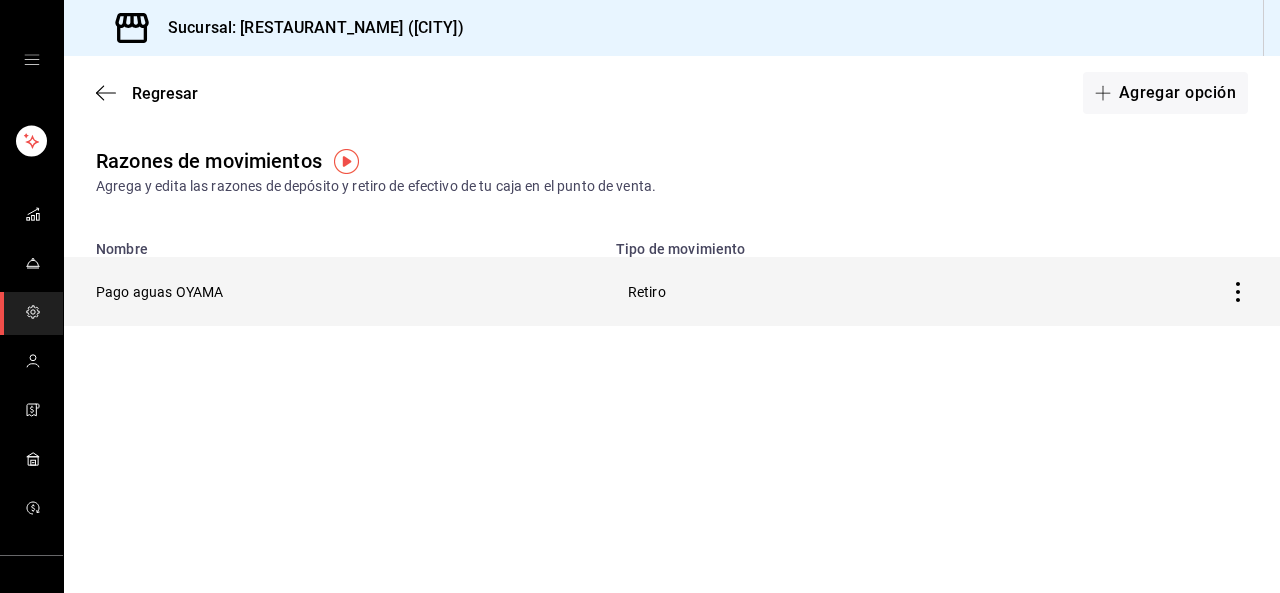 click on "Pago aguas OYAMA" at bounding box center [334, 291] 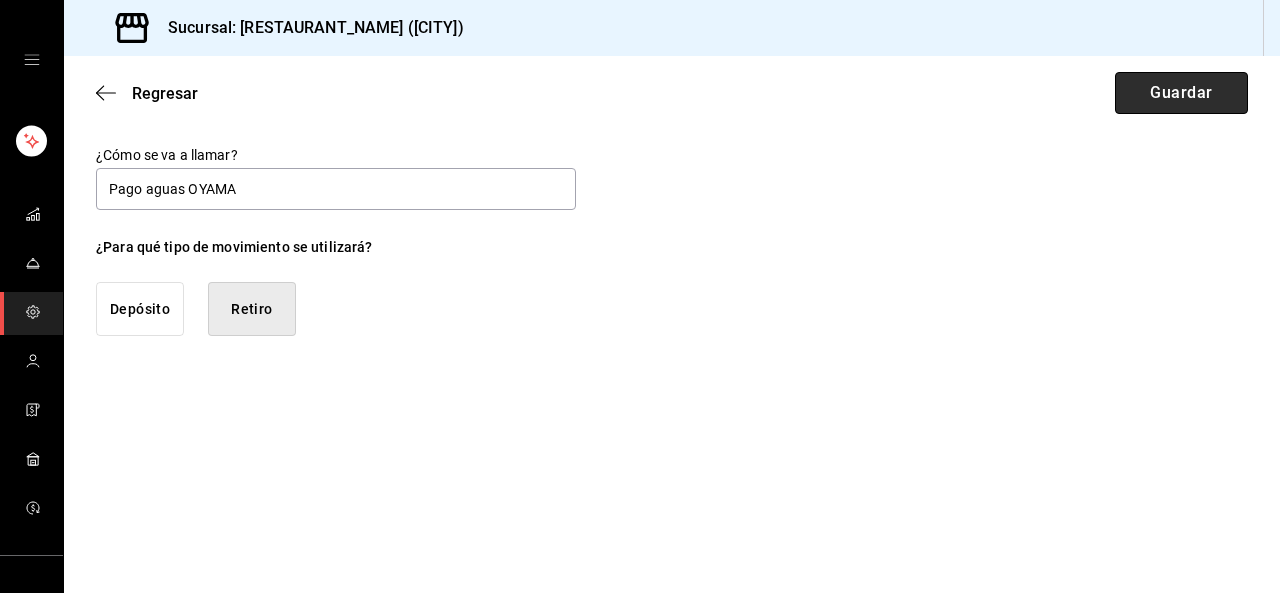 click on "Guardar" at bounding box center [1181, 93] 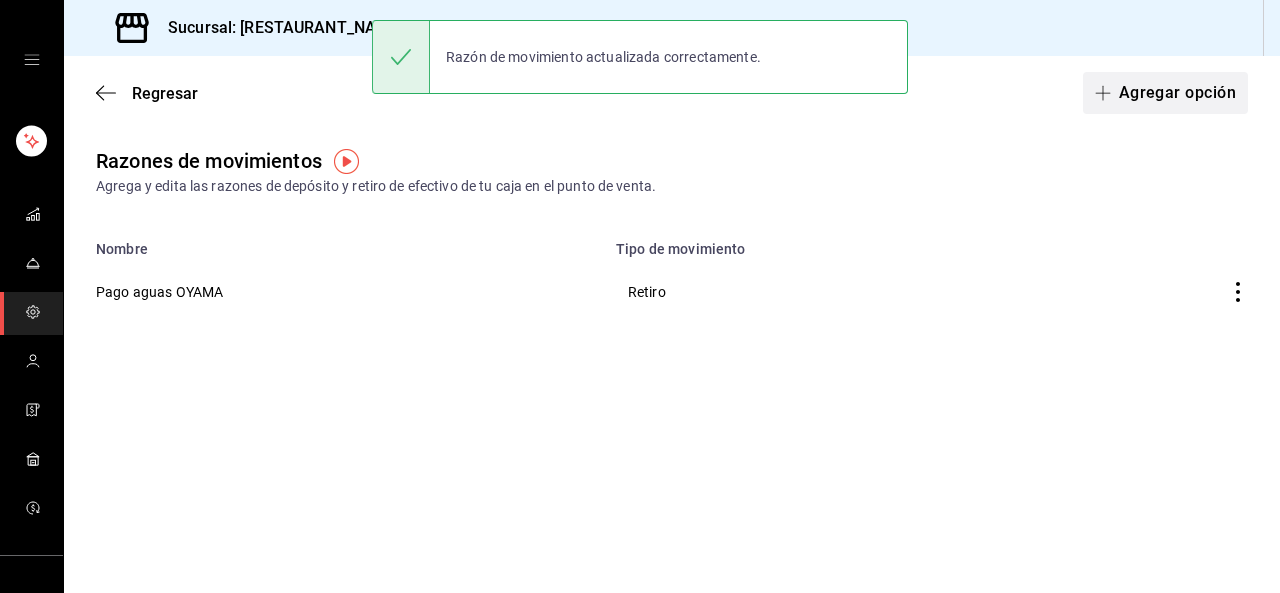 click on "Agregar opción" at bounding box center [1165, 93] 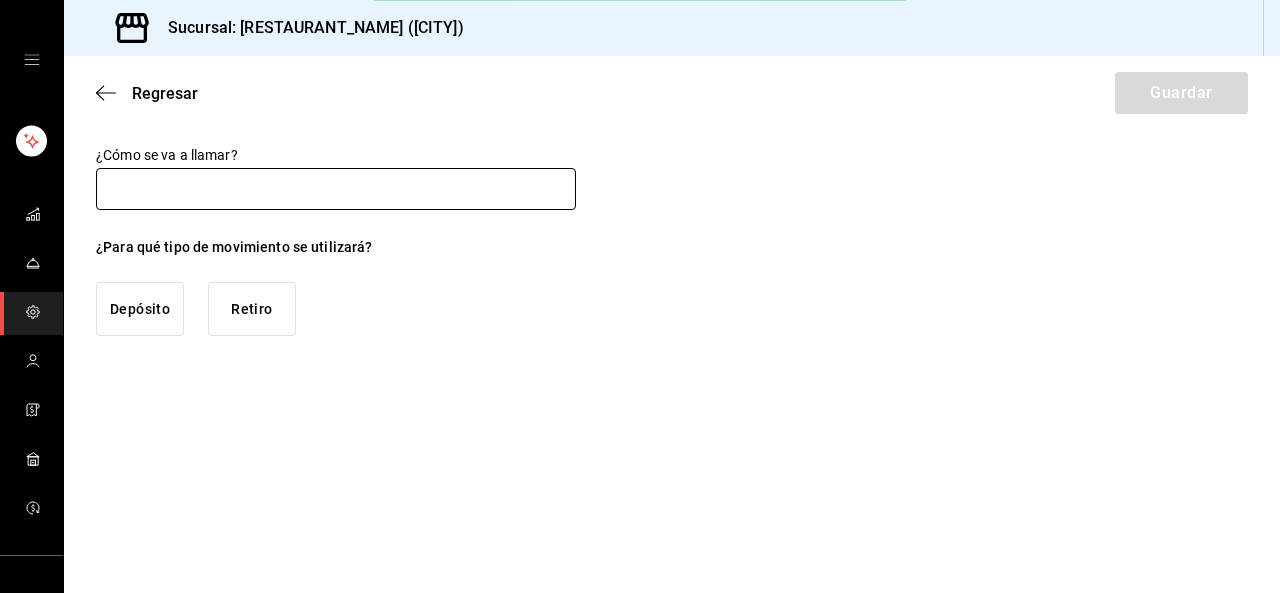 click at bounding box center [336, 189] 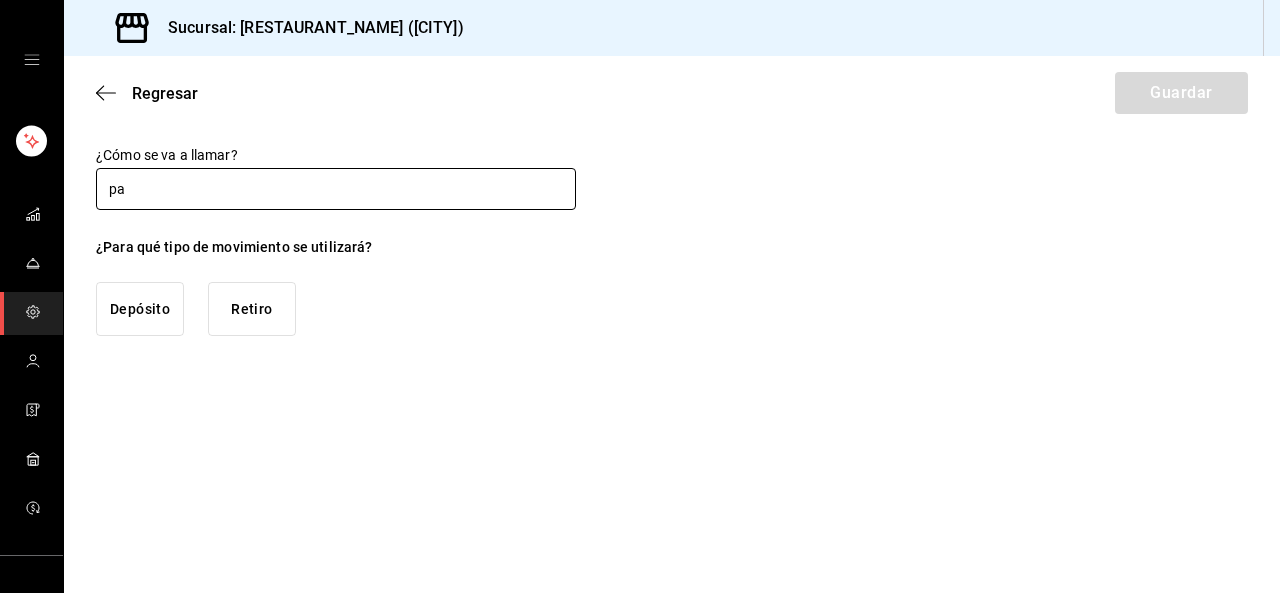 type on "p" 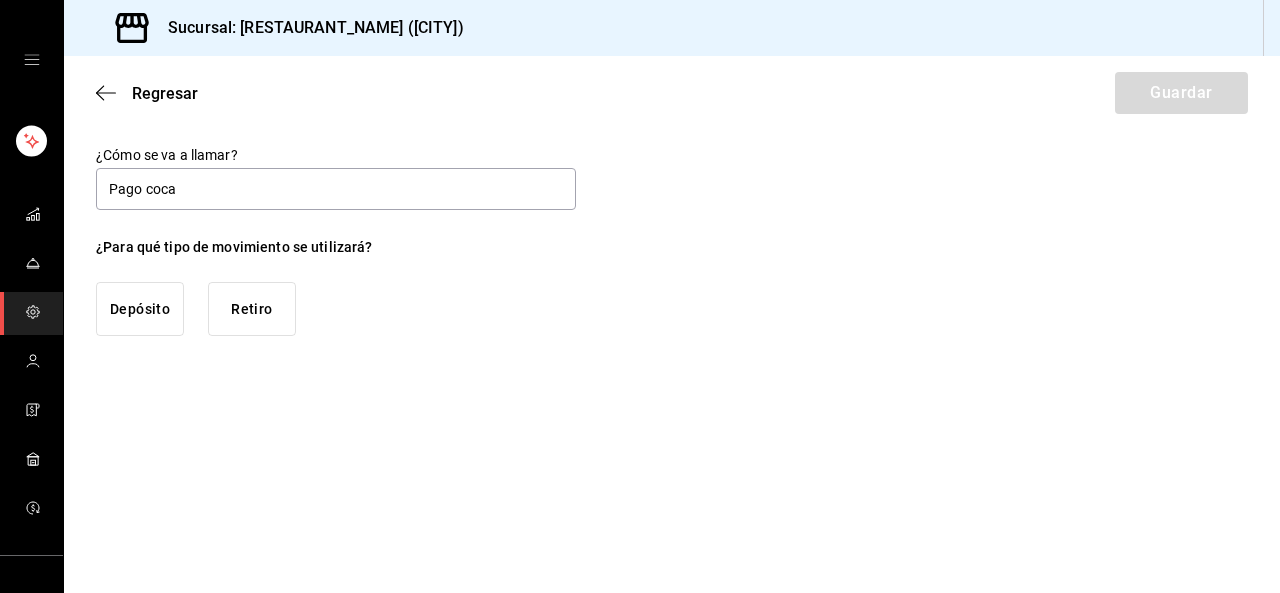 type on "Pago coca" 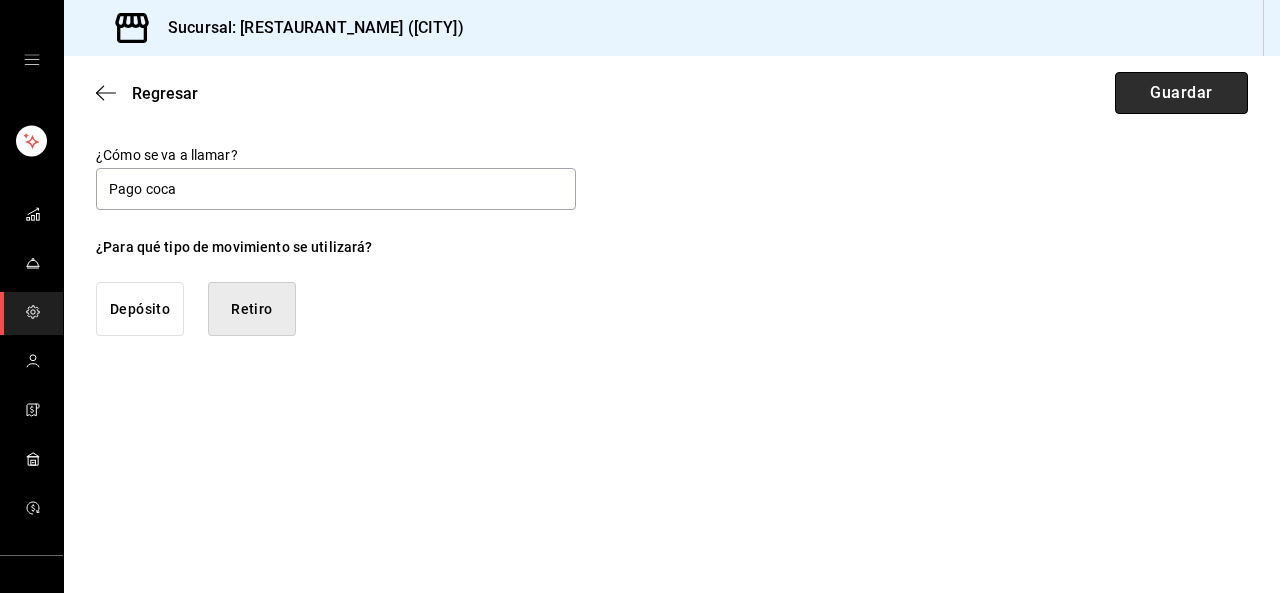 click on "Guardar" at bounding box center [1181, 93] 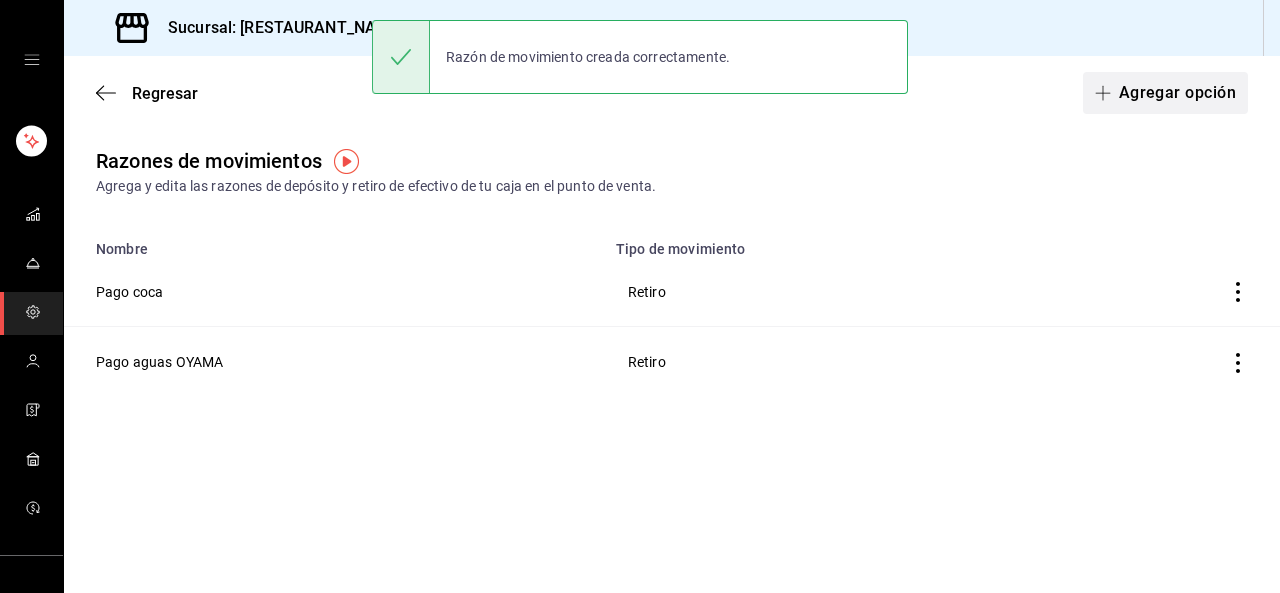 click on "Agregar opción" at bounding box center [1165, 93] 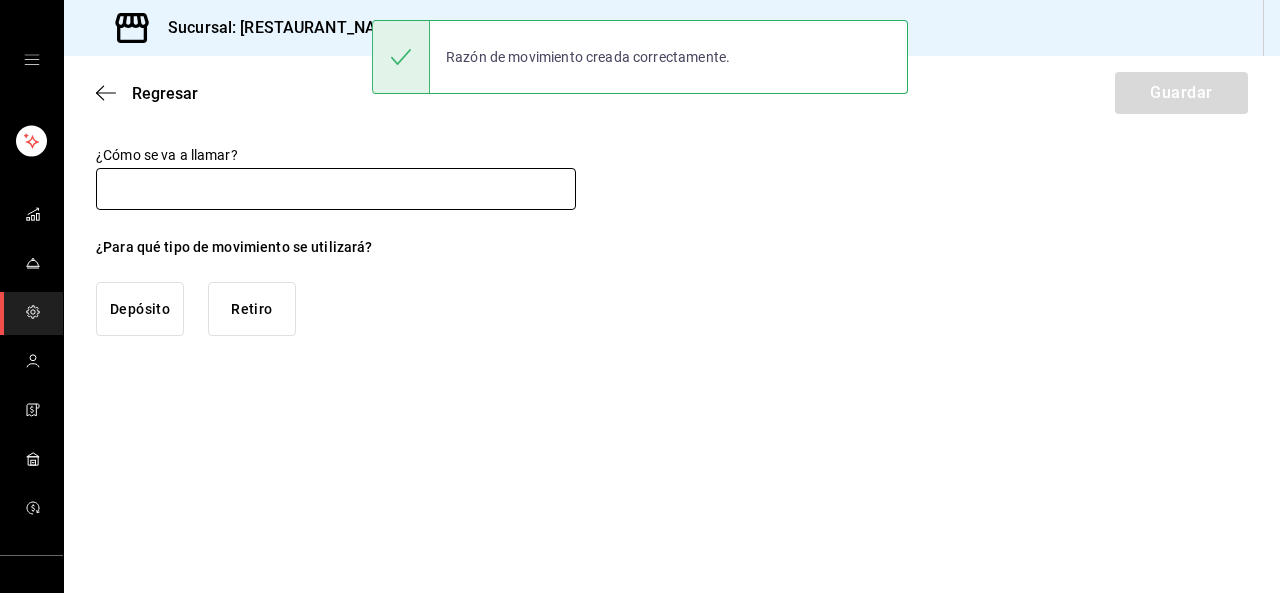 click at bounding box center (336, 189) 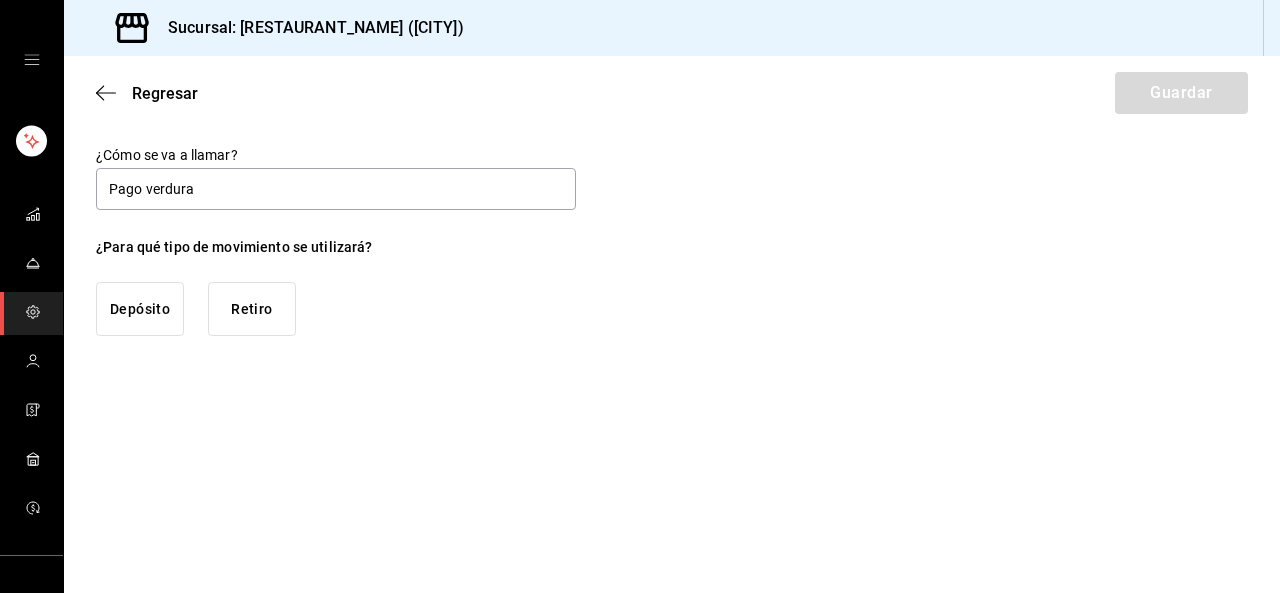 type on "Pago verdura" 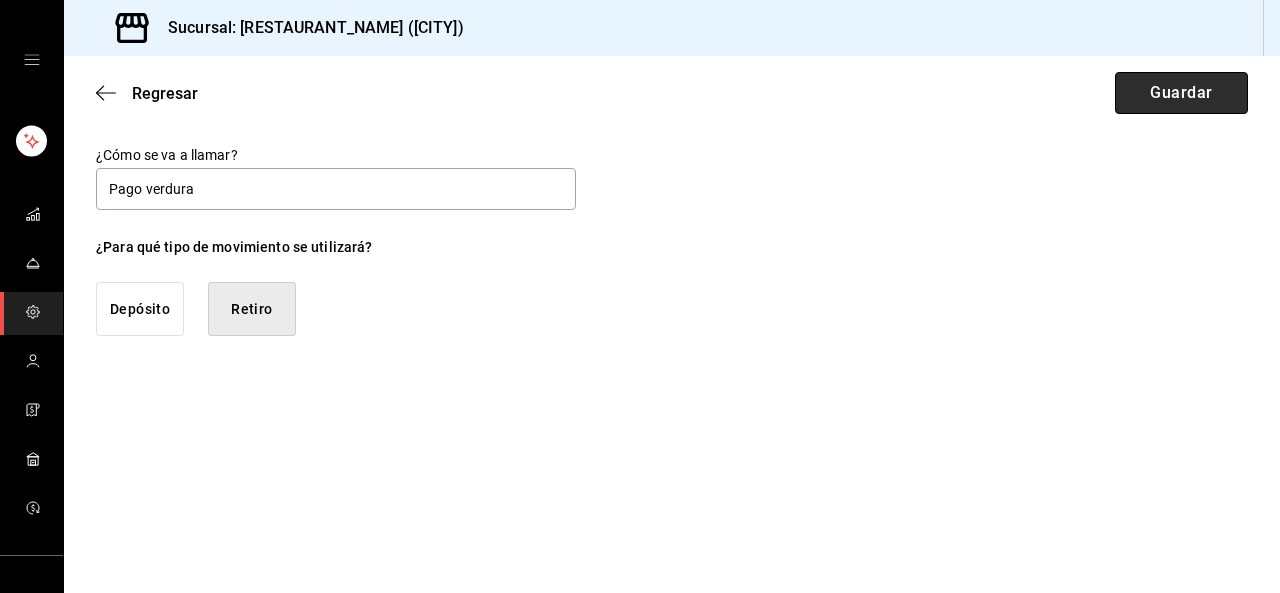 click on "Guardar" at bounding box center [1181, 93] 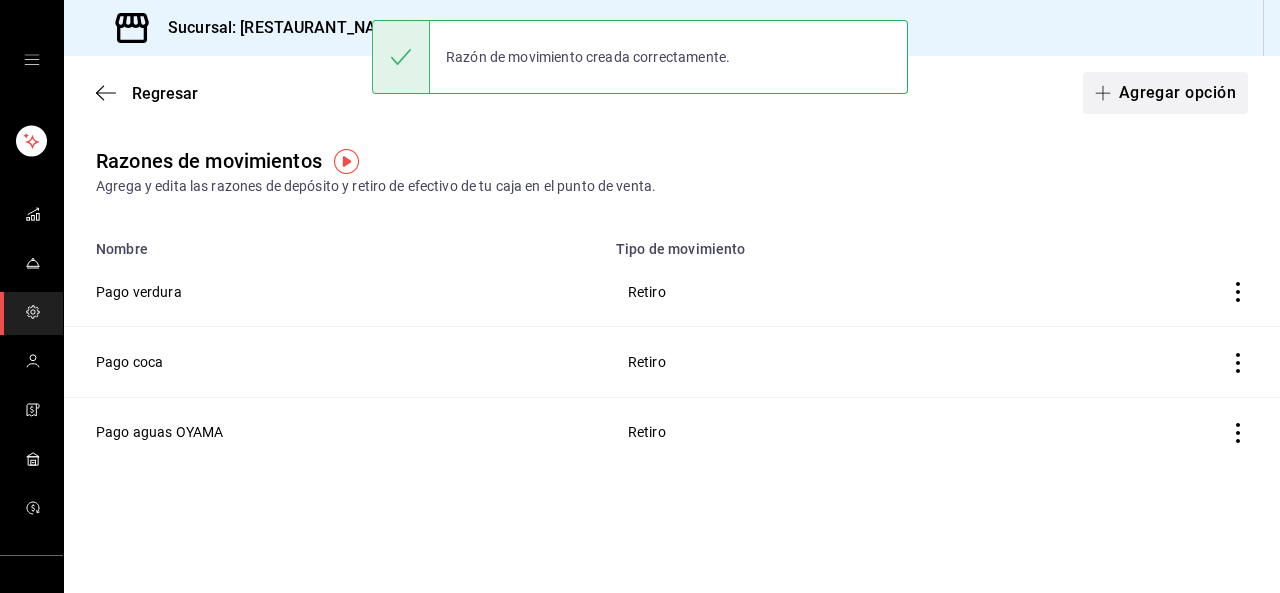 click on "Agregar opción" at bounding box center [1165, 93] 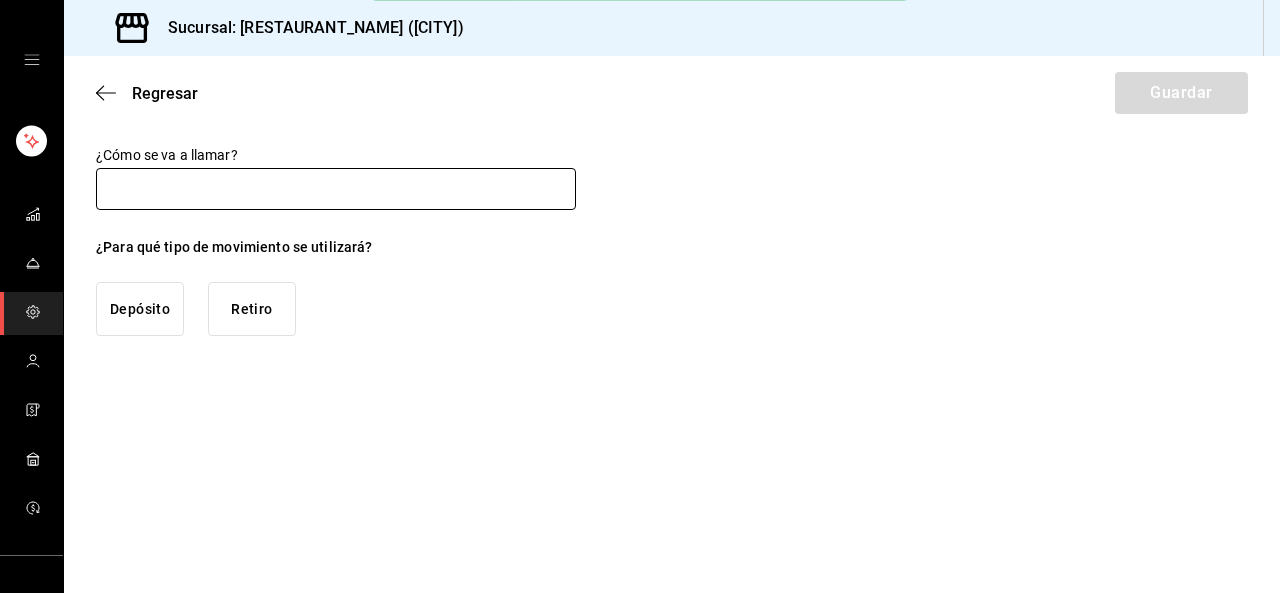 click at bounding box center (336, 189) 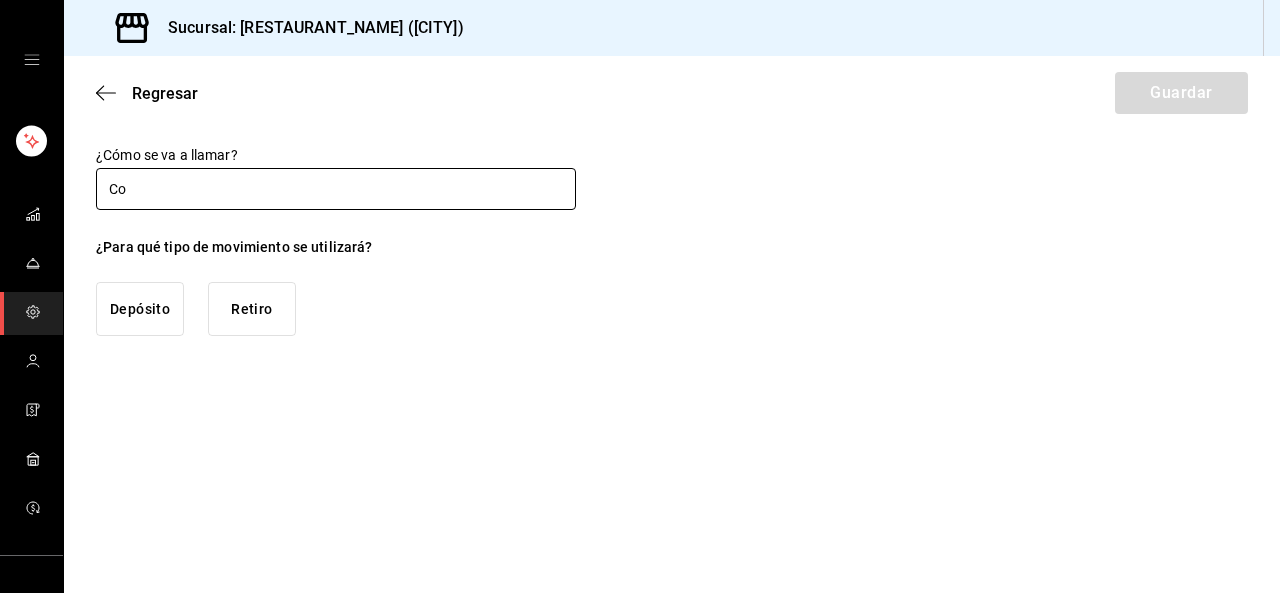 type on "C" 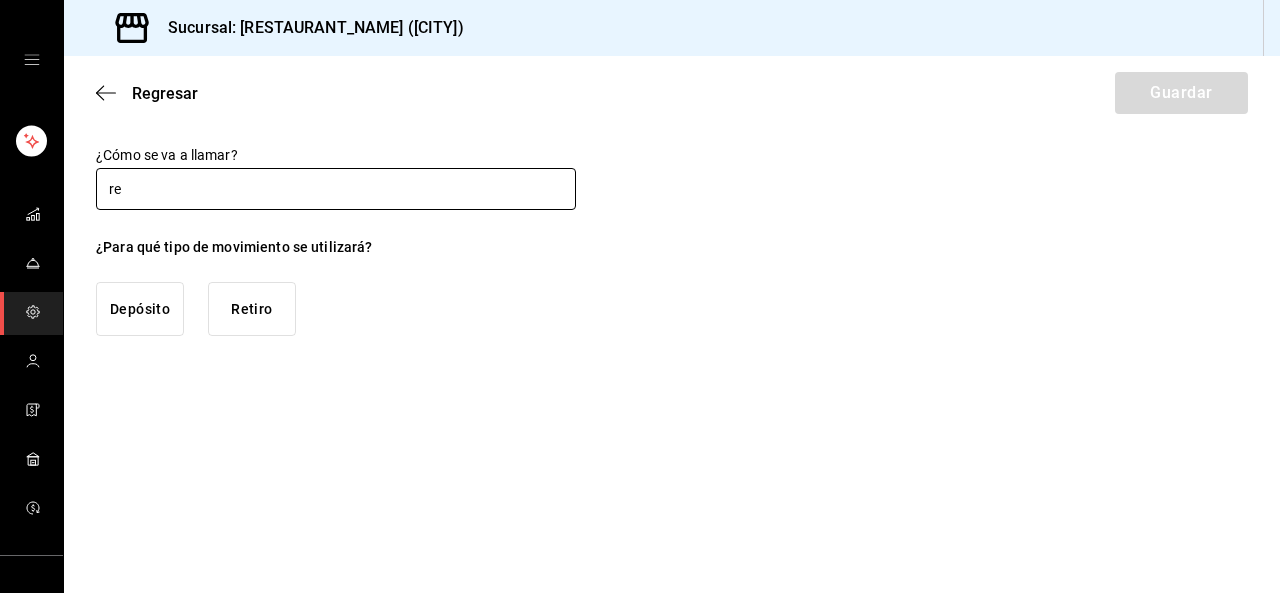 type on "r" 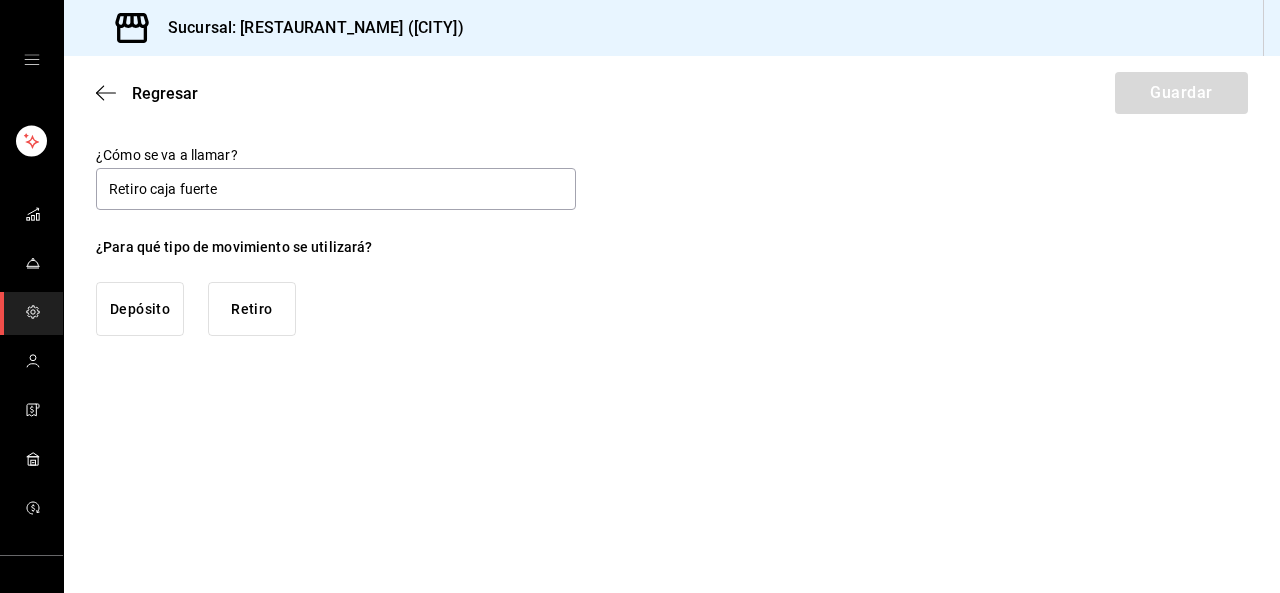 type on "Retiro caja fuerte" 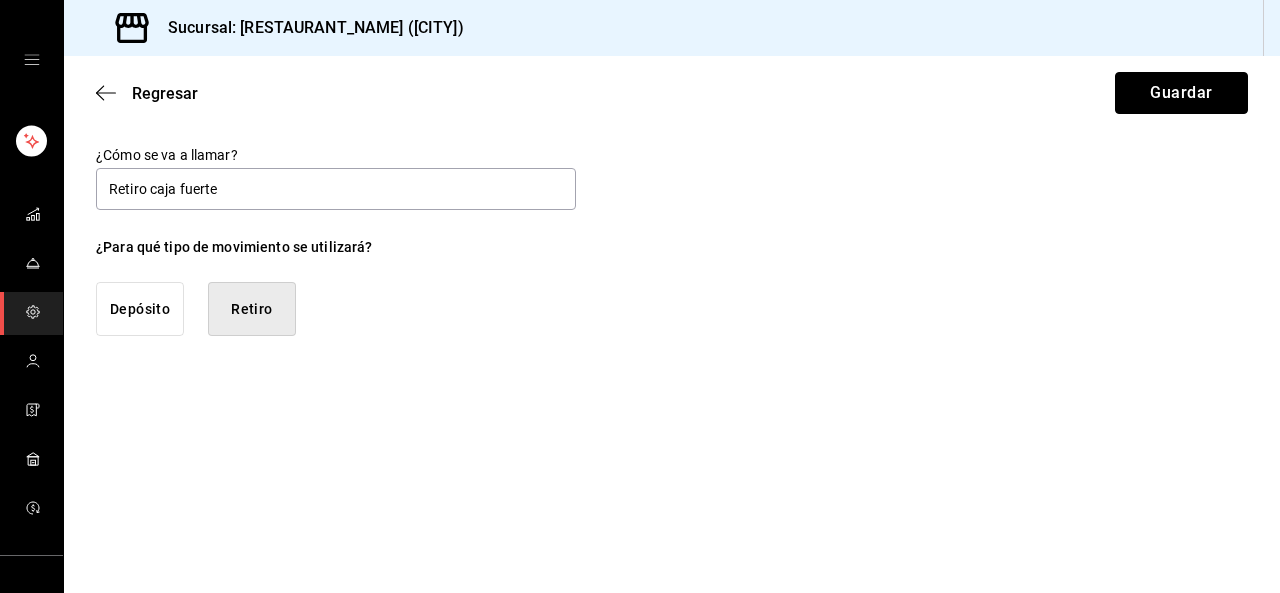 click on "Guardar" at bounding box center [1181, 93] 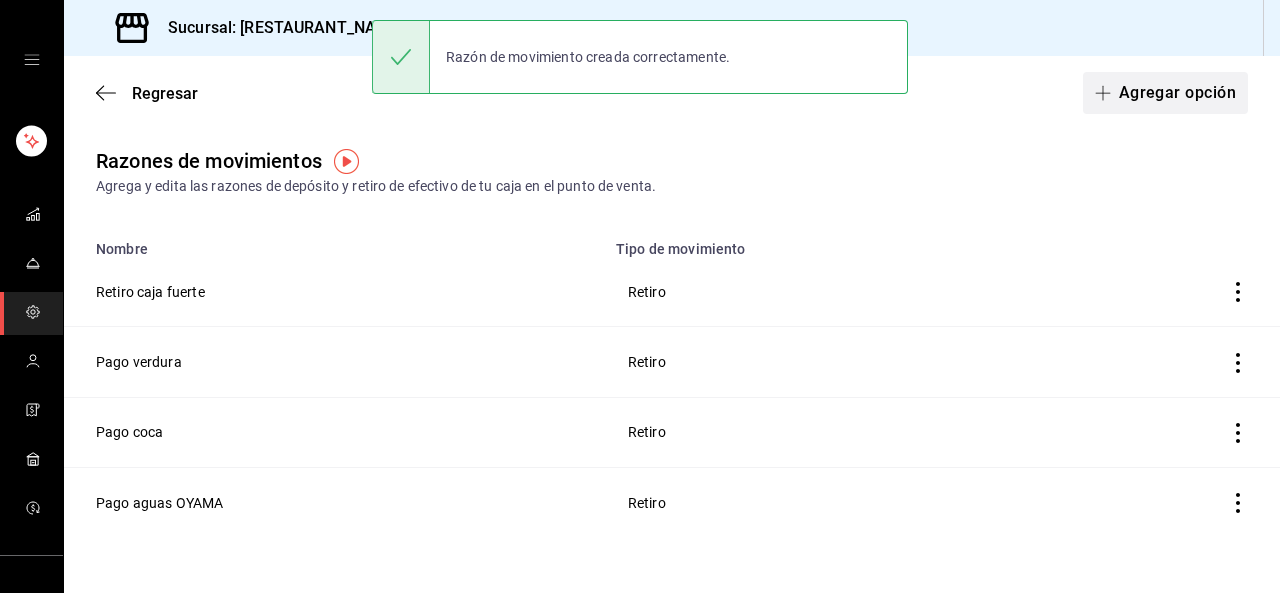 click on "Agregar opción" at bounding box center (1165, 93) 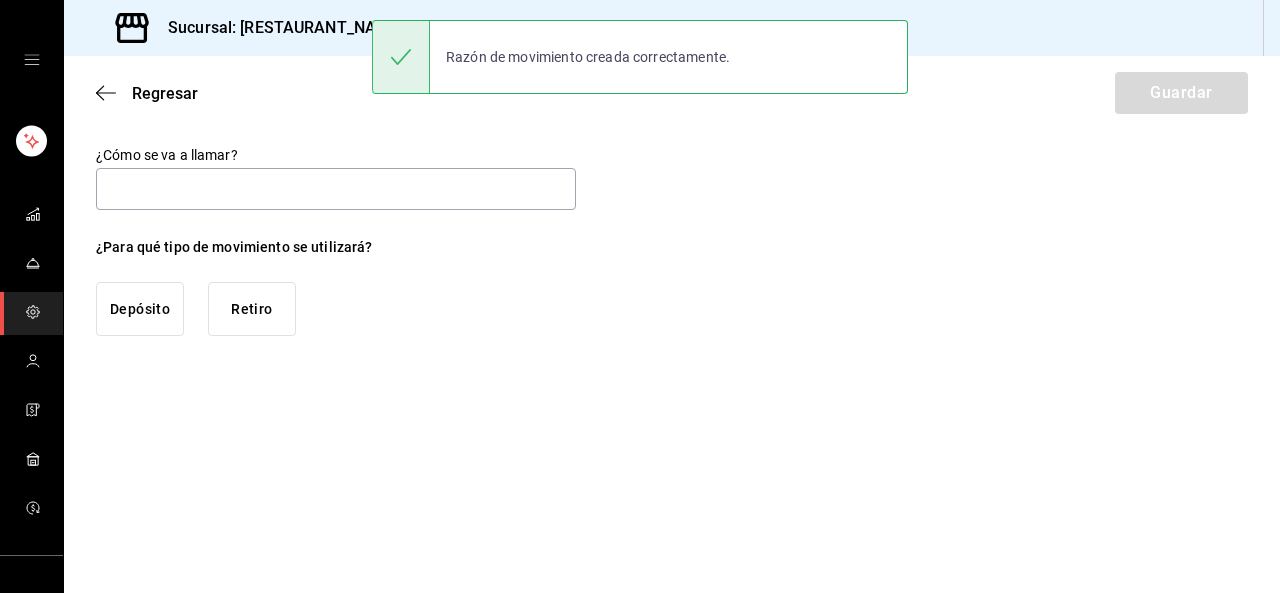 click on "¿Cómo se va a llamar?" at bounding box center (336, 155) 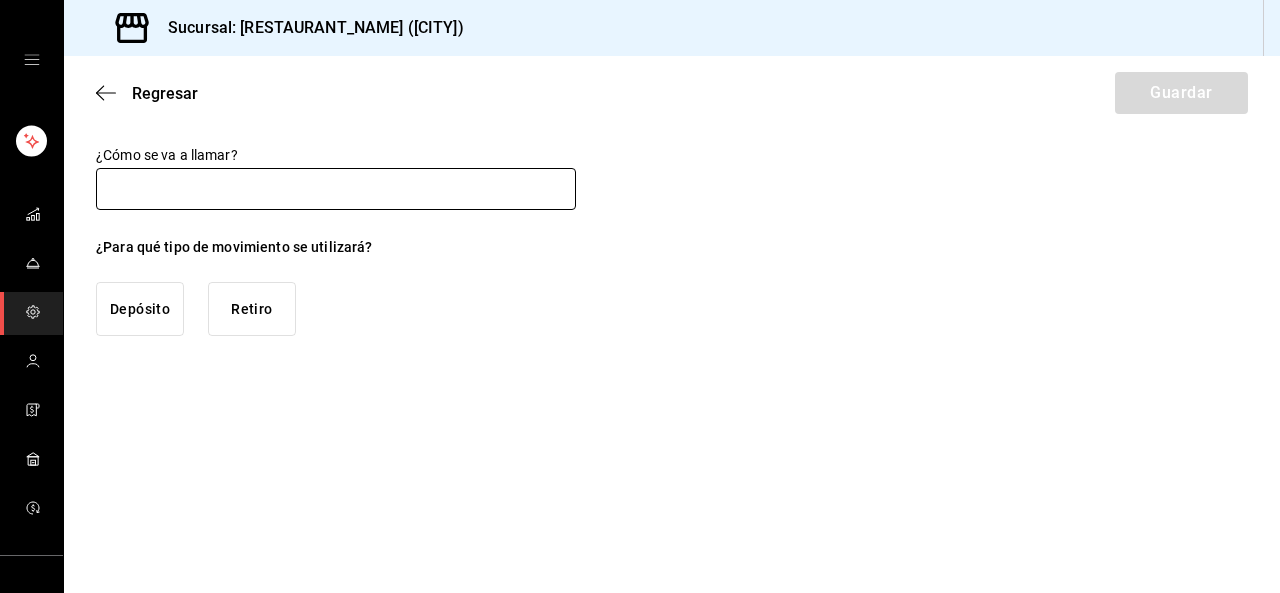 click at bounding box center (336, 189) 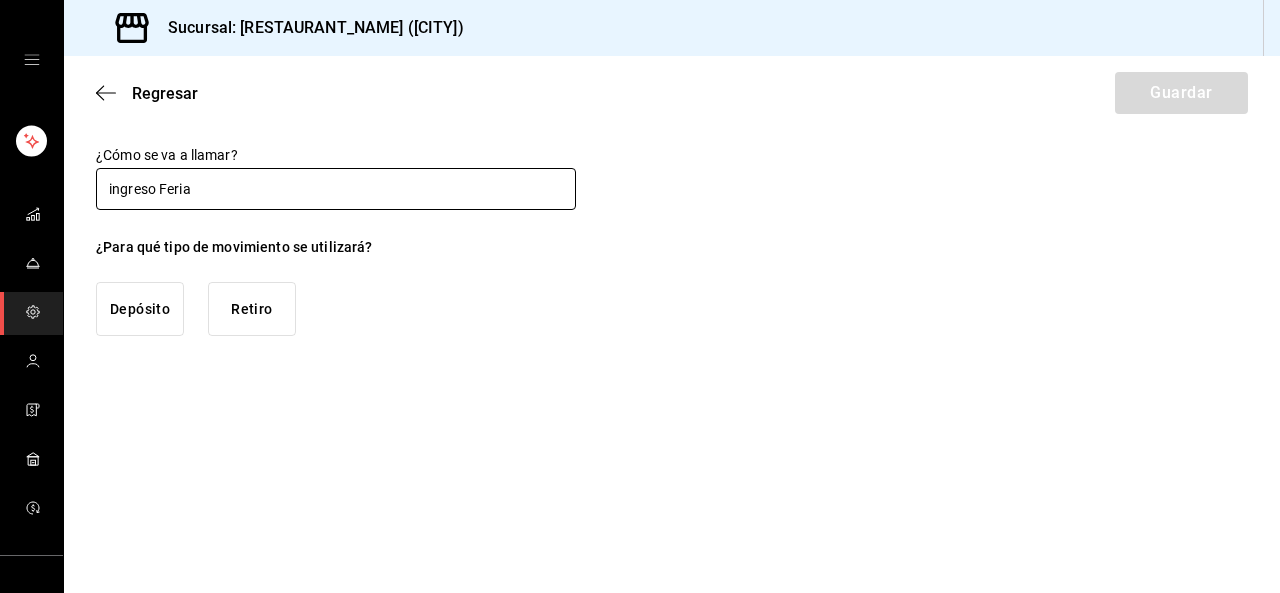 click on "ingreso Feria" at bounding box center (336, 189) 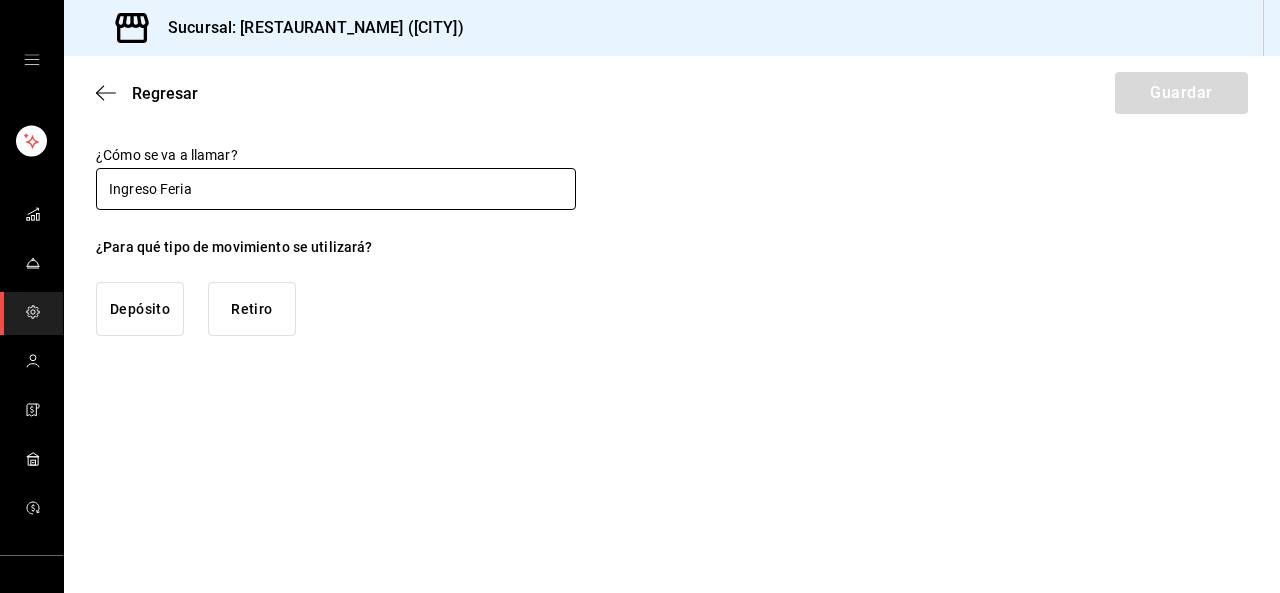 type on "Ingreso Feria" 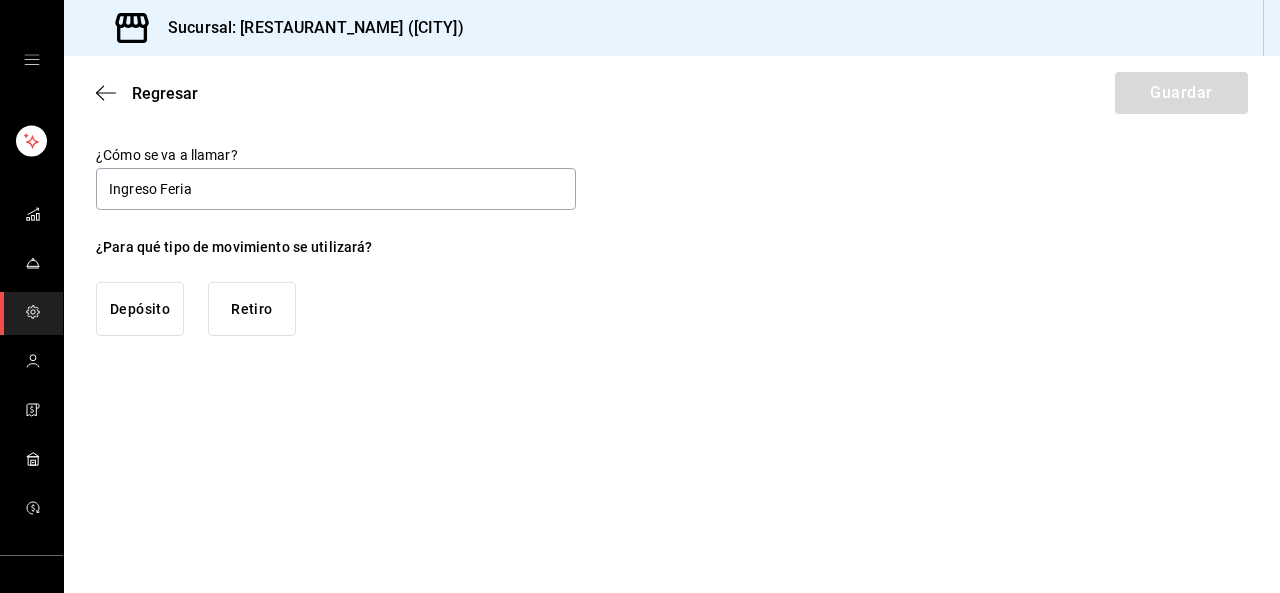 click on "Depósito" at bounding box center [140, 309] 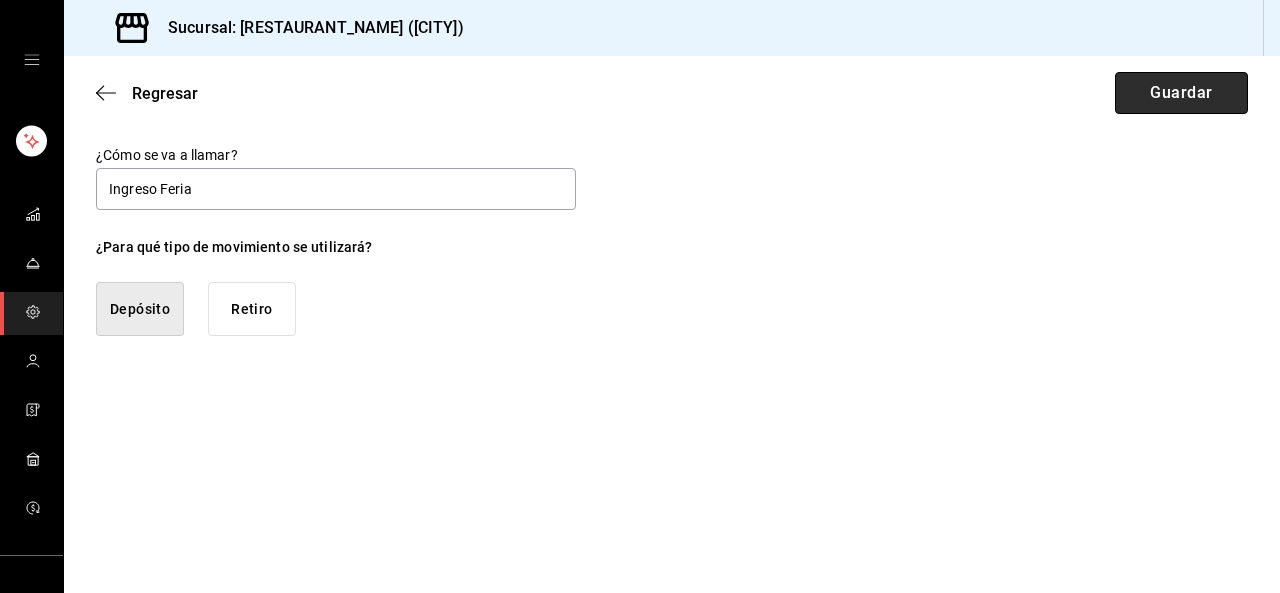 click on "Guardar" at bounding box center [1181, 93] 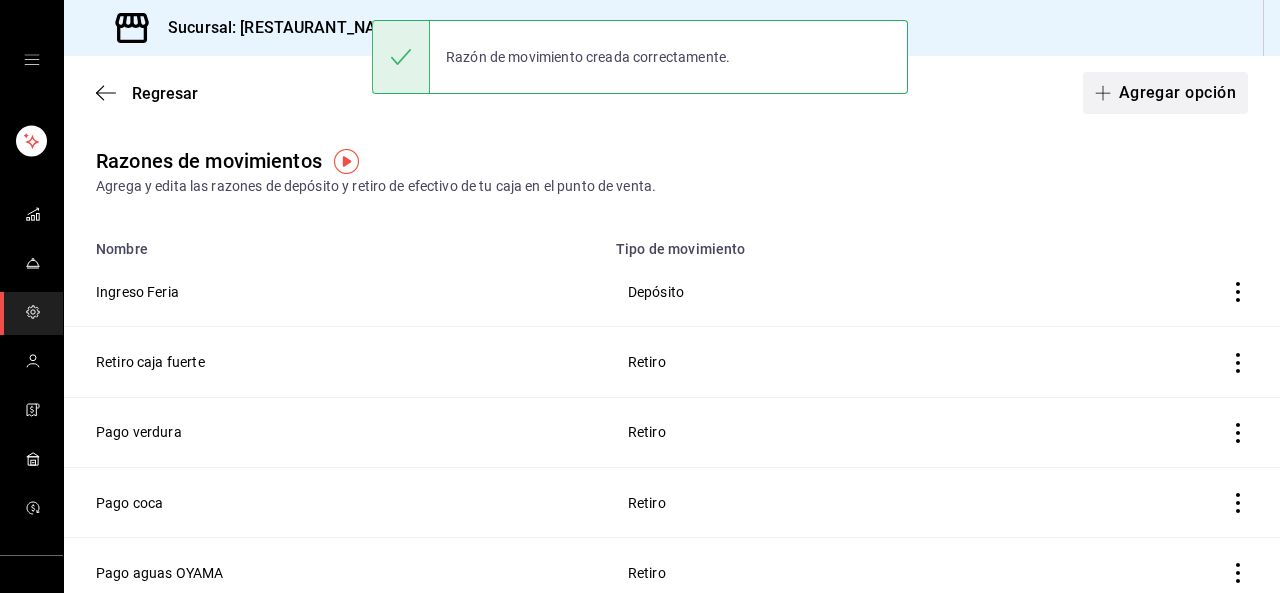 click on "Agregar opción" at bounding box center (1165, 93) 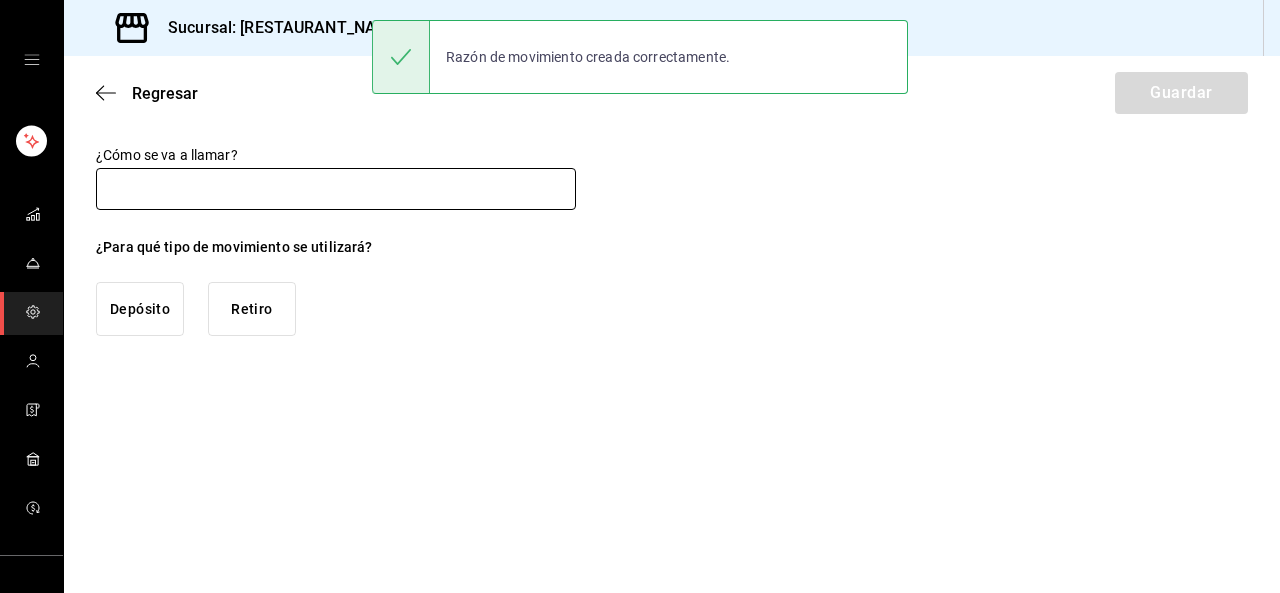 click at bounding box center [336, 189] 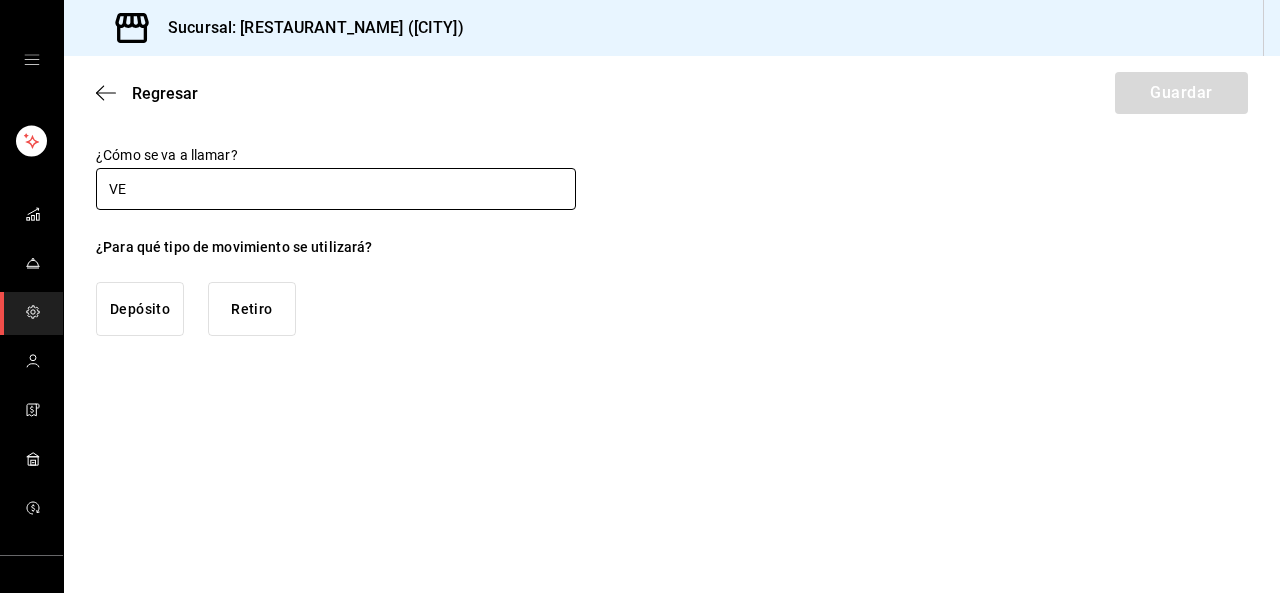 type on "V" 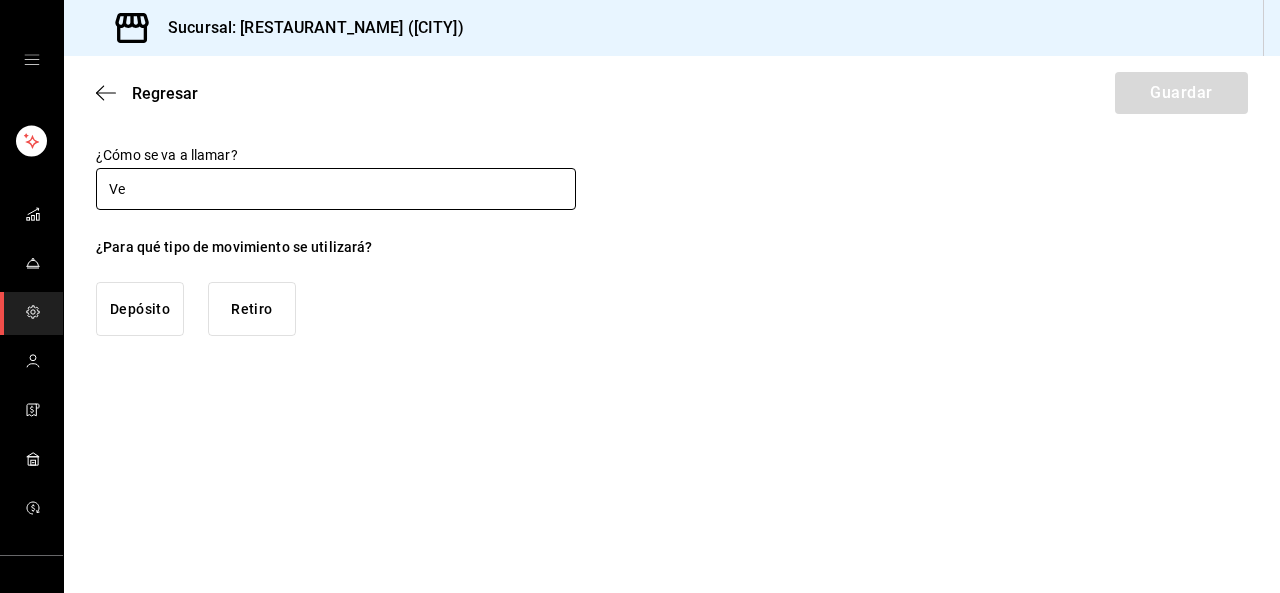 type on "V" 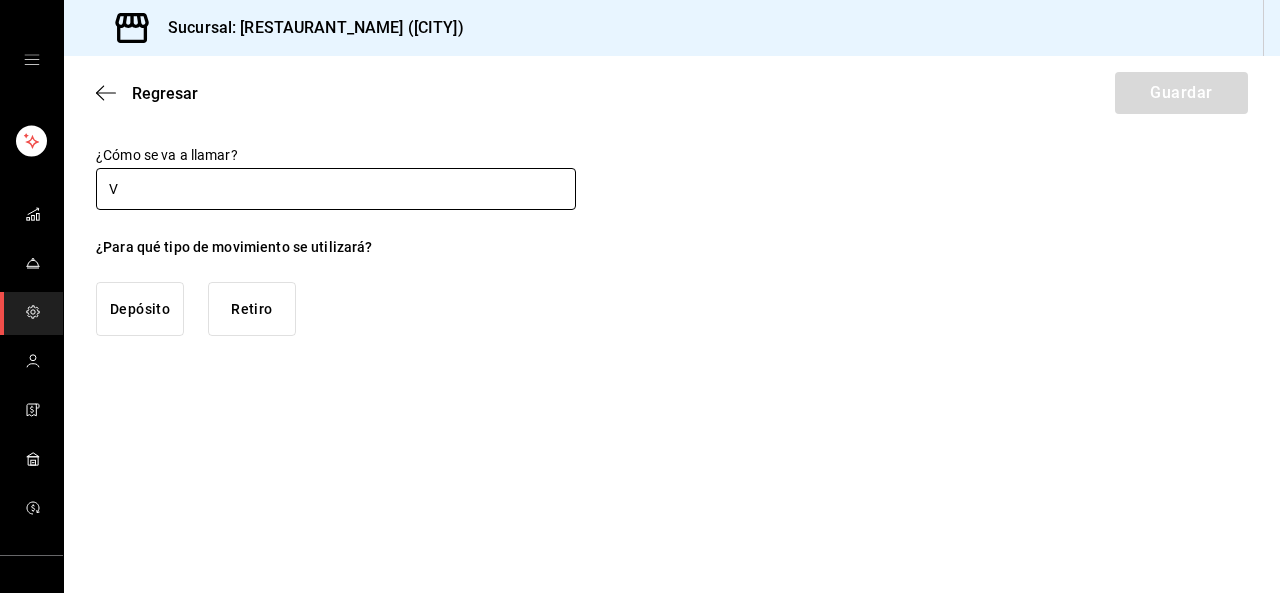 type 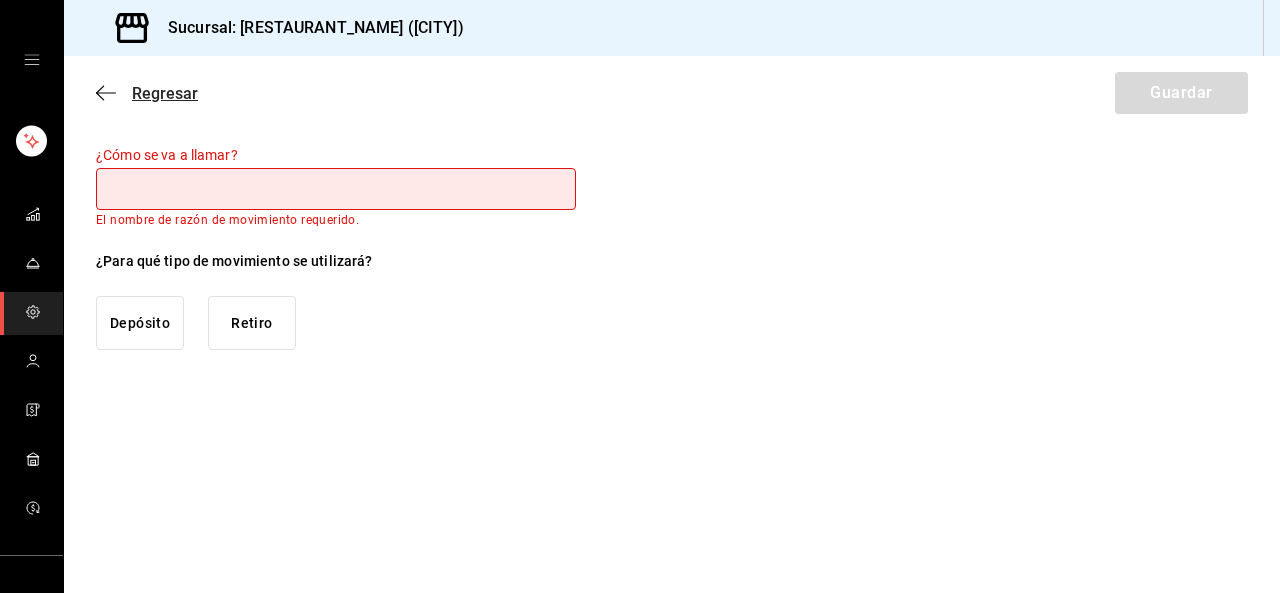 click 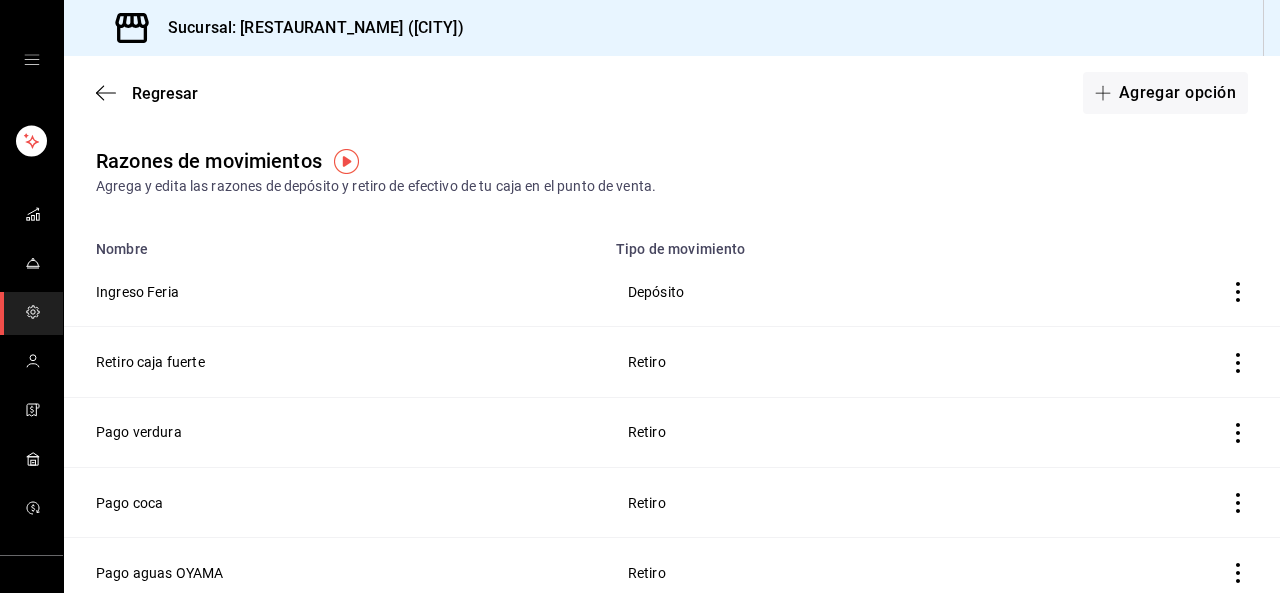 click 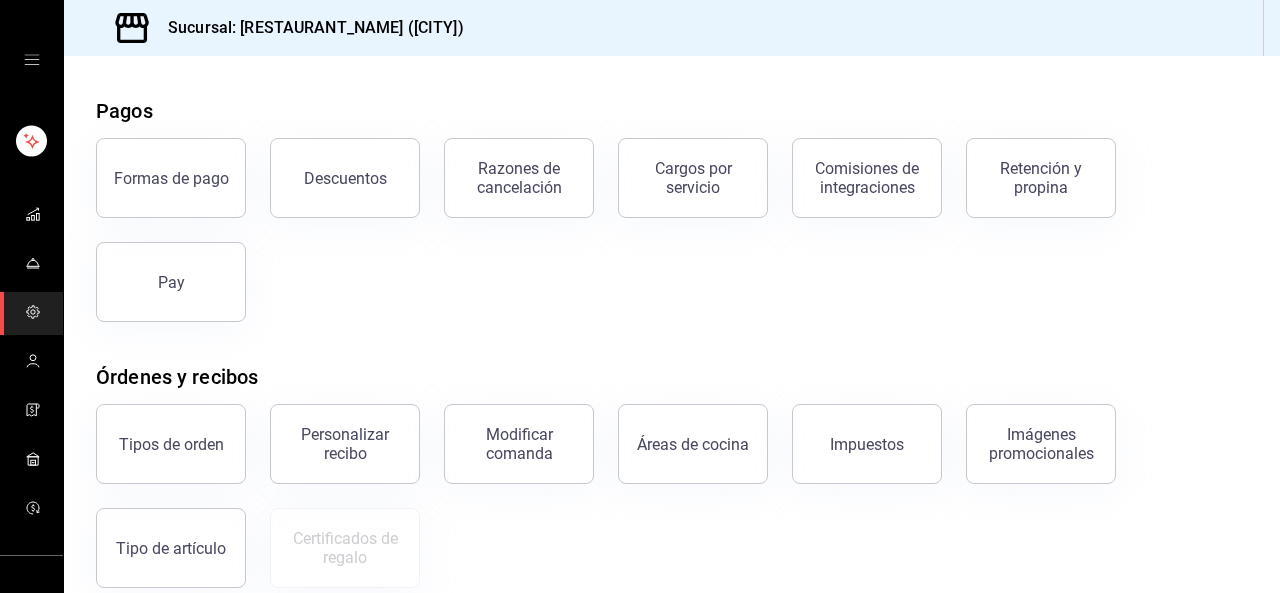 scroll, scrollTop: 420, scrollLeft: 0, axis: vertical 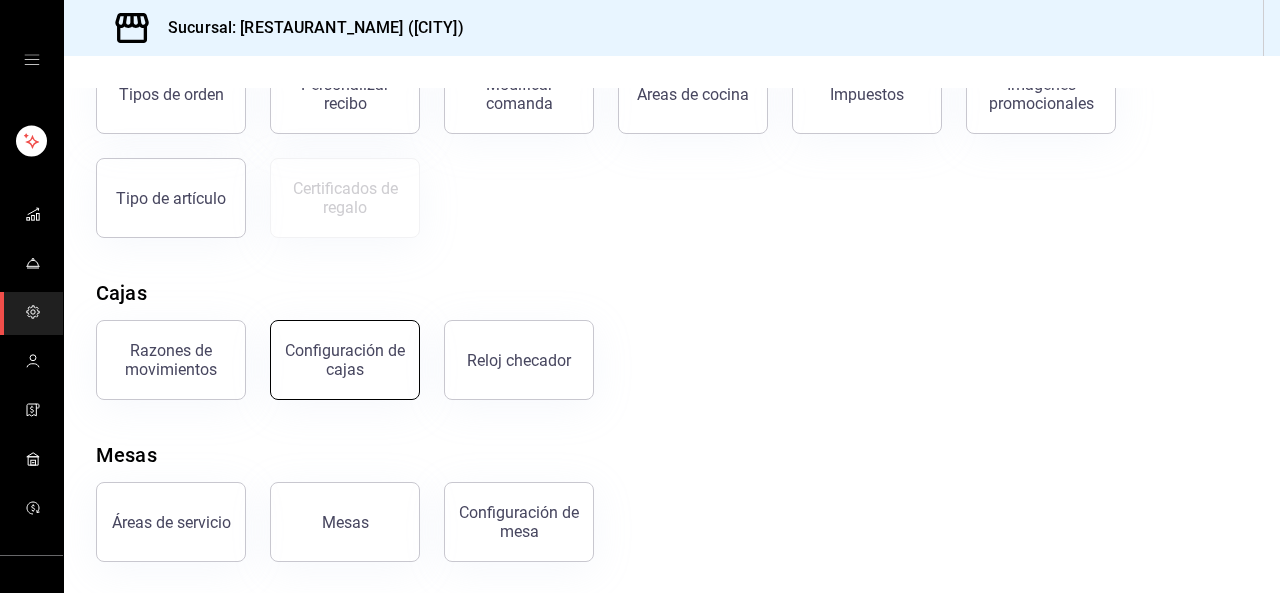 click on "Configuración de cajas" at bounding box center (345, 360) 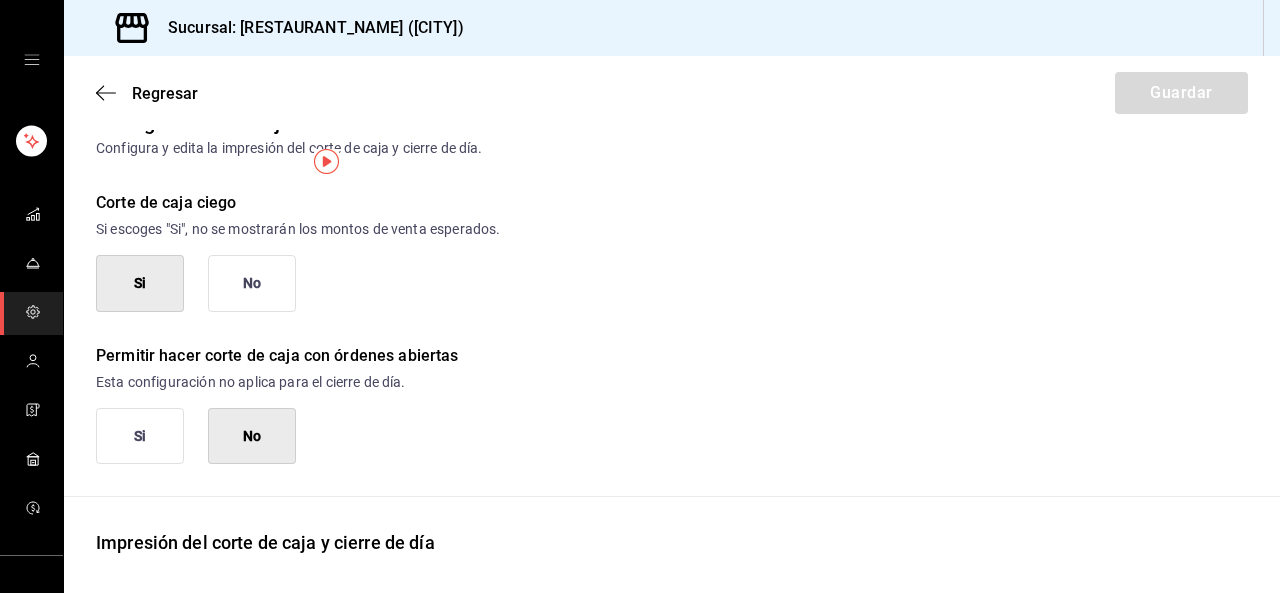 scroll, scrollTop: 0, scrollLeft: 0, axis: both 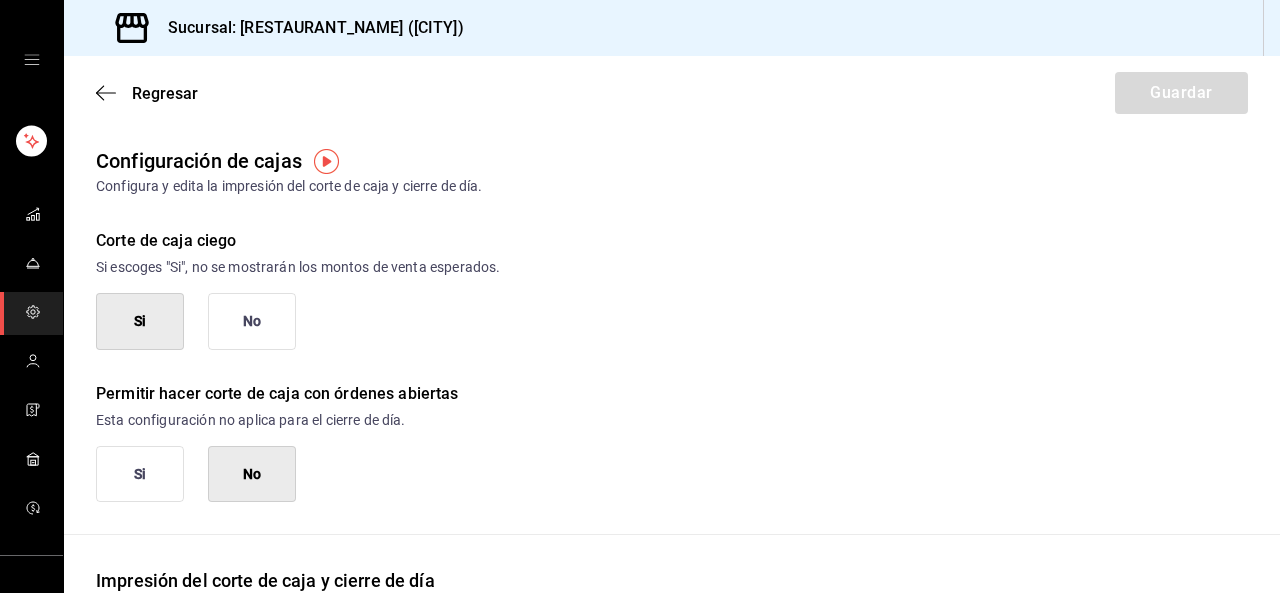 click at bounding box center (326, 161) 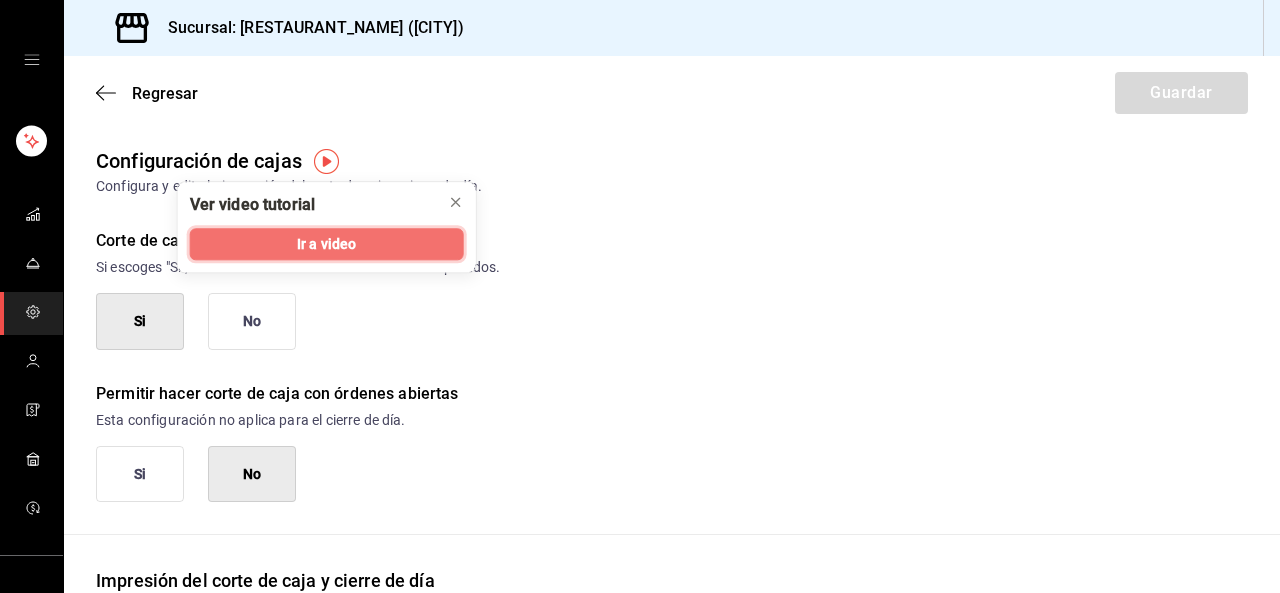 click on "Ir a video" at bounding box center [326, 244] 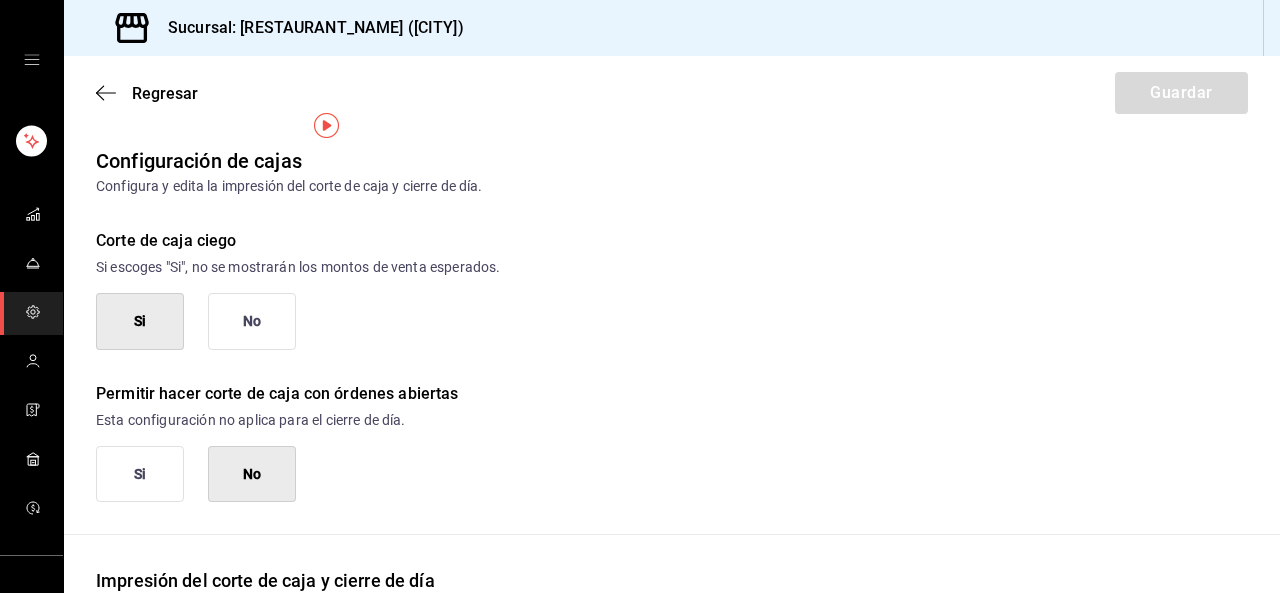 scroll, scrollTop: 36, scrollLeft: 0, axis: vertical 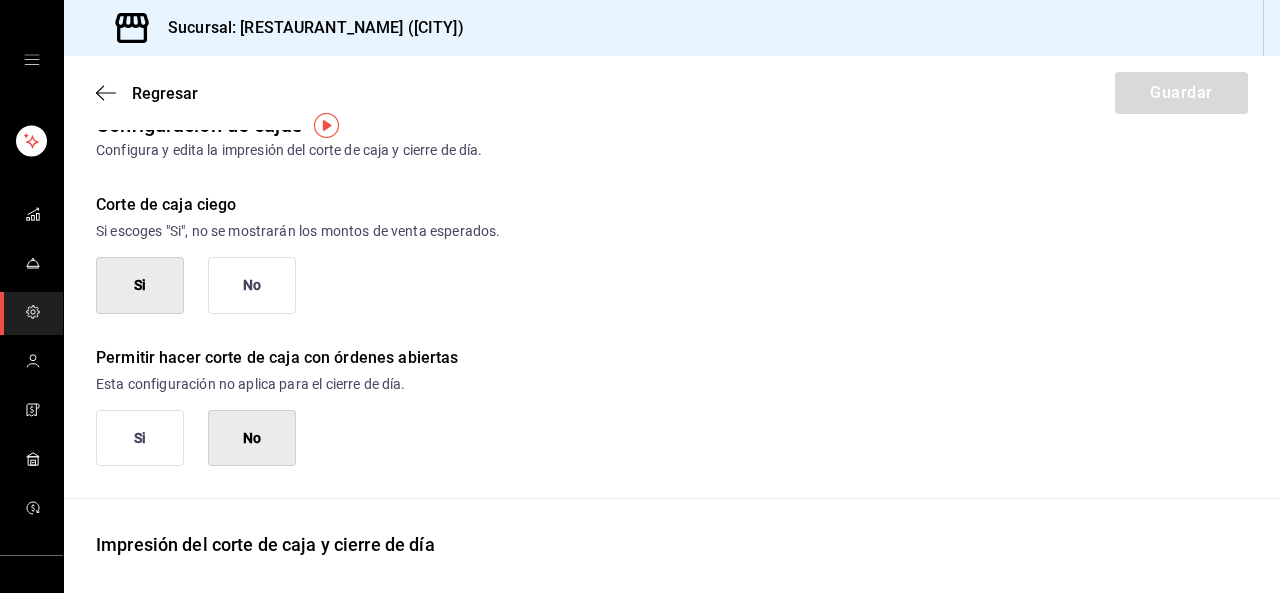 click on "Si" at bounding box center [140, 438] 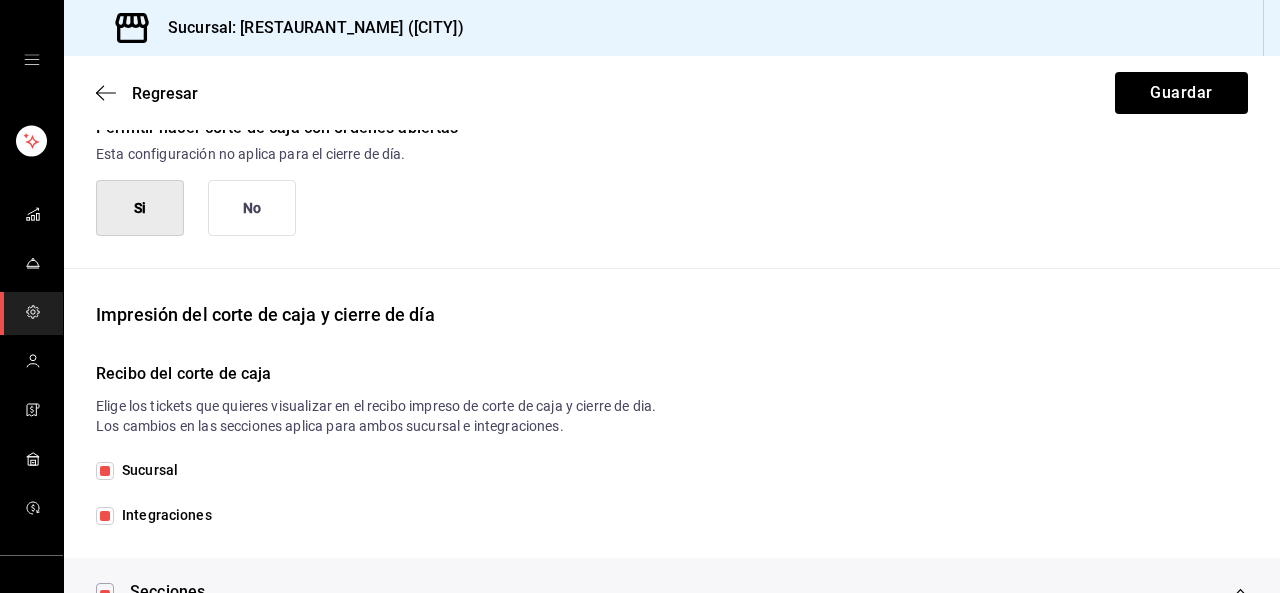 scroll, scrollTop: 268, scrollLeft: 0, axis: vertical 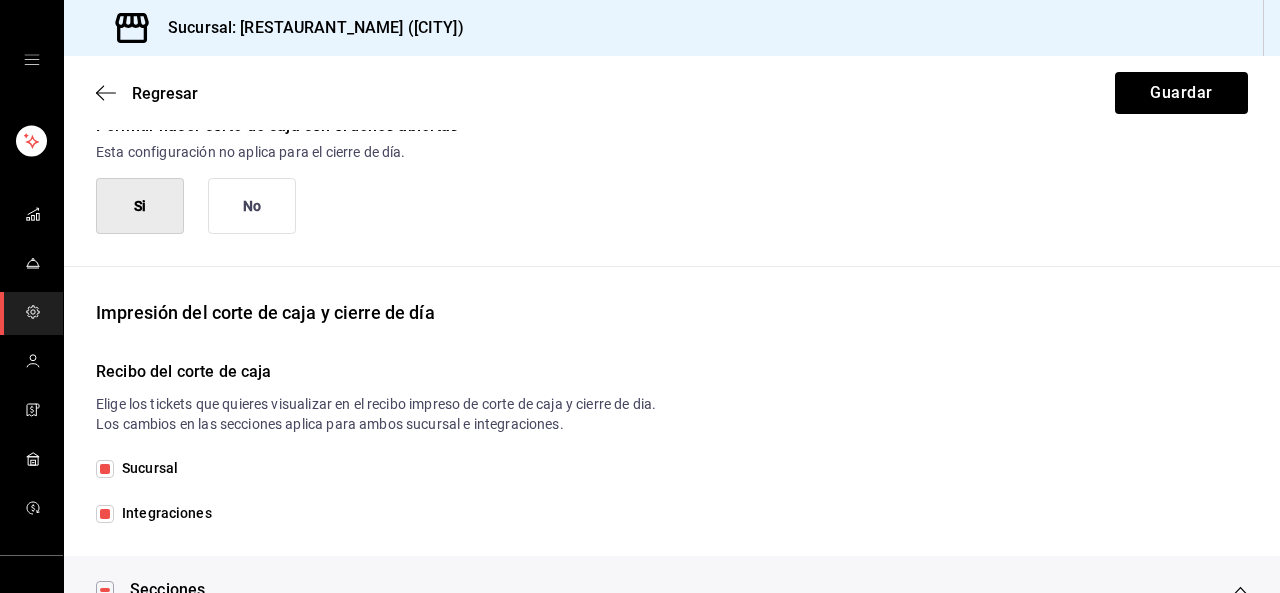 click on "No" at bounding box center (252, 206) 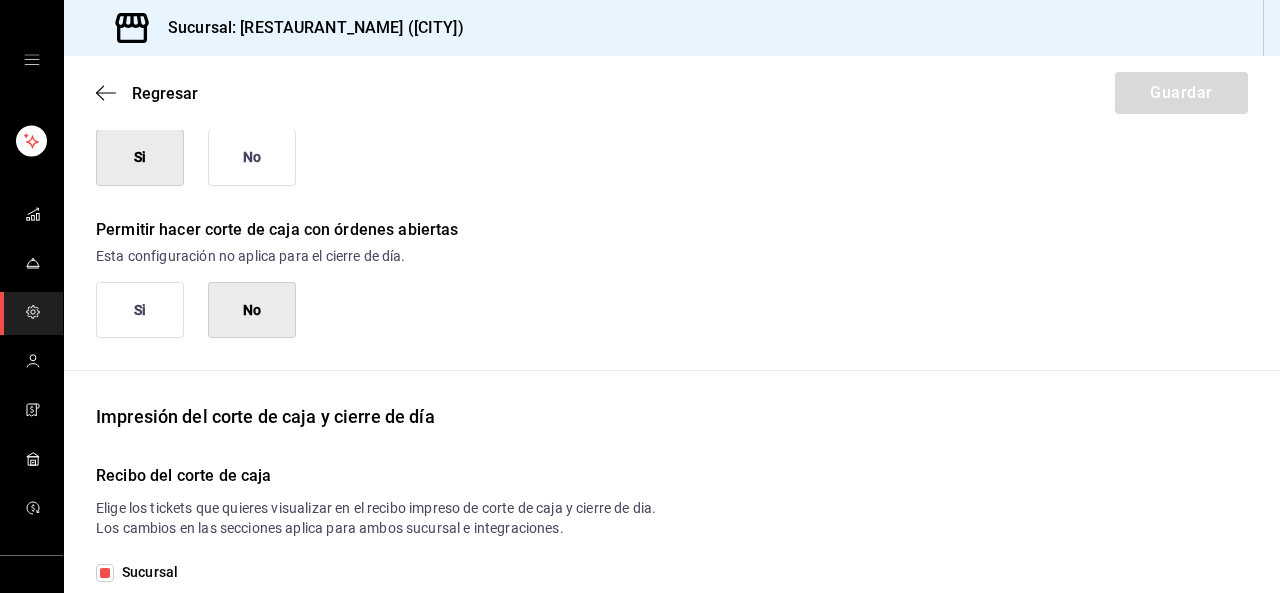 scroll, scrollTop: 159, scrollLeft: 0, axis: vertical 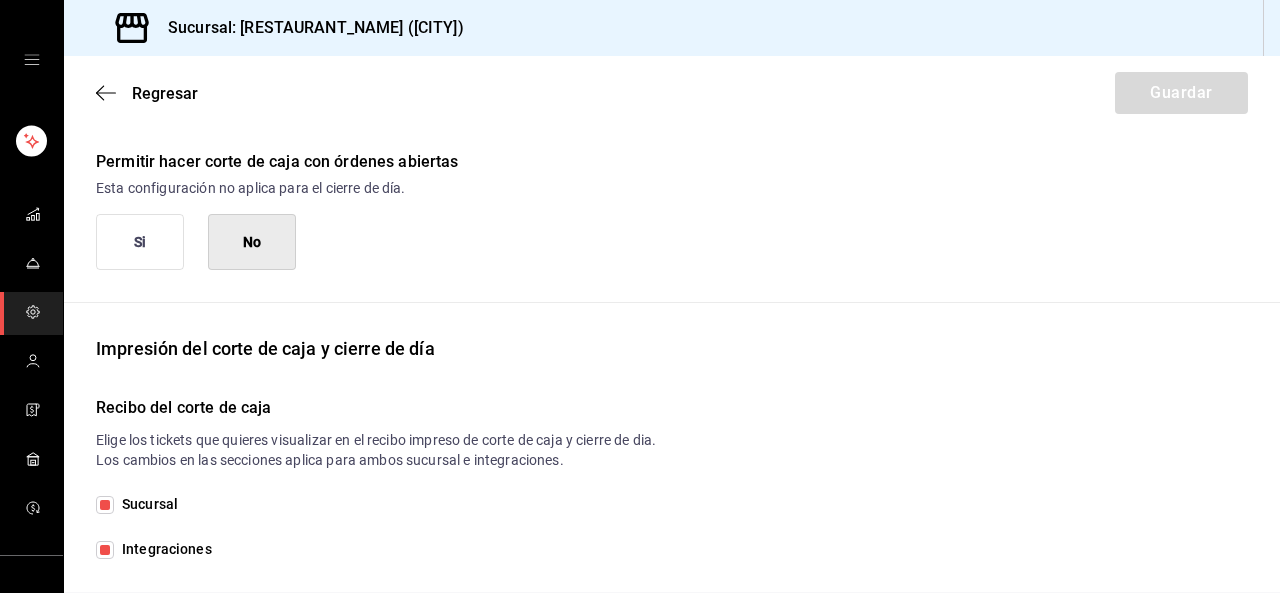 click on "Si" at bounding box center [140, 242] 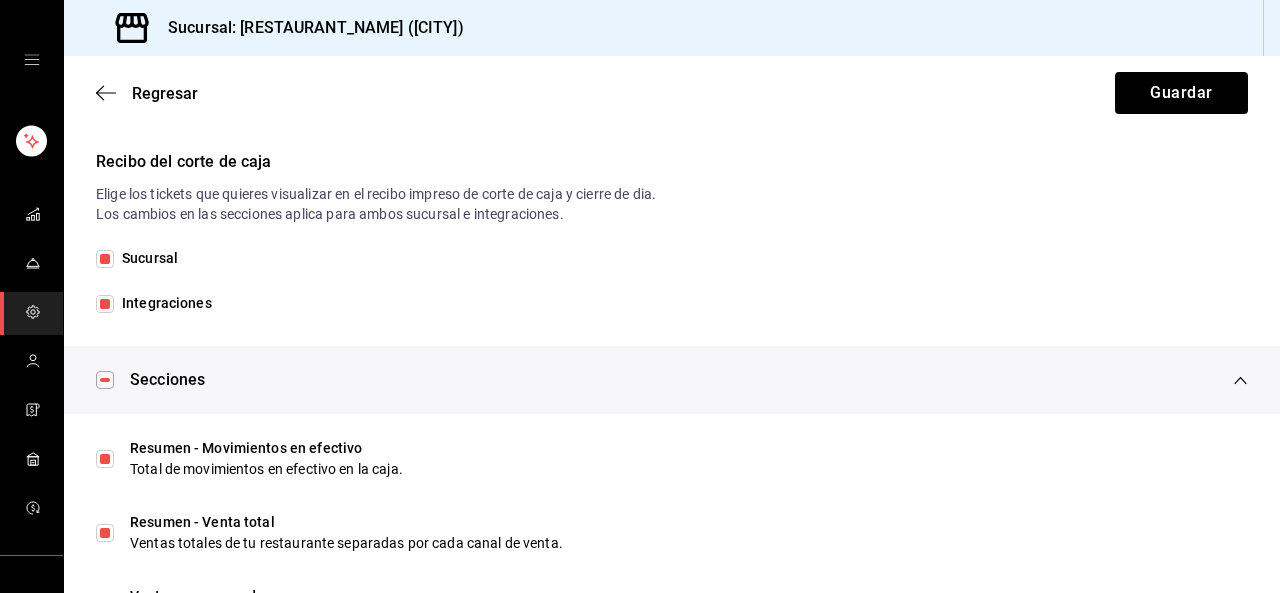 scroll, scrollTop: 486, scrollLeft: 0, axis: vertical 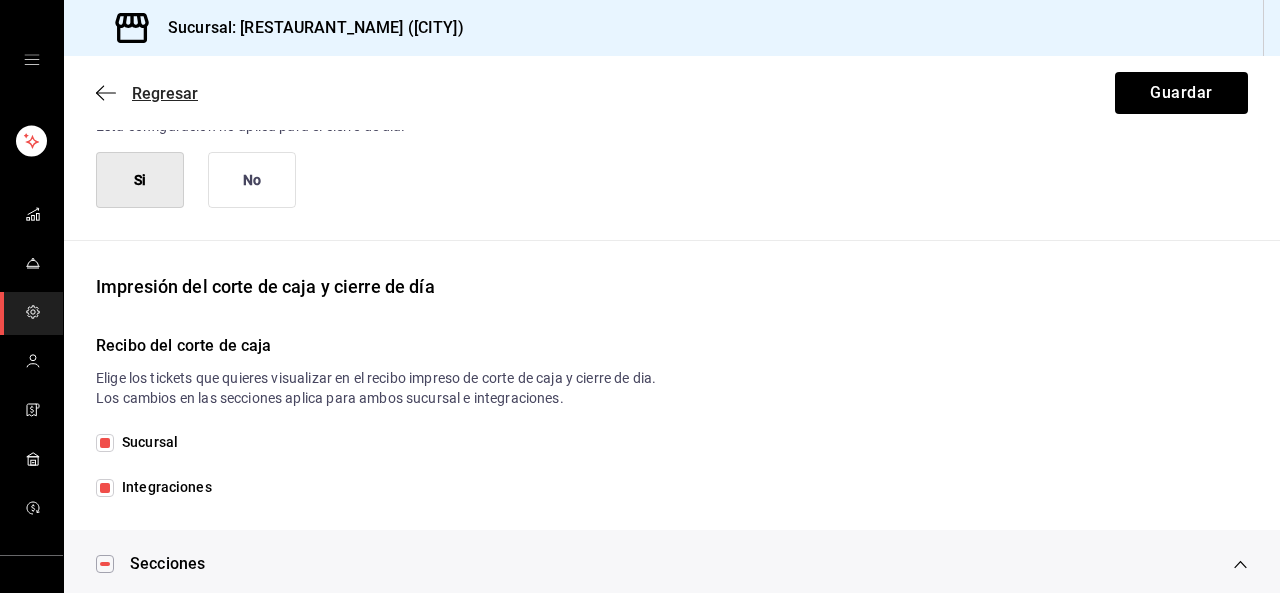 click 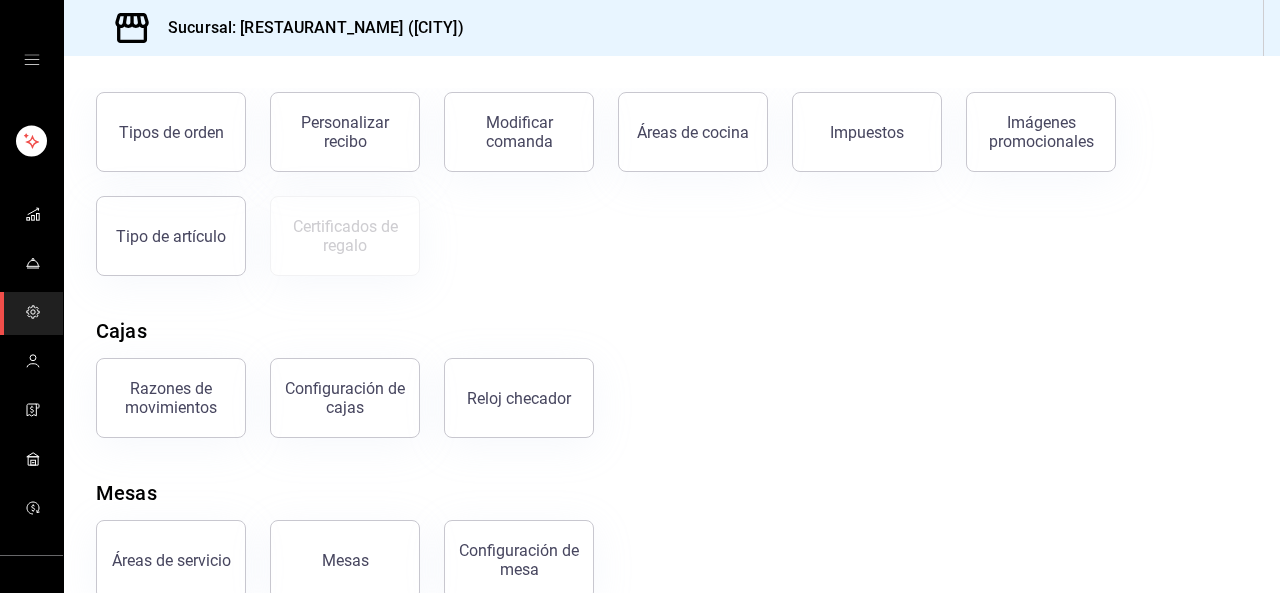 scroll, scrollTop: 420, scrollLeft: 0, axis: vertical 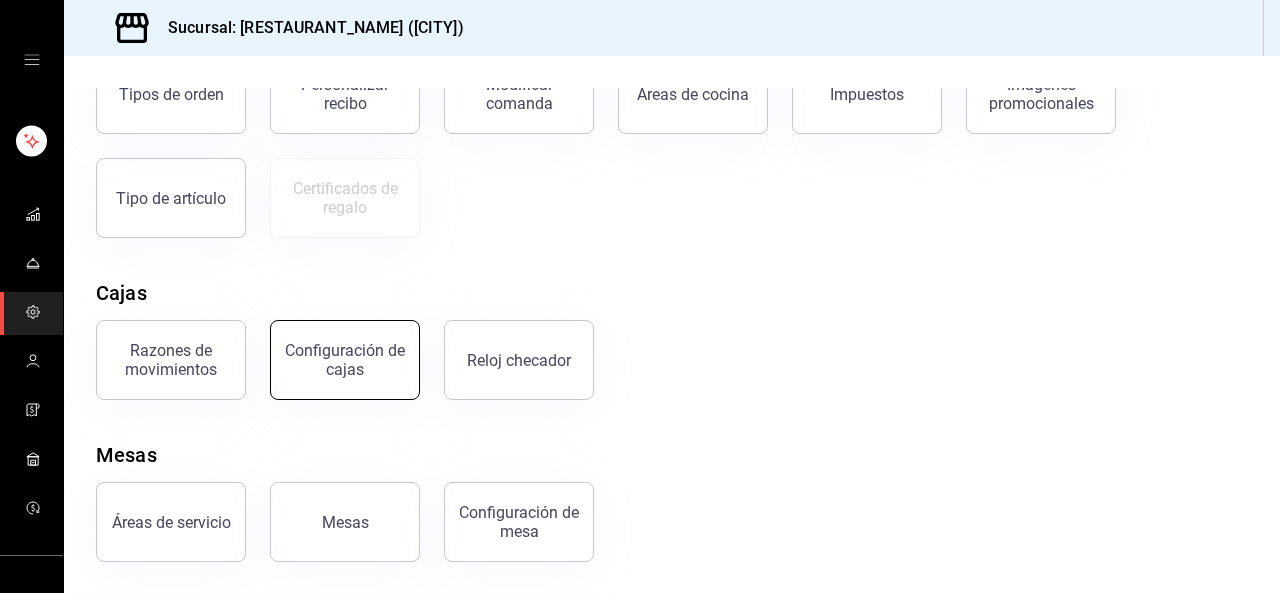 click on "Configuración de cajas" at bounding box center (345, 360) 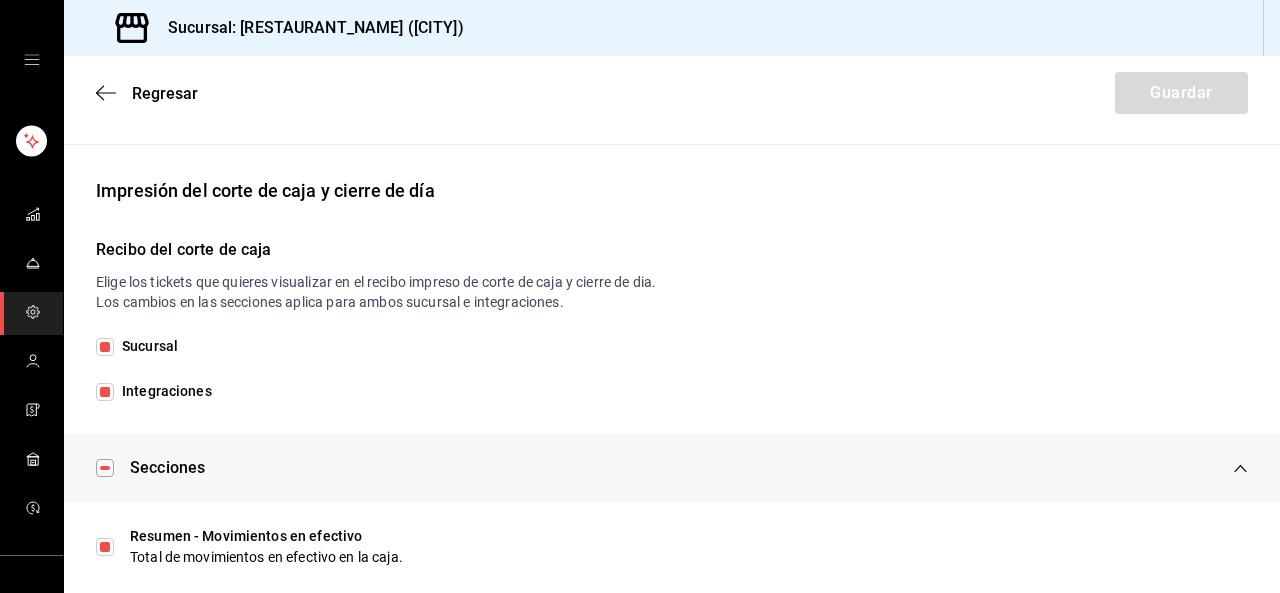 scroll, scrollTop: 398, scrollLeft: 0, axis: vertical 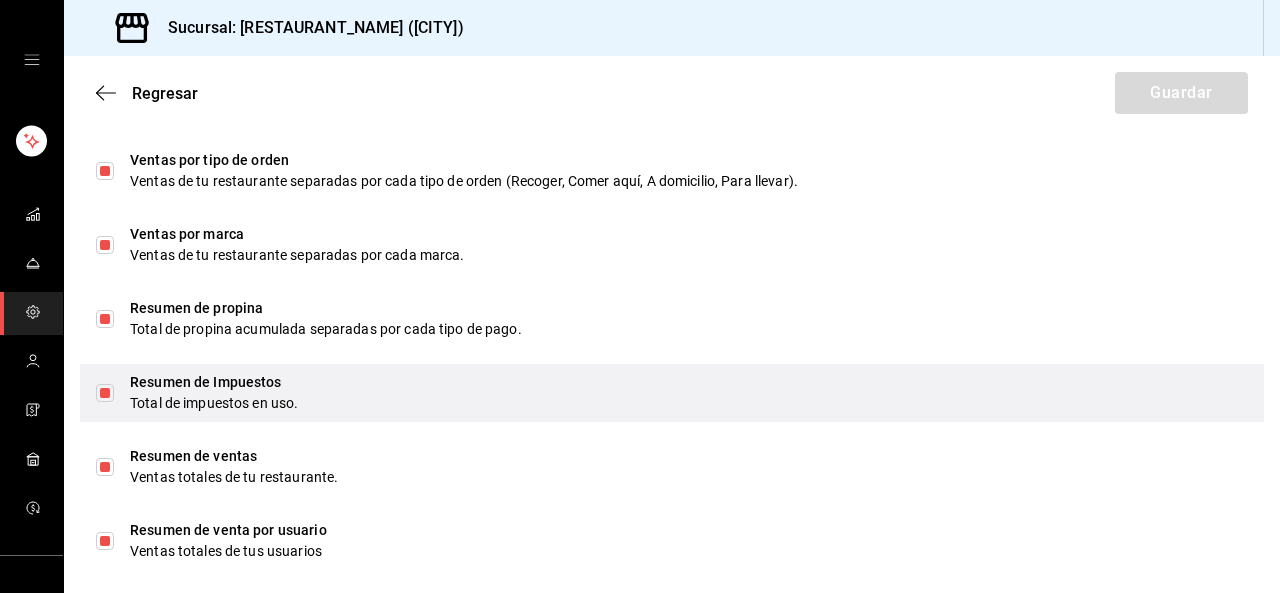 drag, startPoint x: 106, startPoint y: 388, endPoint x: 90, endPoint y: 388, distance: 16 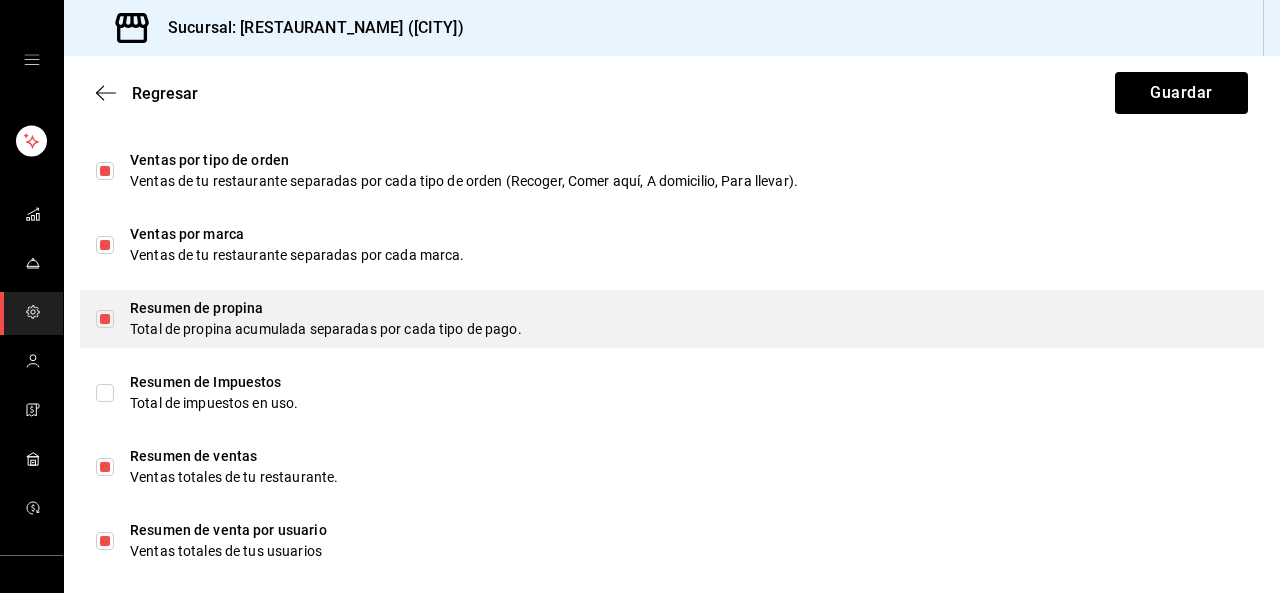 click at bounding box center [105, 319] 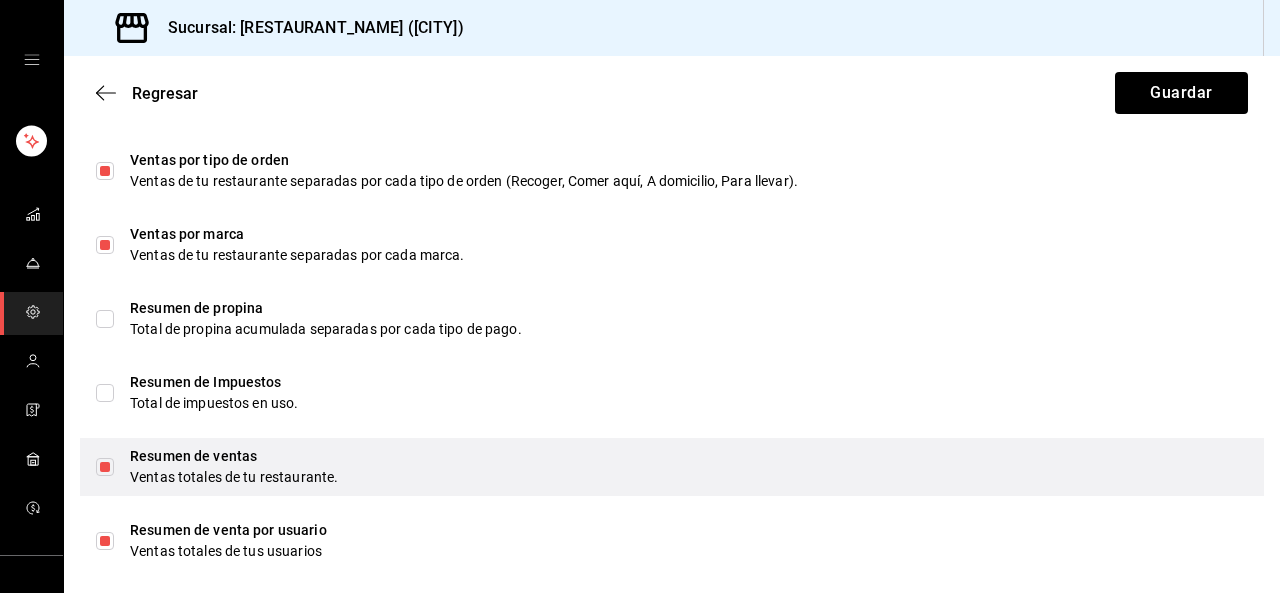 click at bounding box center (105, 467) 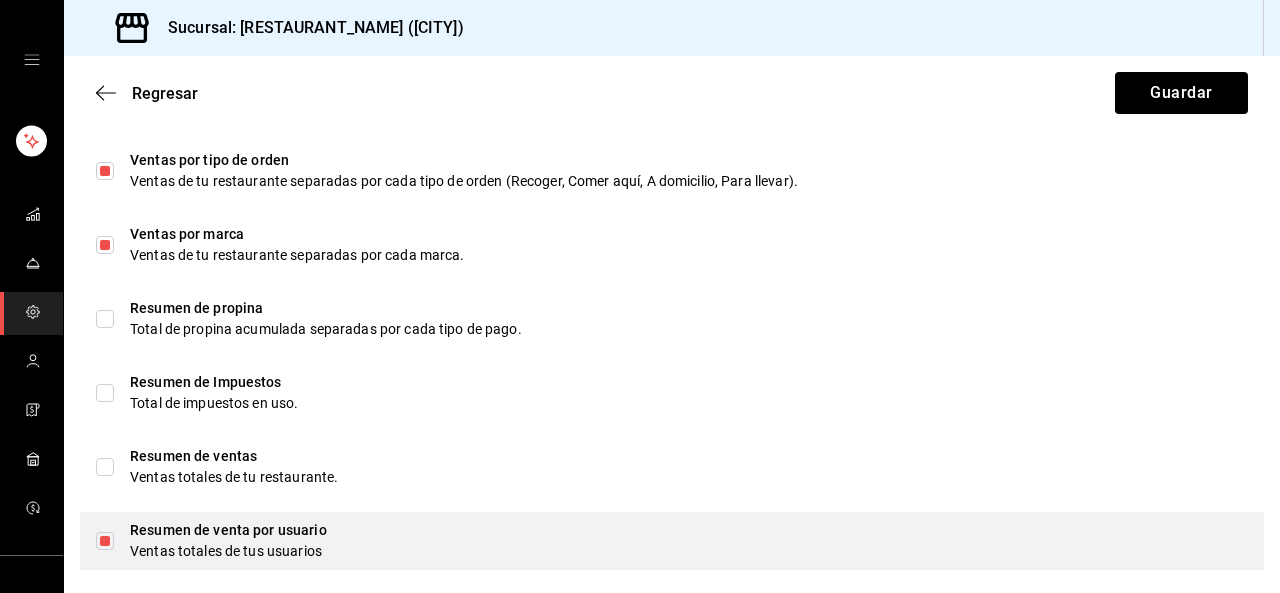 click at bounding box center (105, 541) 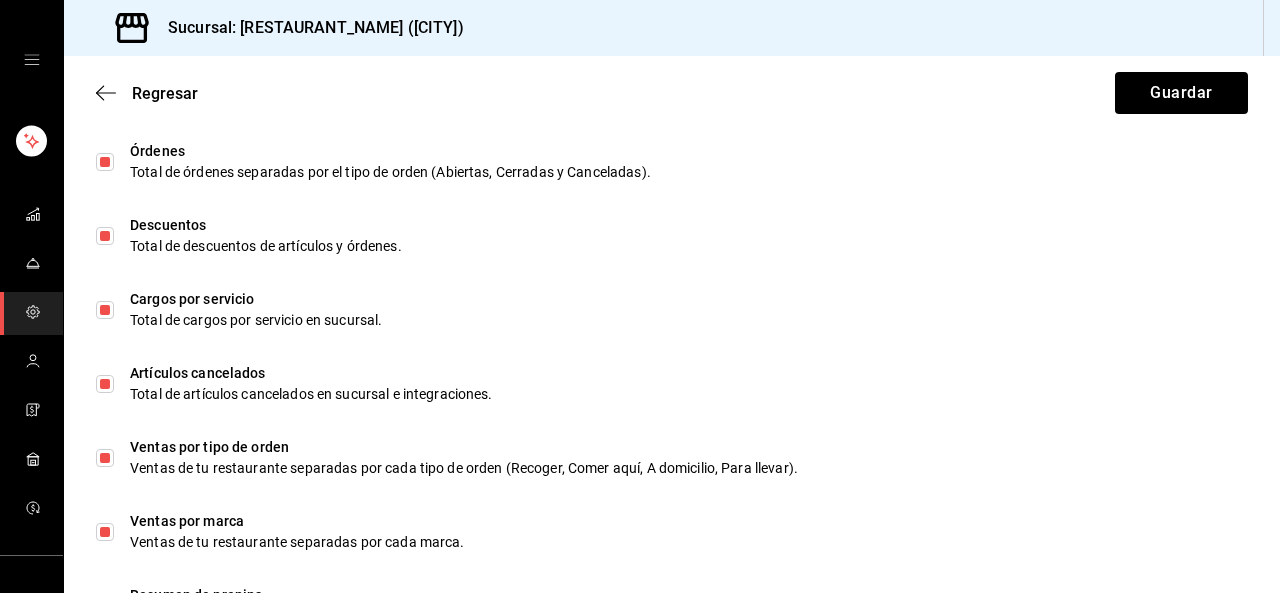 scroll, scrollTop: 1068, scrollLeft: 0, axis: vertical 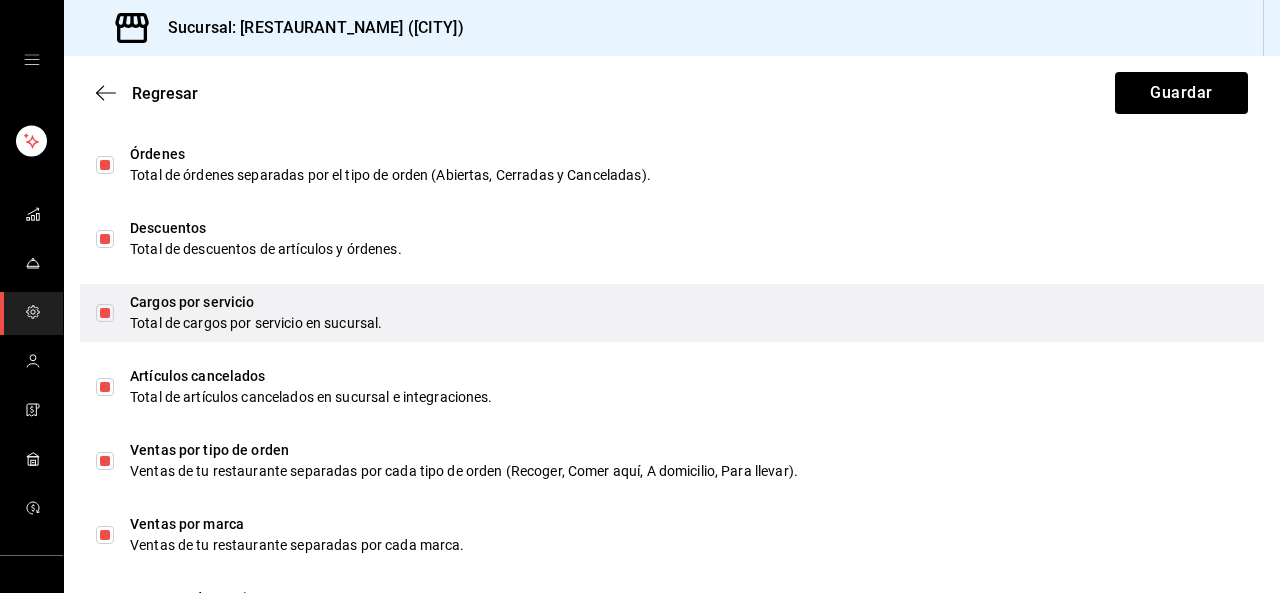 click at bounding box center (105, 313) 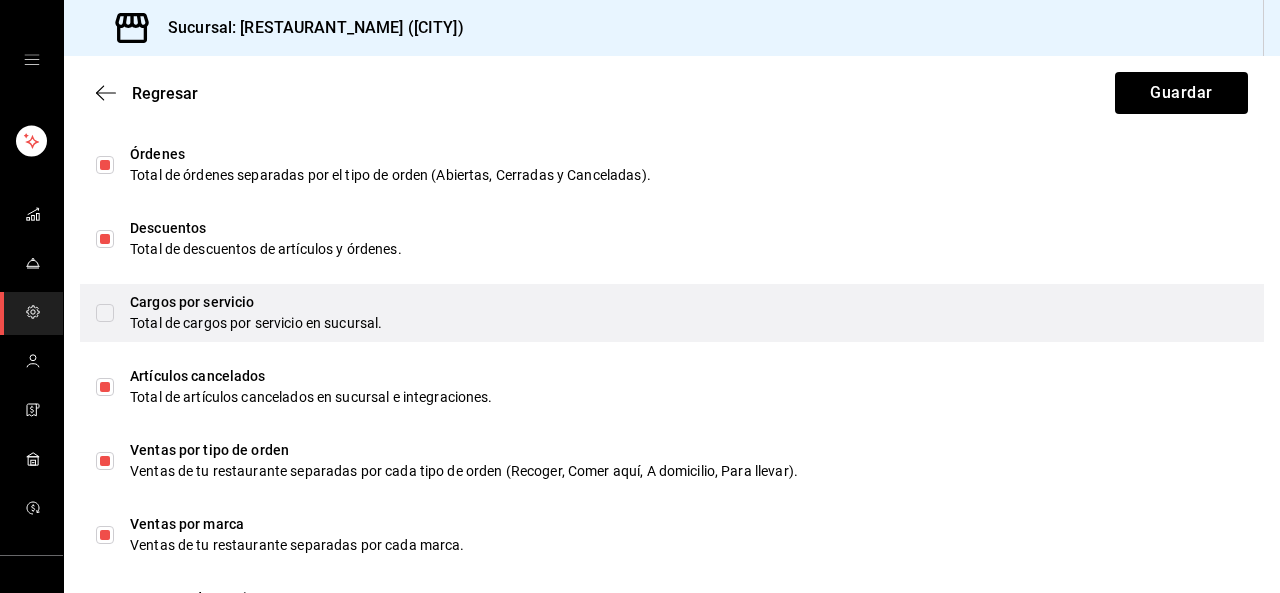 click at bounding box center (105, 313) 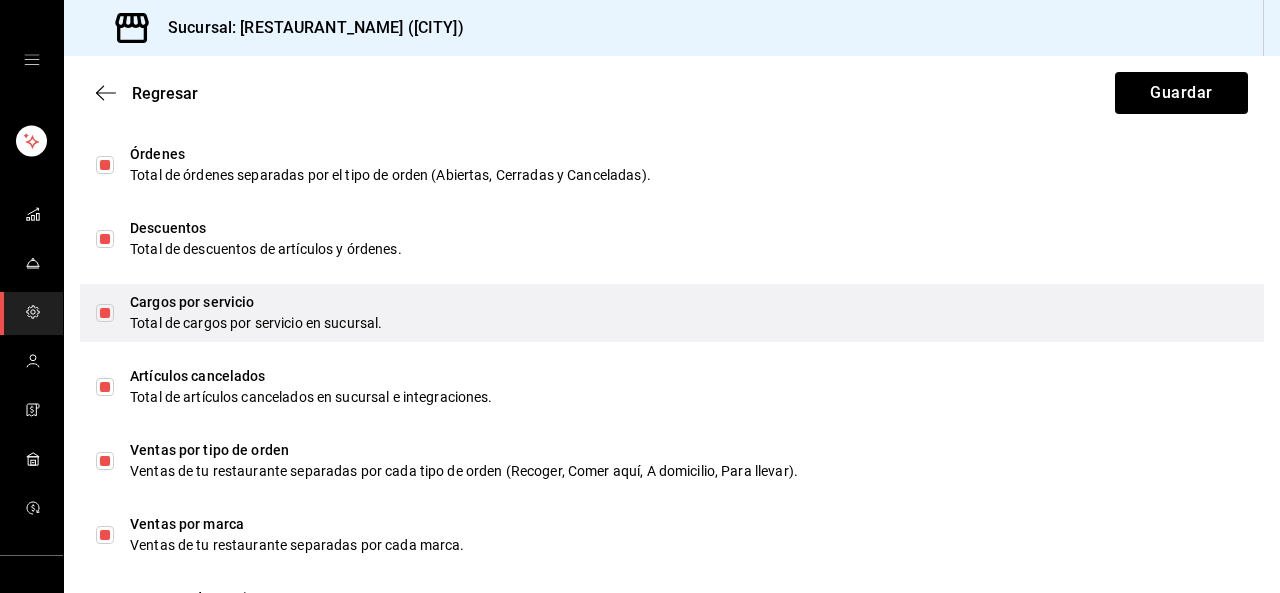 click at bounding box center [105, 313] 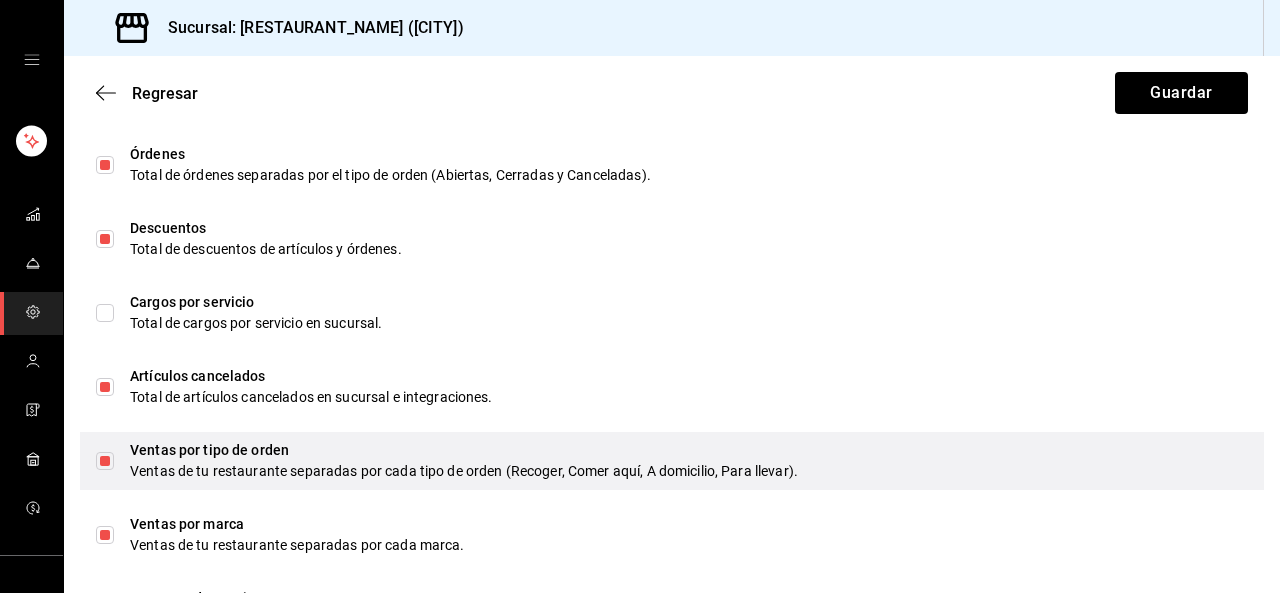 click at bounding box center [105, 461] 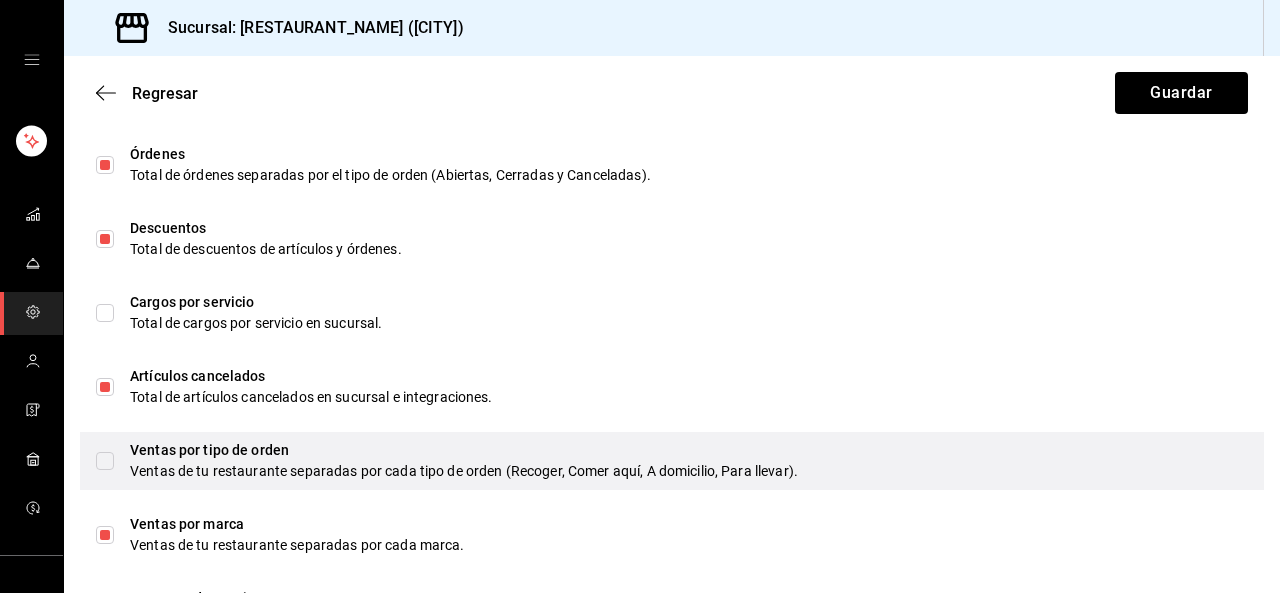 click at bounding box center (105, 461) 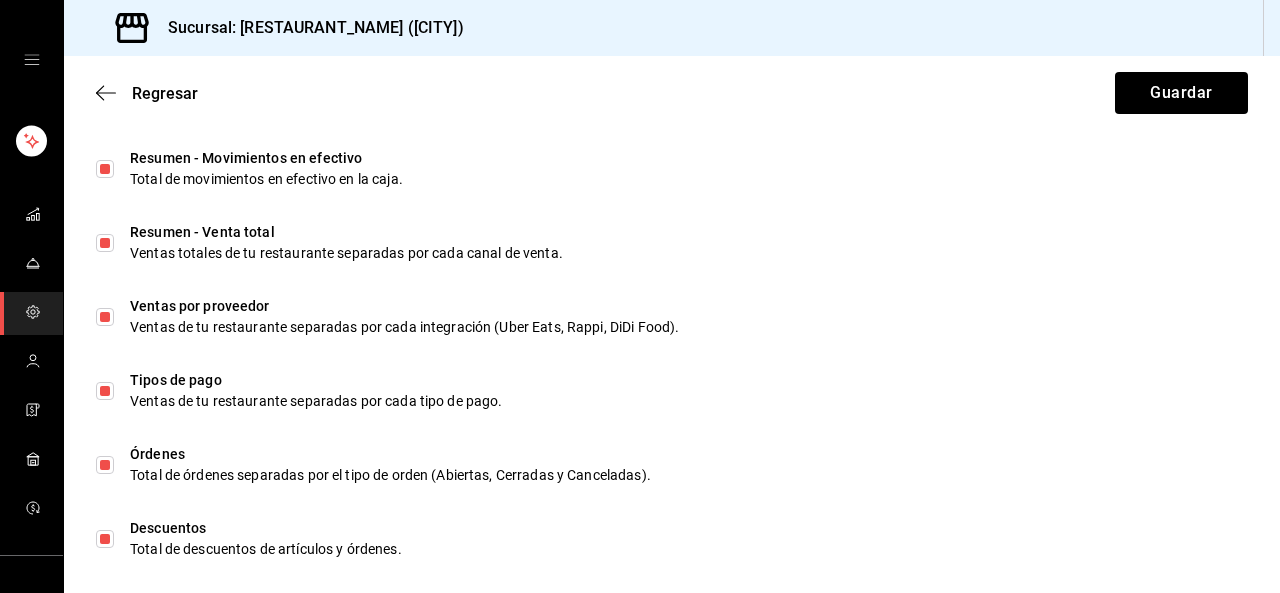 scroll, scrollTop: 753, scrollLeft: 0, axis: vertical 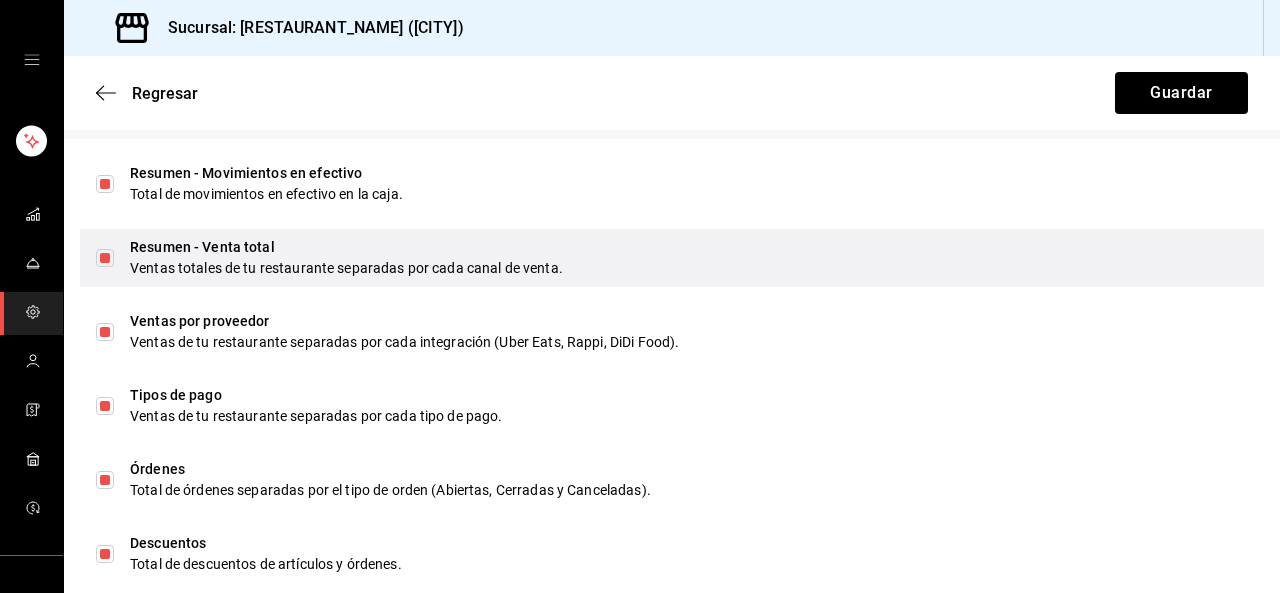 click at bounding box center [105, 258] 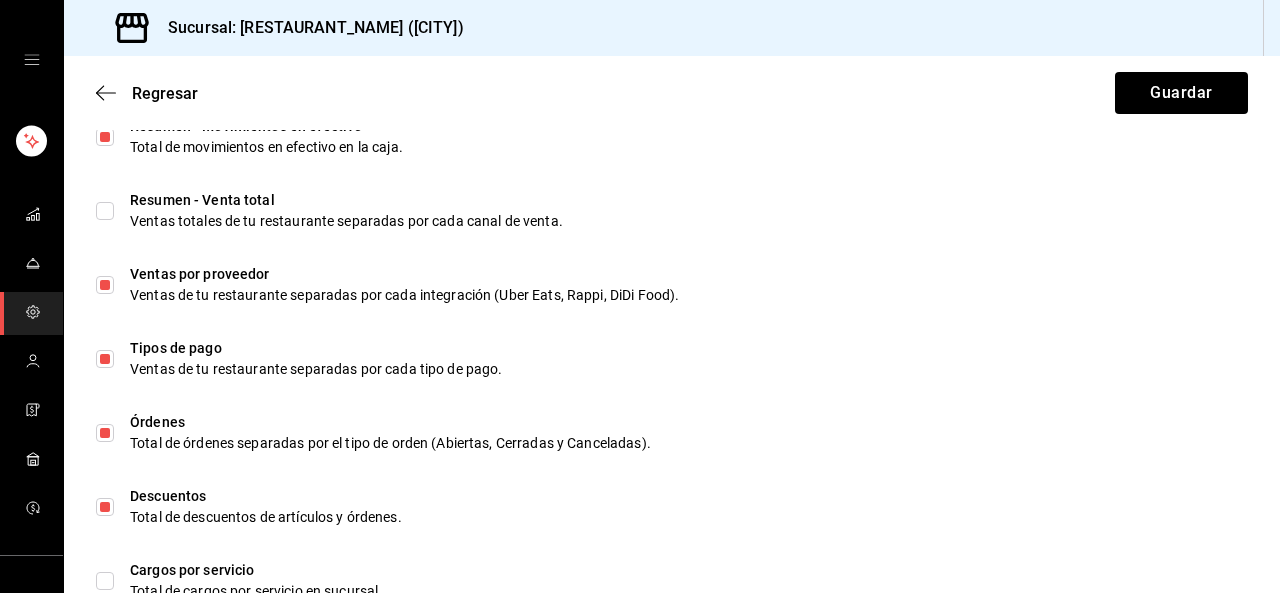 scroll, scrollTop: 803, scrollLeft: 0, axis: vertical 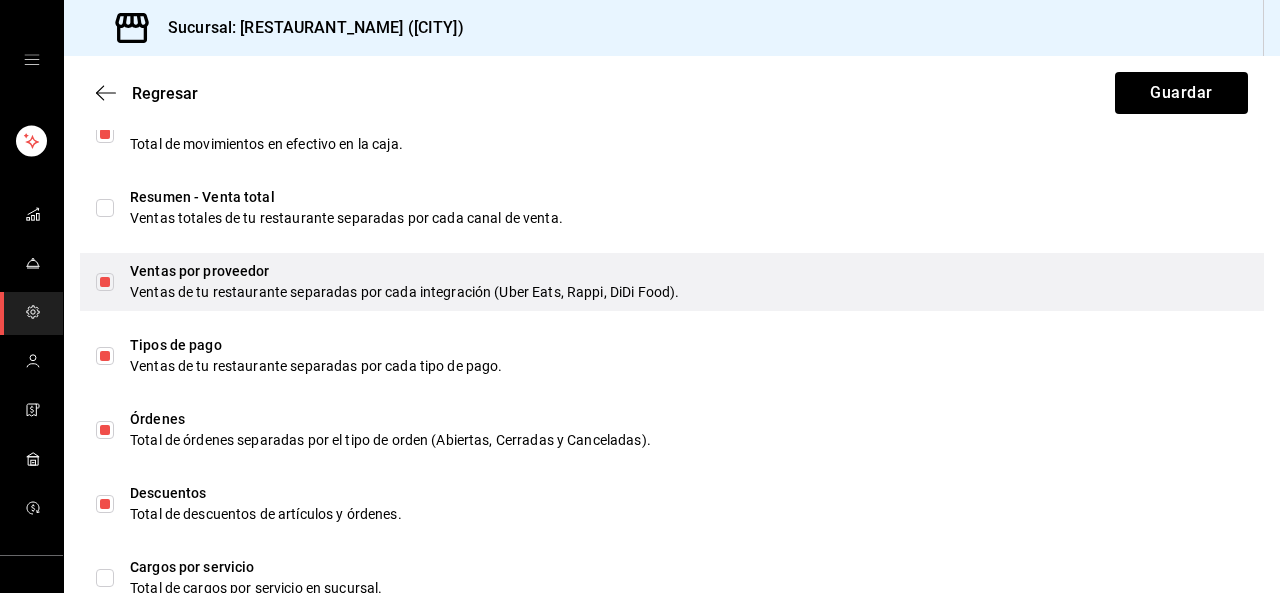 click on "Ventas por proveedor" at bounding box center (689, 271) 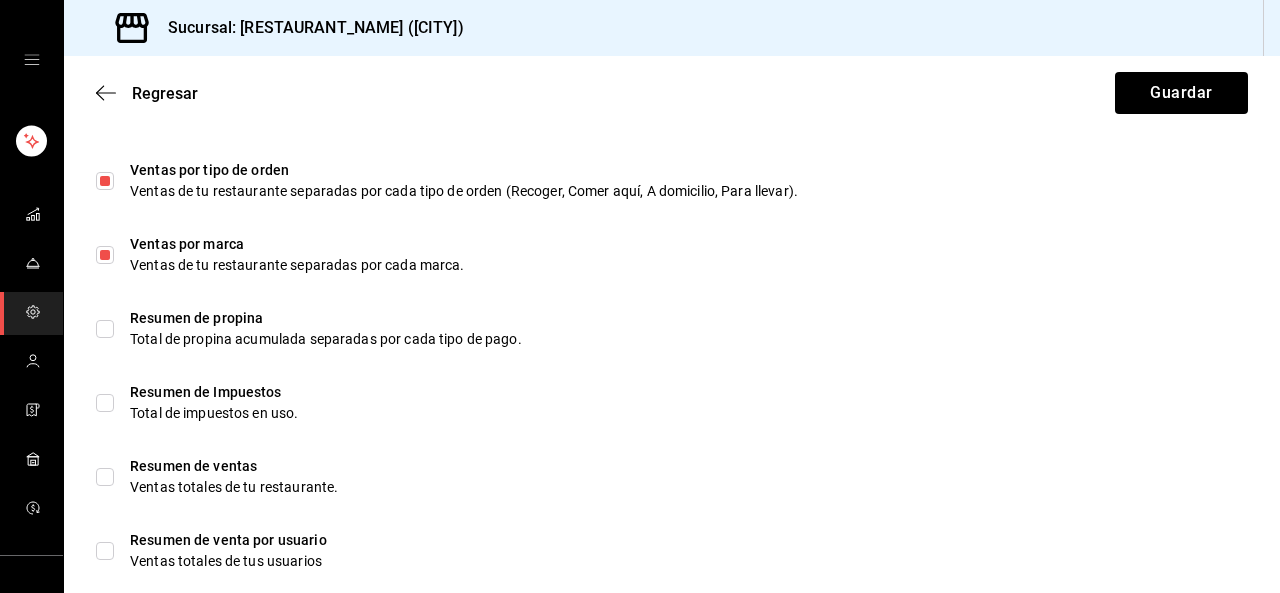 scroll, scrollTop: 1381, scrollLeft: 0, axis: vertical 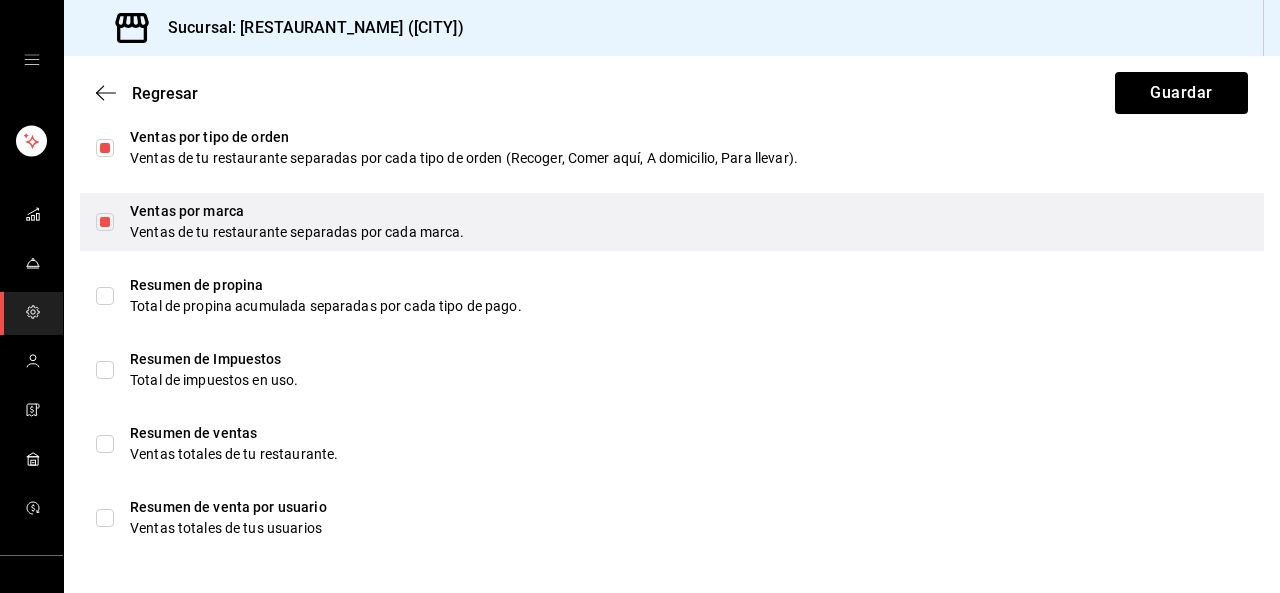 click on "Ventas de tu restaurante separadas por cada marca." at bounding box center (689, 232) 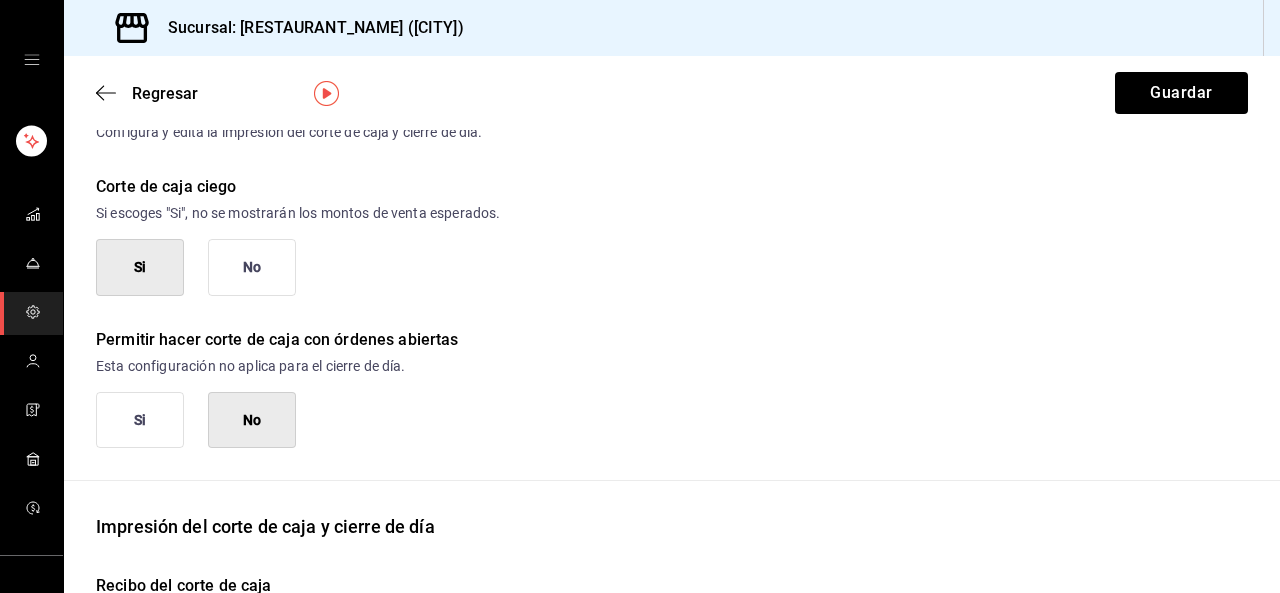 scroll, scrollTop: 0, scrollLeft: 0, axis: both 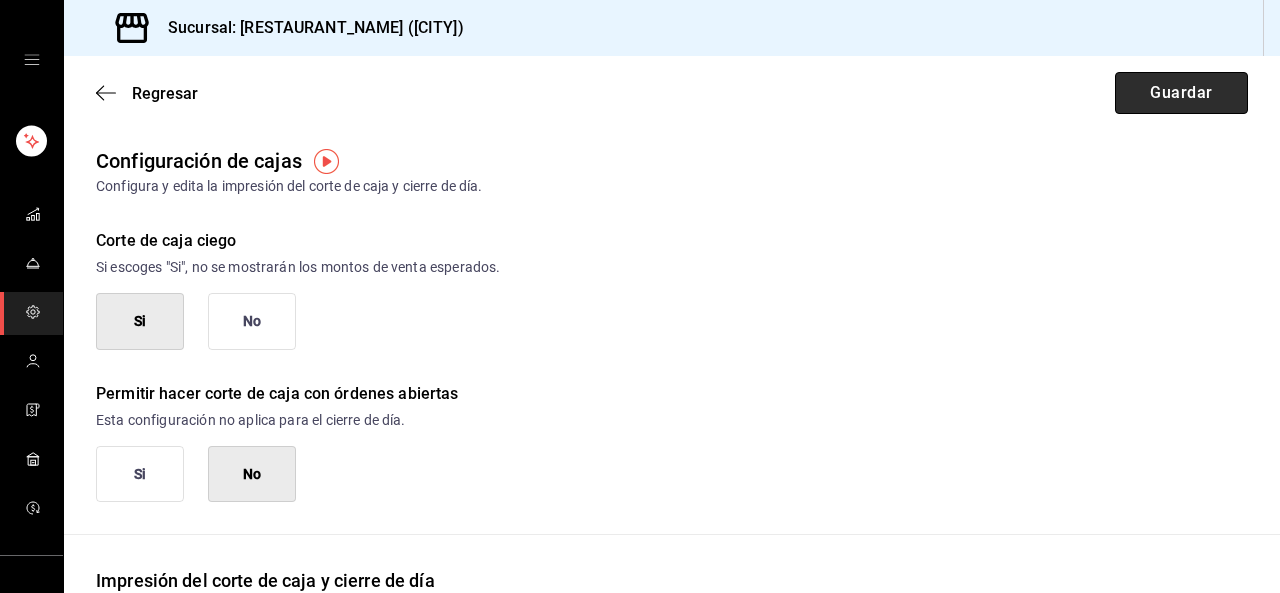 click on "Guardar" at bounding box center (1181, 93) 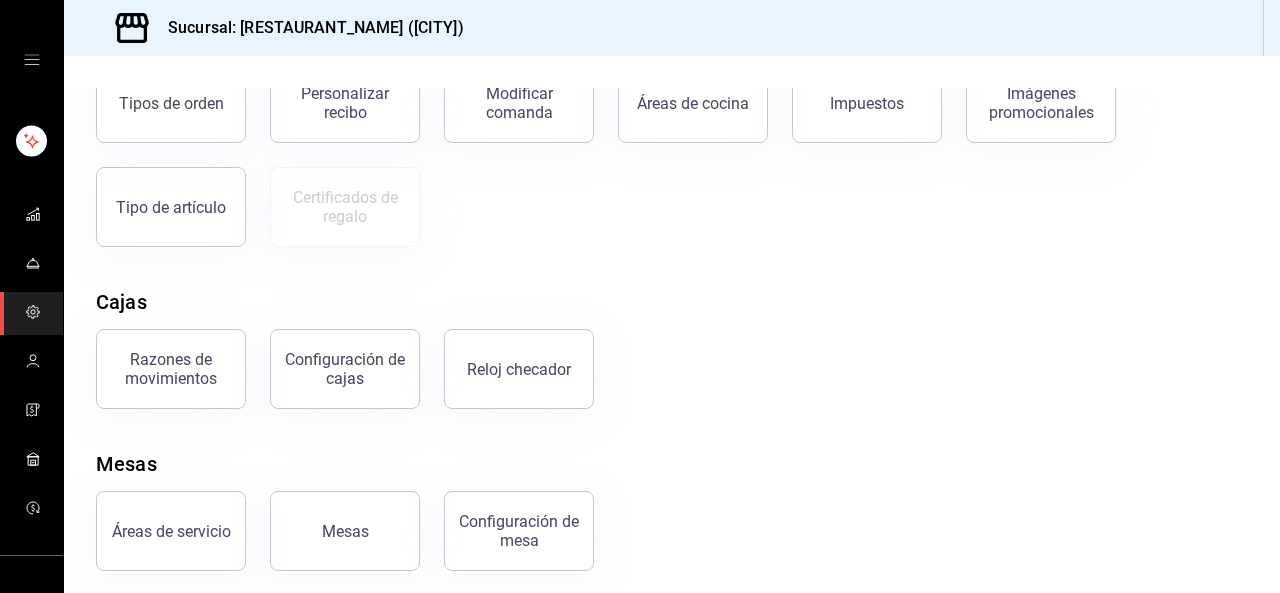scroll, scrollTop: 420, scrollLeft: 0, axis: vertical 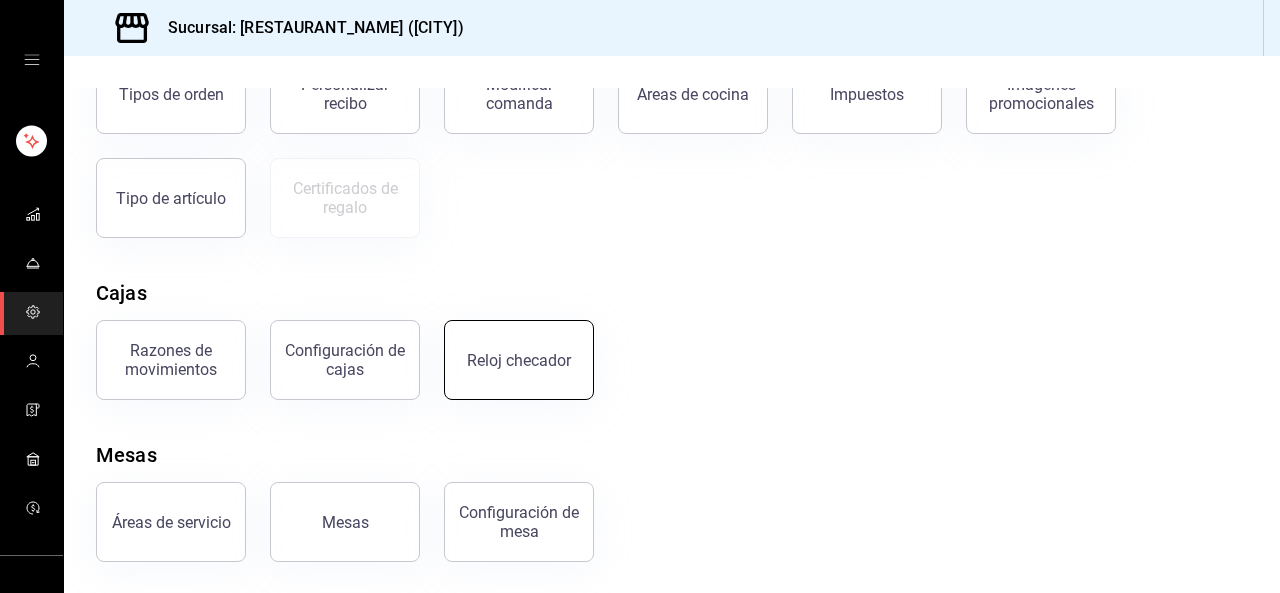 click on "Reloj checador" at bounding box center [519, 360] 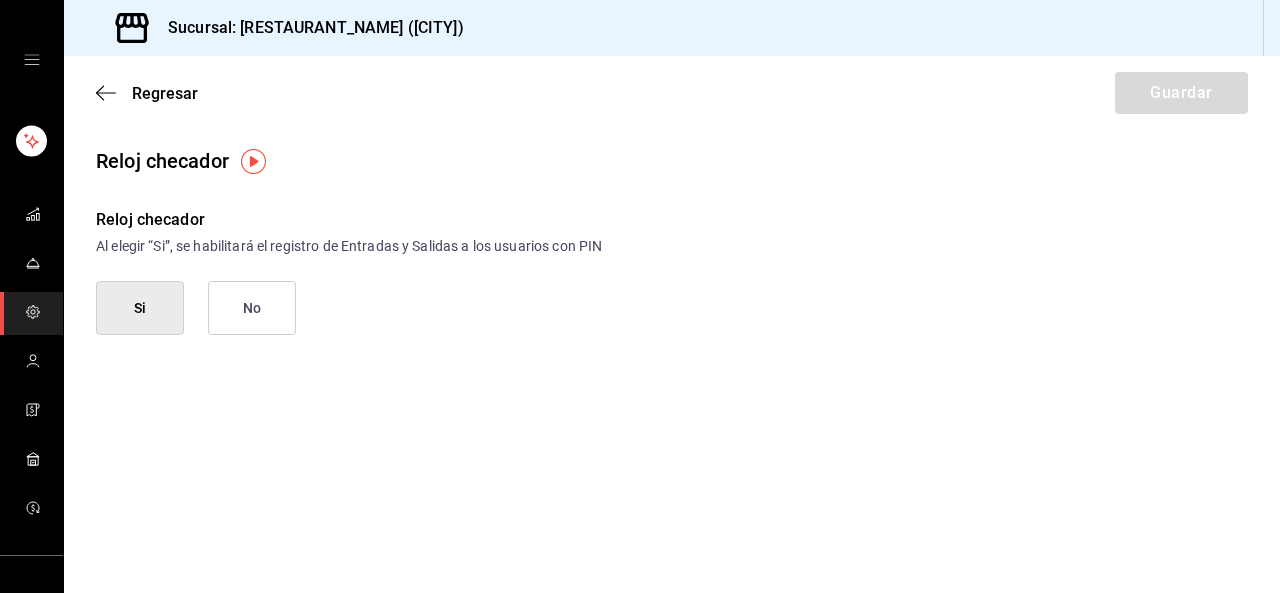 click on "Si" at bounding box center (140, 308) 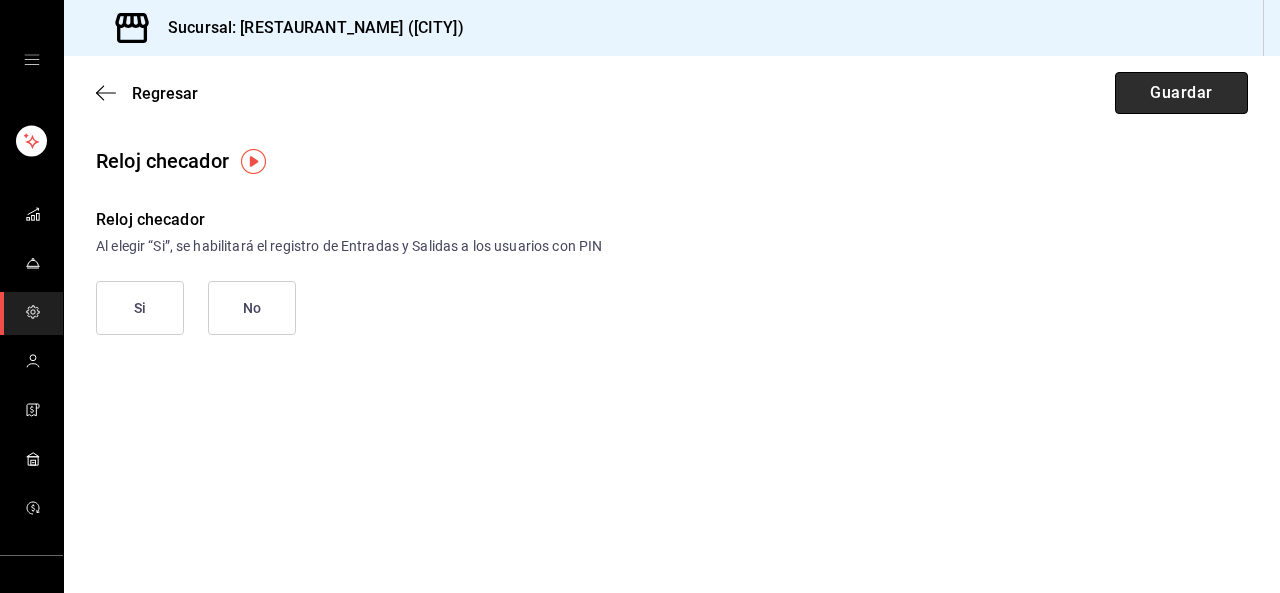 click on "Guardar" at bounding box center (1181, 93) 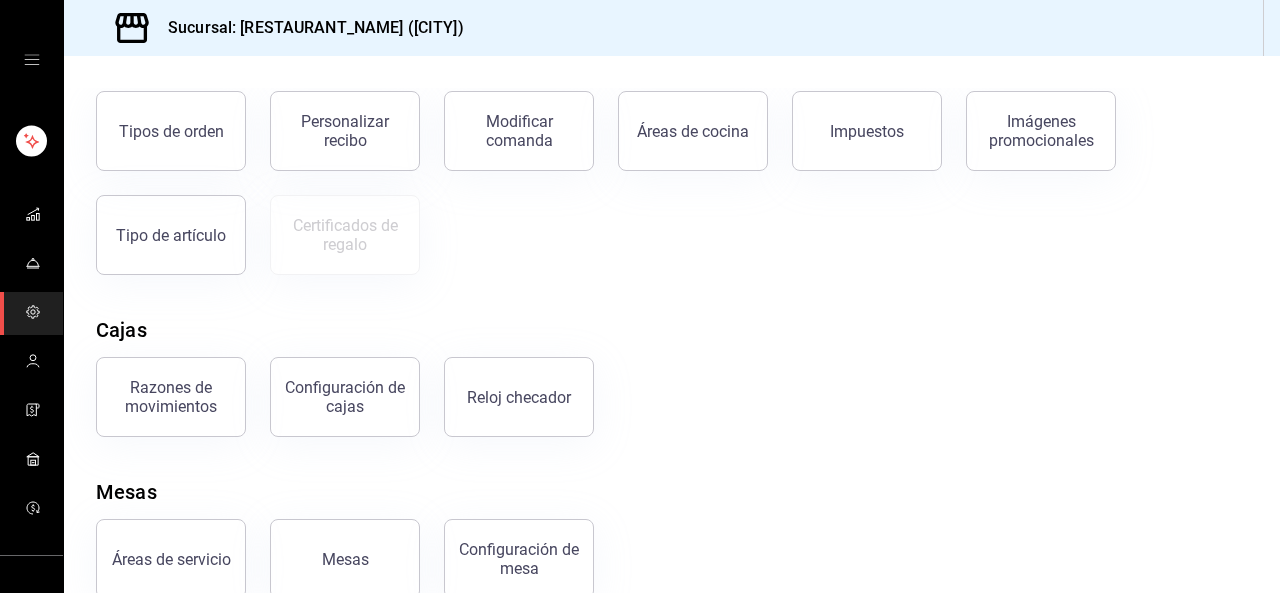 scroll, scrollTop: 393, scrollLeft: 0, axis: vertical 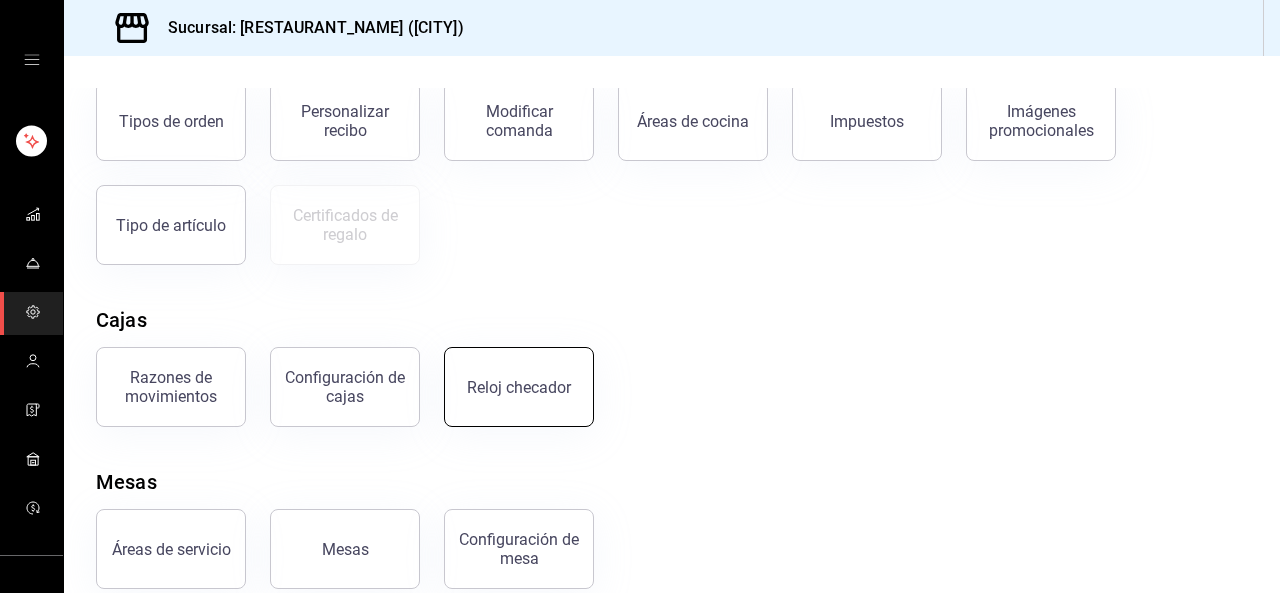click on "Reloj checador" at bounding box center (519, 387) 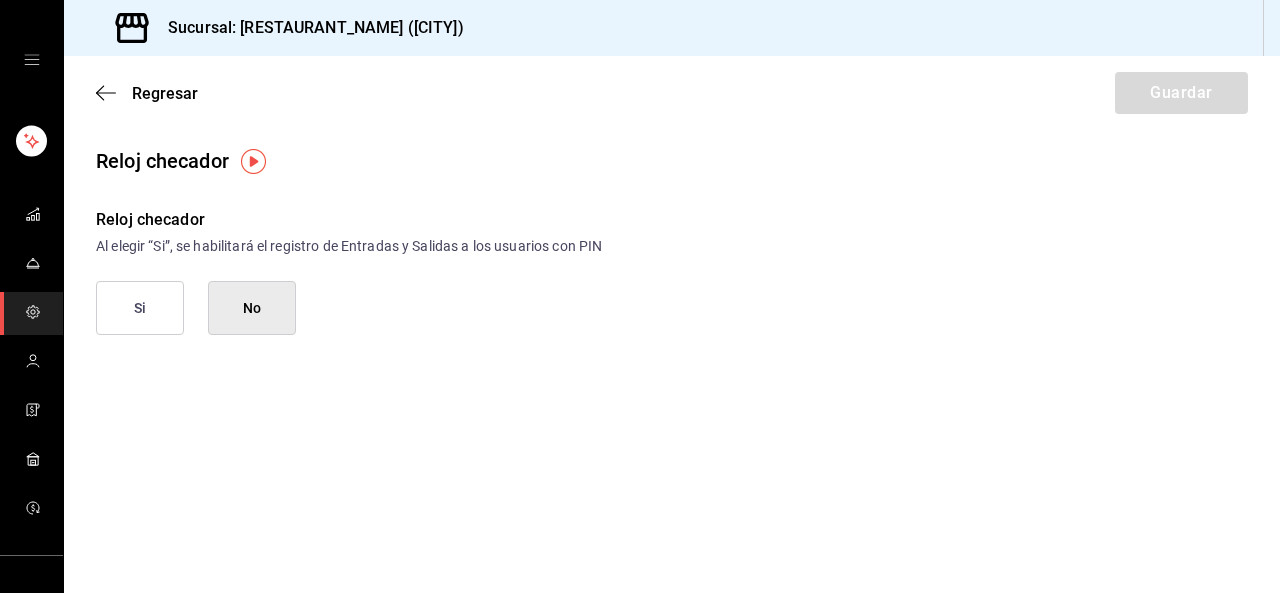 click on "Si" at bounding box center (140, 308) 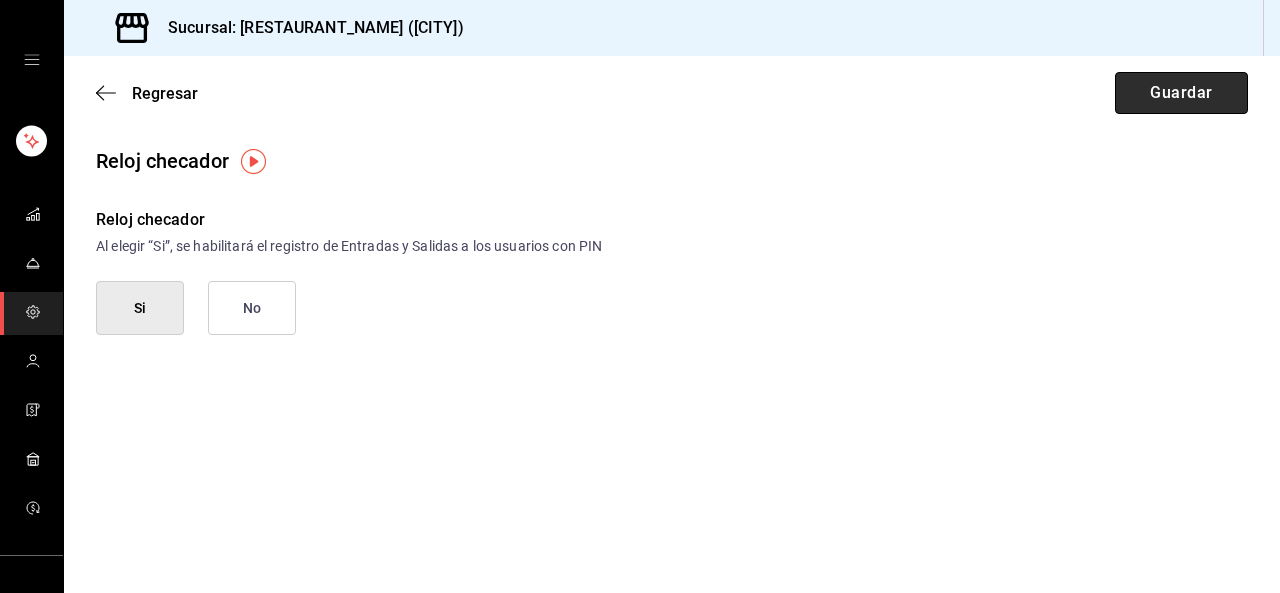 click on "Guardar" at bounding box center (1181, 93) 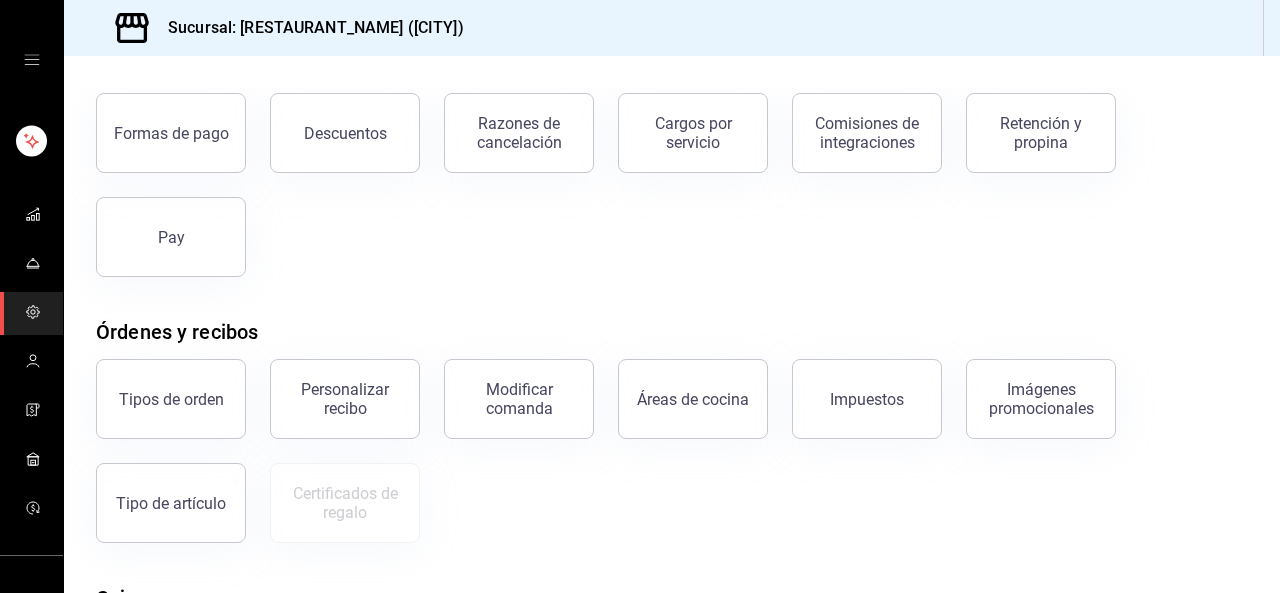 scroll, scrollTop: 0, scrollLeft: 0, axis: both 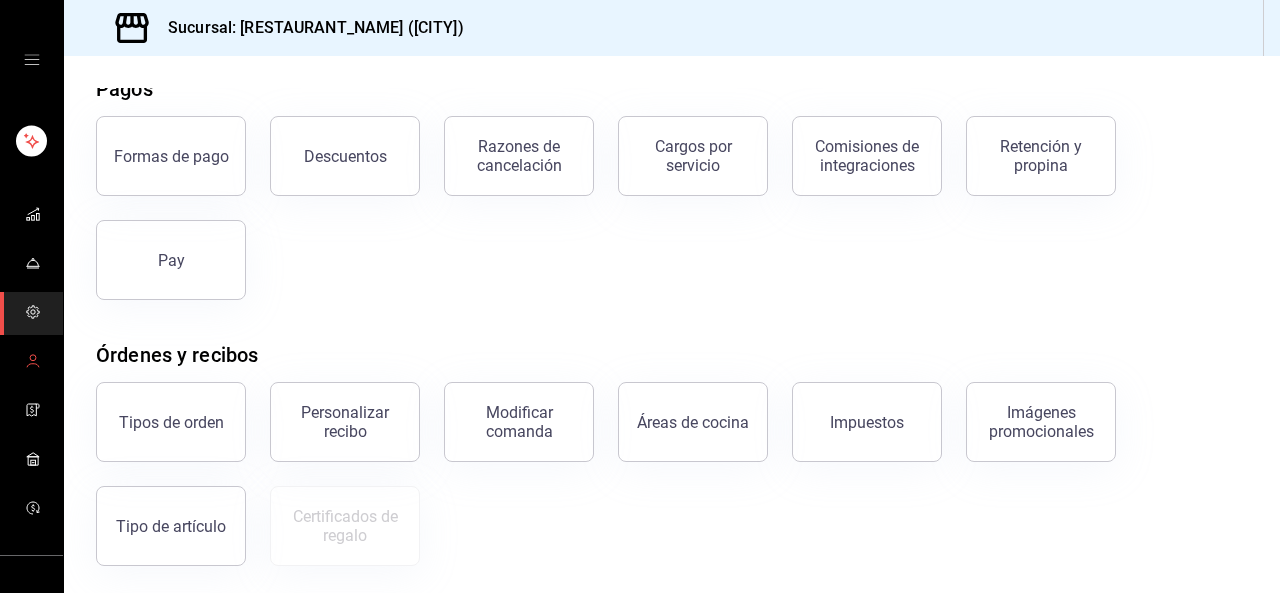 click 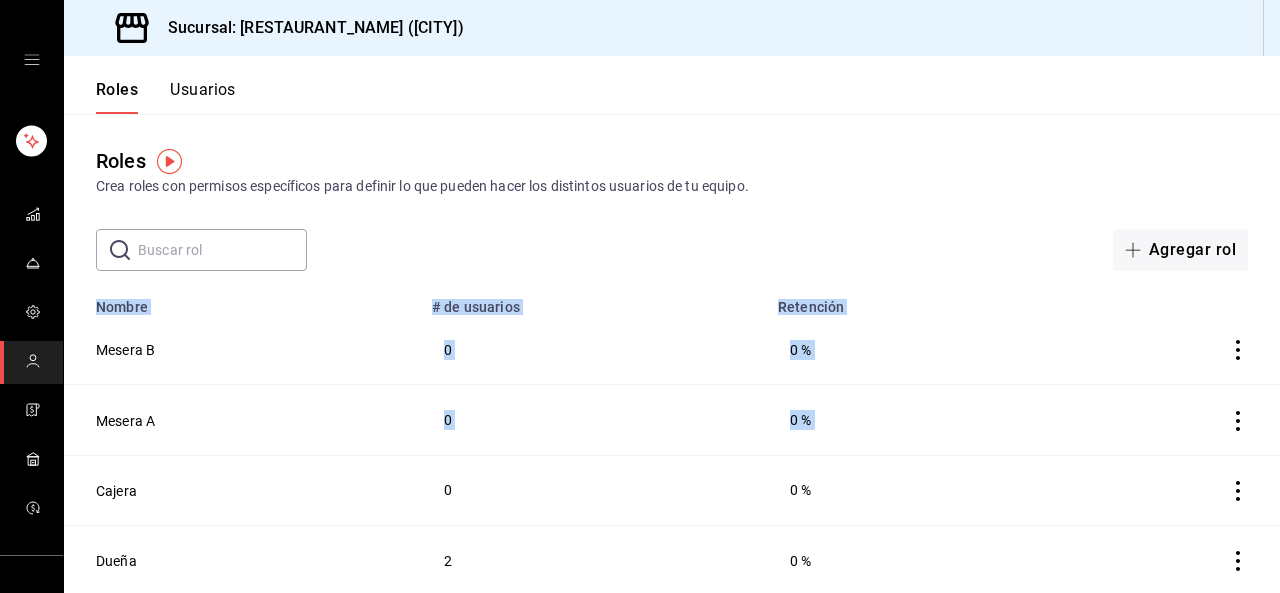 drag, startPoint x: 1279, startPoint y: 341, endPoint x: 1279, endPoint y: 415, distance: 74 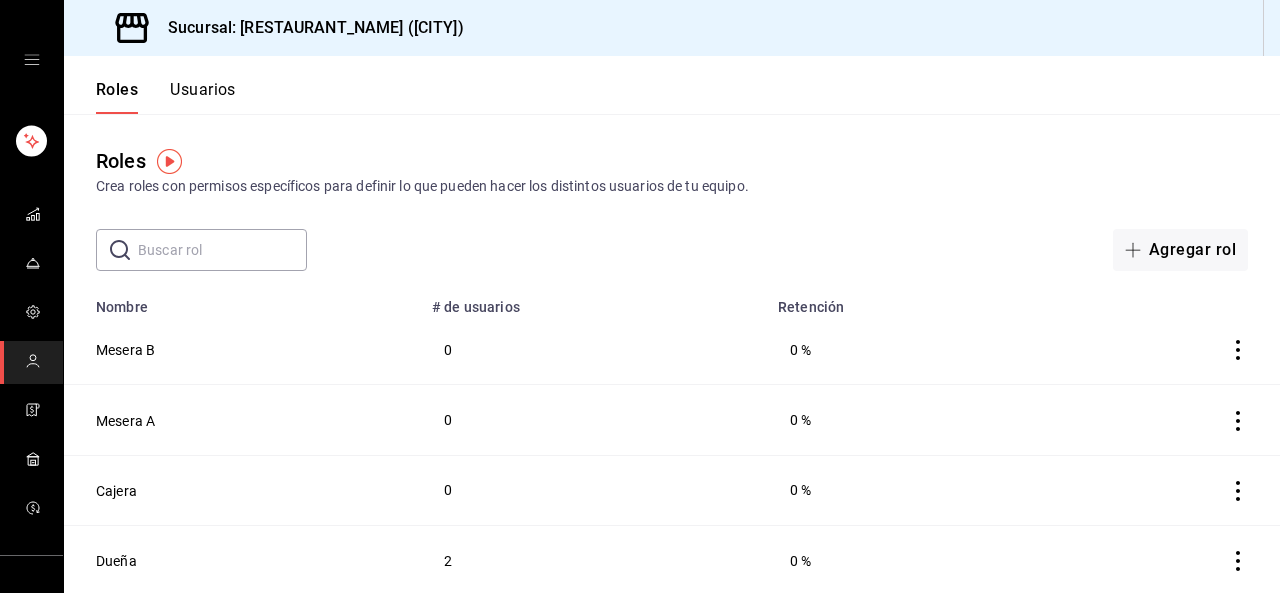 click on "Roles Crea roles con permisos específicos para definir lo que pueden hacer los distintos usuarios de tu equipo." at bounding box center [672, 171] 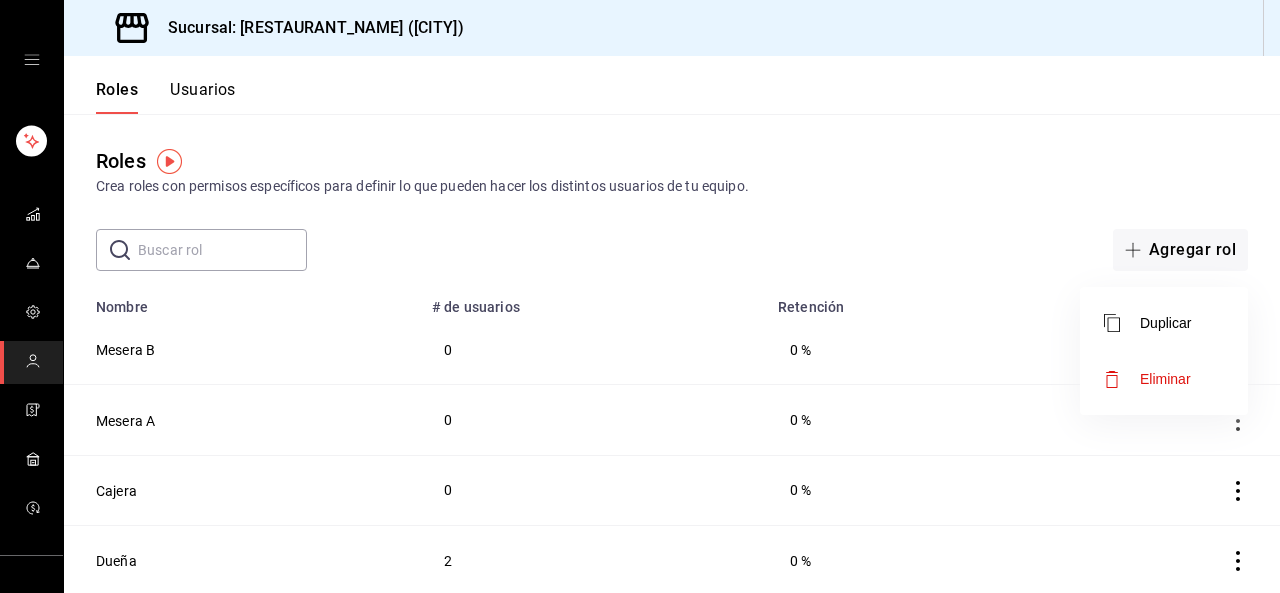 click at bounding box center [640, 296] 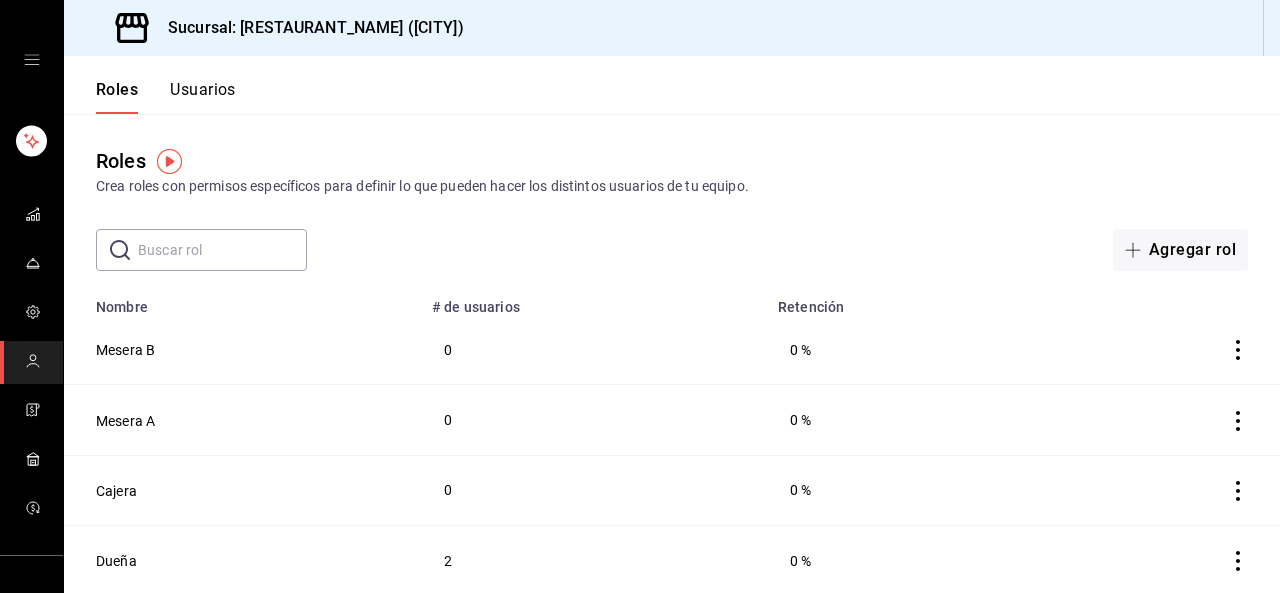 click on "Usuarios" at bounding box center [203, 97] 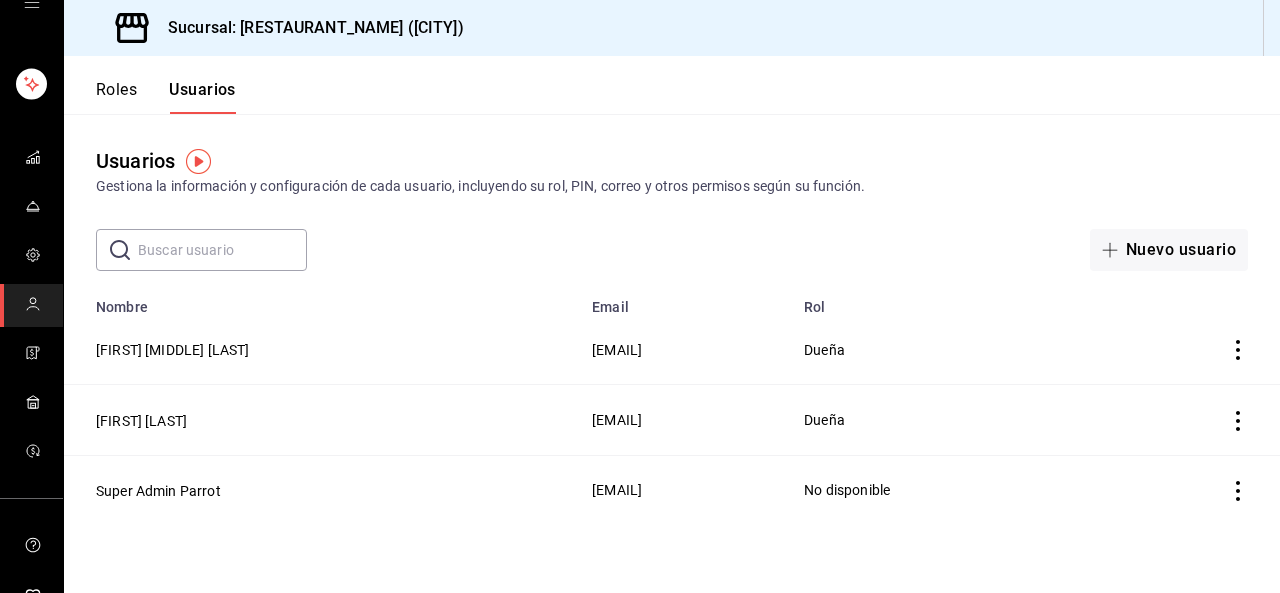 scroll, scrollTop: 63, scrollLeft: 0, axis: vertical 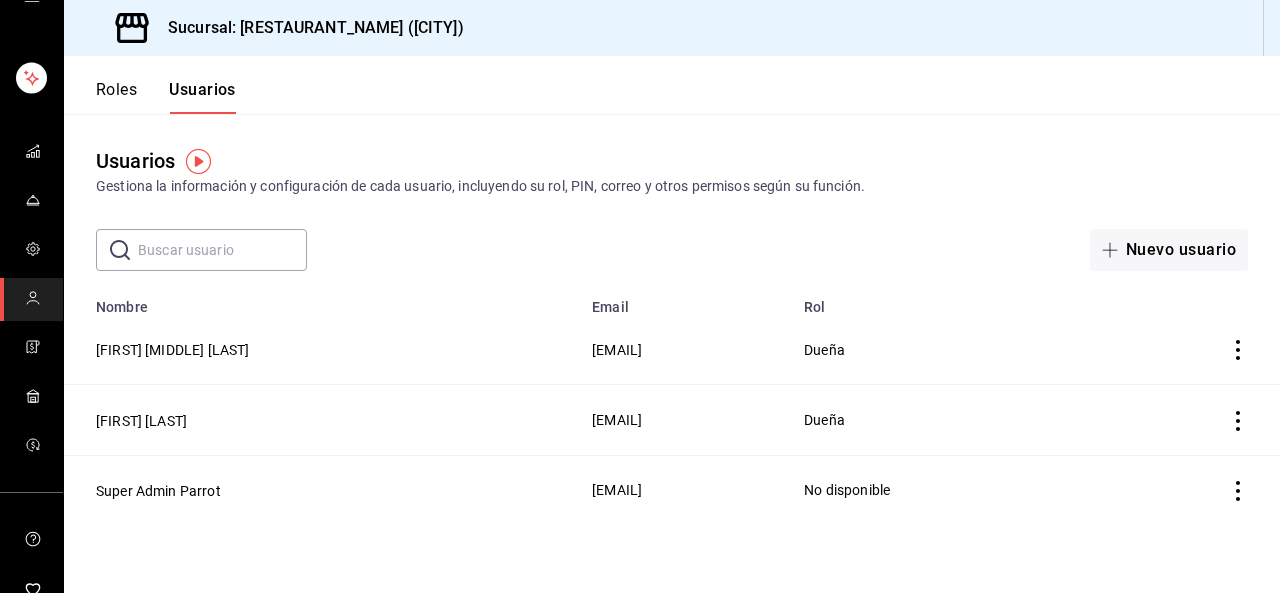 click 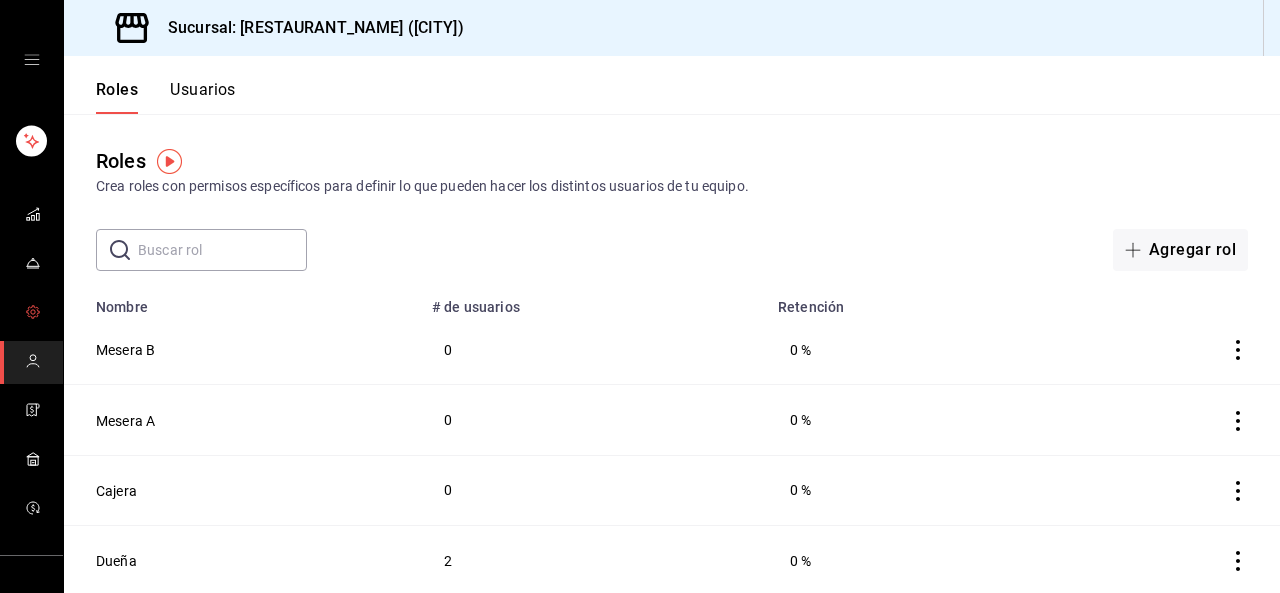 click 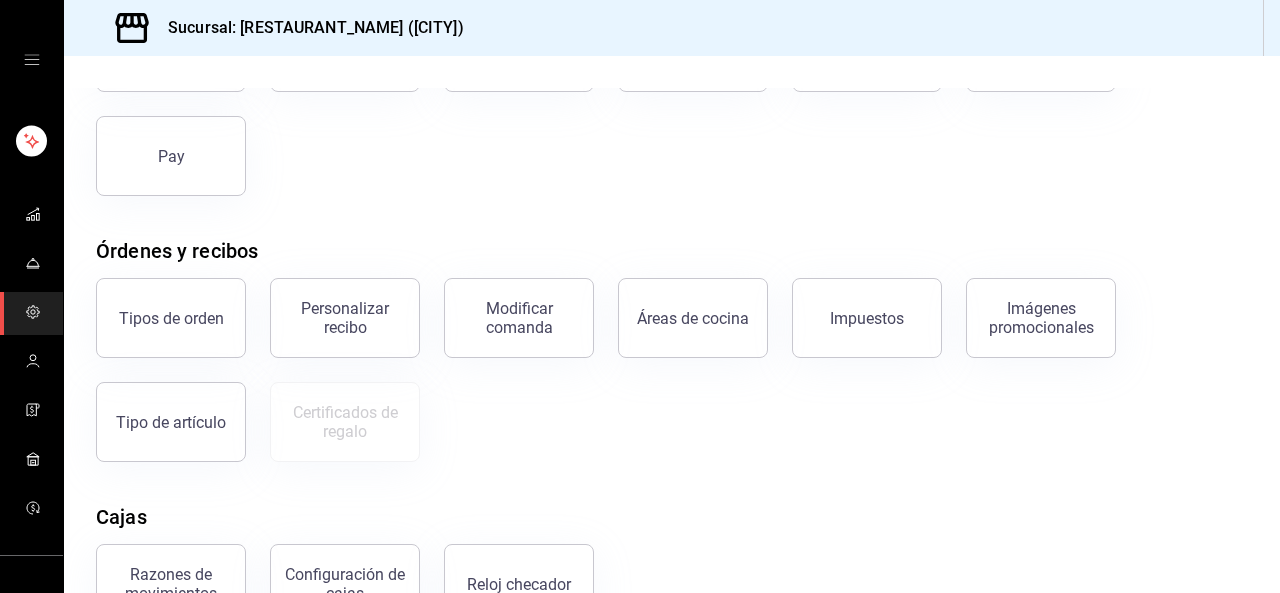 scroll, scrollTop: 190, scrollLeft: 0, axis: vertical 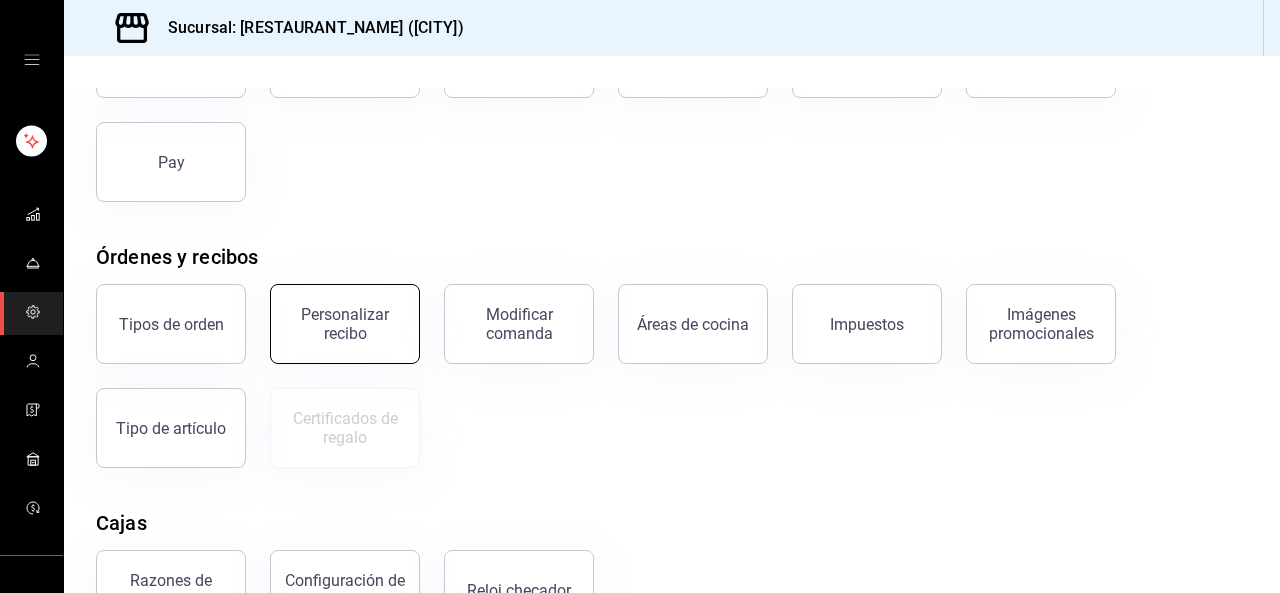 click on "Personalizar recibo" at bounding box center (345, 324) 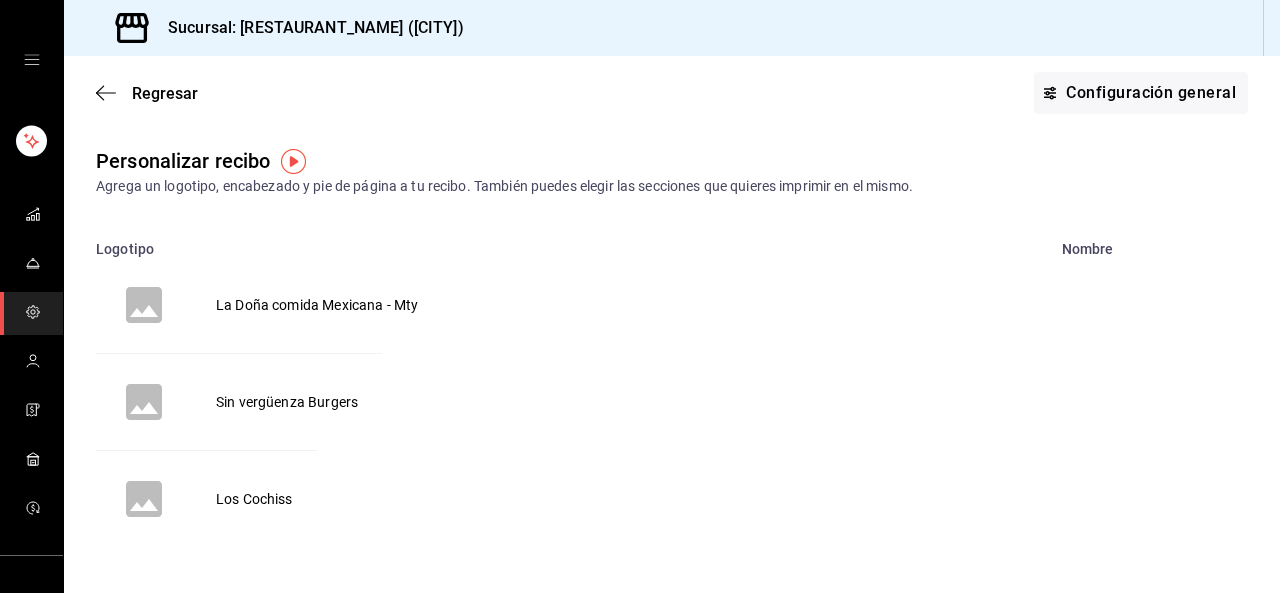 click on "La Doña comida Mexicana - Mty" at bounding box center (317, 305) 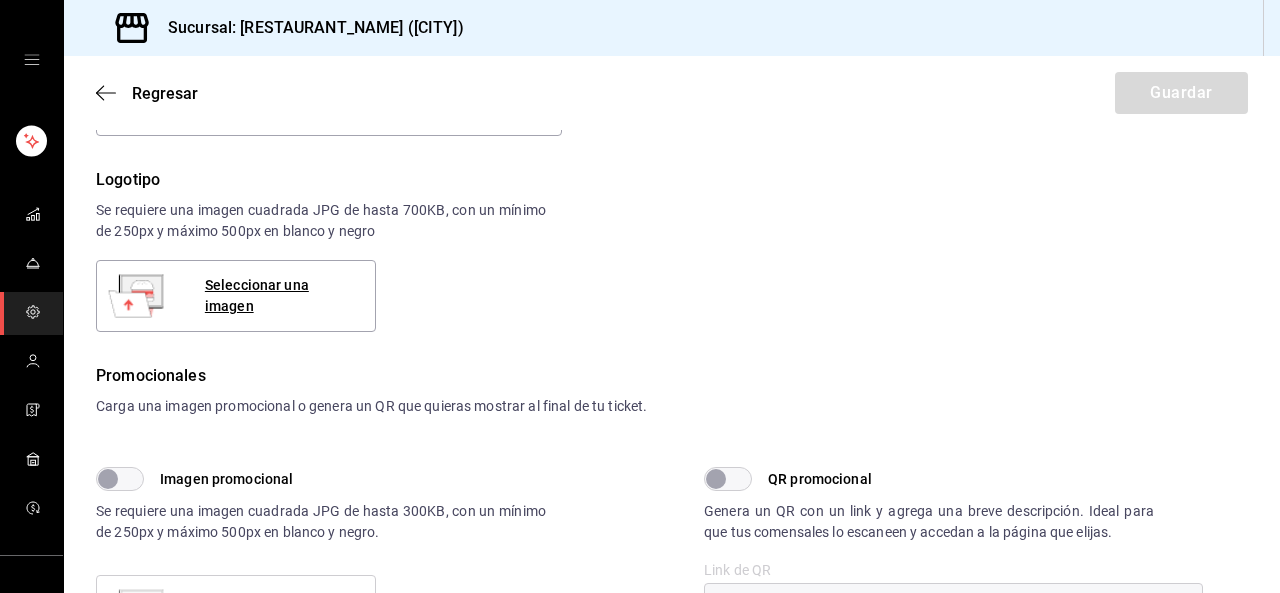scroll, scrollTop: 329, scrollLeft: 0, axis: vertical 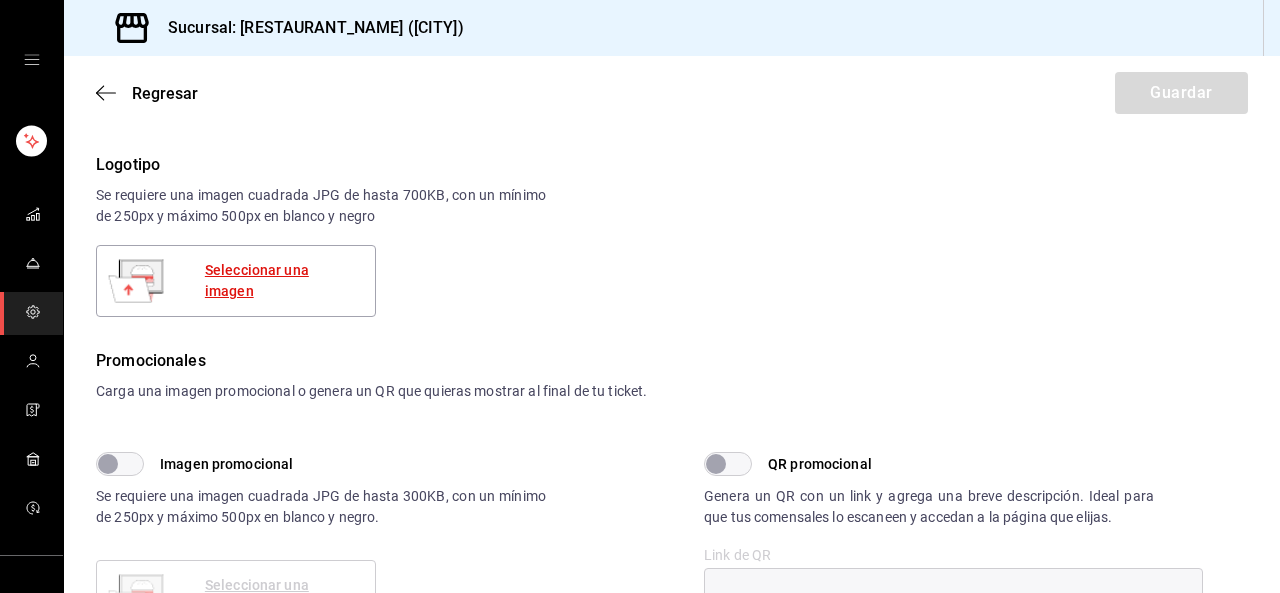 click on "Seleccionar una imagen" at bounding box center (282, 281) 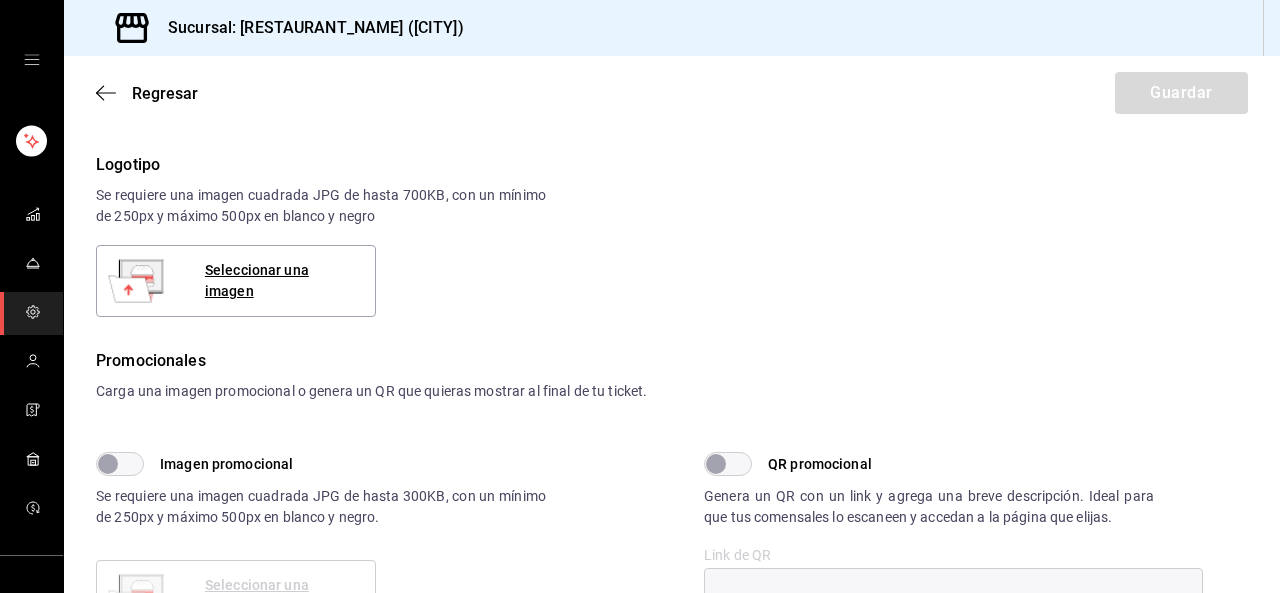 click on "Link de QR" at bounding box center (953, 555) 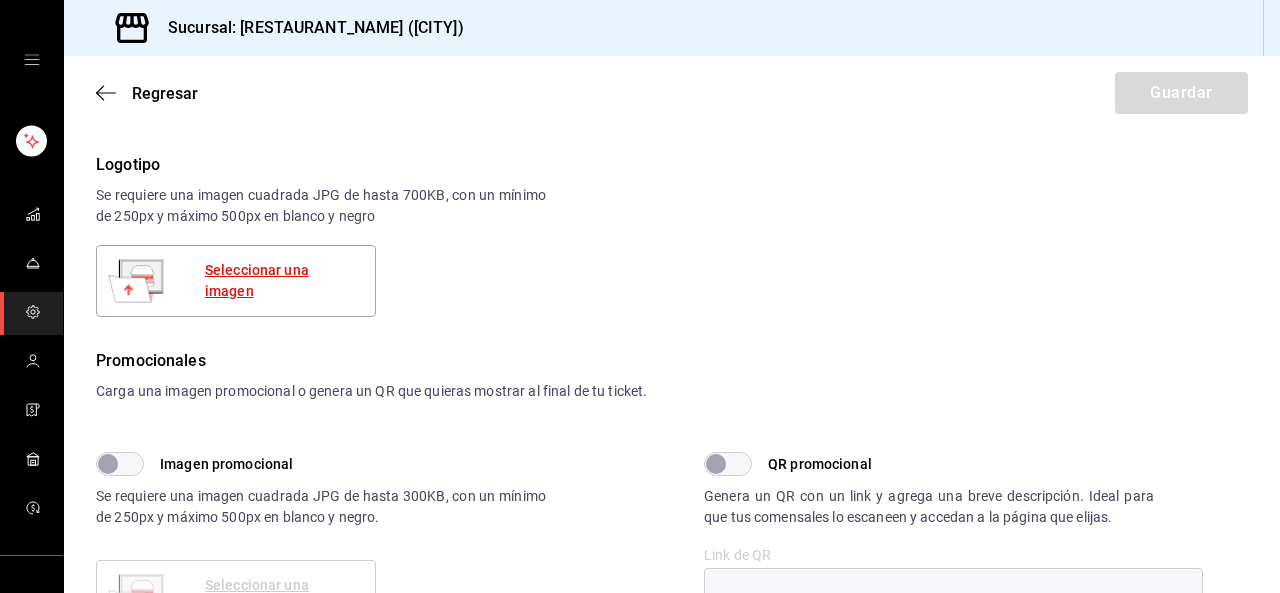 click on "Seleccionar una imagen" at bounding box center [282, 281] 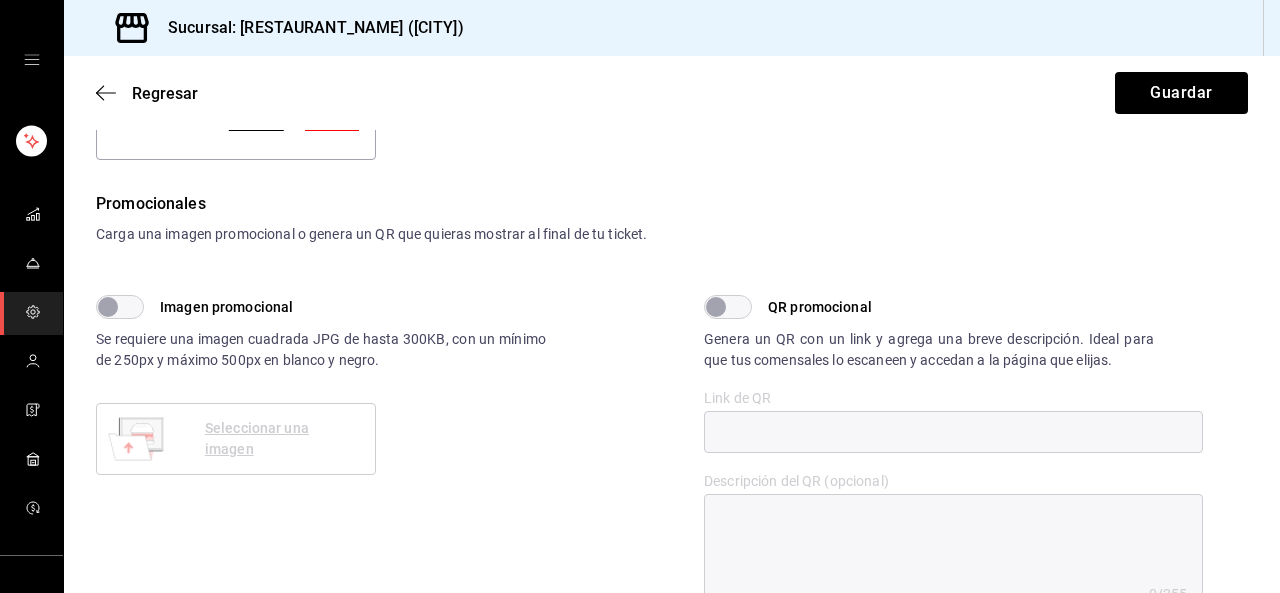 scroll, scrollTop: 493, scrollLeft: 0, axis: vertical 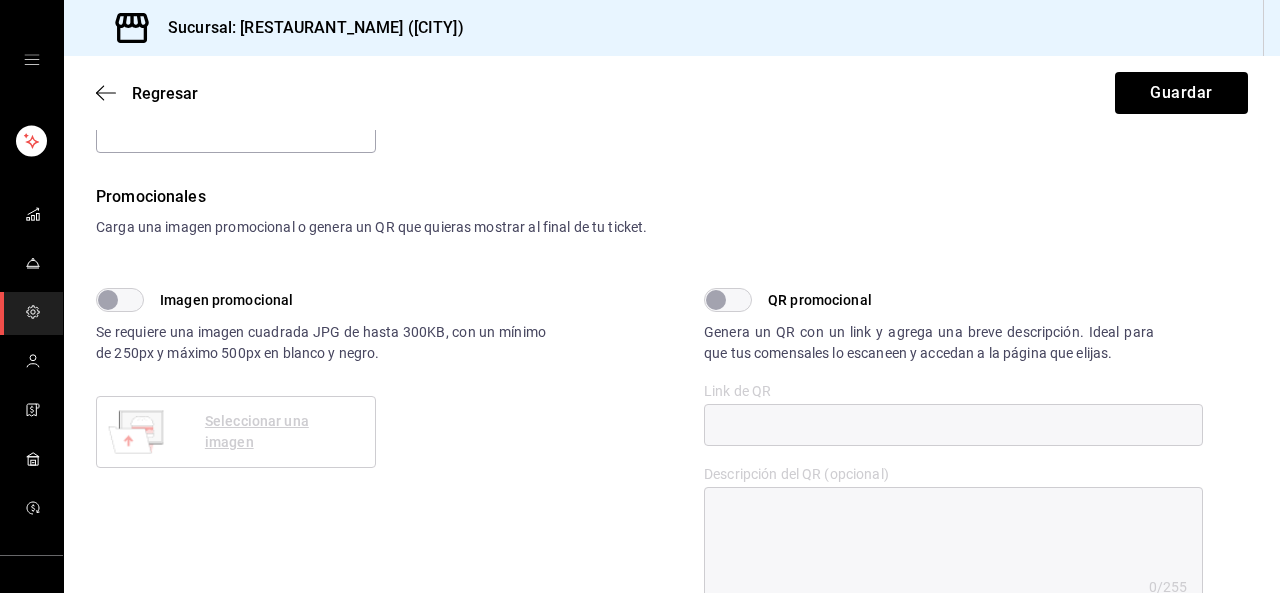 click on "QR promocional" at bounding box center [716, 300] 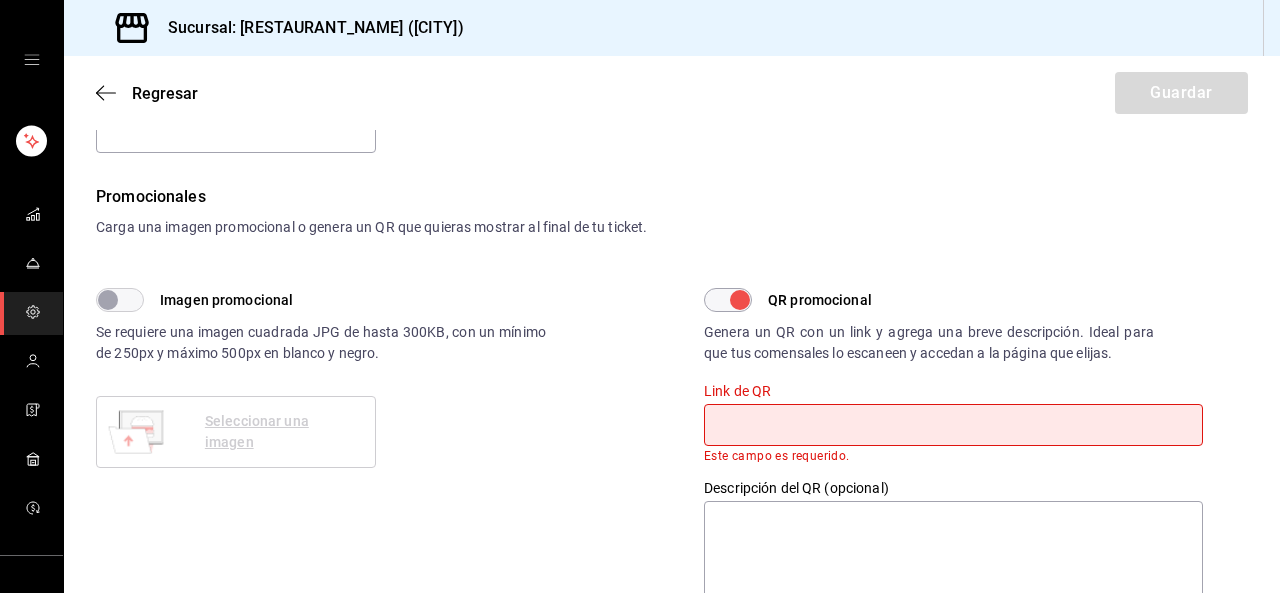 click on "Imagen promocional" at bounding box center [108, 300] 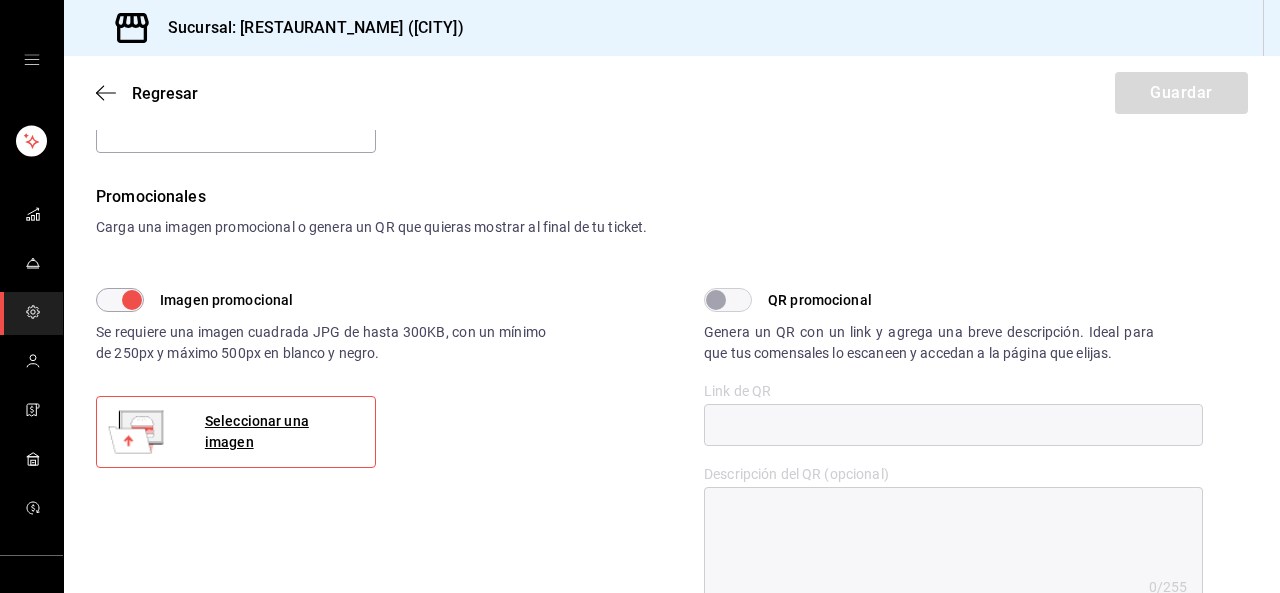 click on "QR promocional" at bounding box center [716, 300] 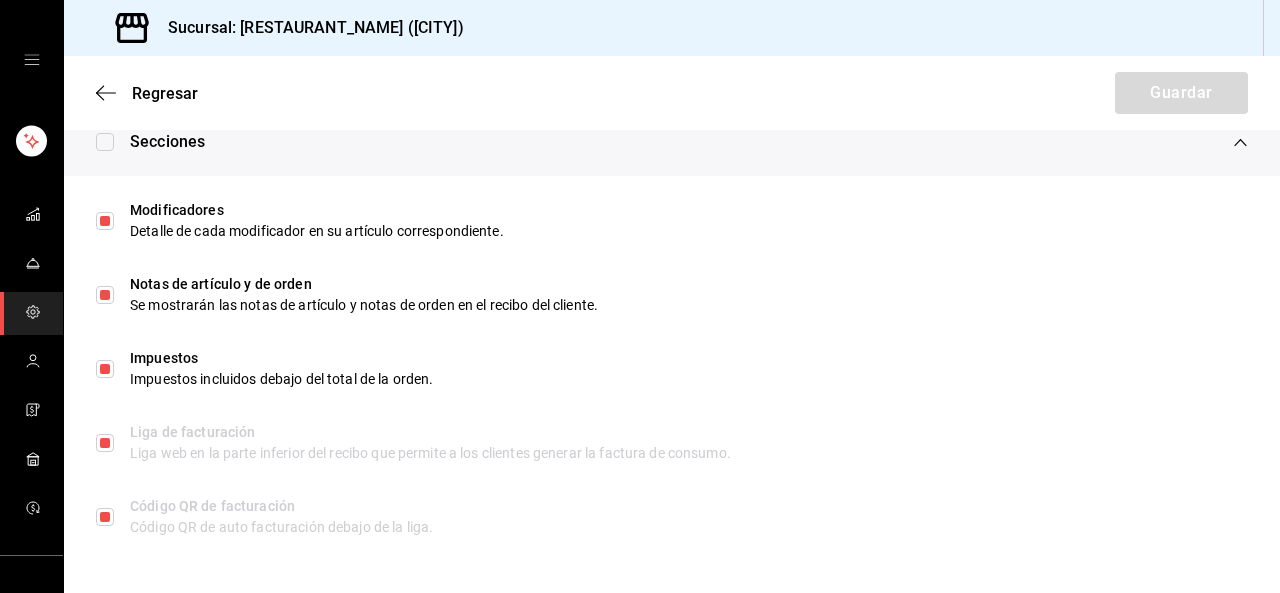 scroll, scrollTop: 1109, scrollLeft: 0, axis: vertical 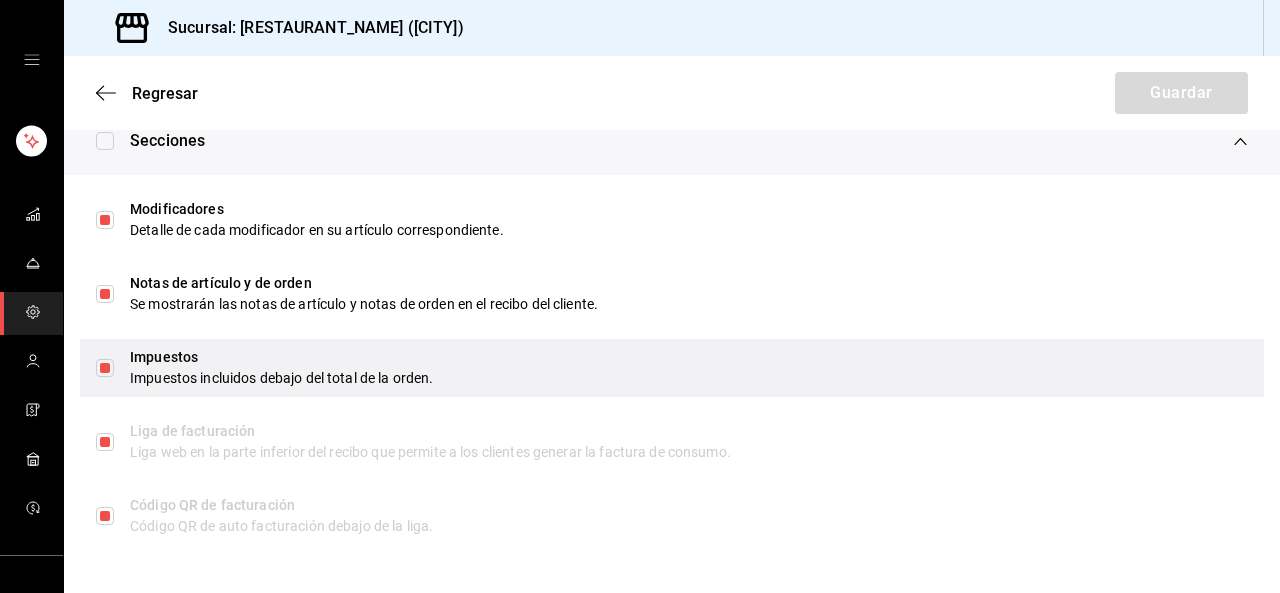 click on "Impuestos Impuestos incluidos debajo del total de la orden." at bounding box center (672, 368) 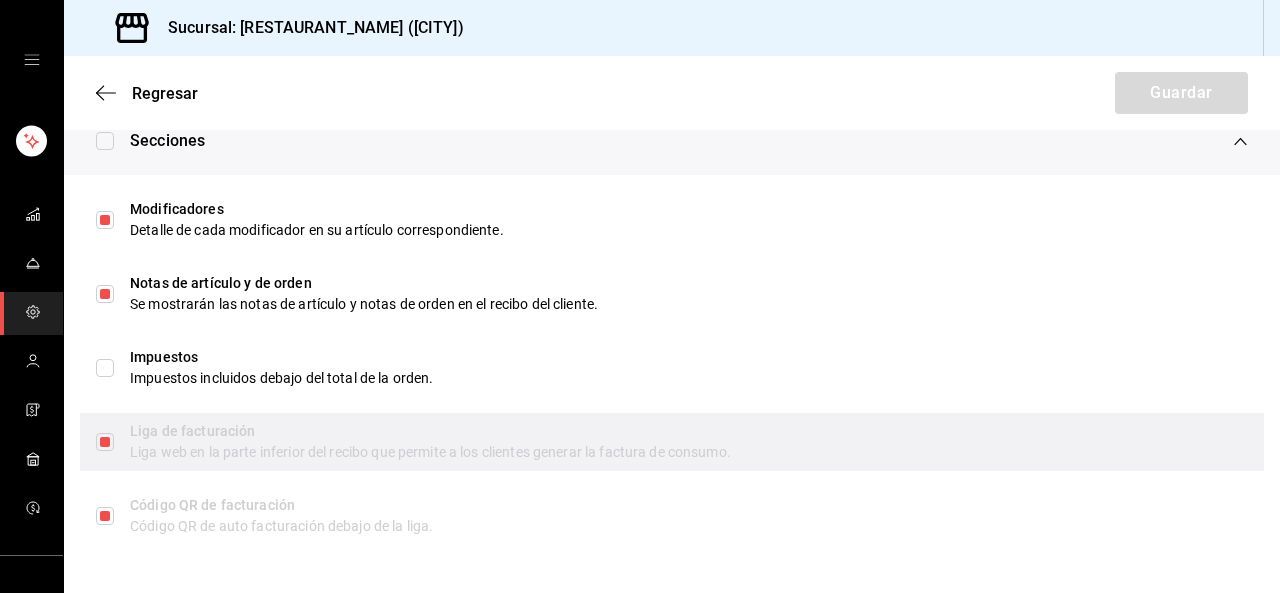 click at bounding box center [105, 442] 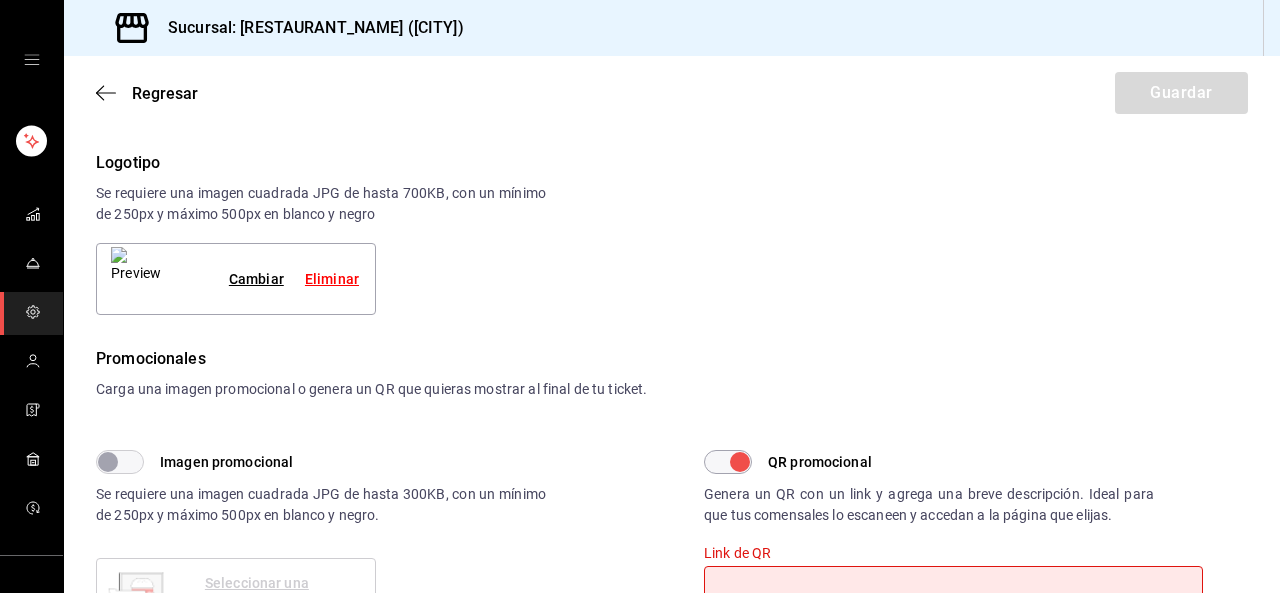 scroll, scrollTop: 324, scrollLeft: 0, axis: vertical 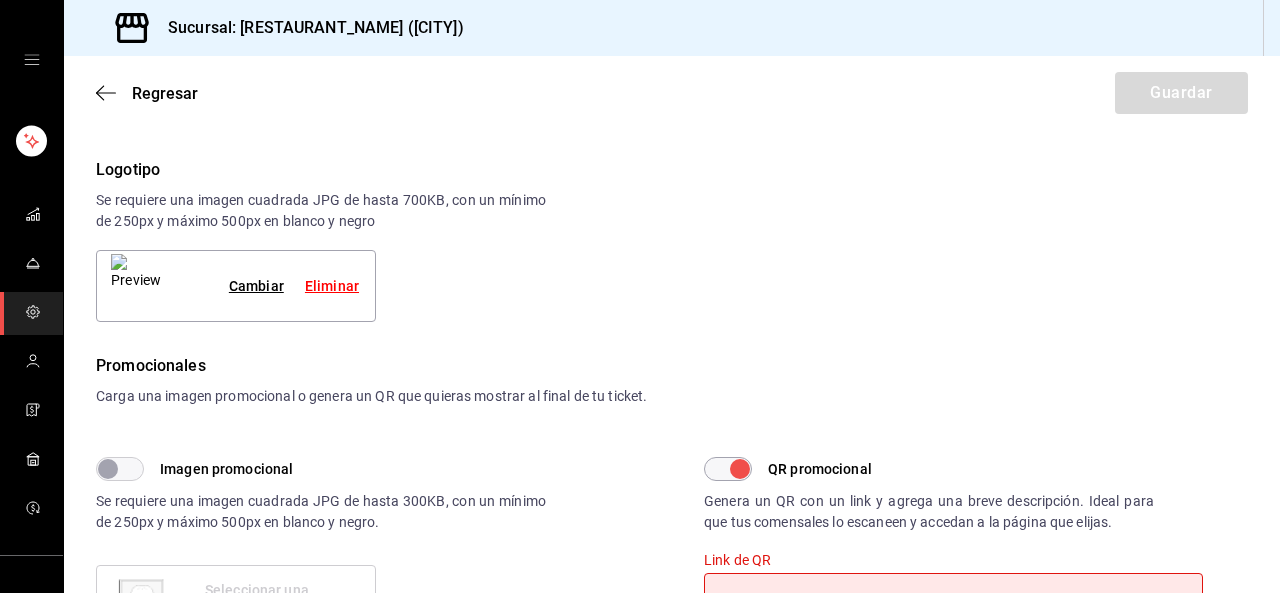 click on "QR promocional" at bounding box center (740, 469) 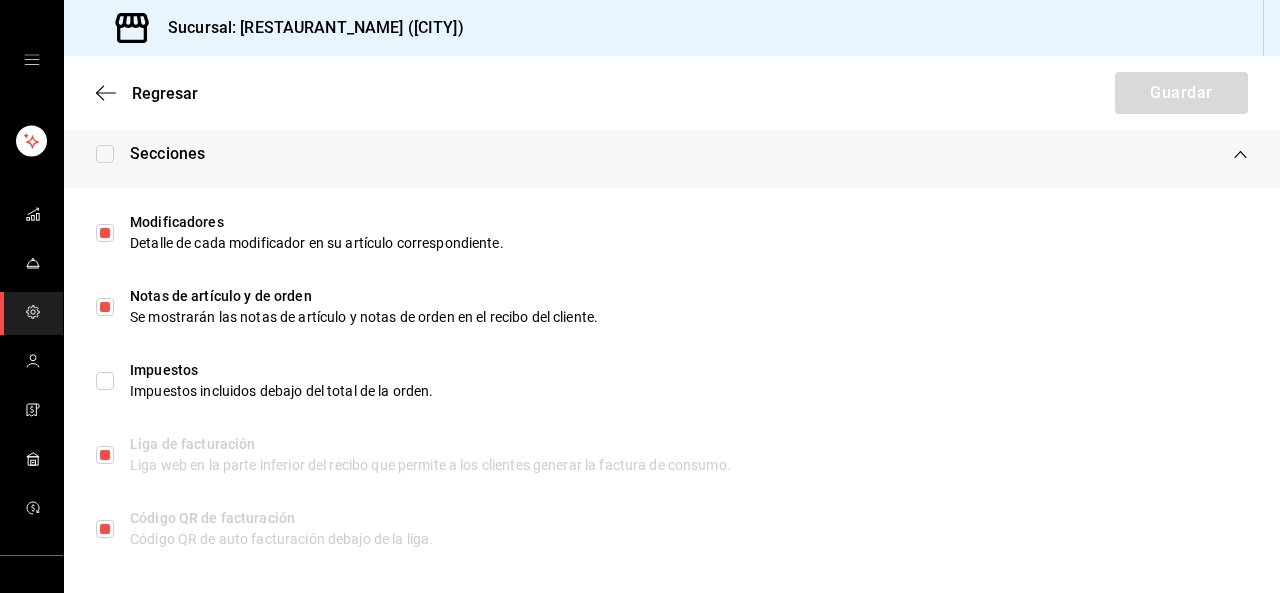 scroll, scrollTop: 1088, scrollLeft: 0, axis: vertical 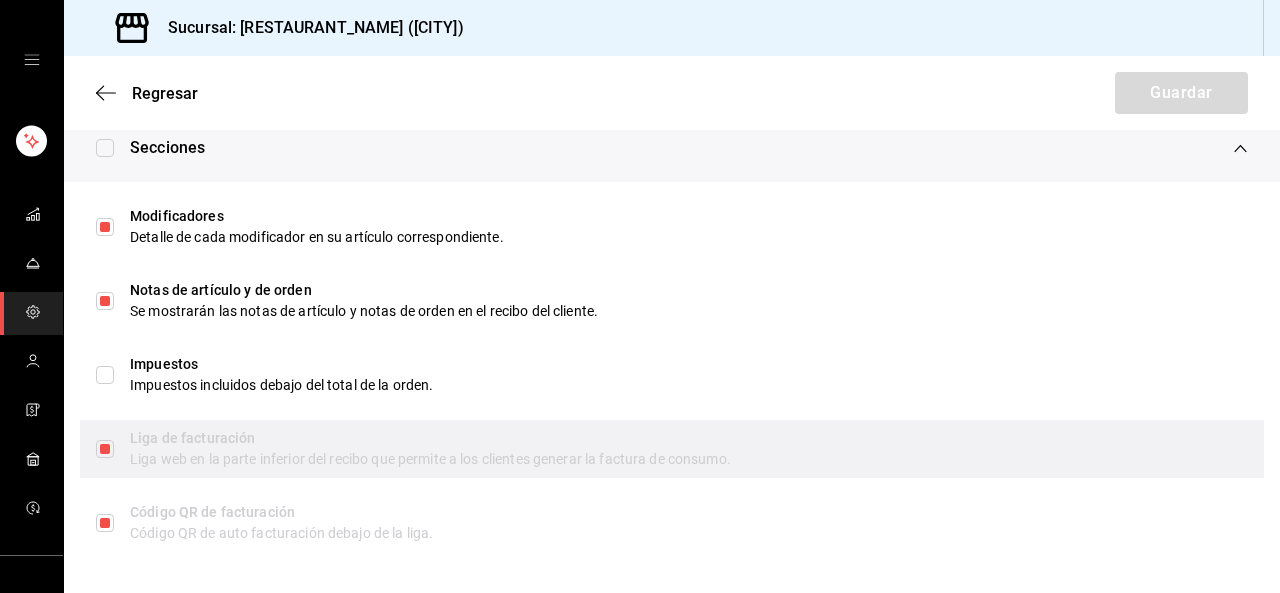 click on "Liga web en la parte inferior del recibo que permite a los clientes generar la factura de consumo." at bounding box center [689, 459] 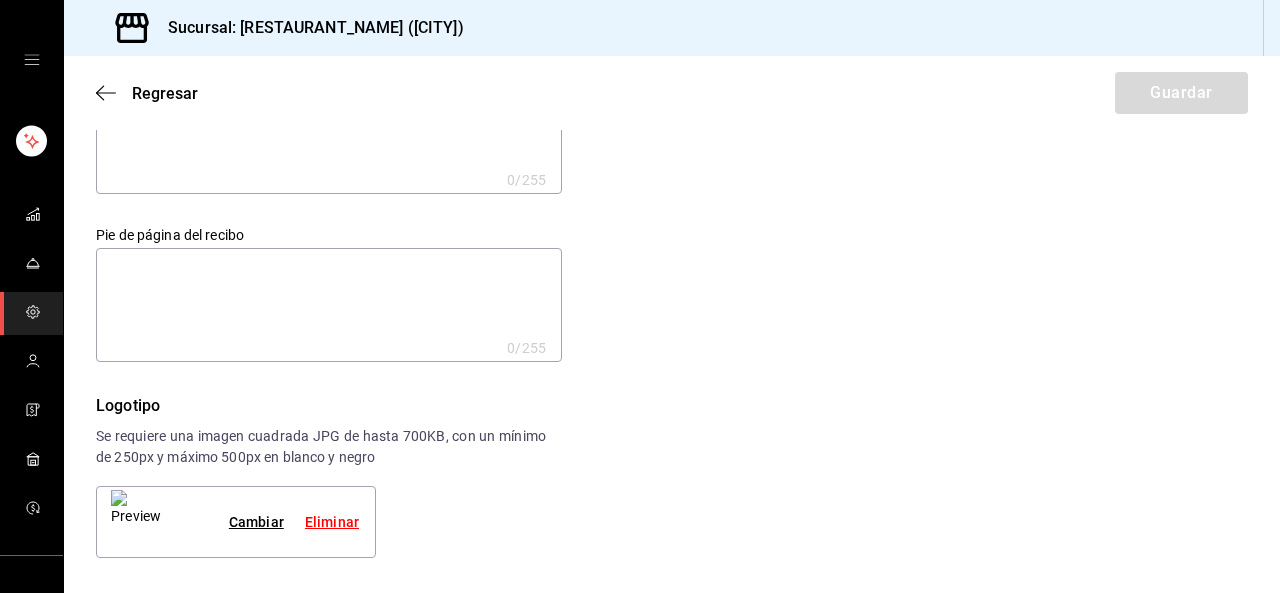 scroll, scrollTop: 0, scrollLeft: 0, axis: both 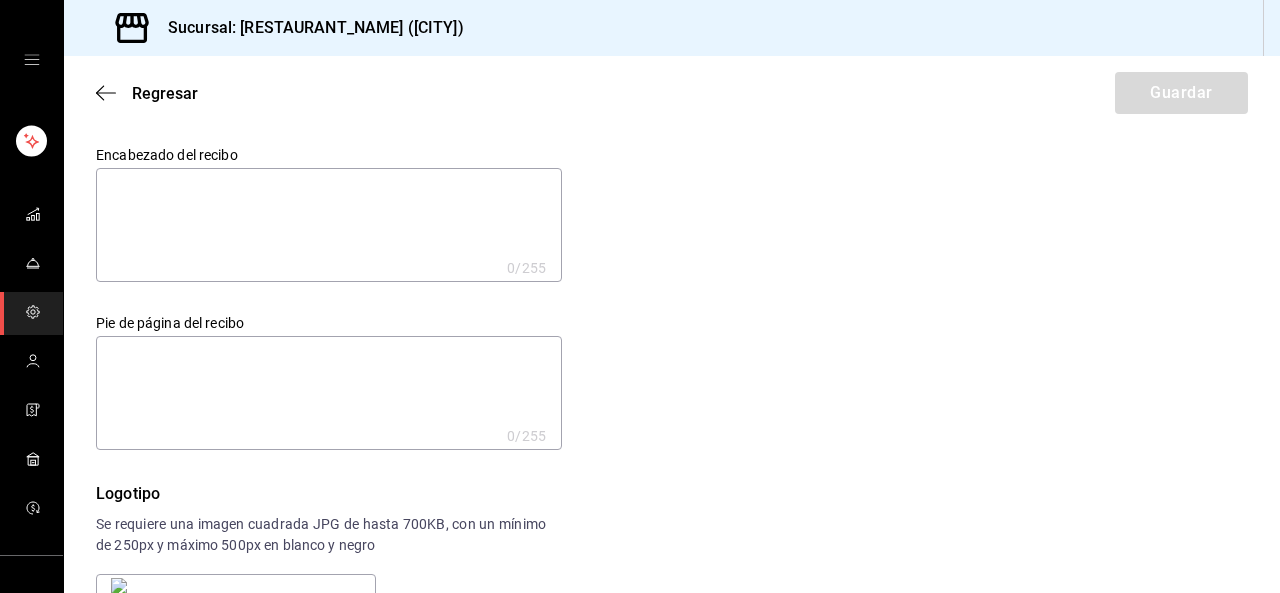click at bounding box center (329, 225) 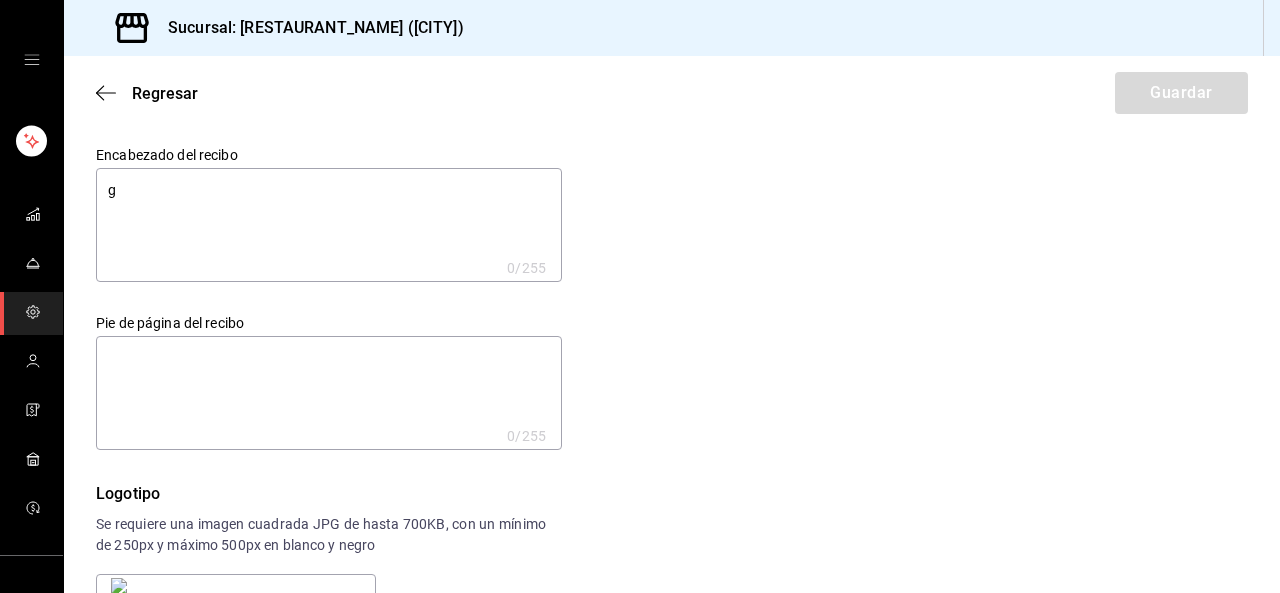 type on "x" 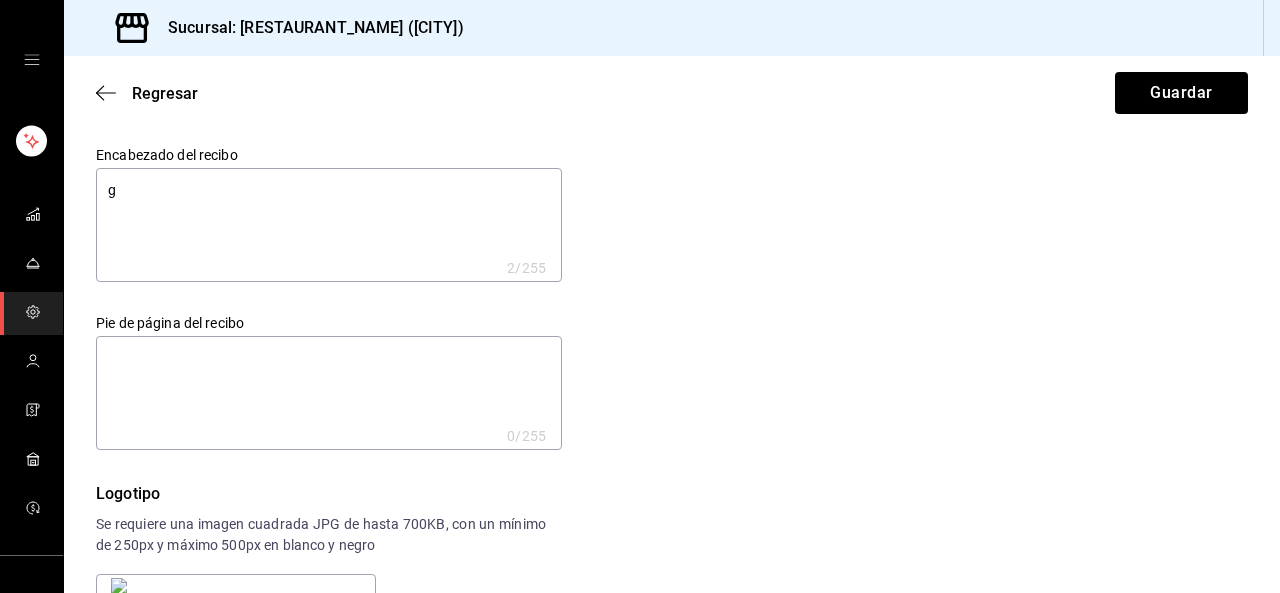 type on "gr" 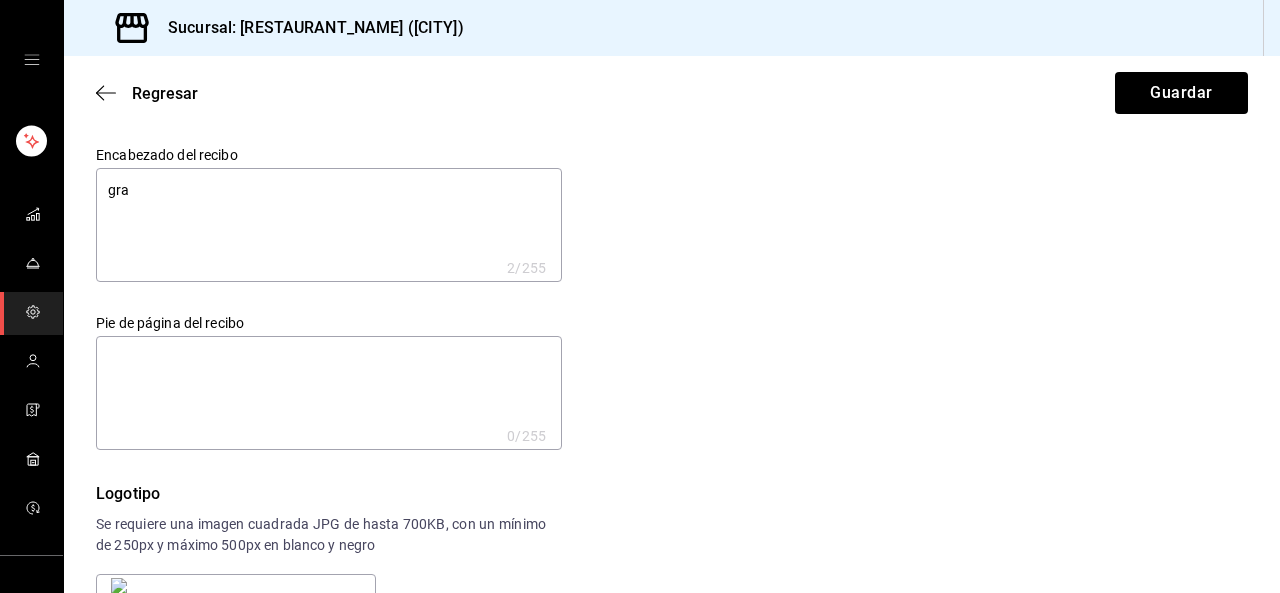 type on "grac" 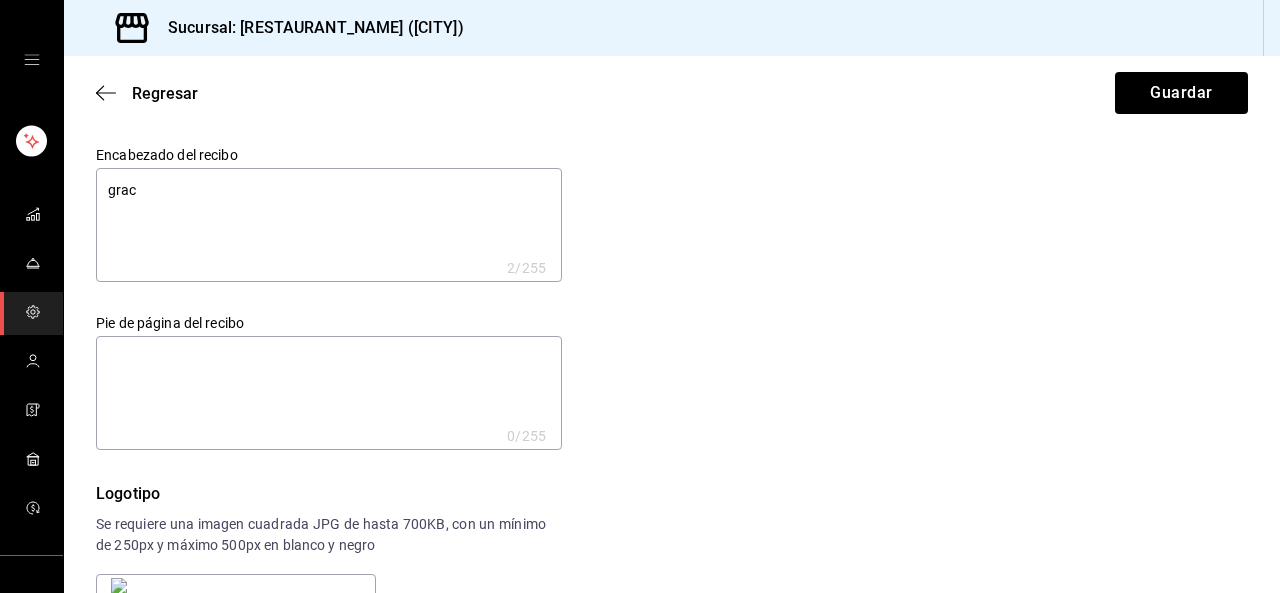 type on "x" 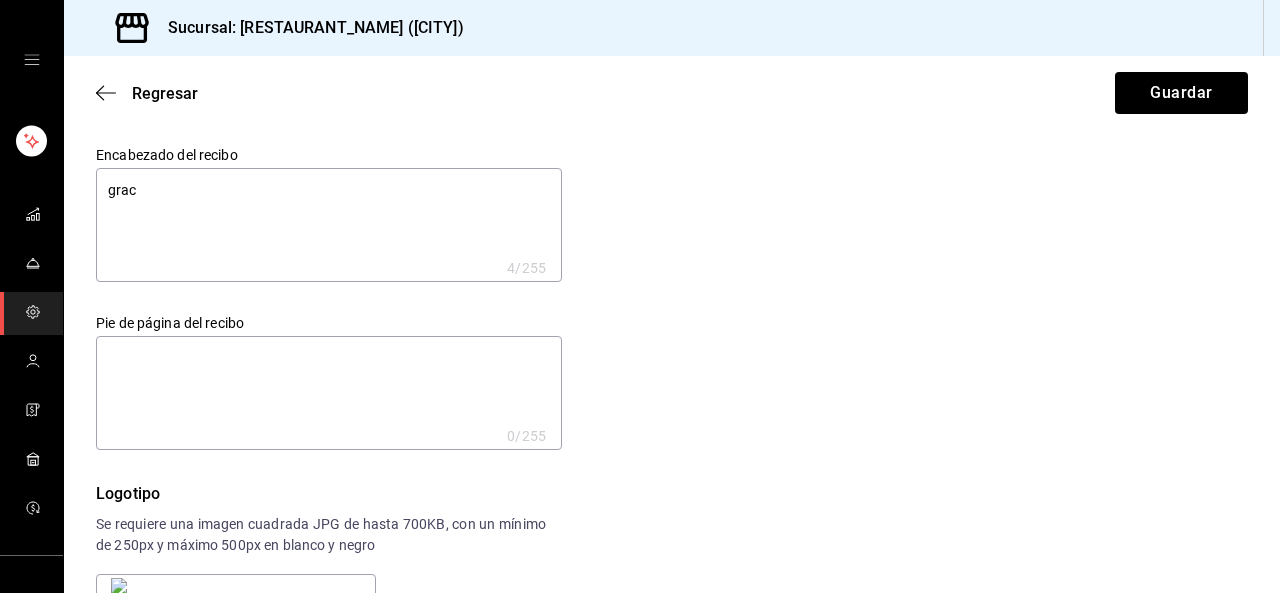 type on "gra" 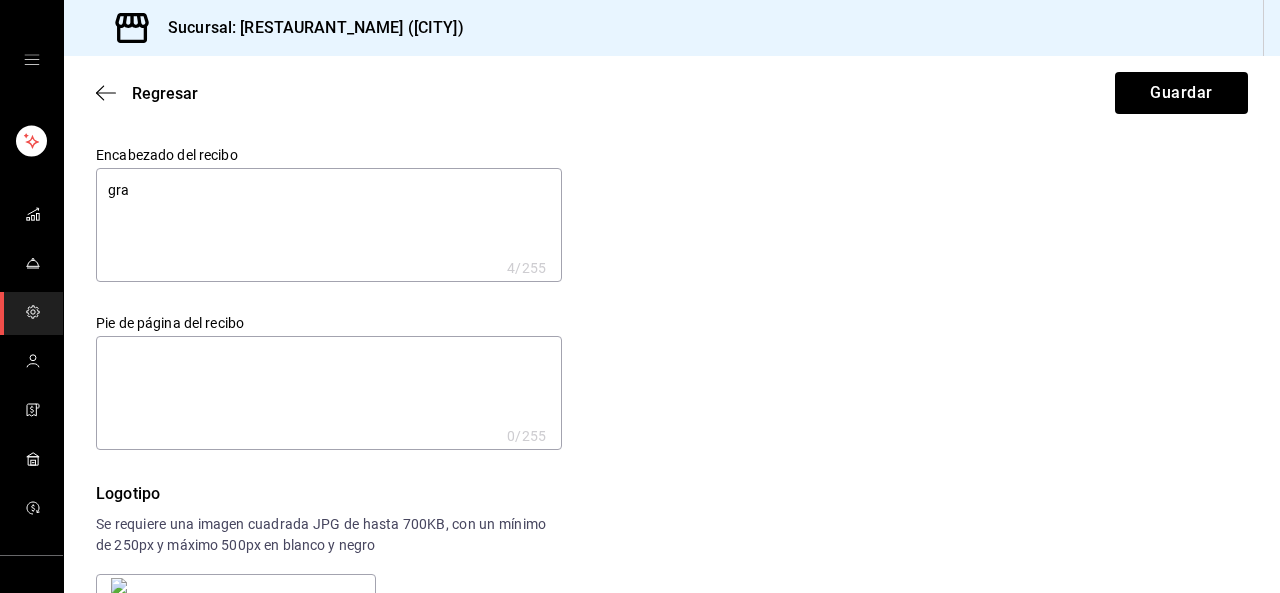 type on "x" 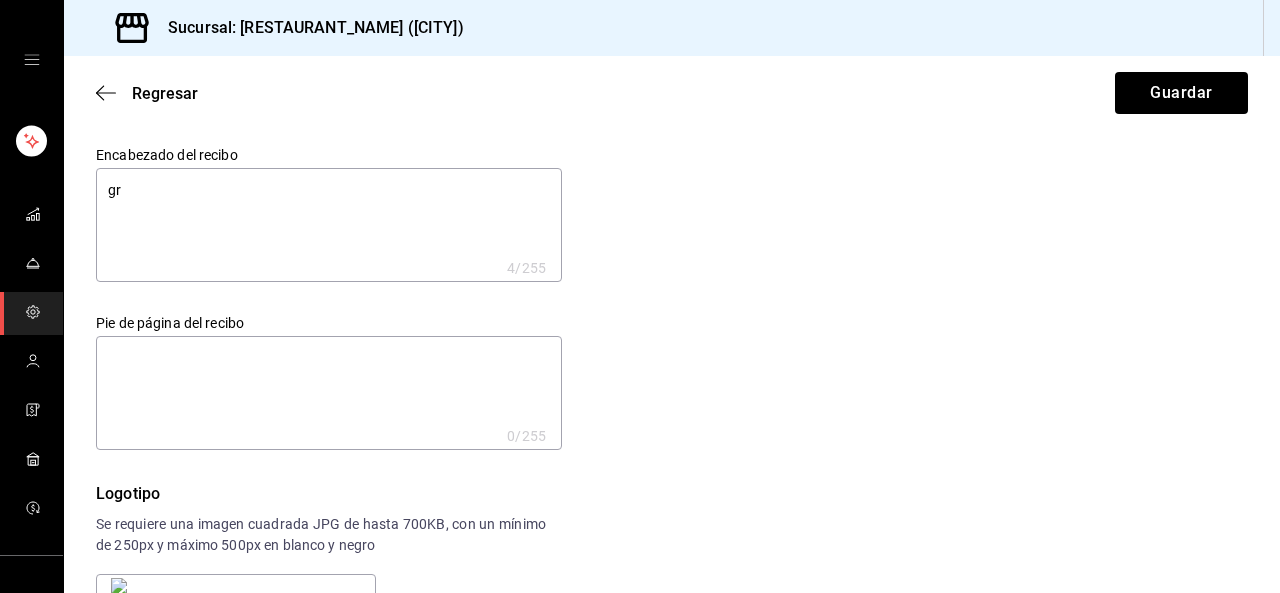 type on "x" 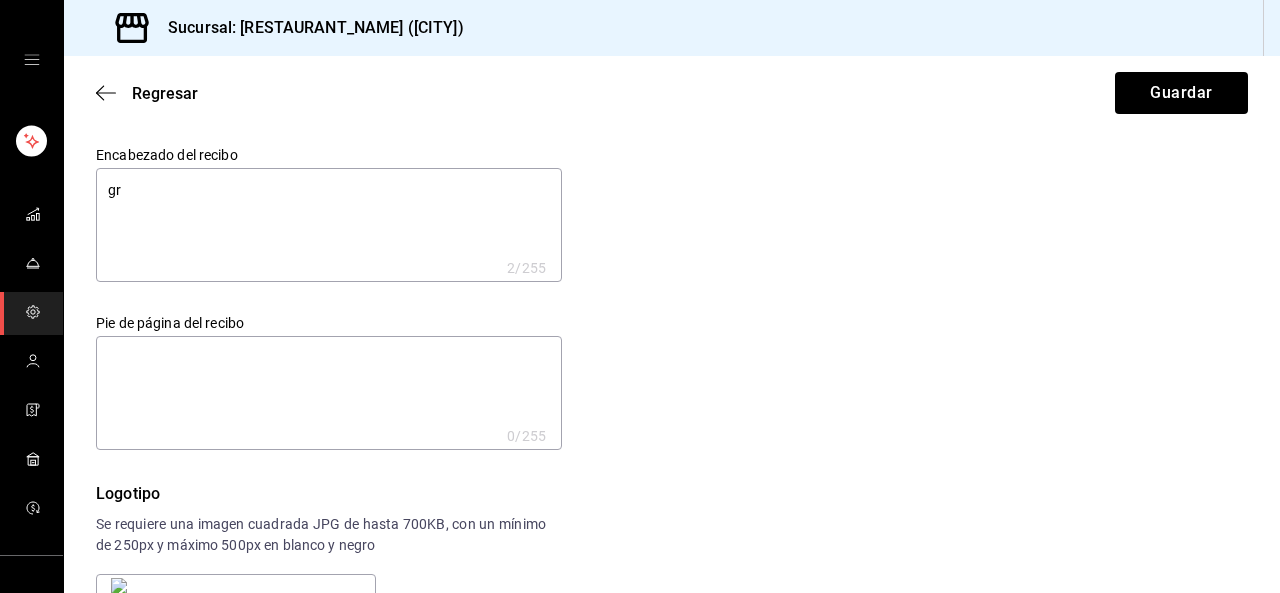 type on "g" 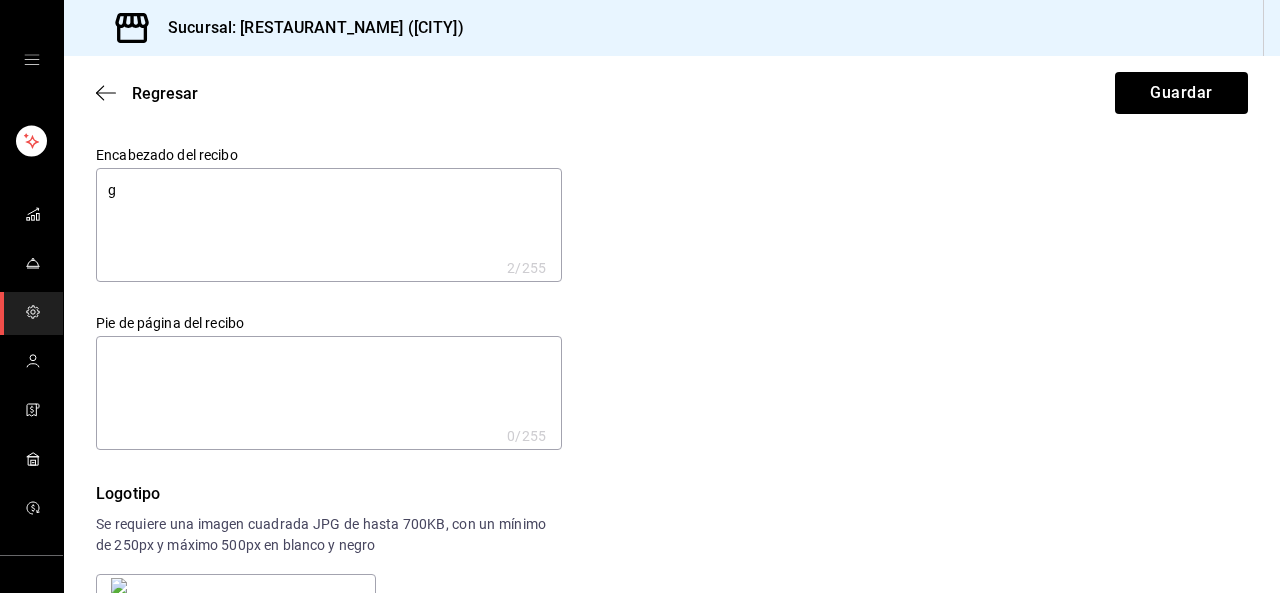 type on "x" 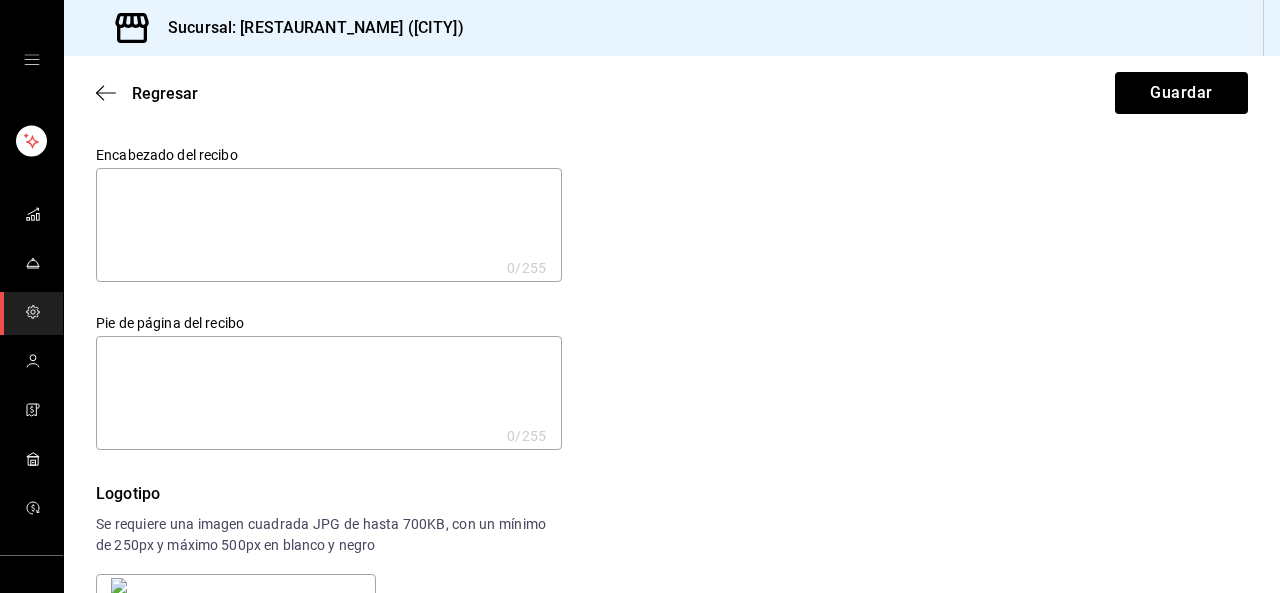 type on "G" 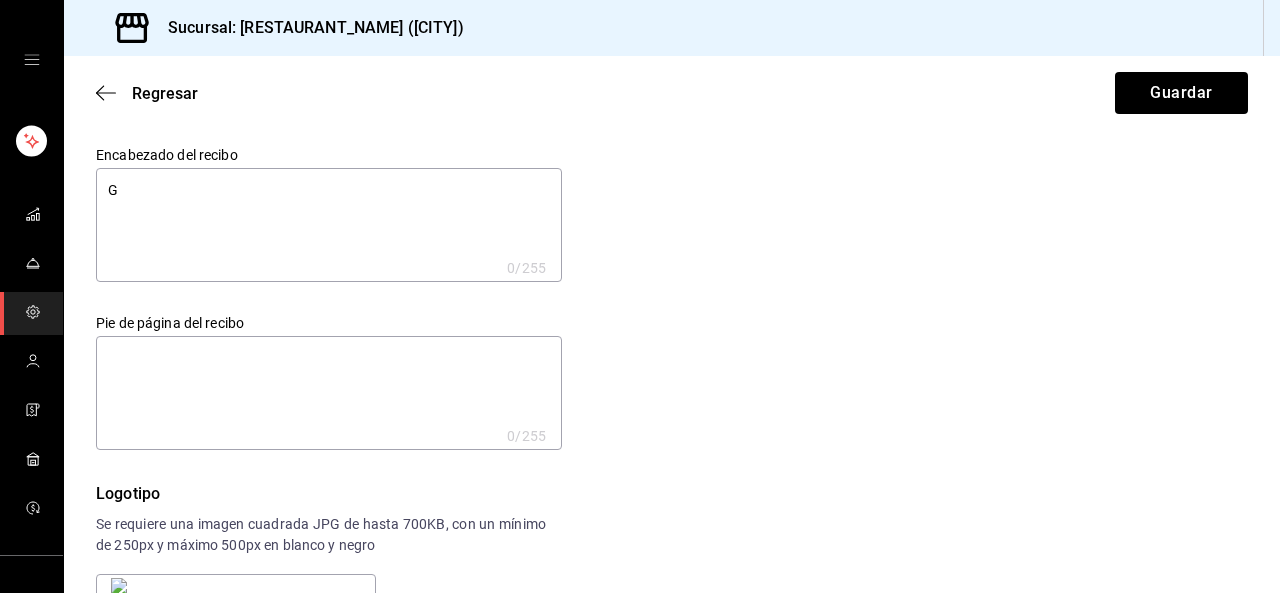 type on "x" 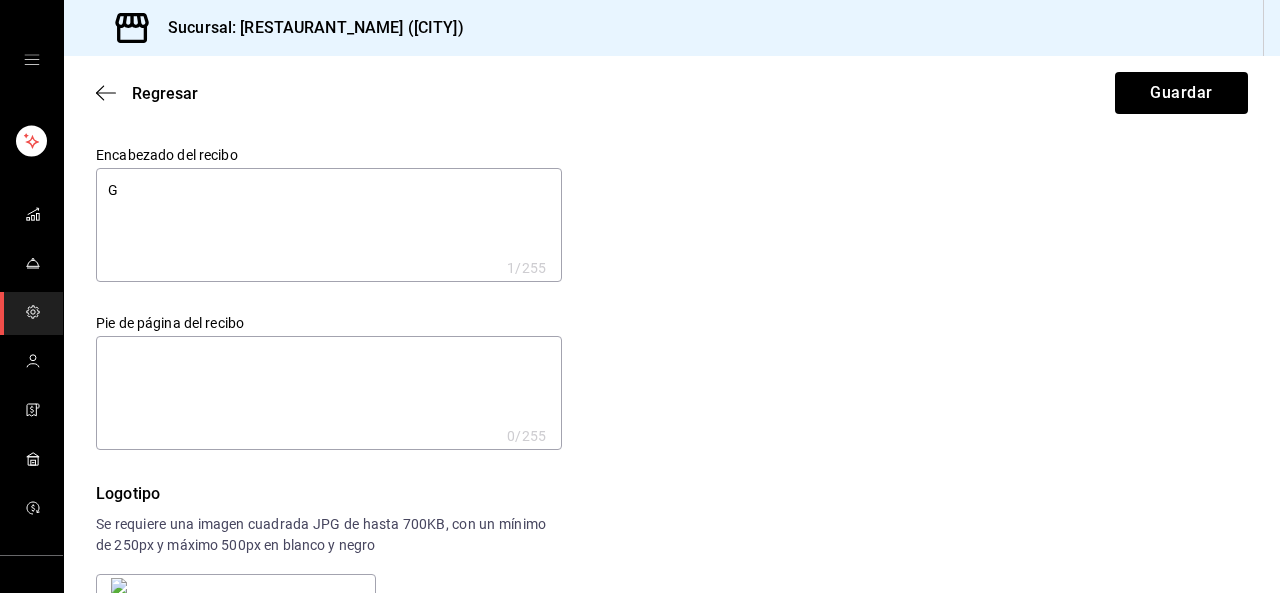 type on "GR" 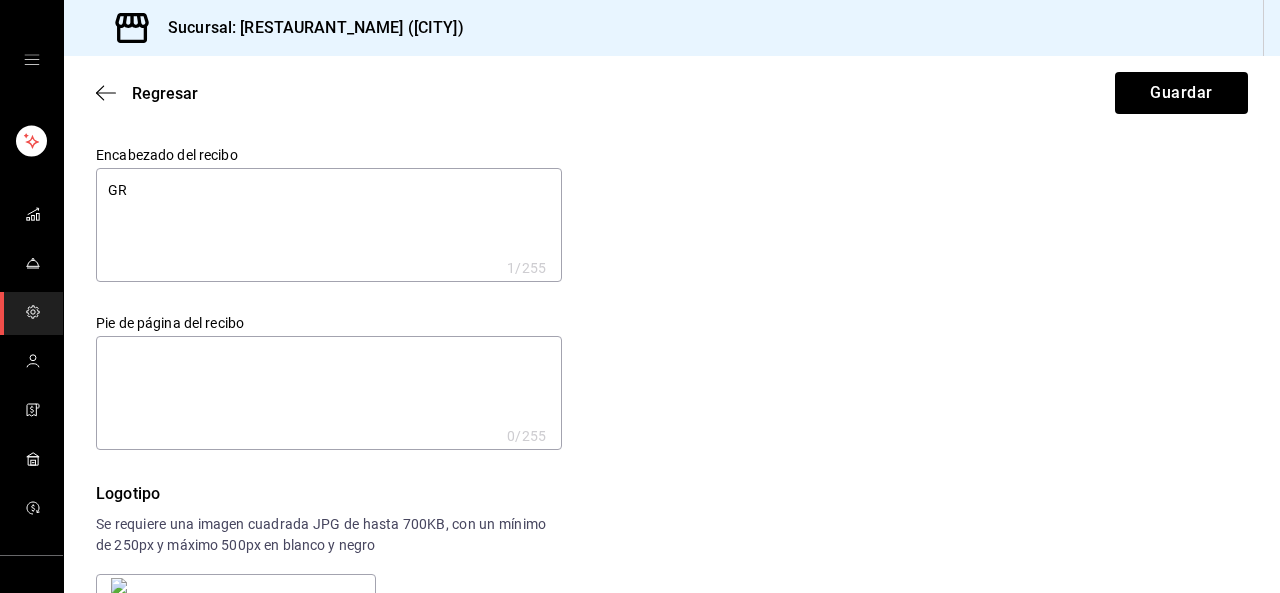 type on "x" 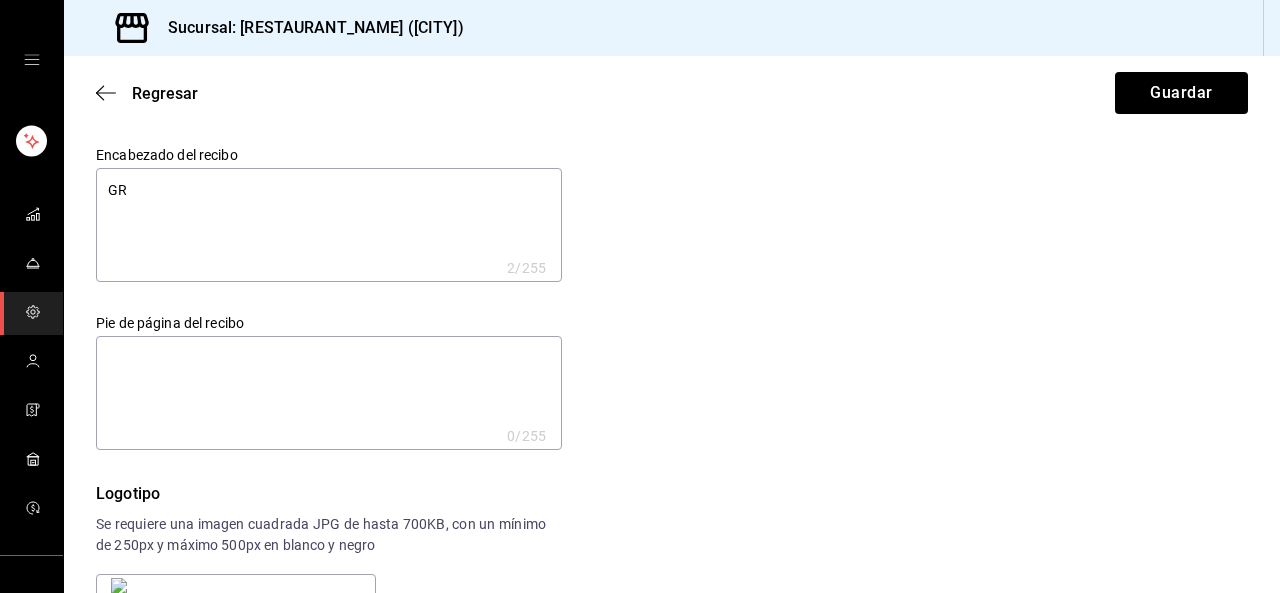 type on "GRA" 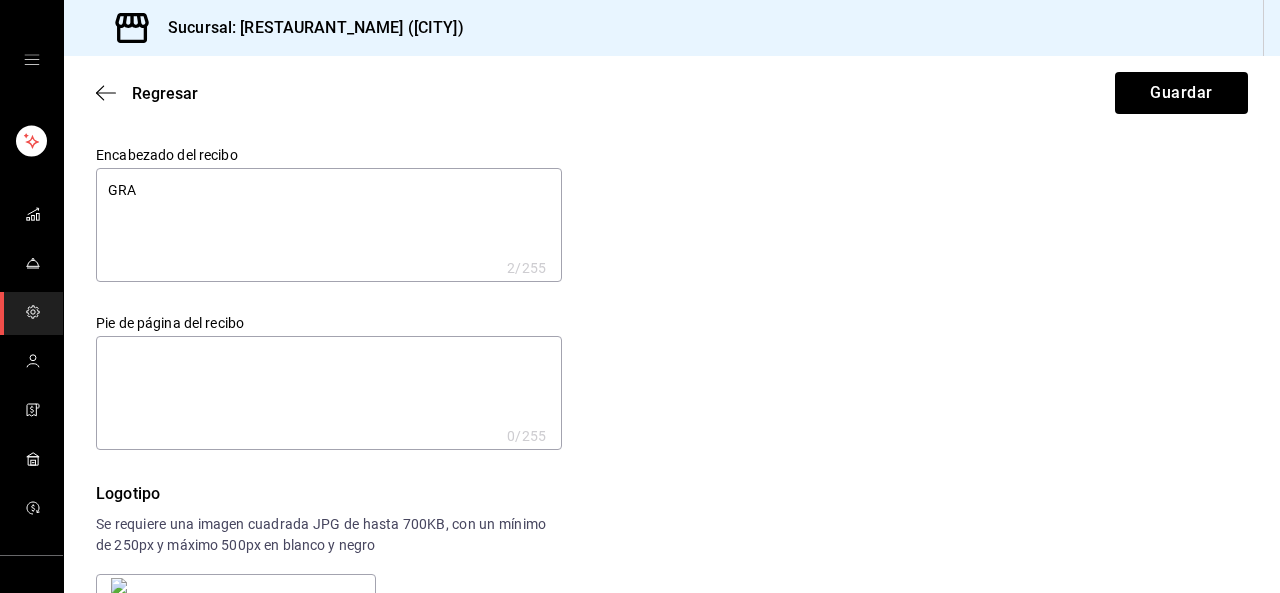 type on "GRAC" 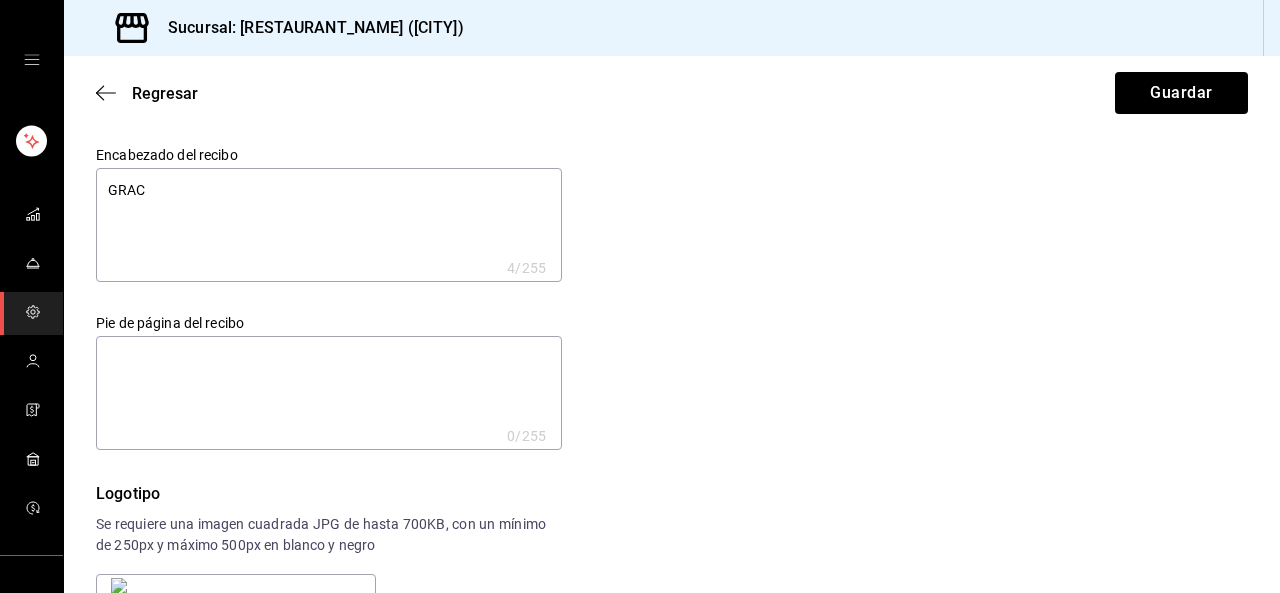 type on "GRACA" 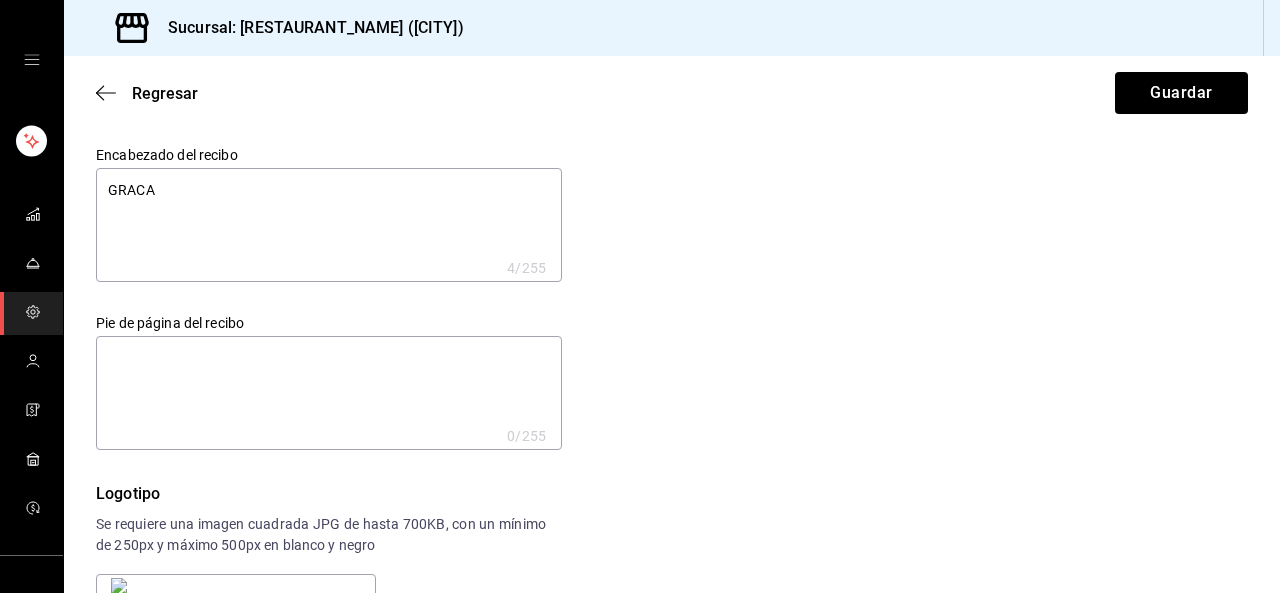 type on "GRACAI" 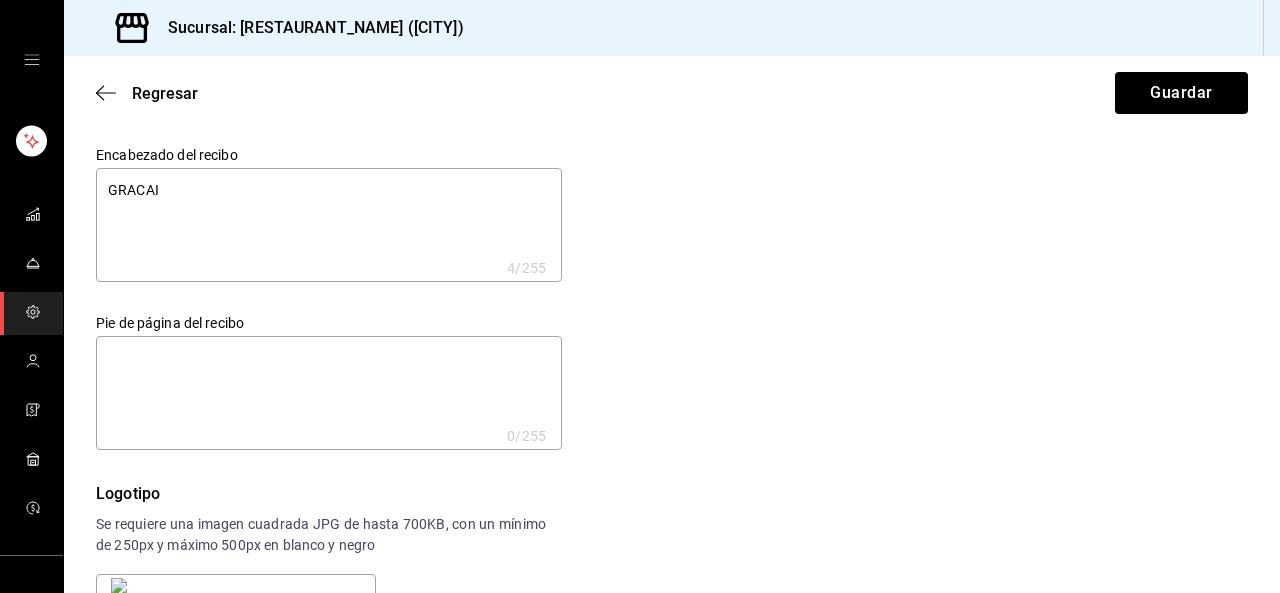 type on "x" 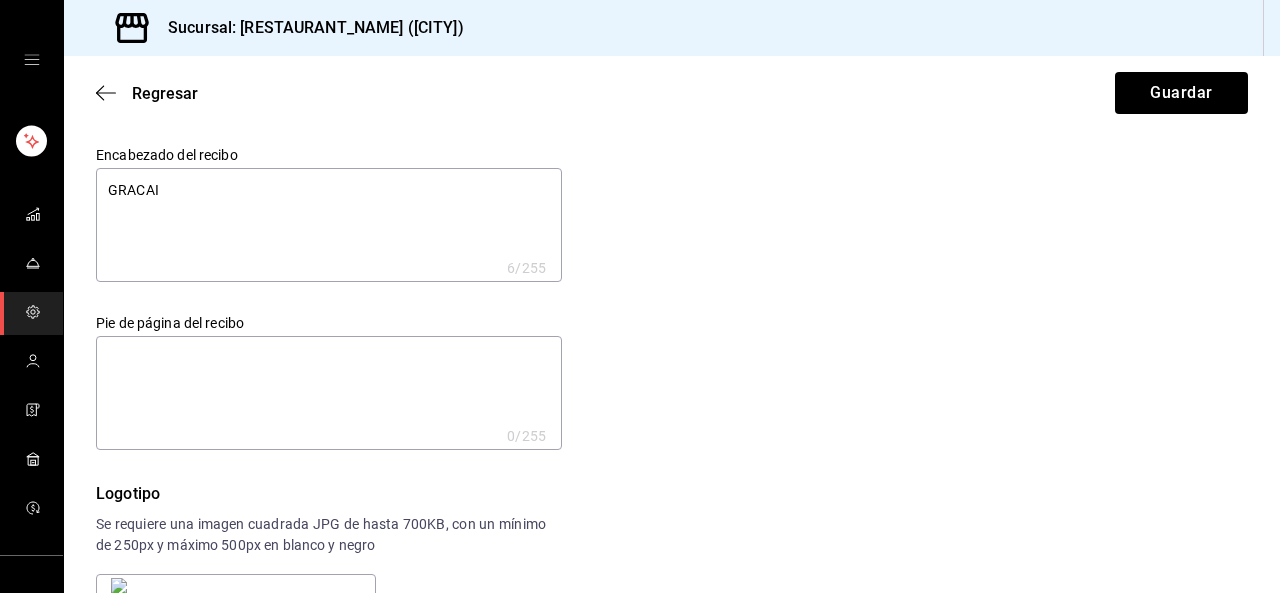 type on "GRACAIS" 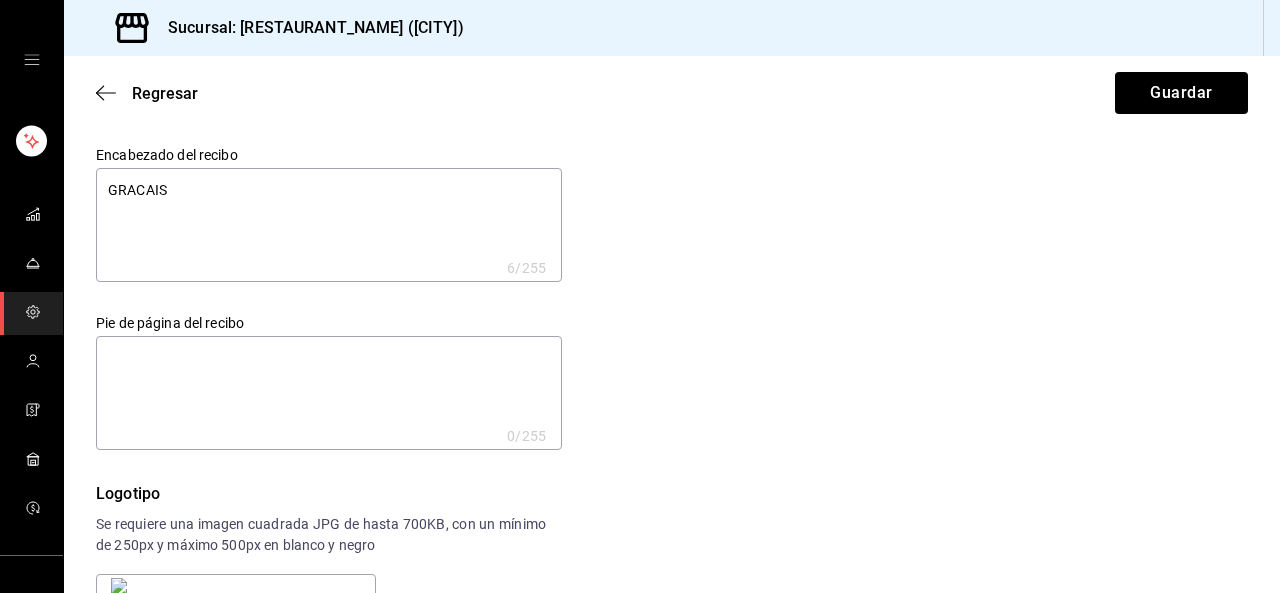 type on "GRACAIS" 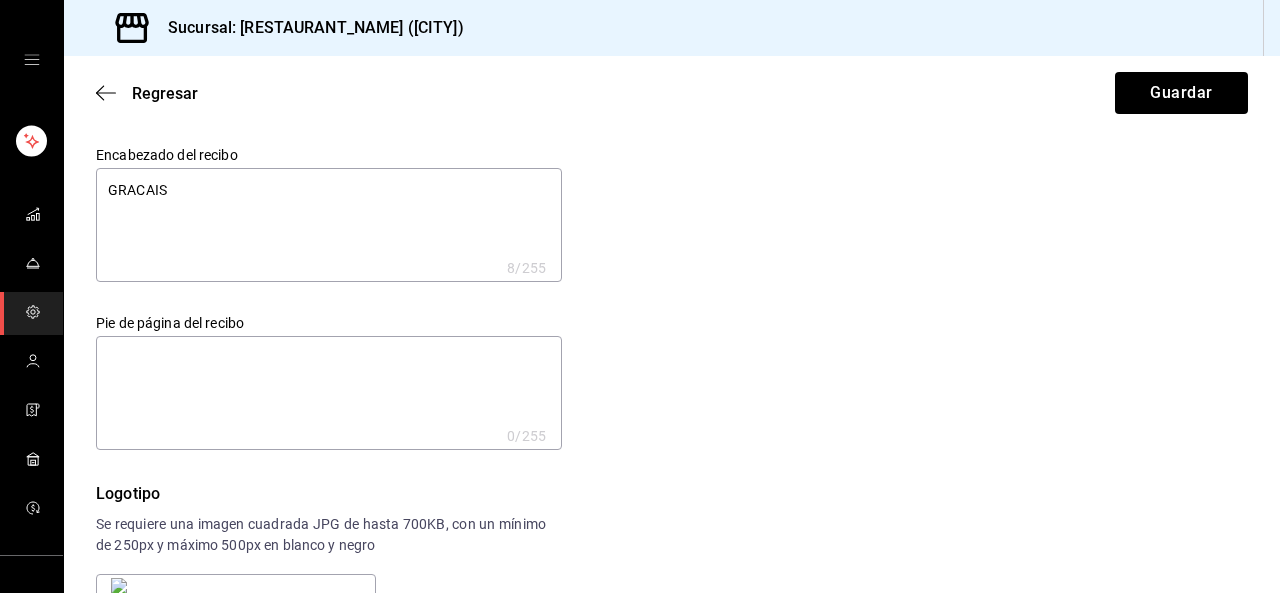 type on "GRACAIS P" 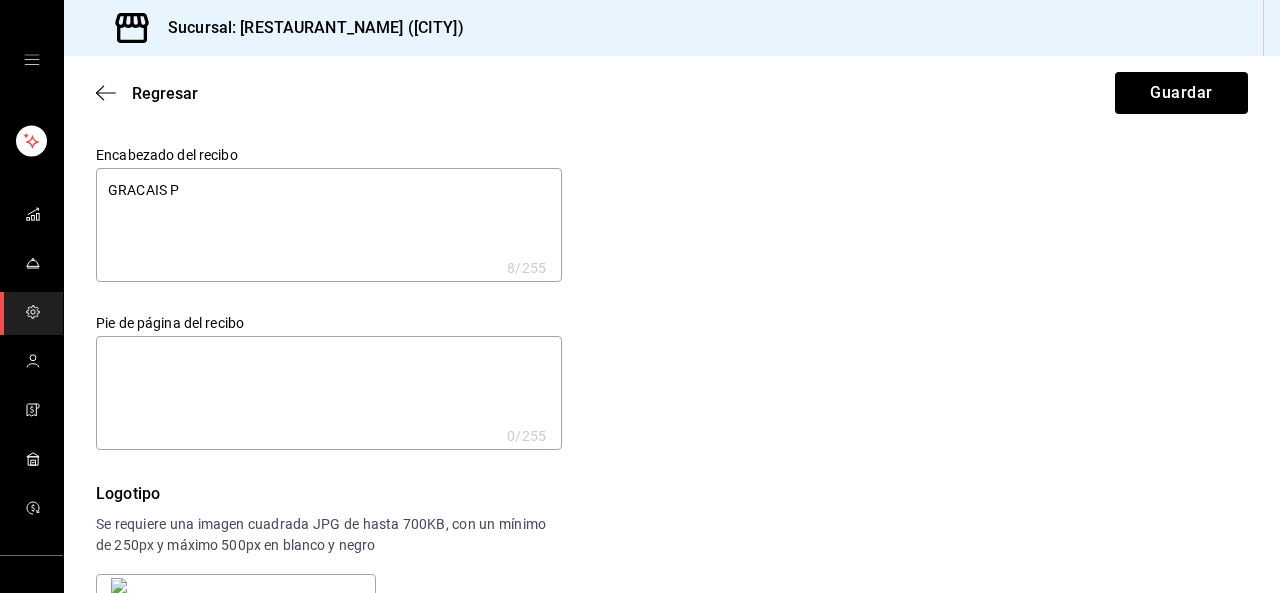 type on "x" 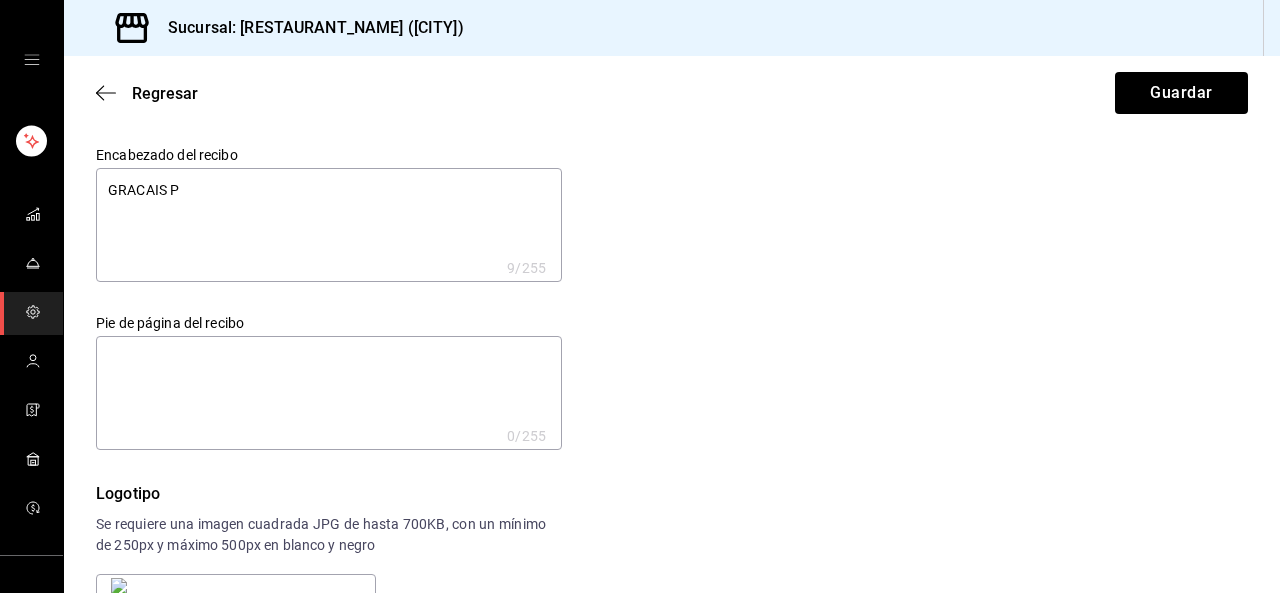 type on "GRACAIS PO" 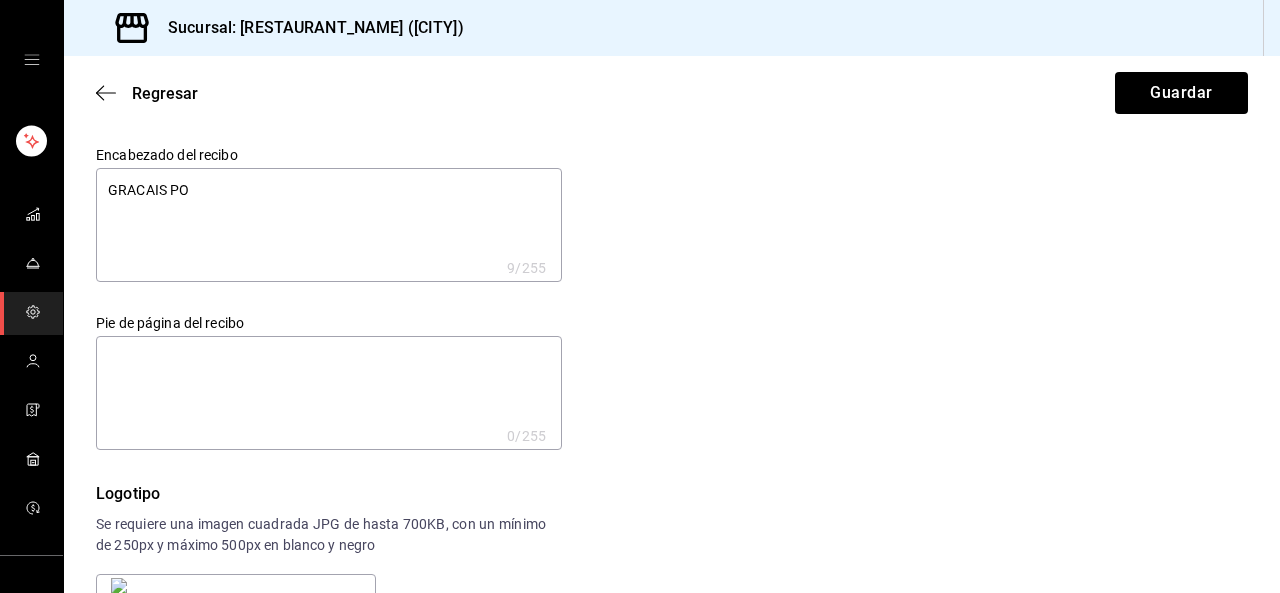 type on "x" 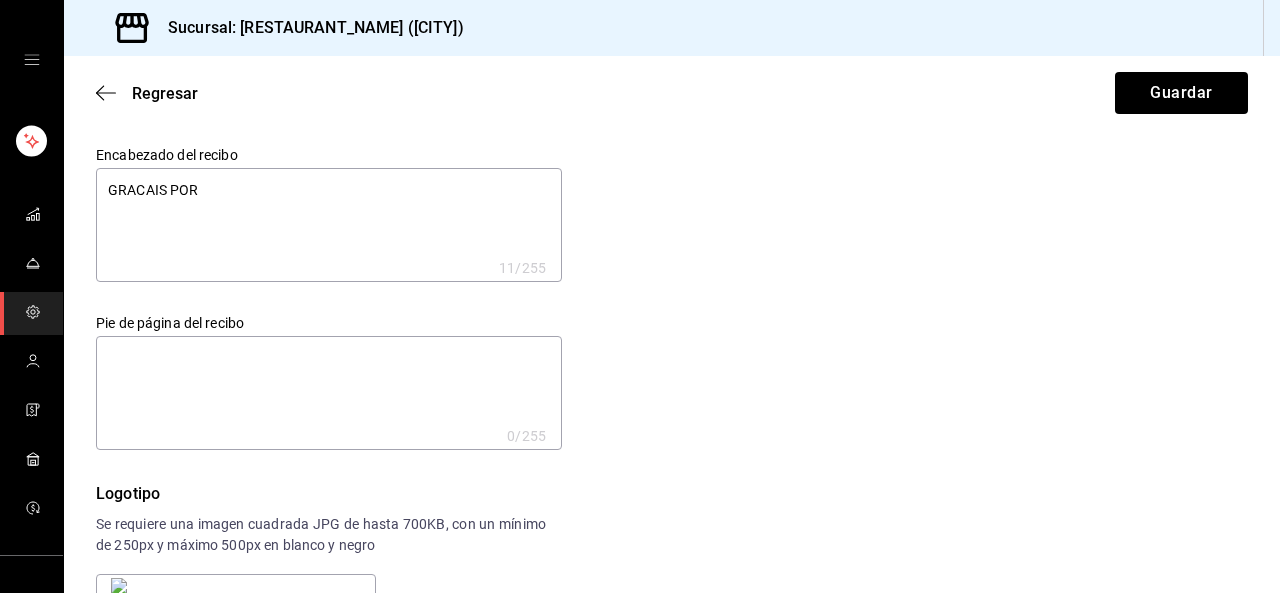 type on "GRACAIS POR" 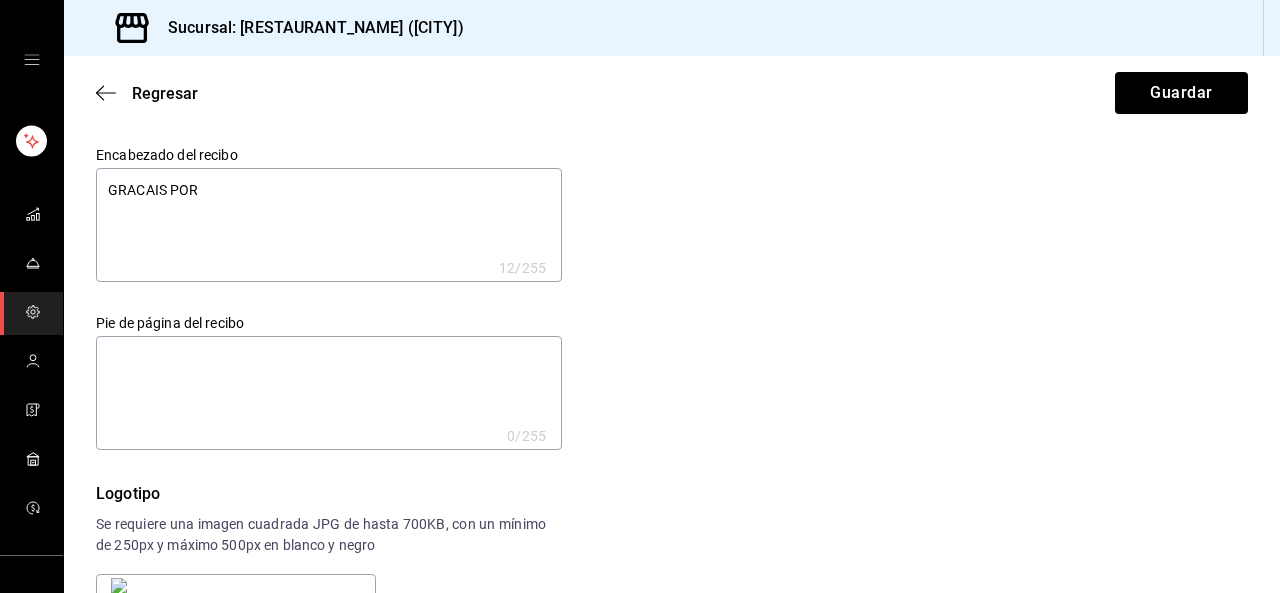 type on "GRACAIS POR T" 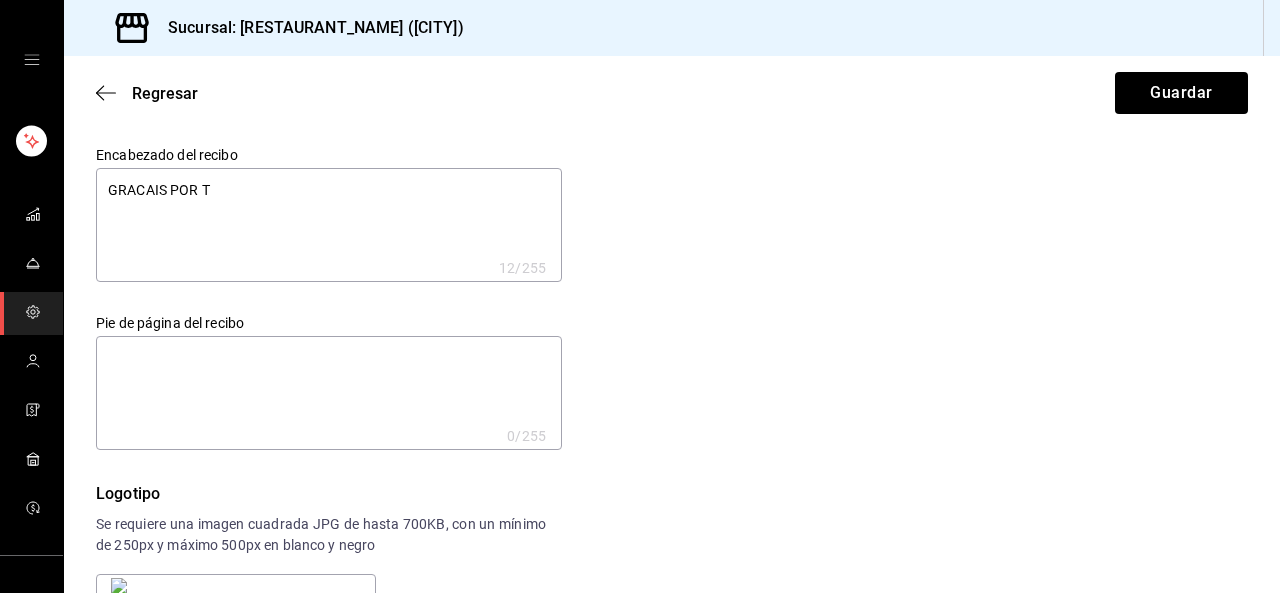 type on "GRACAIS POR TU" 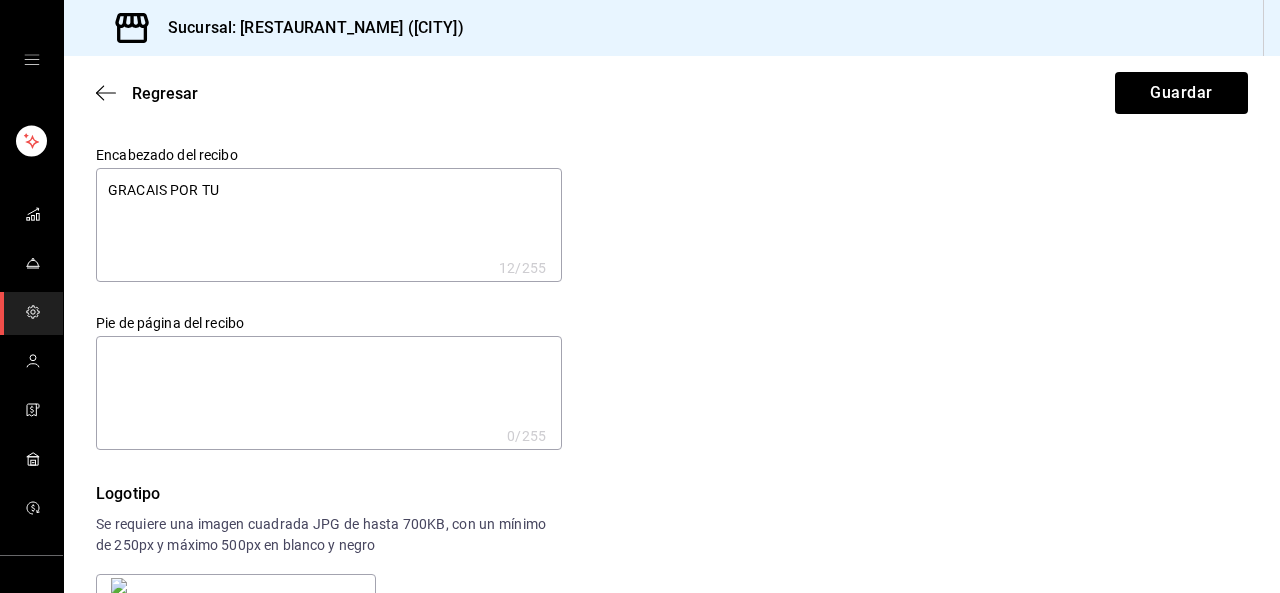 type on "x" 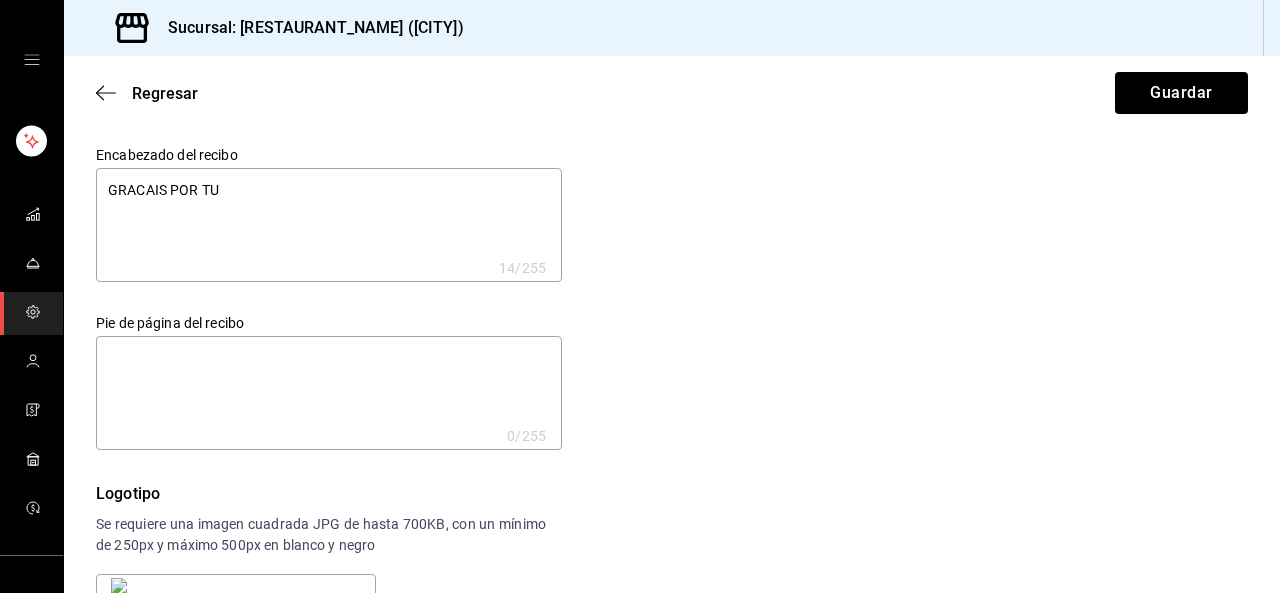 type on "GRACAIS POR TU" 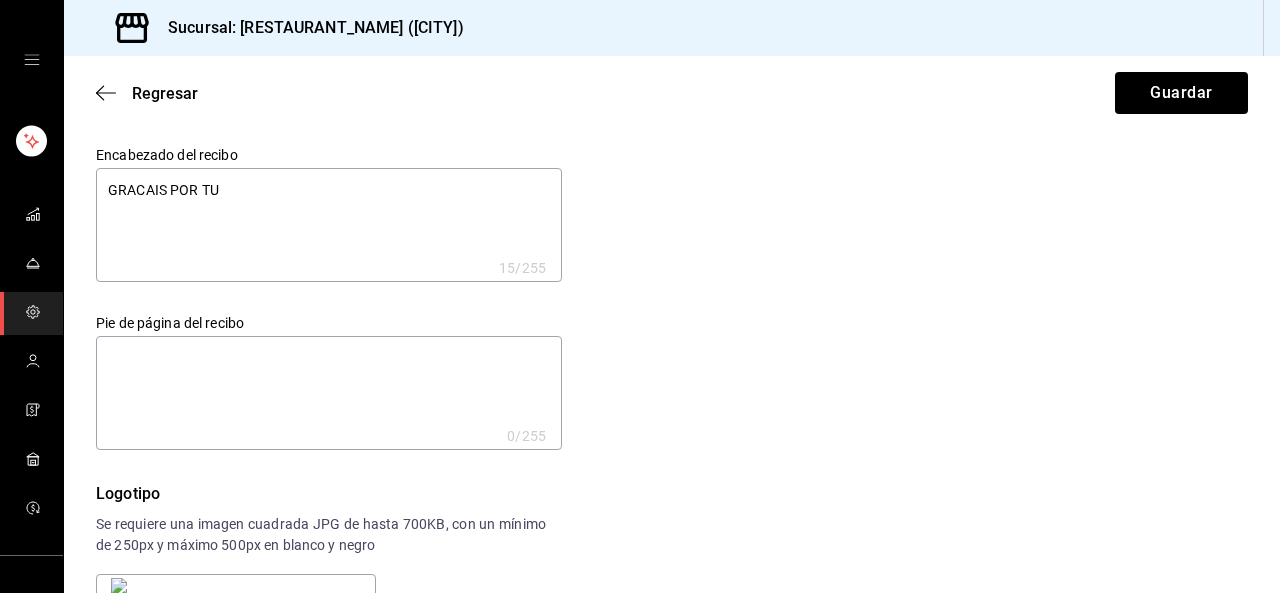 type on "GRACAIS POR TU P" 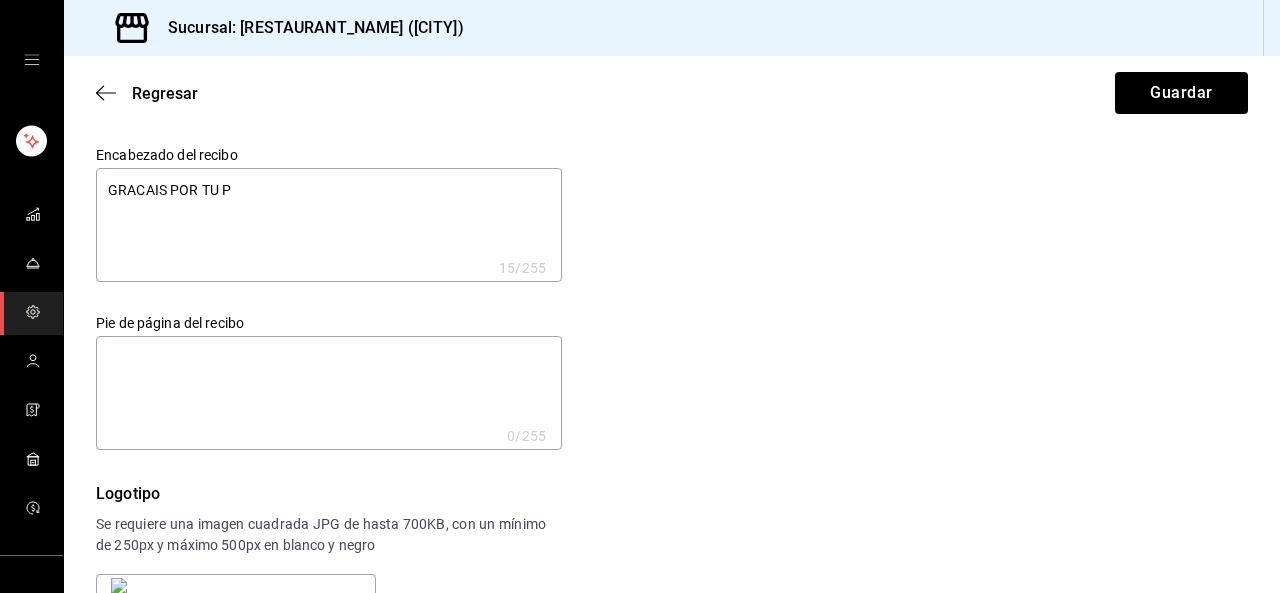 type on "x" 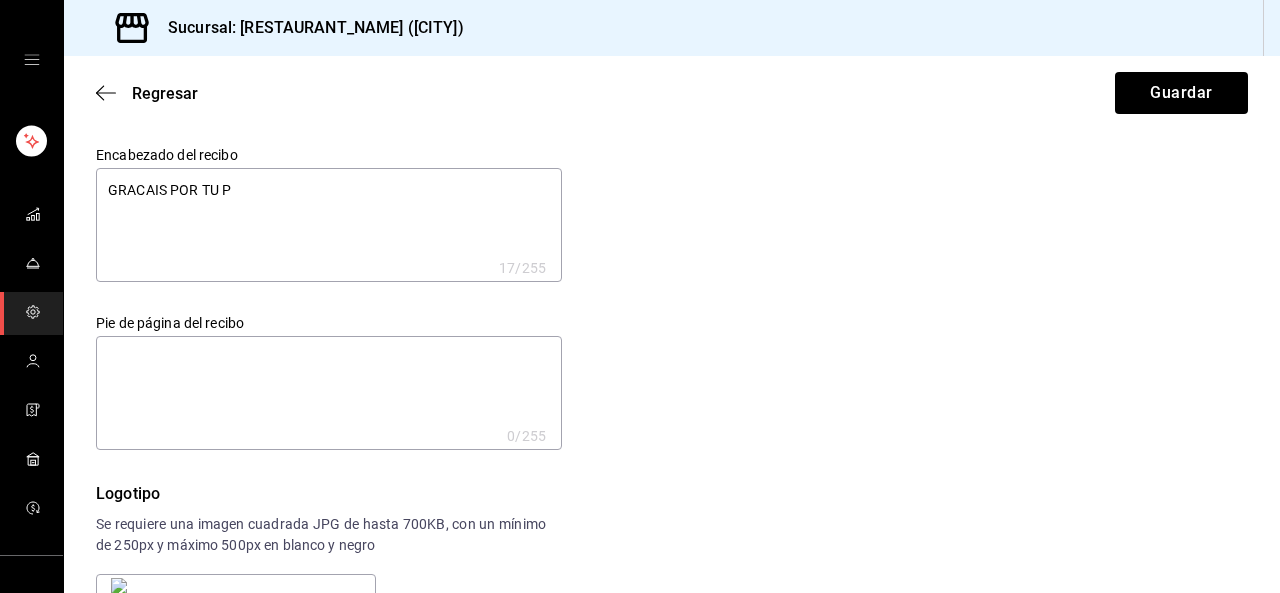 type on "GRACAIS POR TU PR" 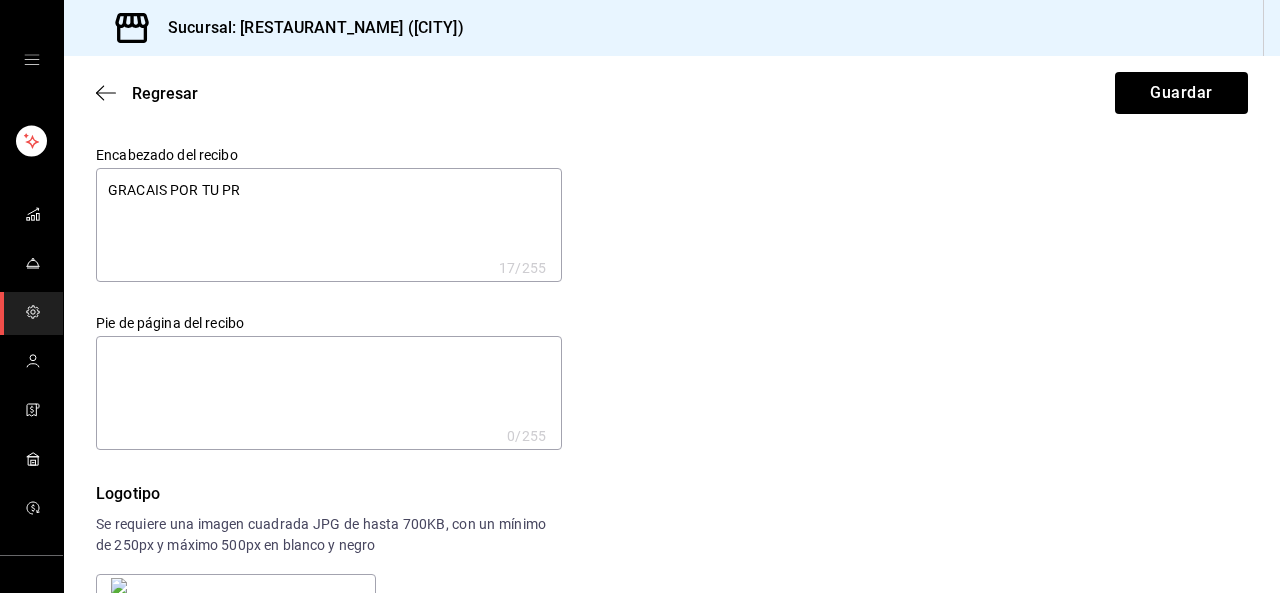 type on "x" 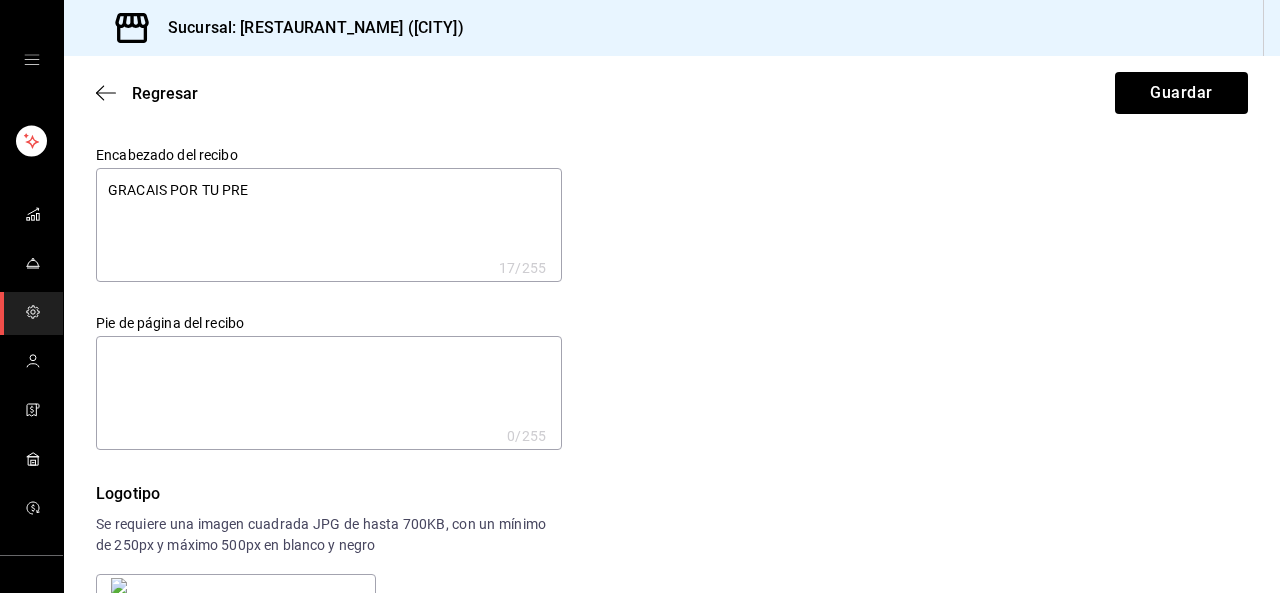 type on "x" 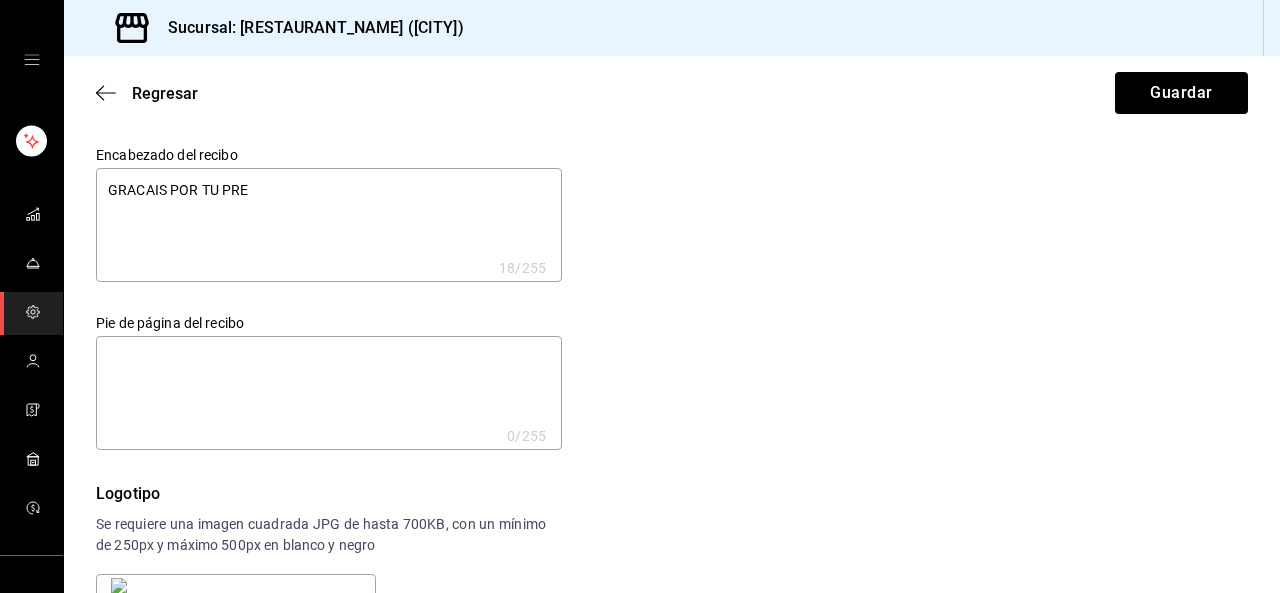 type on "GRACAIS POR TU PREF" 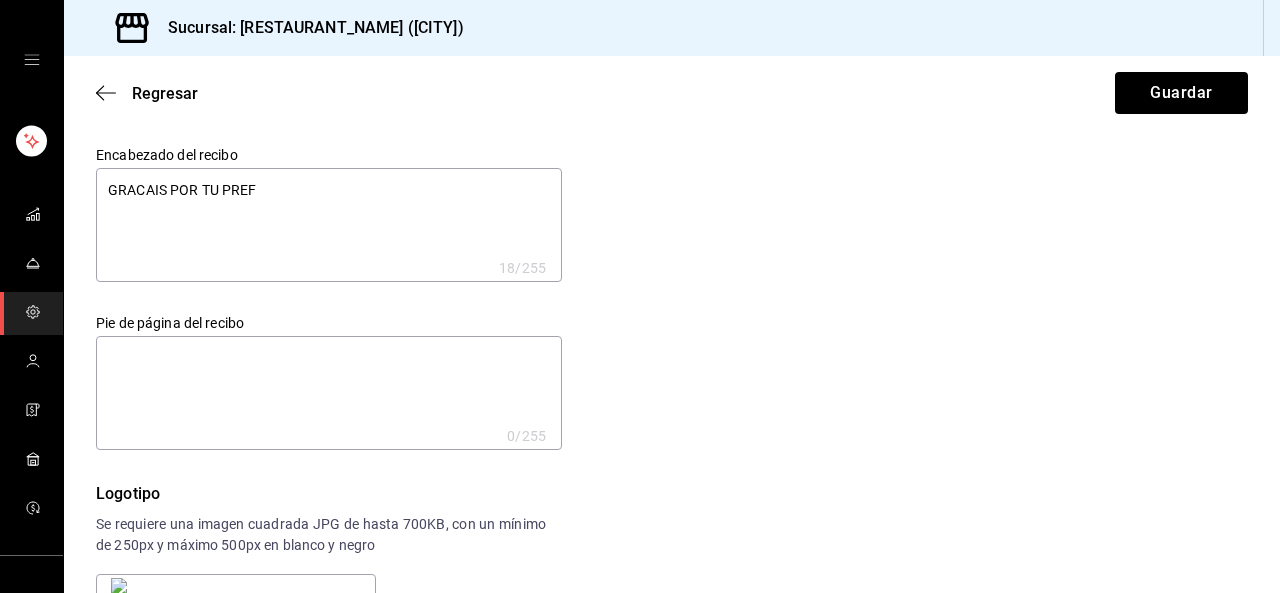 type on "x" 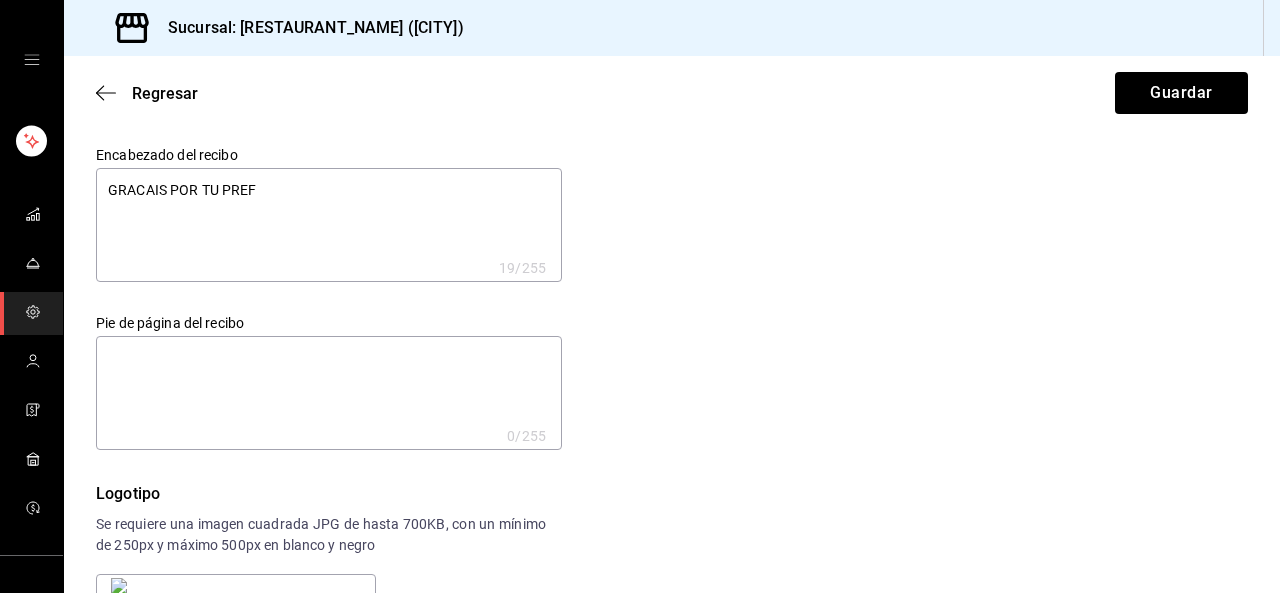 type on "GRACAIS POR TU PREFE" 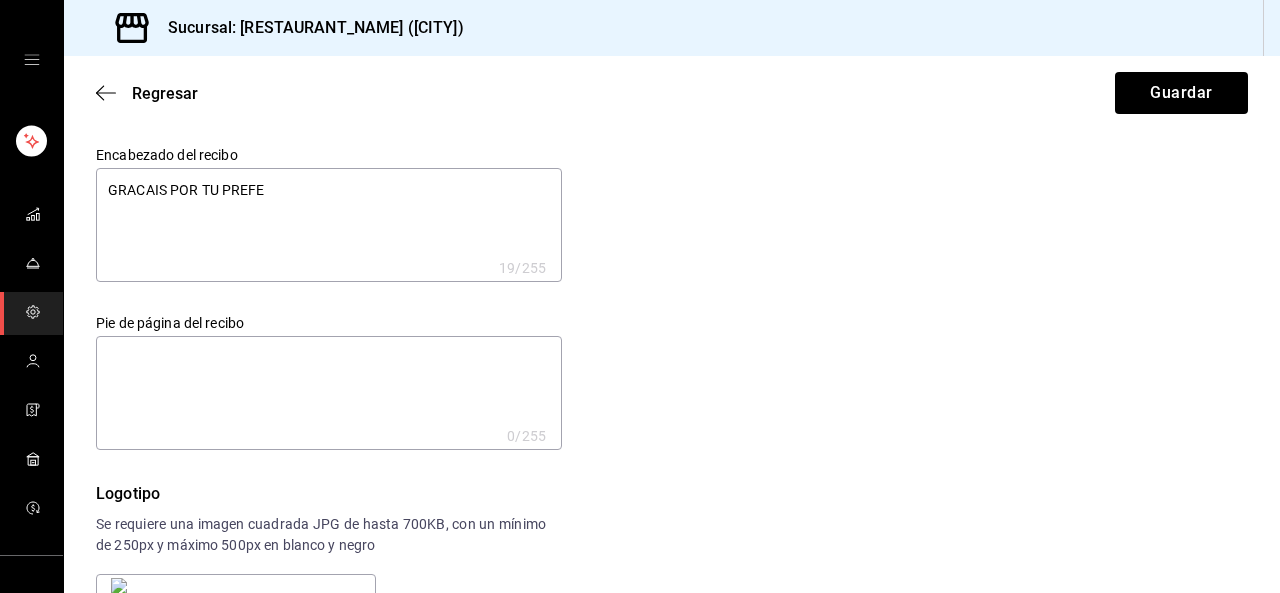 type on "GRACAIS POR TU PREFEN" 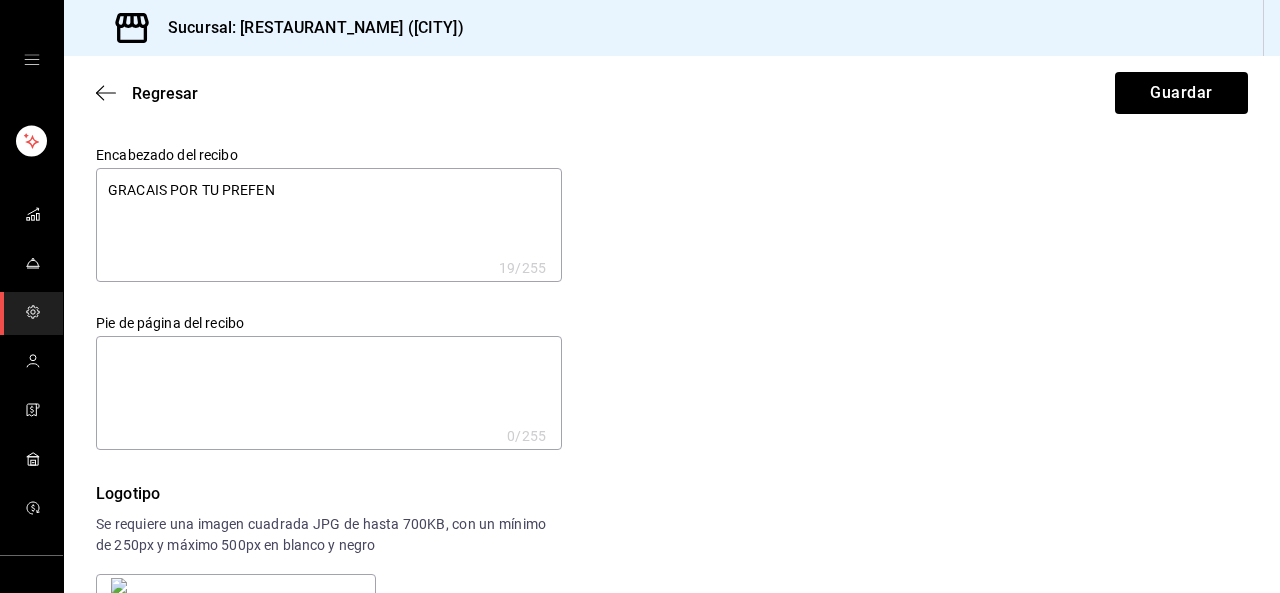 type on "x" 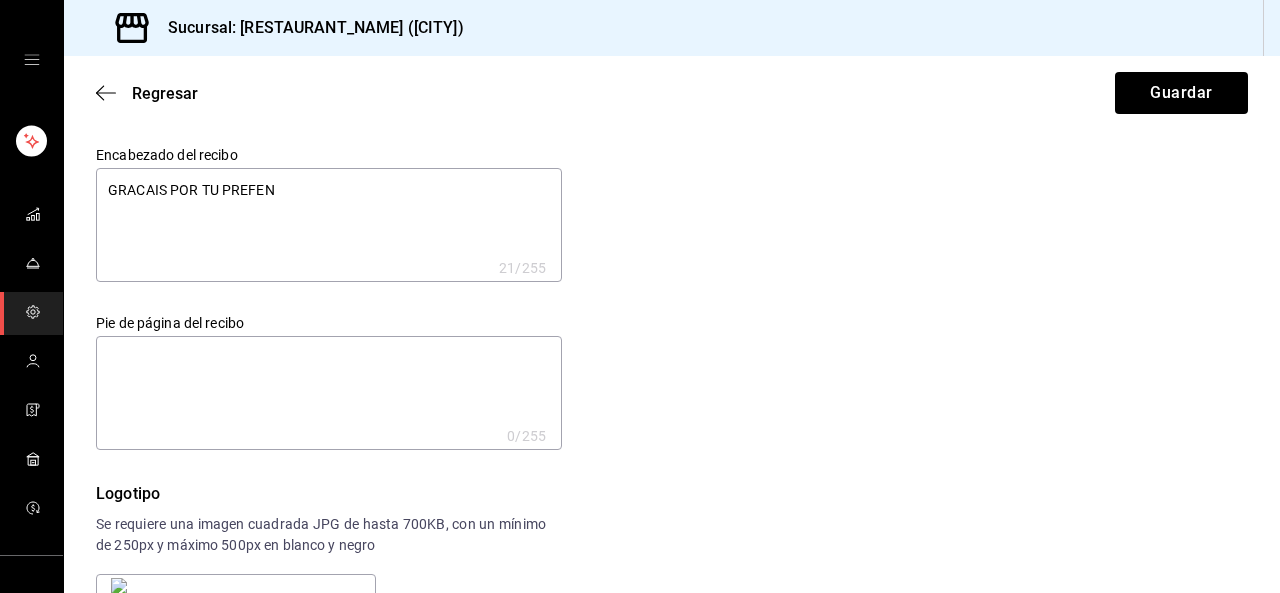 type on "GRACAIS POR TU PREFENC" 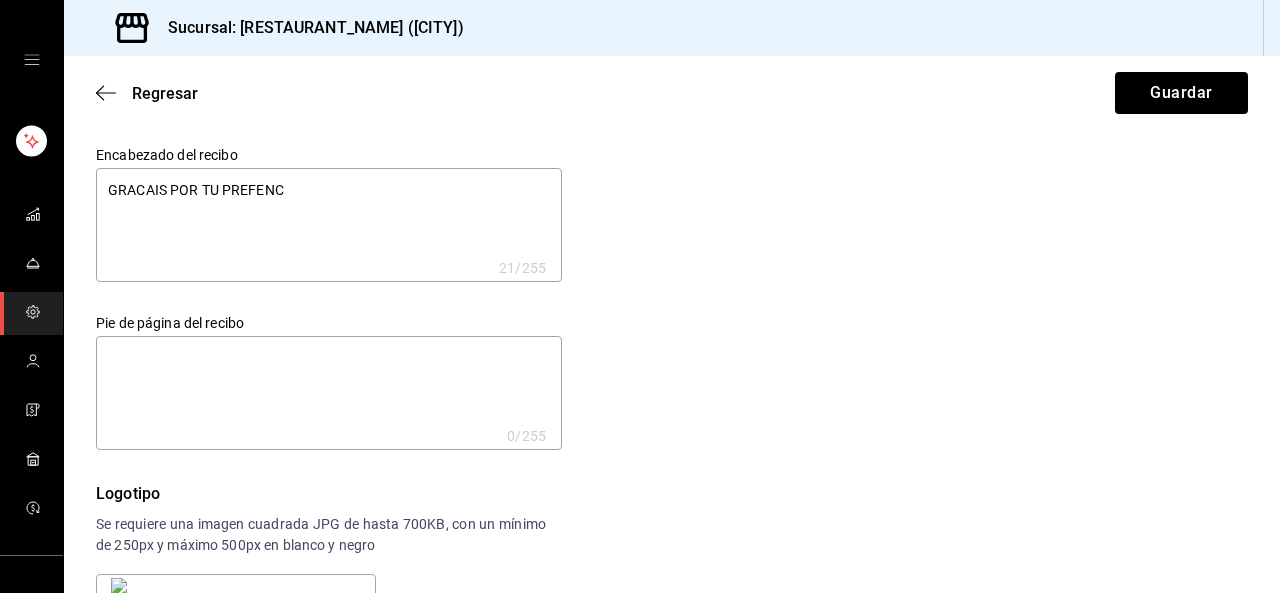 type on "GRACAIS POR TU PREFENCI" 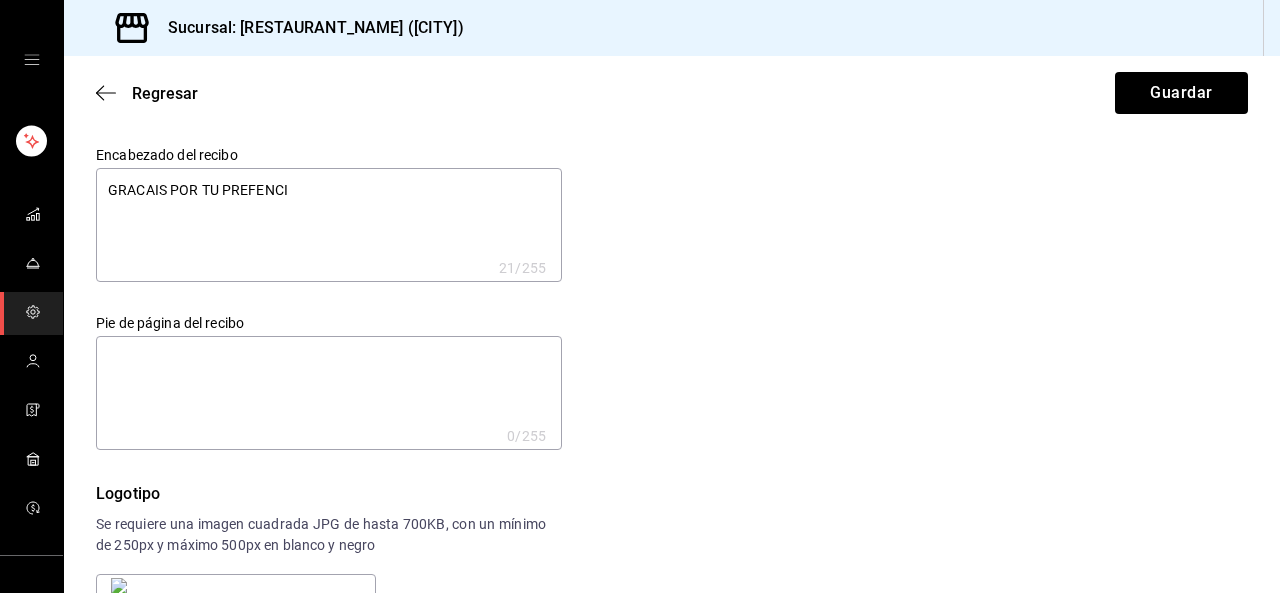 type on "x" 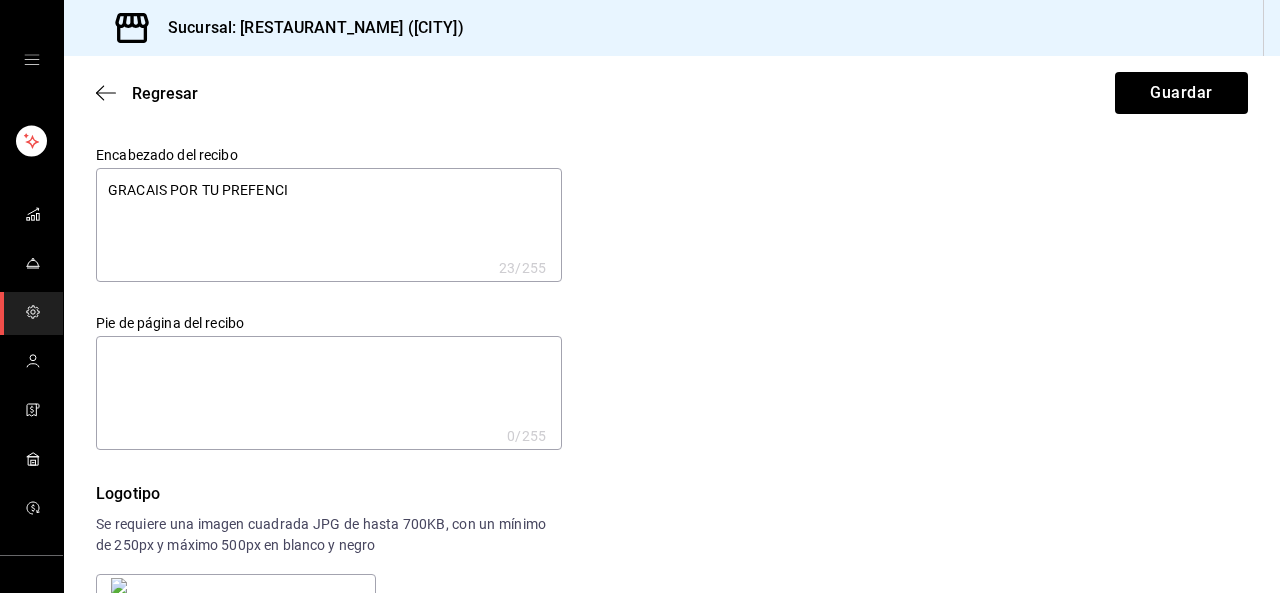 type on "GRACAIS POR TU PREFENCIA" 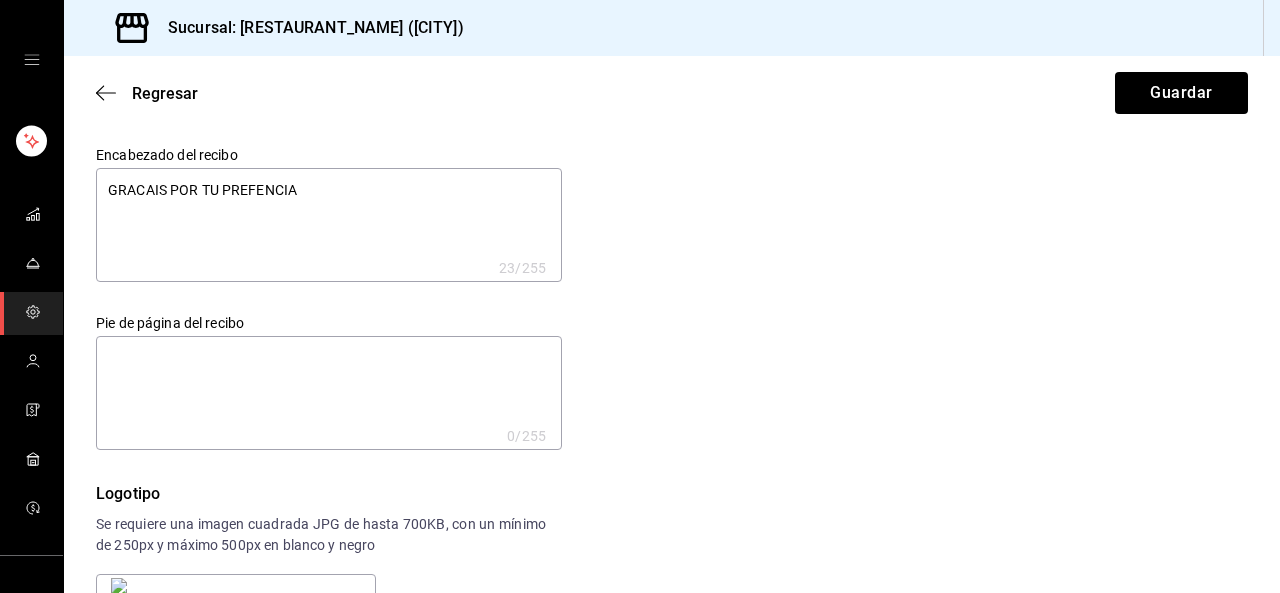 type on "GRACAIS POR TU PREFENCIA" 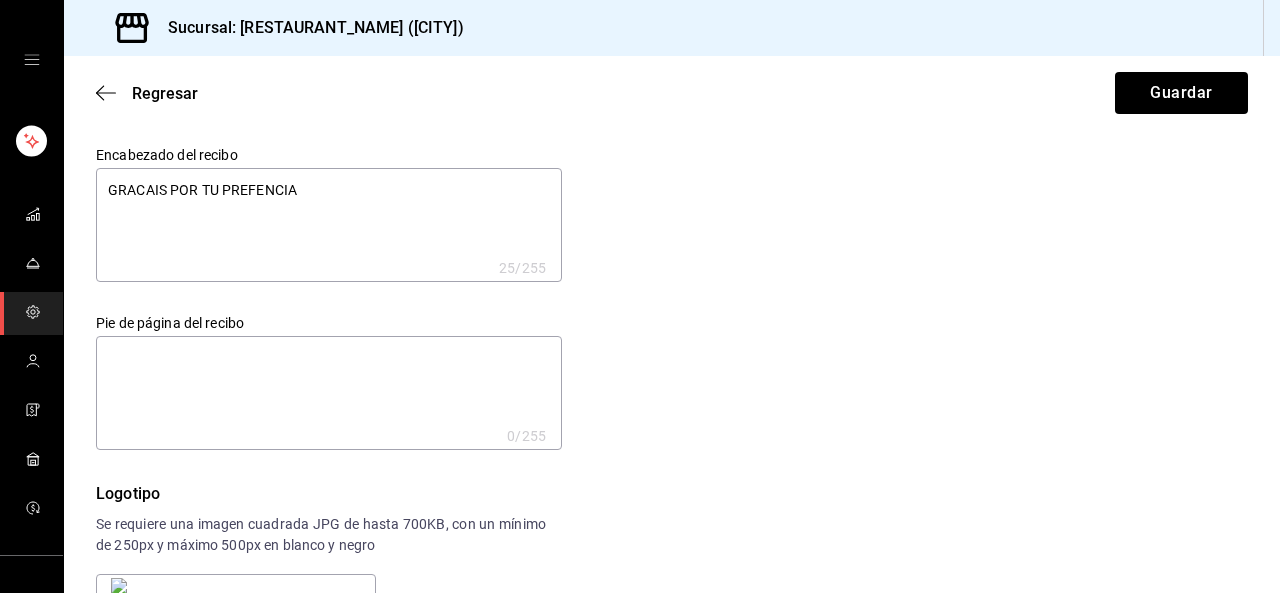 click on "GRACAIS POR TU PREFENCIA" at bounding box center (329, 225) 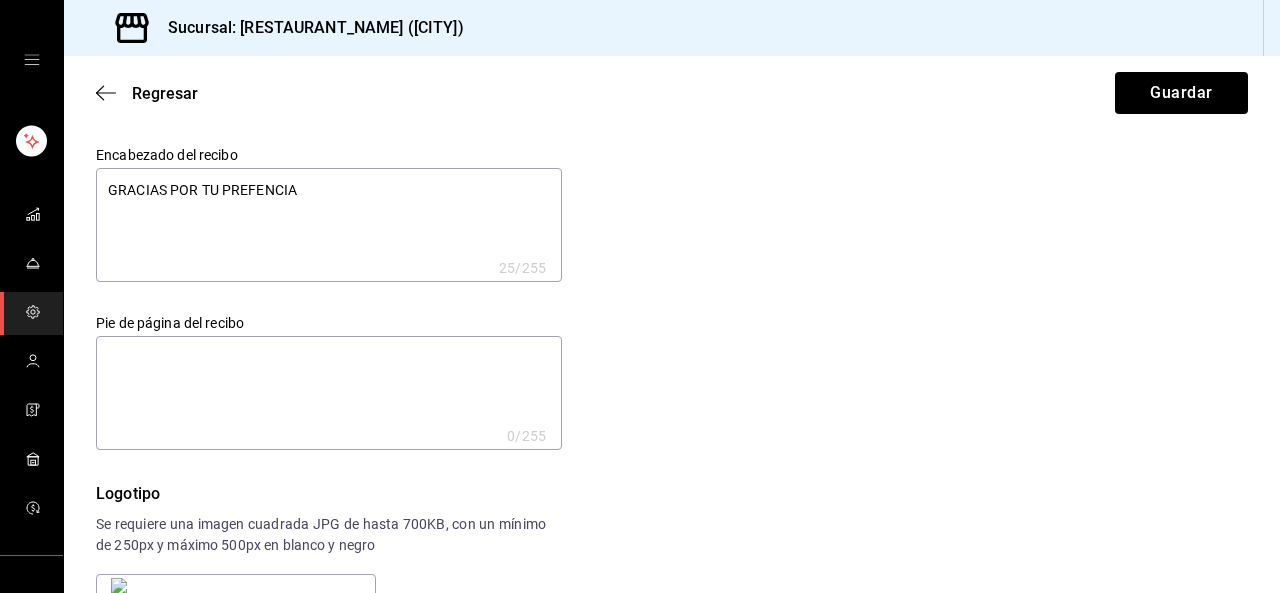 click on "GRACIAS POR TU PREFENCIA" at bounding box center (329, 225) 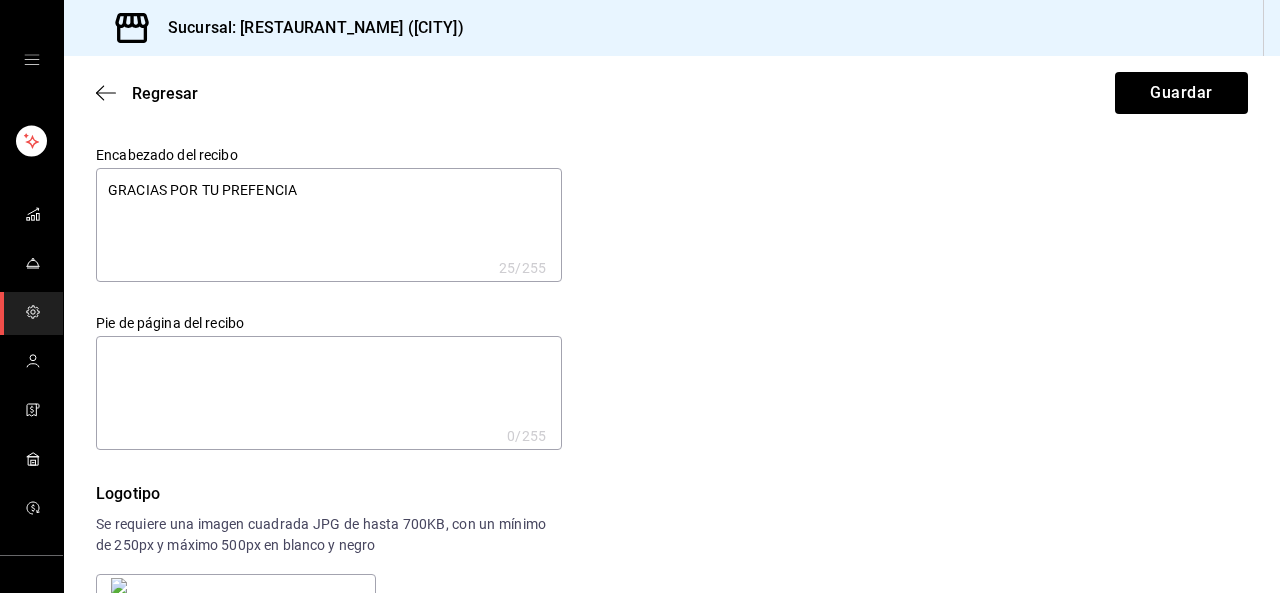 click on "GRACIAS POR TU PREFENCIA" at bounding box center (329, 225) 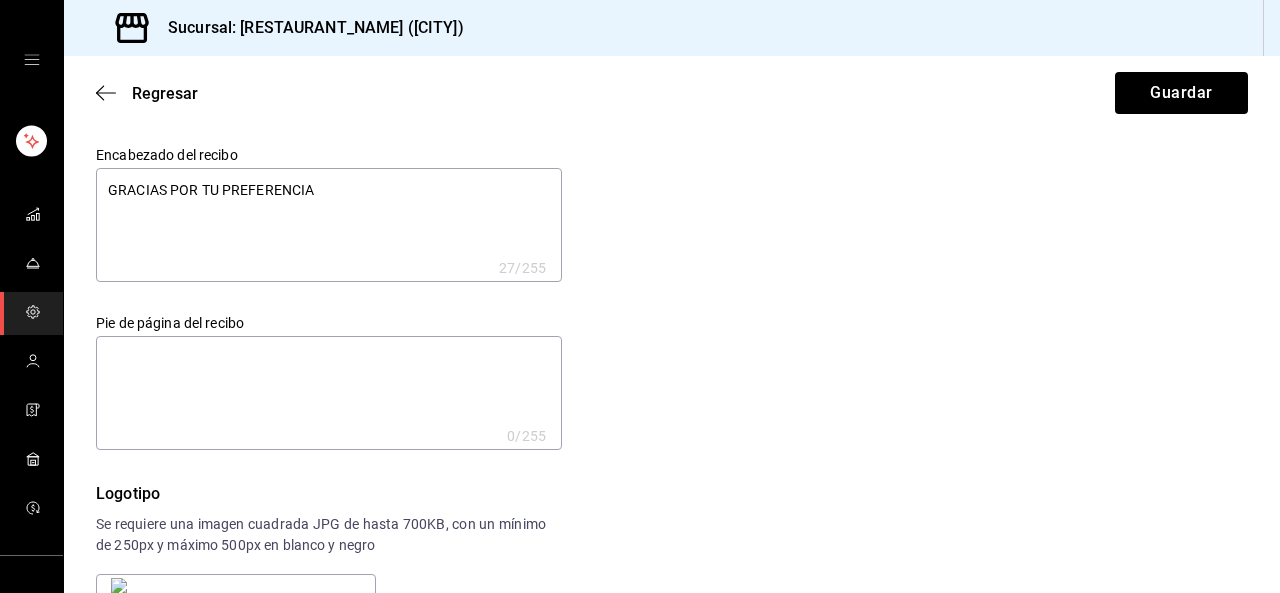 type on "GRACIAS POR TU PREFERENCIA!" 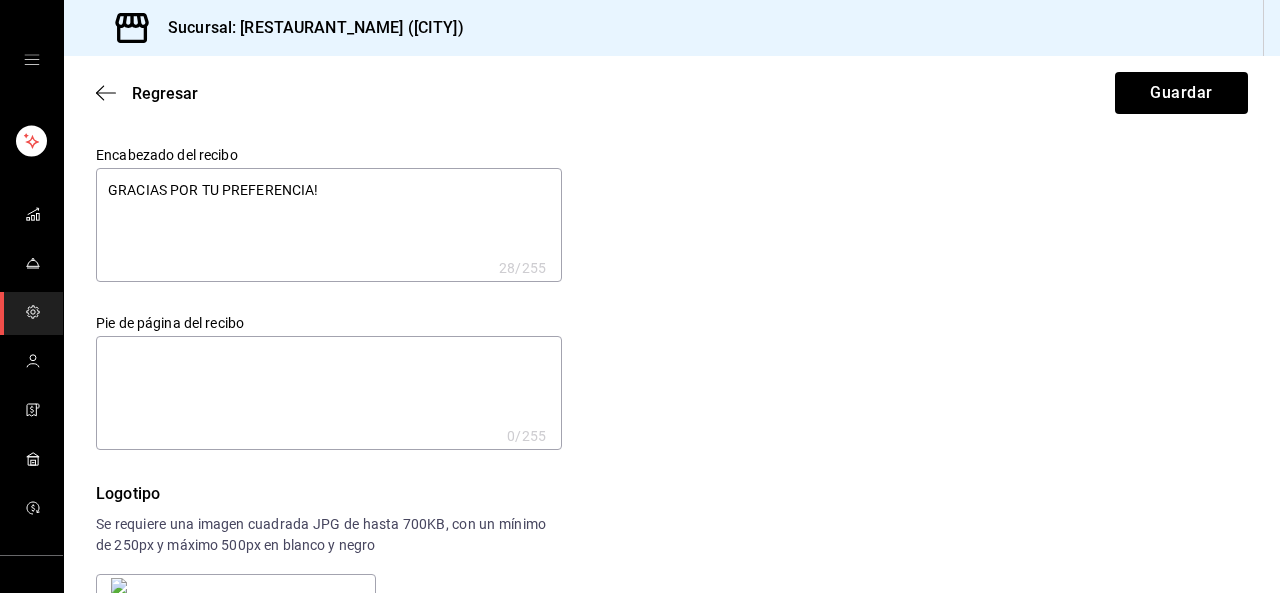 type on "GRACIAS POR TU PREFERENCIA" 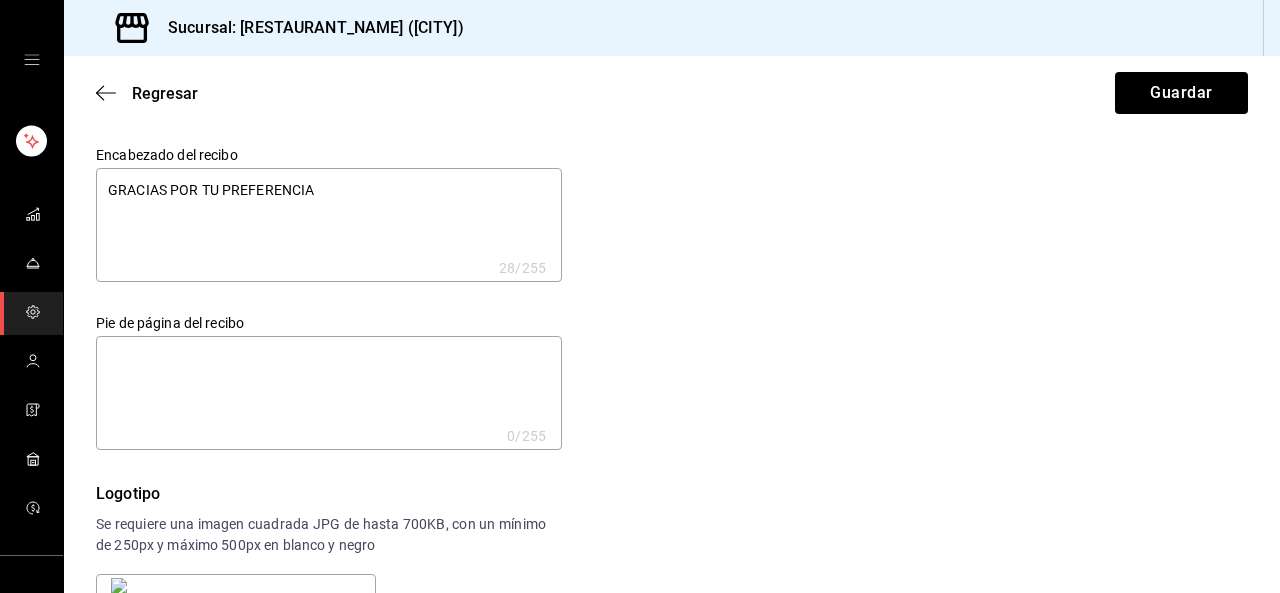 type 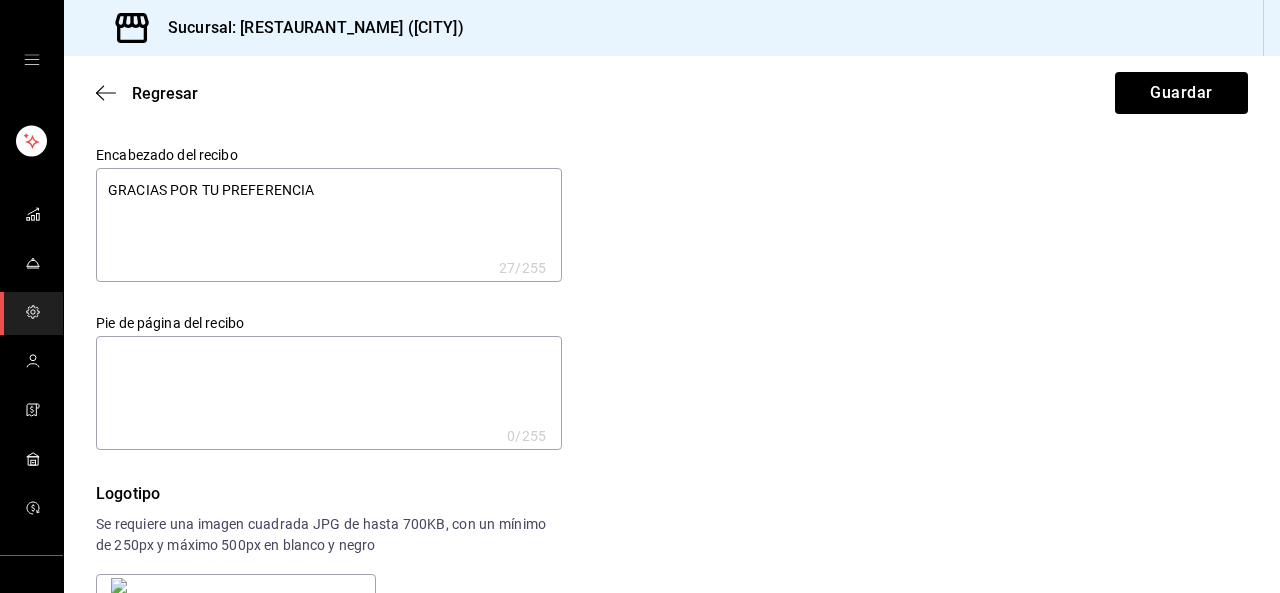 click at bounding box center [329, 393] 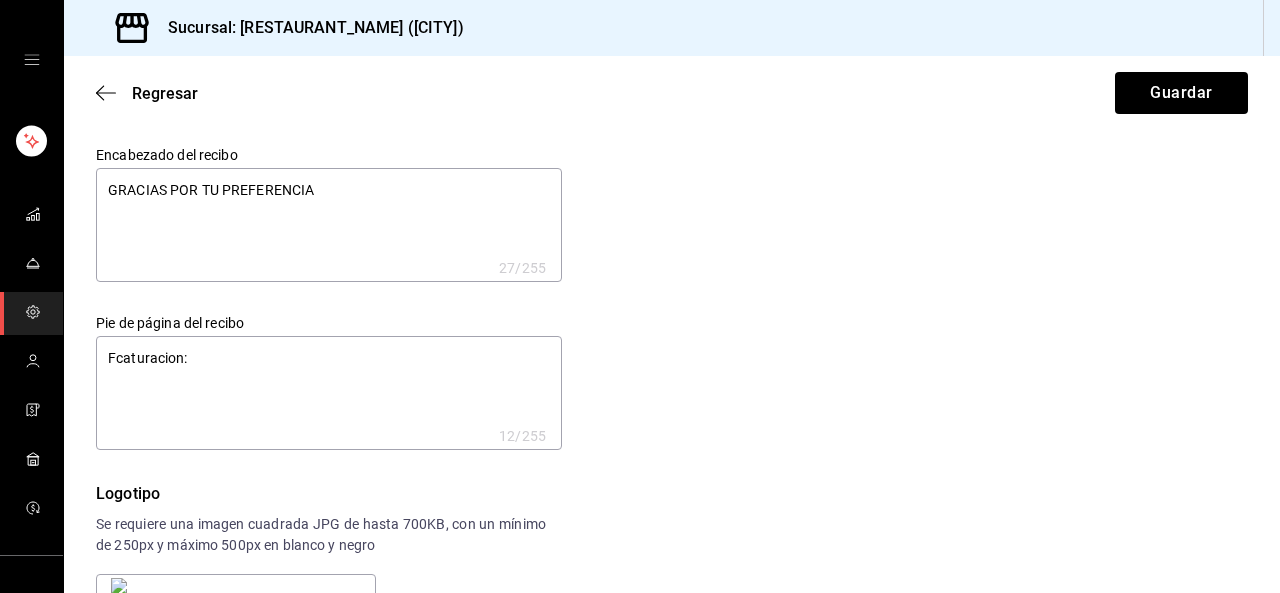click on "Fcaturacion:" at bounding box center [329, 393] 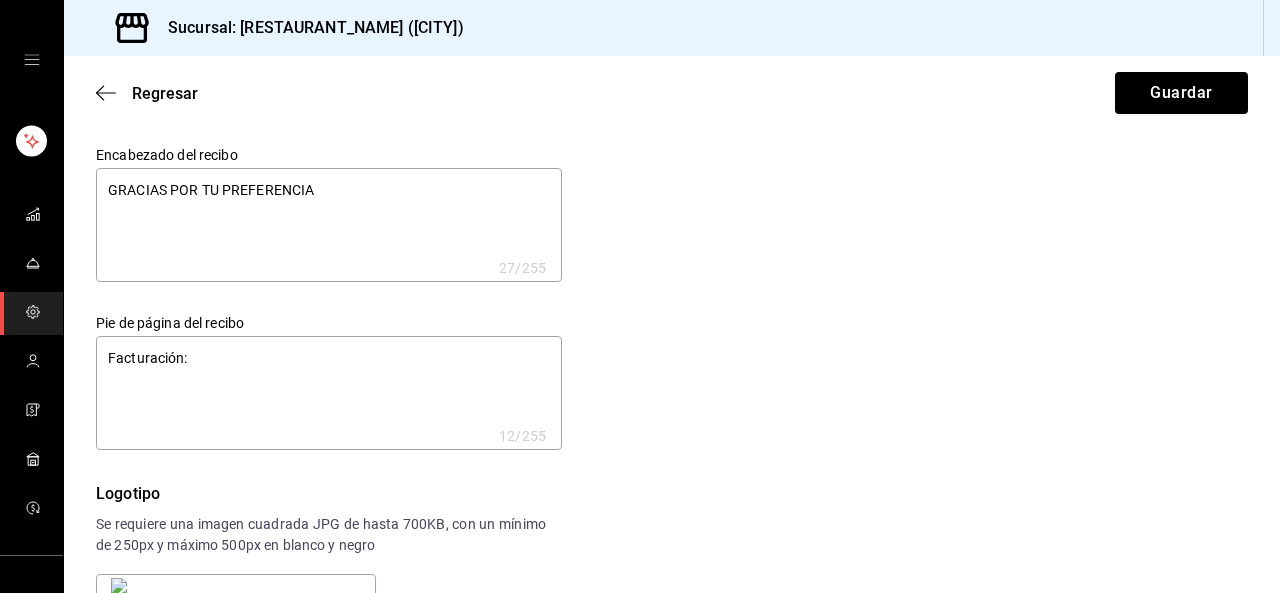 click on "Facturación:" at bounding box center [329, 393] 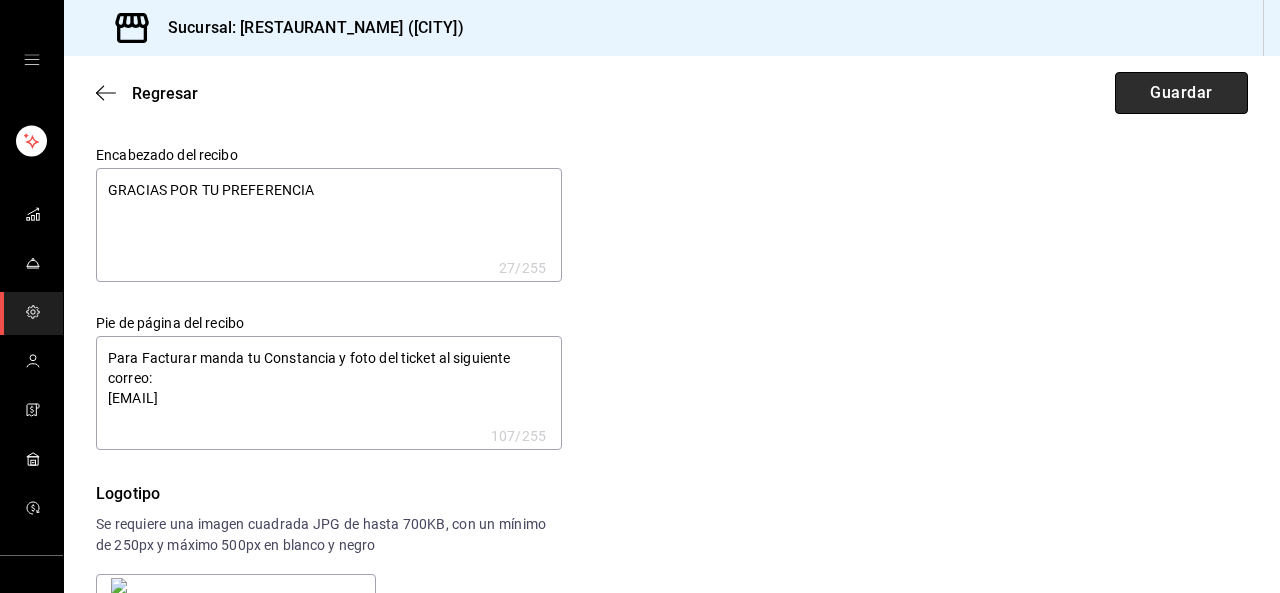 click on "Guardar" at bounding box center [1181, 93] 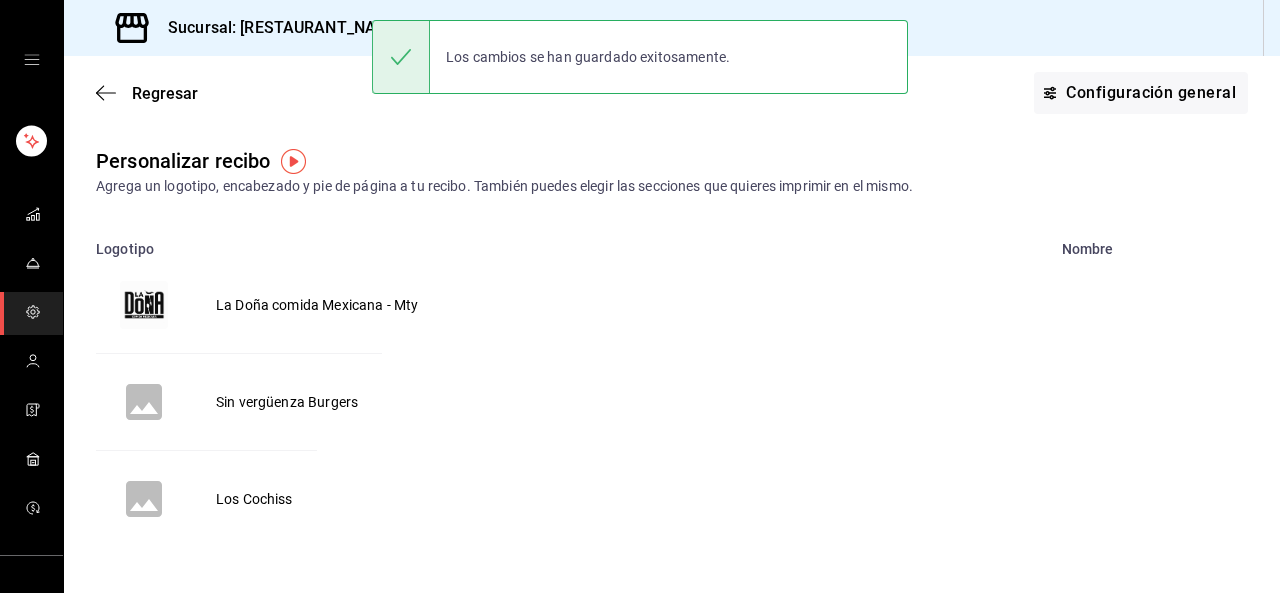 click on "Sin vergüenza Burgers" at bounding box center (287, 402) 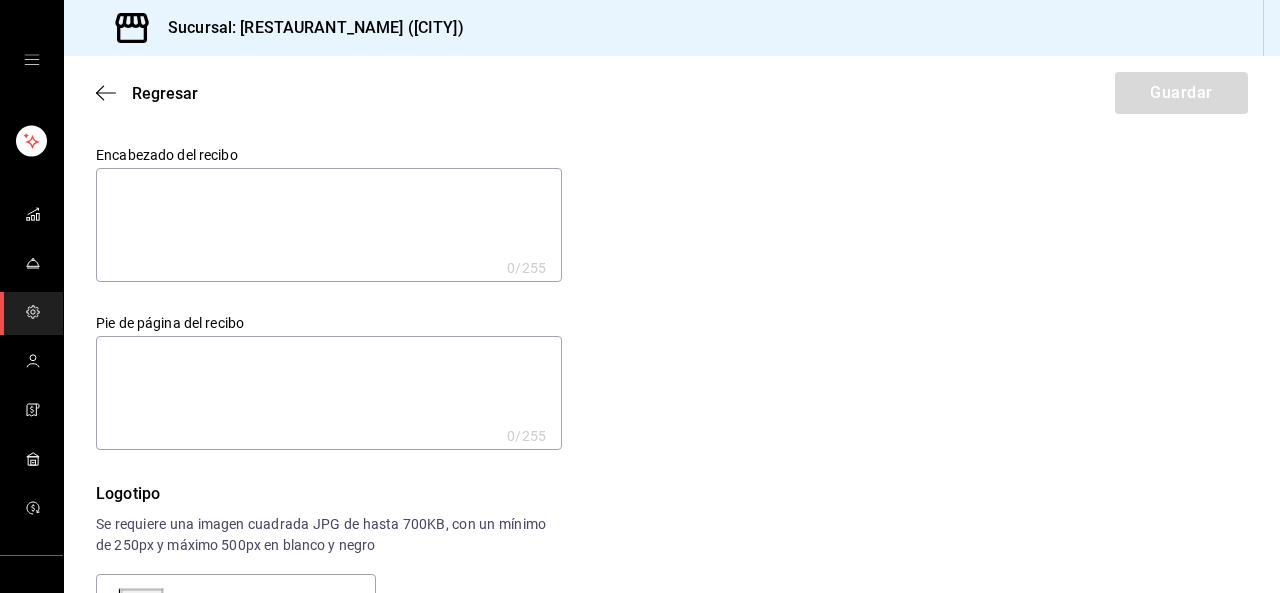 click on "Regresar Guardar" at bounding box center [672, 93] 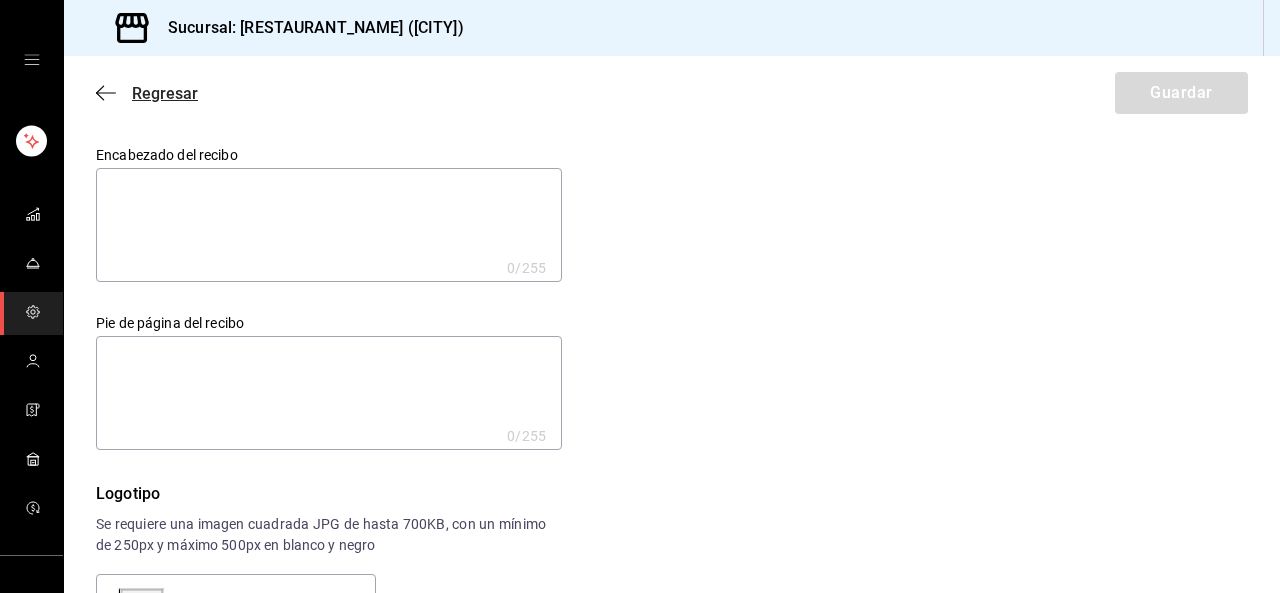 click 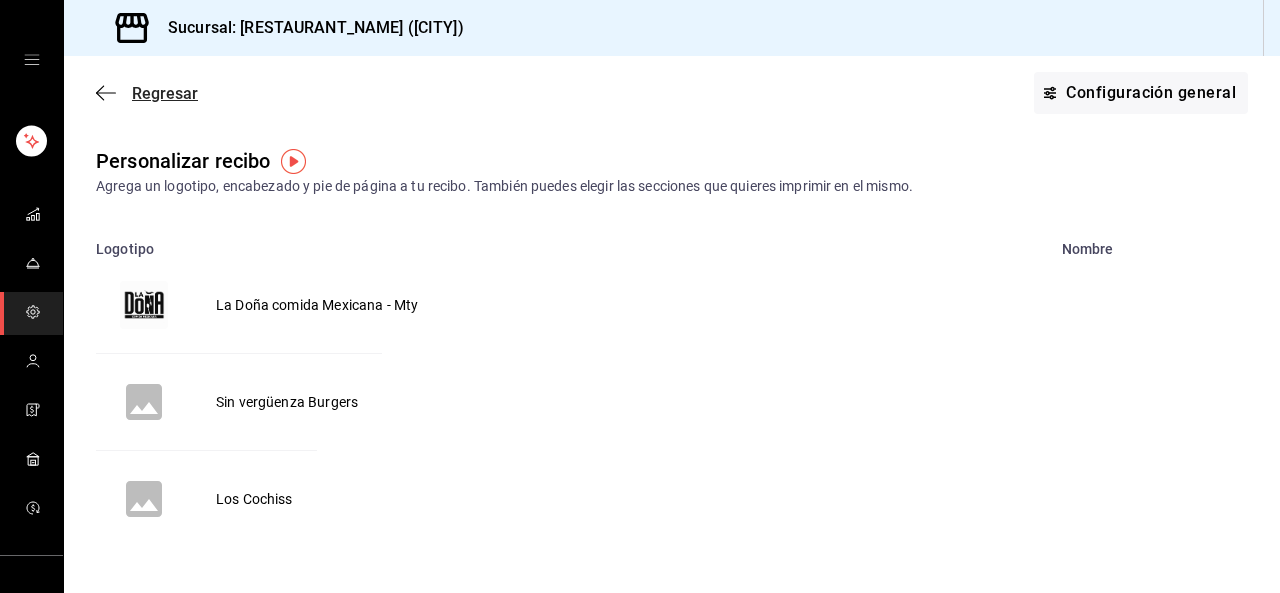 click 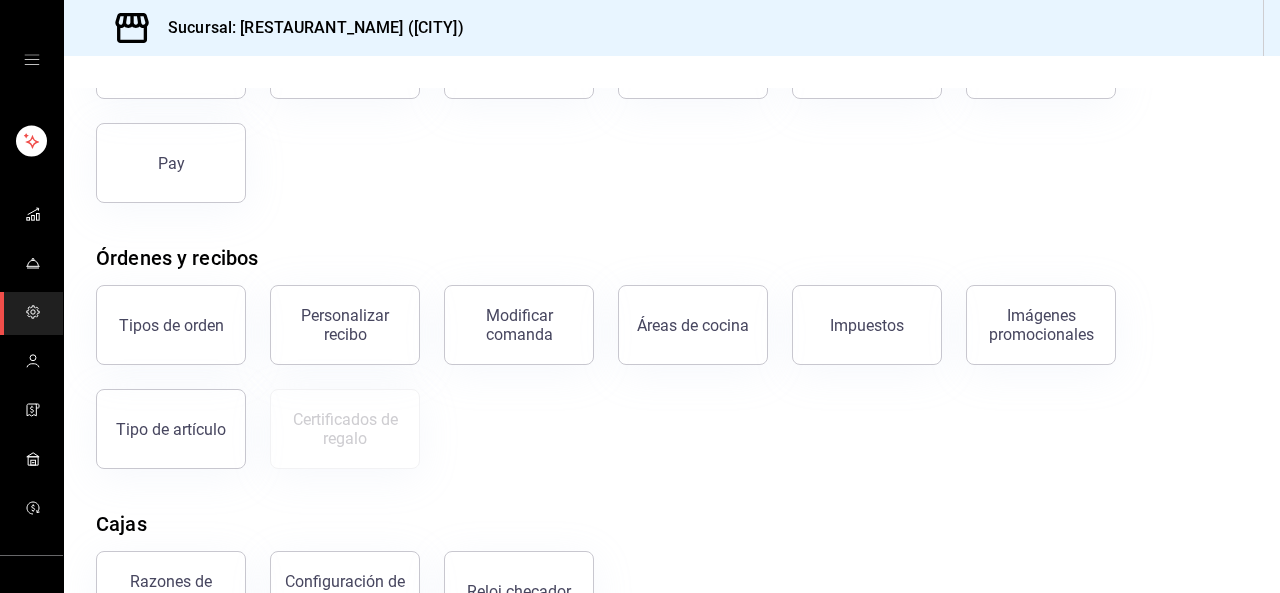 scroll, scrollTop: 188, scrollLeft: 0, axis: vertical 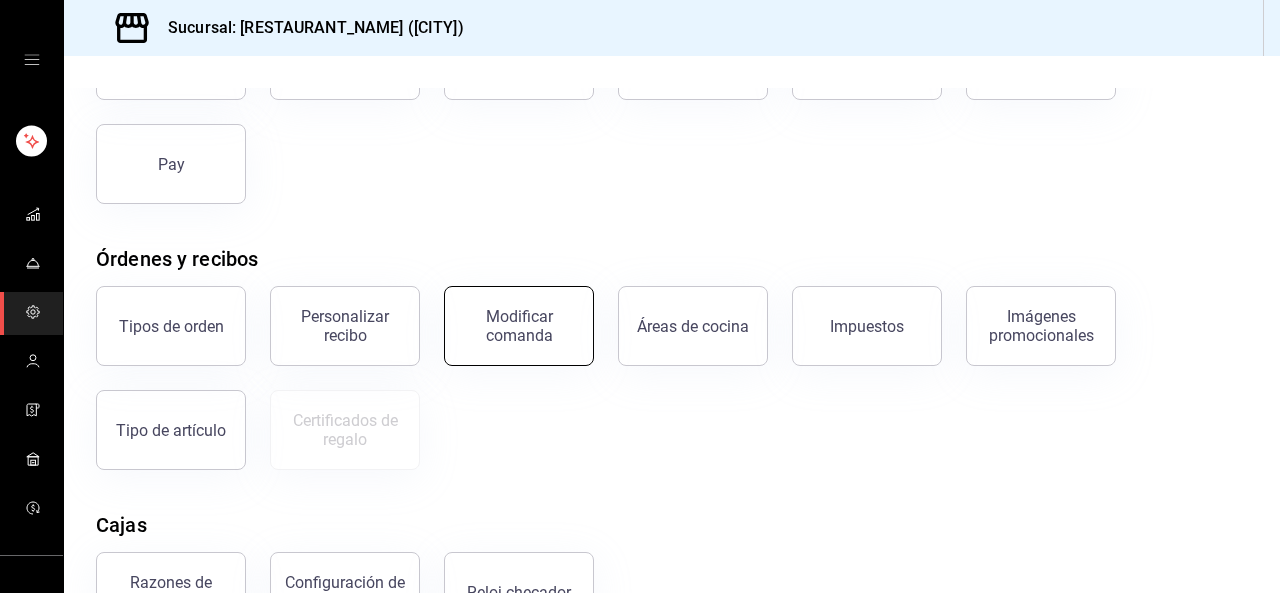 click on "Modificar comanda" at bounding box center [519, 326] 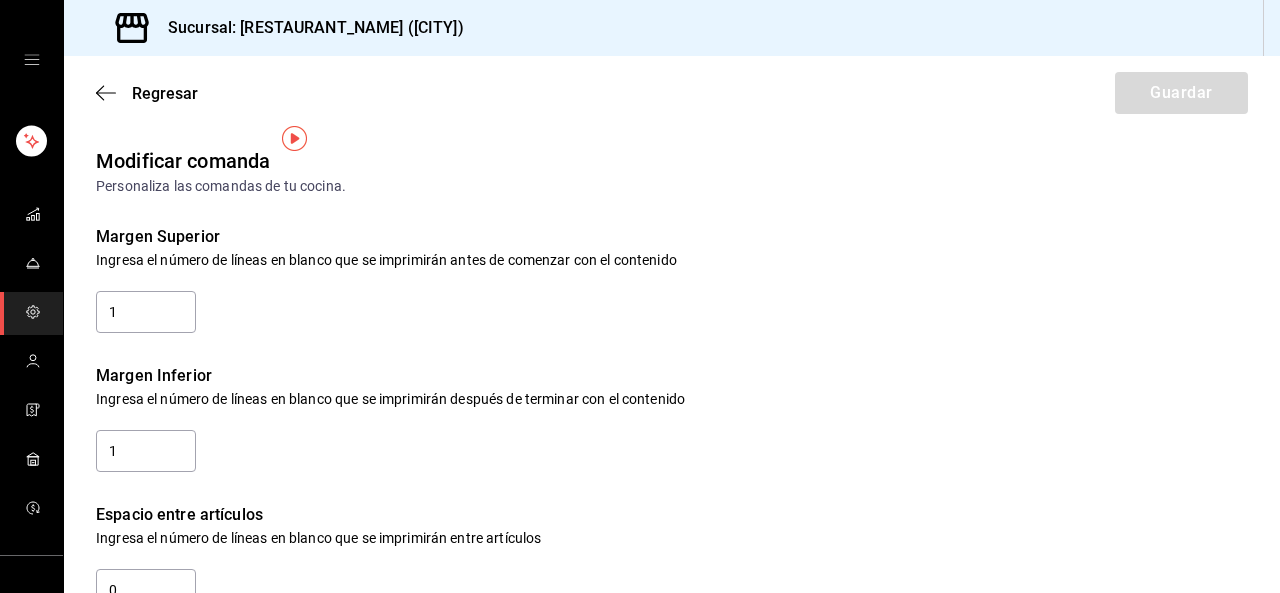 scroll, scrollTop: 22, scrollLeft: 0, axis: vertical 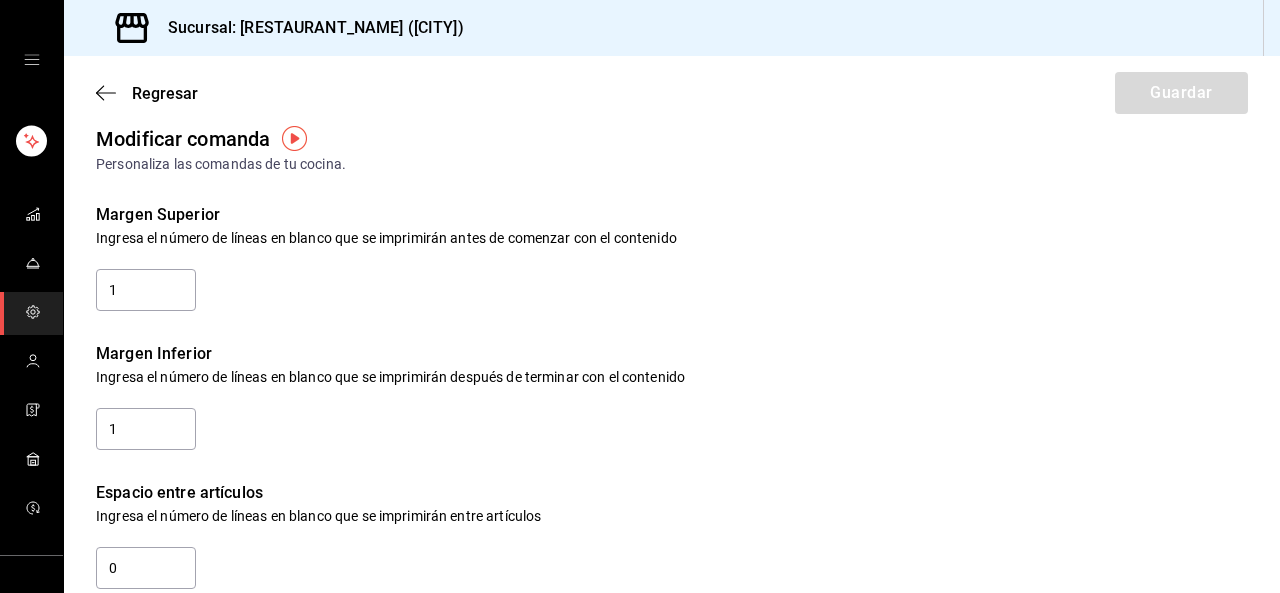 click at bounding box center (294, 138) 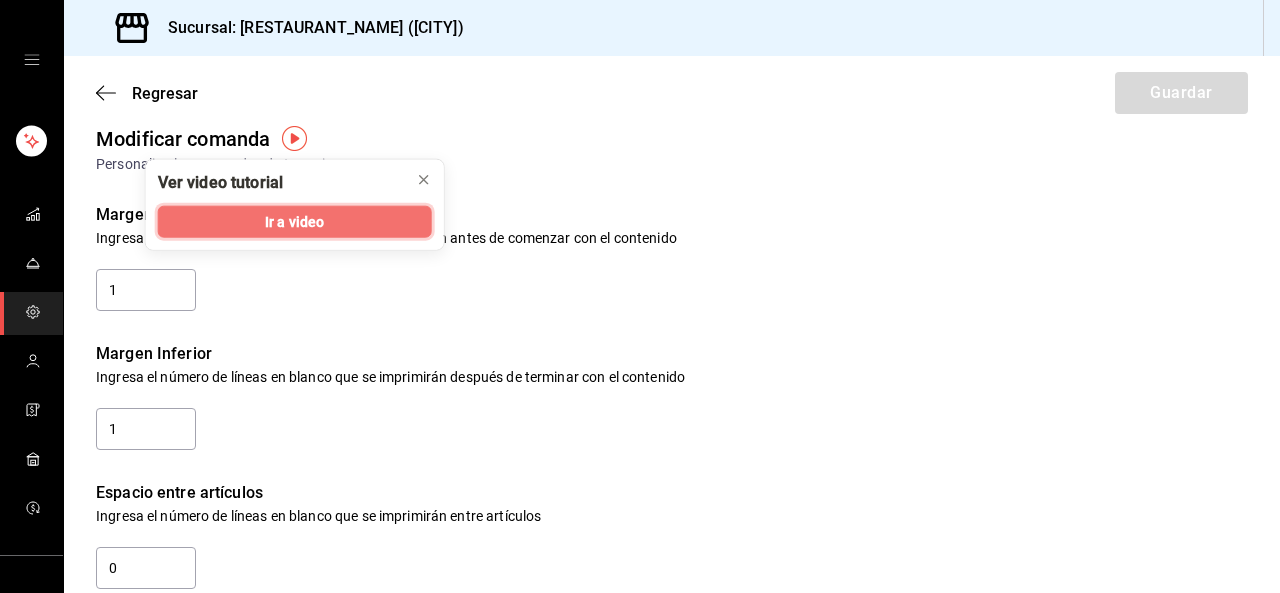 click on "Ir a video" at bounding box center [294, 221] 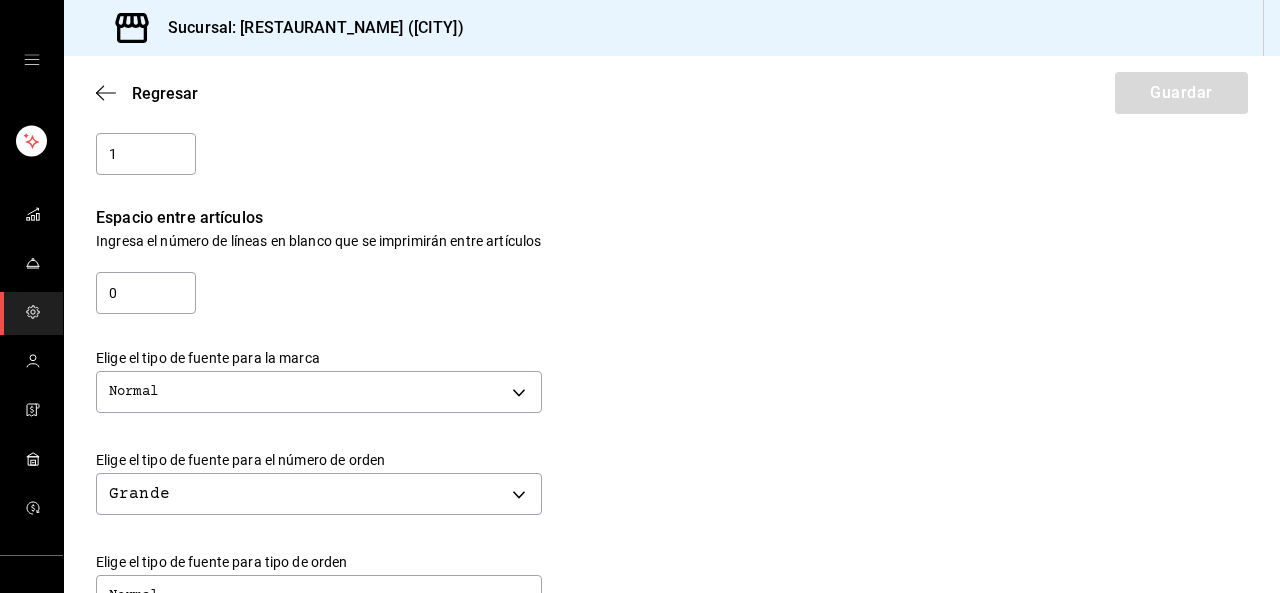 scroll, scrollTop: 302, scrollLeft: 0, axis: vertical 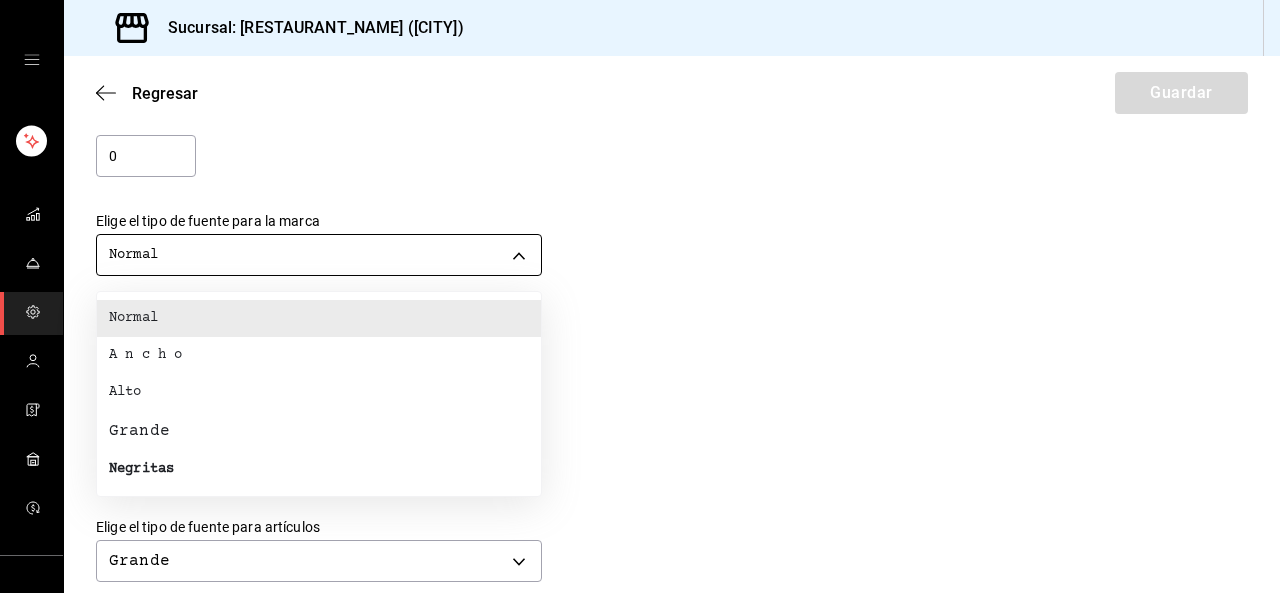 click on "Sucursal: La Doña comida Mexicana (Mty) Regresar Guardar Modificar comanda Personaliza las comandas de tu cocina. Margen Superior Ingresa el número de líneas en blanco que se imprimirán antes de comenzar con el contenido 1 Margen Inferior Ingresa el número de líneas en blanco que se imprimirán después de terminar con el contenido 1 Espacio entre artículos Ingresa el número de líneas en blanco que se imprimirán entre artículos 0 Elige el tipo de fuente para la marca Normal NORMAL Elige el tipo de fuente para el número de orden Grande   BIG Elige el tipo de fuente para tipo de orden Normal   NORMAL Elige el tipo de fuente para artículos Grande BIG Elige el tipo de fuente para modificadores Grande BIG Elige el tipo de fuente para notas Grande BIG ¿Mostrar títulos de grupos modificadores? Al activar esta opción se mostrarán los títulos de los grupos modificadores en la comanda. Si No Múltiples áreas de cocina a una comanda Si No GANA 1 MES GRATIS EN TU SUSCRIPCIÓN AQUÍ Ver video tutorial" at bounding box center [640, 296] 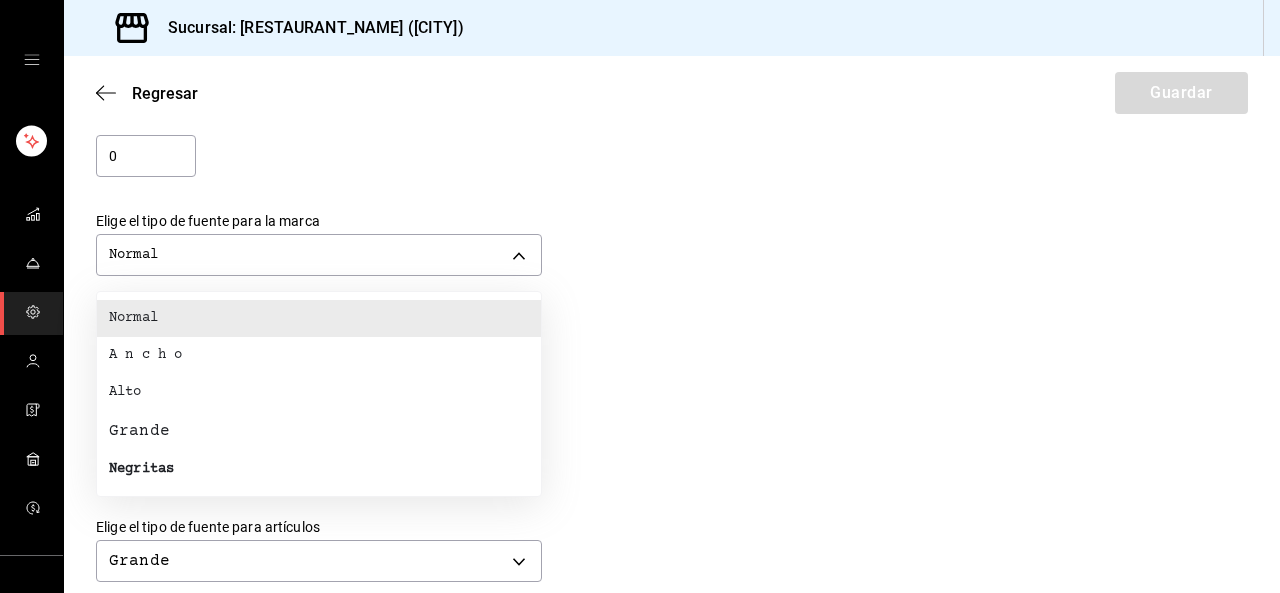 click at bounding box center [640, 296] 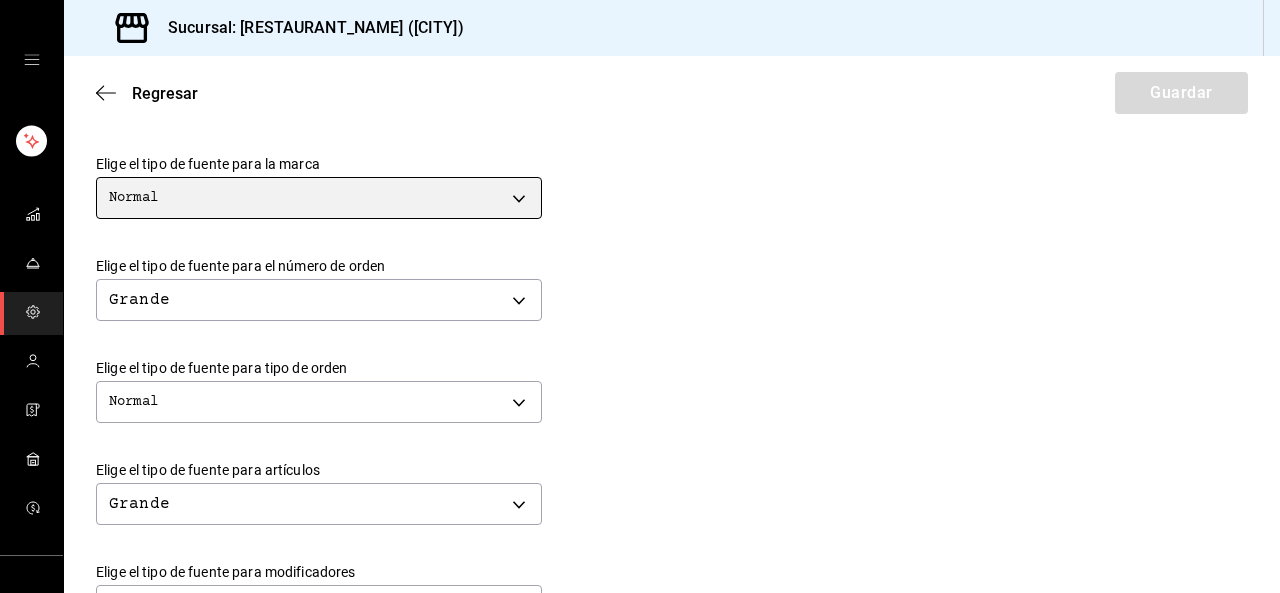scroll, scrollTop: 493, scrollLeft: 0, axis: vertical 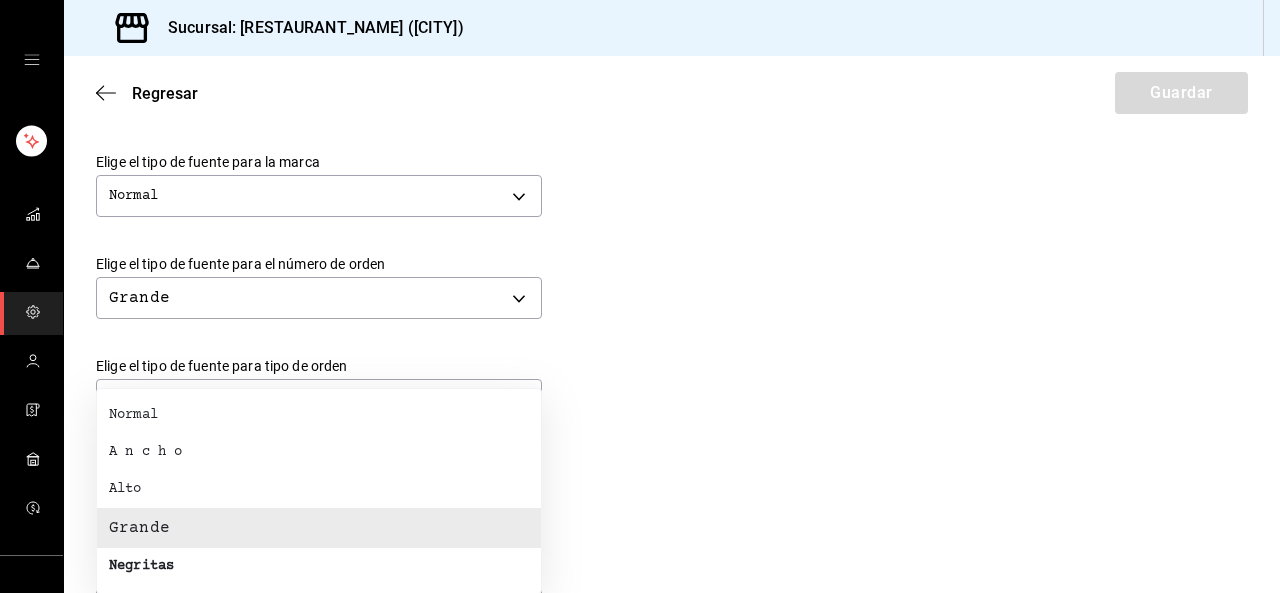 click on "Sucursal: La Doña comida Mexicana (Mty) Regresar Guardar Modificar comanda Personaliza las comandas de tu cocina. Margen Superior Ingresa el número de líneas en blanco que se imprimirán antes de comenzar con el contenido 1 Margen Inferior Ingresa el número de líneas en blanco que se imprimirán después de terminar con el contenido 1 Espacio entre artículos Ingresa el número de líneas en blanco que se imprimirán entre artículos 0 Elige el tipo de fuente para la marca Normal NORMAL Elige el tipo de fuente para el número de orden Grande   BIG Elige el tipo de fuente para tipo de orden Normal   NORMAL Elige el tipo de fuente para artículos Grande BIG Elige el tipo de fuente para modificadores Grande BIG Elige el tipo de fuente para notas Grande BIG ¿Mostrar títulos de grupos modificadores? Al activar esta opción se mostrarán los títulos de los grupos modificadores en la comanda. Si No Múltiples áreas de cocina a una comanda Si No GANA 1 MES GRATIS EN TU SUSCRIPCIÓN AQUÍ Ver video tutorial" at bounding box center [640, 296] 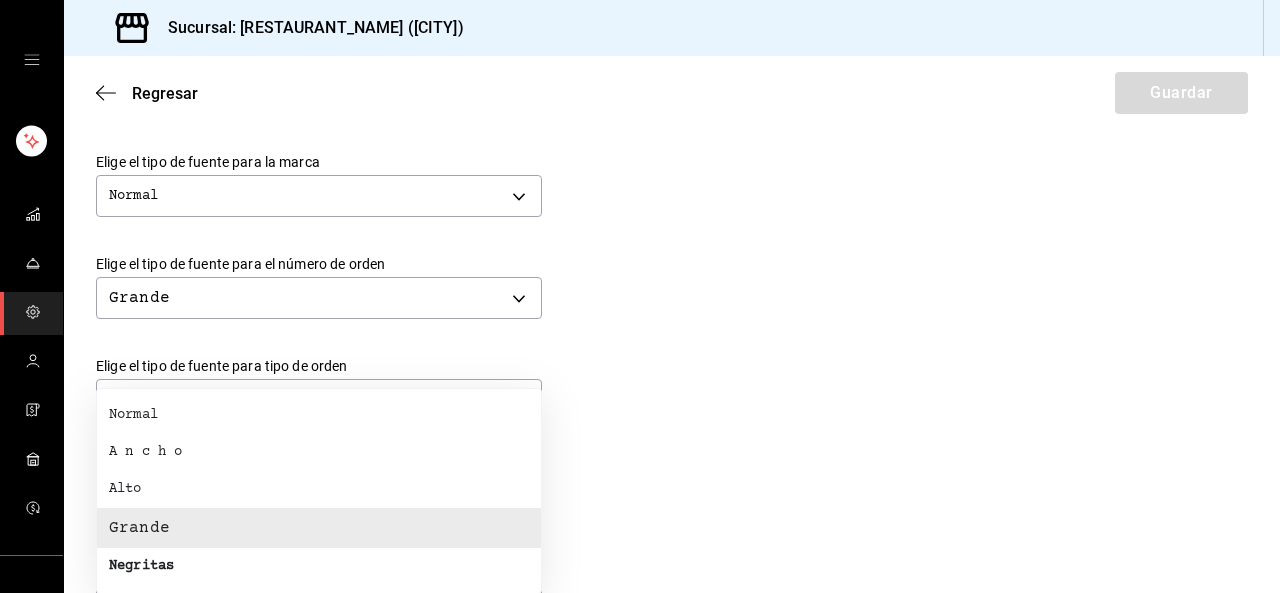 click on "Negritas" at bounding box center (319, 566) 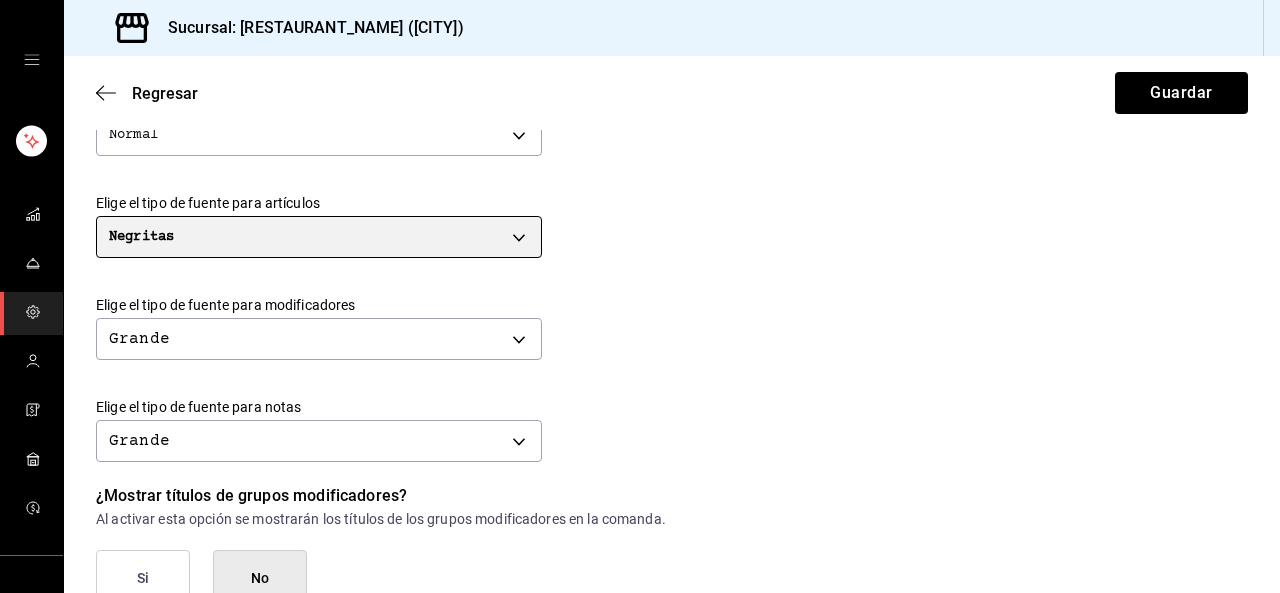 scroll, scrollTop: 760, scrollLeft: 0, axis: vertical 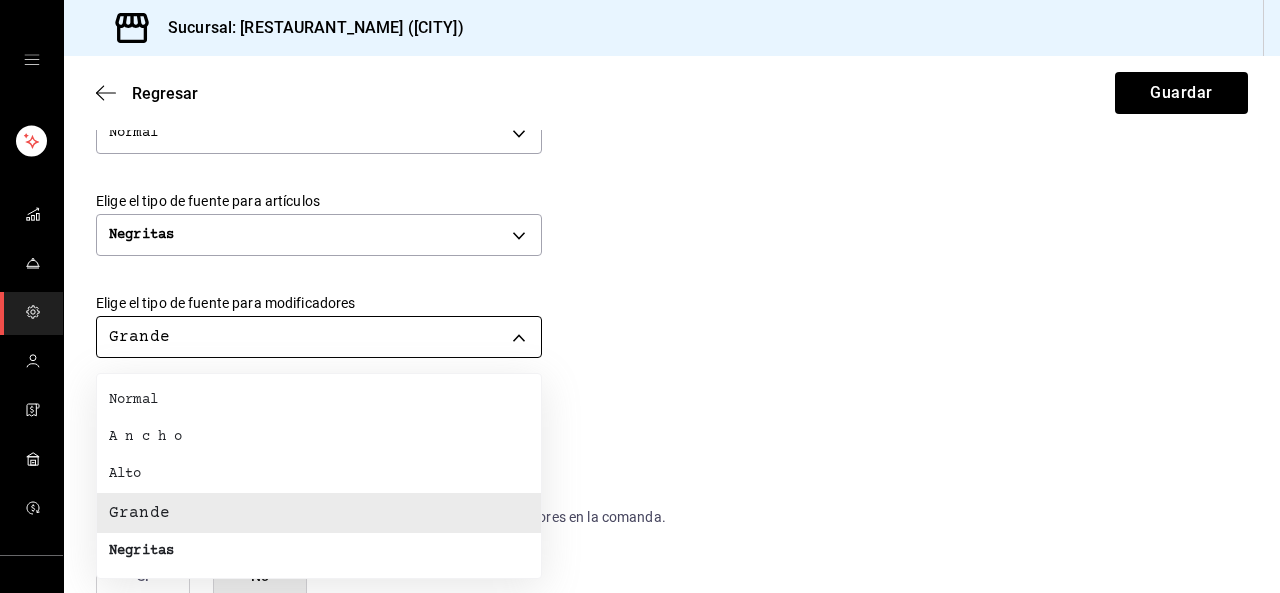 click on "Sucursal: La Doña comida Mexicana (Mty) Regresar Guardar Modificar comanda Personaliza las comandas de tu cocina. Margen Superior Ingresa el número de líneas en blanco que se imprimirán antes de comenzar con el contenido 1 Margen Inferior Ingresa el número de líneas en blanco que se imprimirán después de terminar con el contenido 1 Espacio entre artículos Ingresa el número de líneas en blanco que se imprimirán entre artículos 0 Elige el tipo de fuente para la marca Normal NORMAL Elige el tipo de fuente para el número de orden Grande   BIG Elige el tipo de fuente para tipo de orden Normal   NORMAL Elige el tipo de fuente para artículos Negritas BOLD Elige el tipo de fuente para modificadores Grande BIG Elige el tipo de fuente para notas Grande BIG ¿Mostrar títulos de grupos modificadores? Al activar esta opción se mostrarán los títulos de los grupos modificadores en la comanda. Si No Múltiples áreas de cocina a una comanda Si No GANA 1 MES GRATIS EN TU SUSCRIPCIÓN AQUÍ Ir a video Normal" at bounding box center [640, 296] 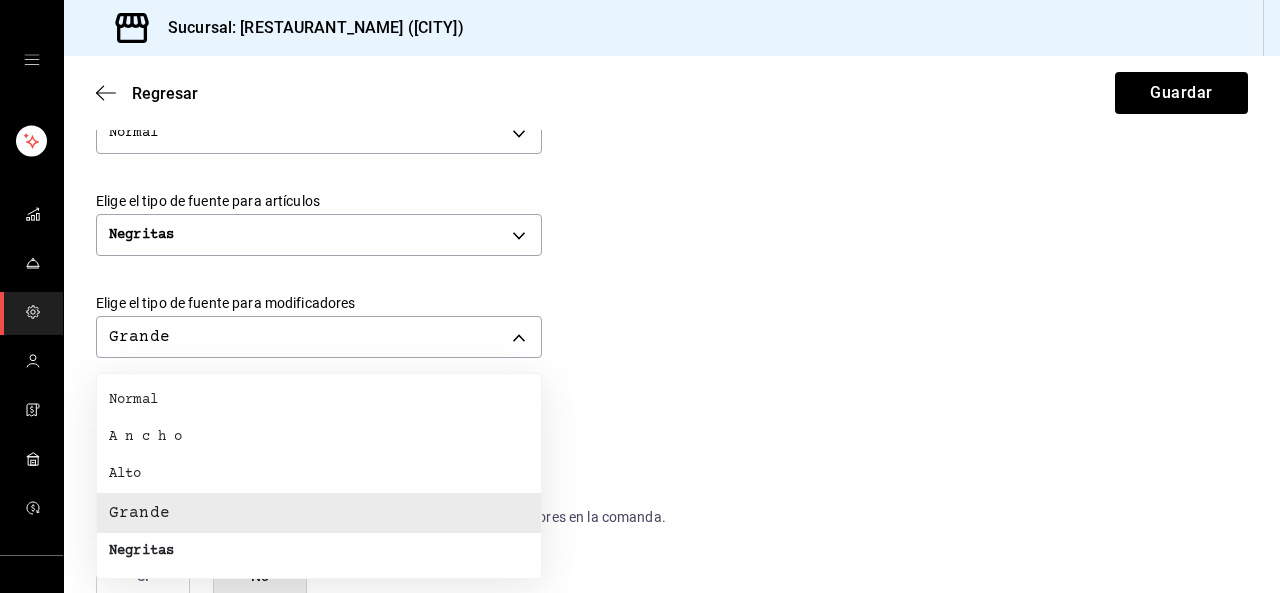 click at bounding box center (640, 296) 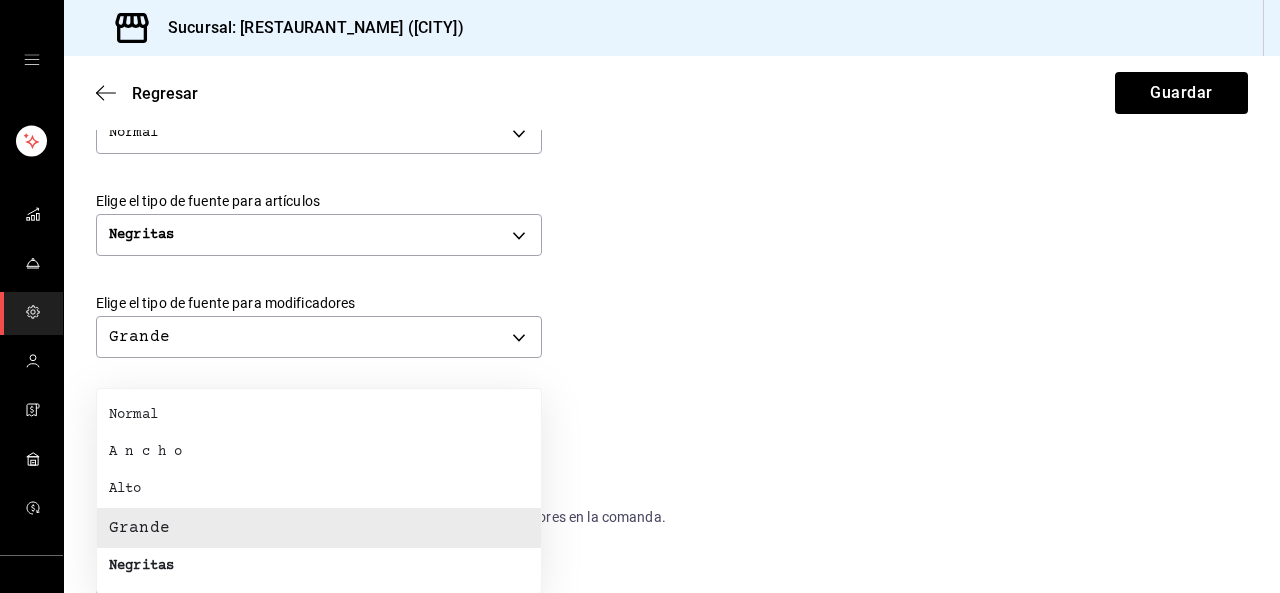click on "Sucursal: La Doña comida Mexicana (Mty) Regresar Guardar Modificar comanda Personaliza las comandas de tu cocina. Margen Superior Ingresa el número de líneas en blanco que se imprimirán antes de comenzar con el contenido 1 Margen Inferior Ingresa el número de líneas en blanco que se imprimirán después de terminar con el contenido 1 Espacio entre artículos Ingresa el número de líneas en blanco que se imprimirán entre artículos 0 Elige el tipo de fuente para la marca Normal NORMAL Elige el tipo de fuente para el número de orden Grande   BIG Elige el tipo de fuente para tipo de orden Normal   NORMAL Elige el tipo de fuente para artículos Negritas BOLD Elige el tipo de fuente para modificadores Grande BIG Elige el tipo de fuente para notas Grande BIG ¿Mostrar títulos de grupos modificadores? Al activar esta opción se mostrarán los títulos de los grupos modificadores en la comanda. Si No Múltiples áreas de cocina a una comanda Si No GANA 1 MES GRATIS EN TU SUSCRIPCIÓN AQUÍ Ir a video Normal" at bounding box center (640, 296) 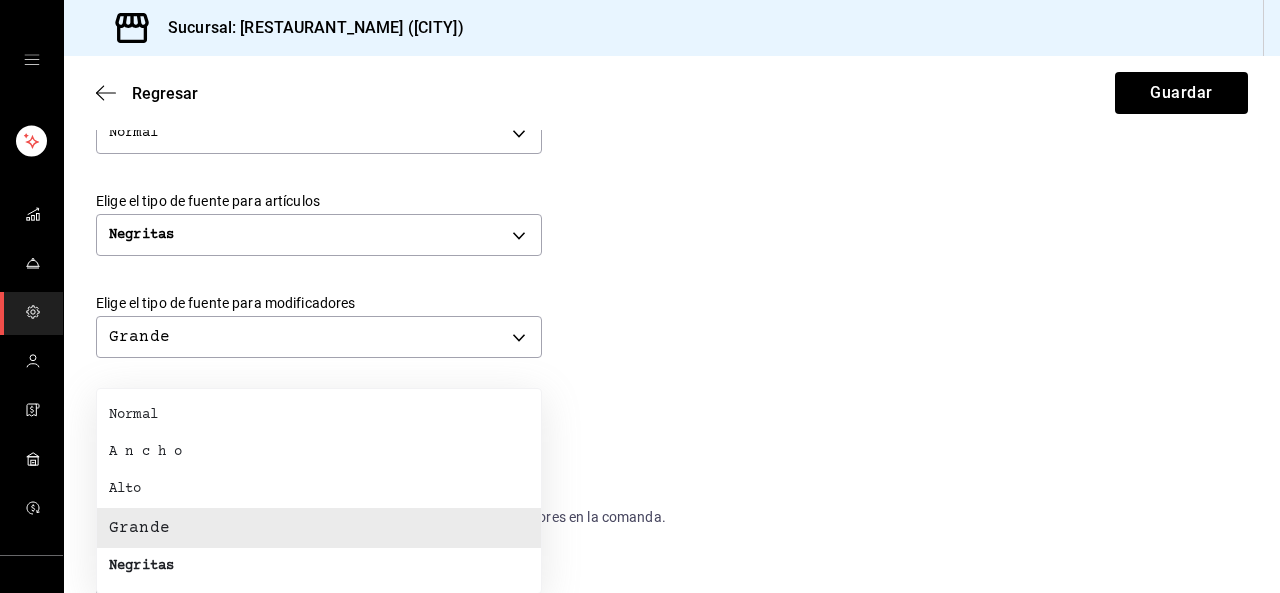 click at bounding box center [640, 296] 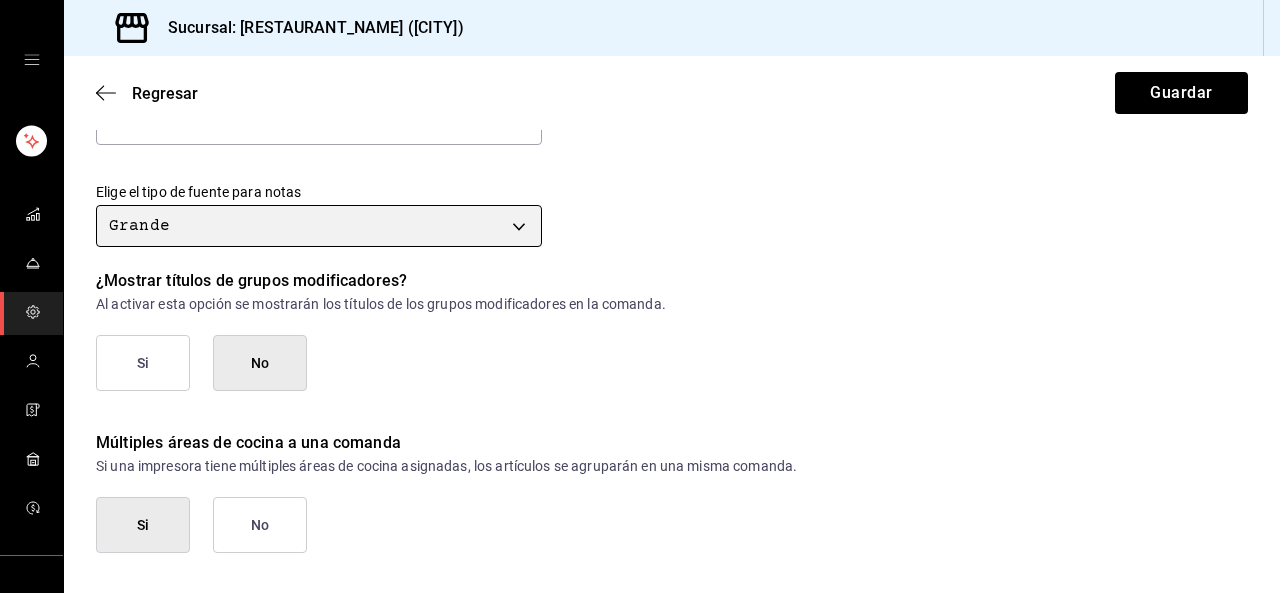 scroll, scrollTop: 1004, scrollLeft: 0, axis: vertical 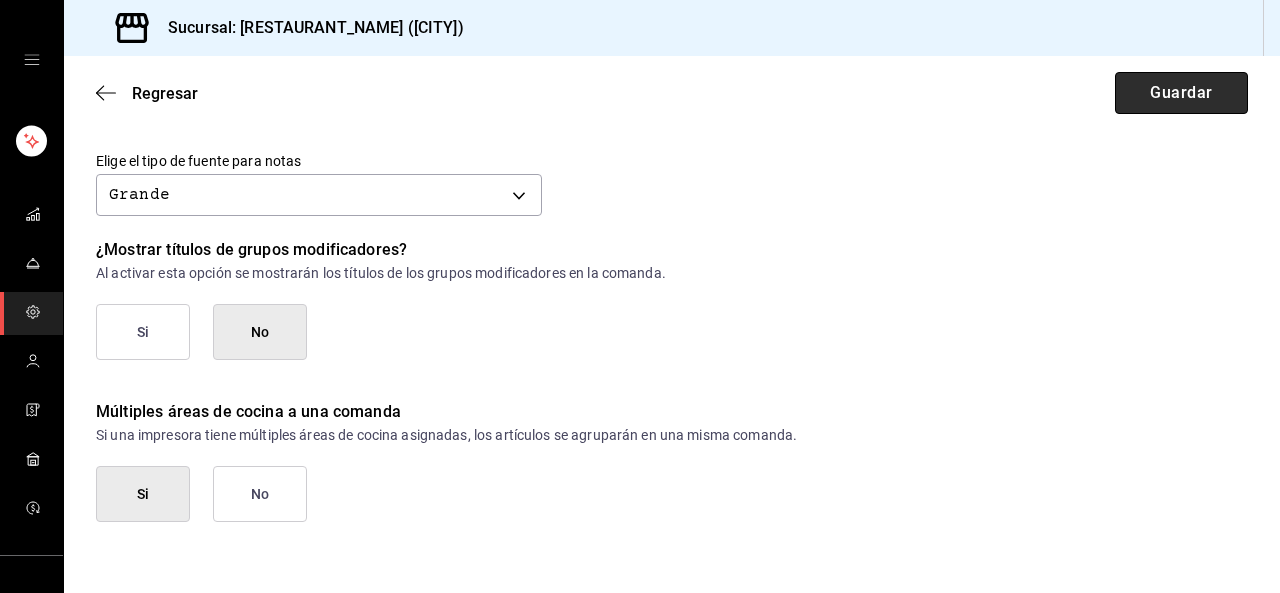 click on "Guardar" at bounding box center (1181, 93) 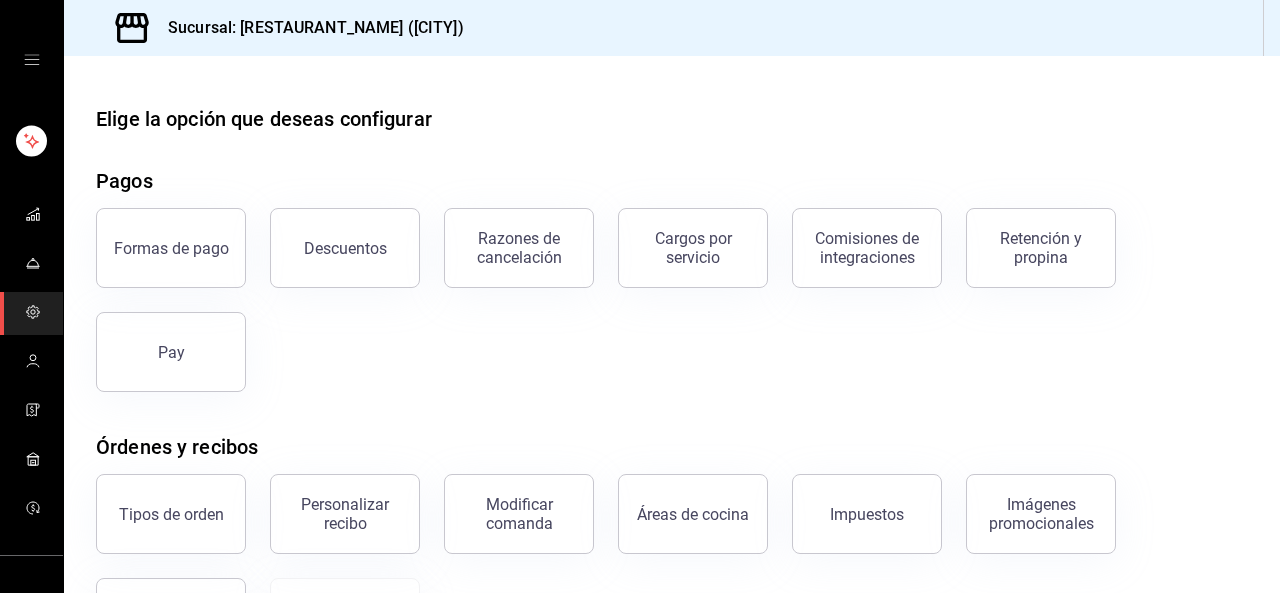 click on "Elige la opción que deseas configurar Pagos Formas de pago Descuentos Razones de cancelación Cargos por servicio Comisiones de integraciones Retención y propina Pay Órdenes y recibos Tipos de orden Personalizar recibo Modificar comanda Áreas de cocina Impuestos Imágenes promocionales Tipo de artículo Certificados de regalo Cajas Razones de movimientos Configuración de cajas Reloj checador Mesas Áreas de servicio Mesas Configuración de mesa" at bounding box center (672, 543) 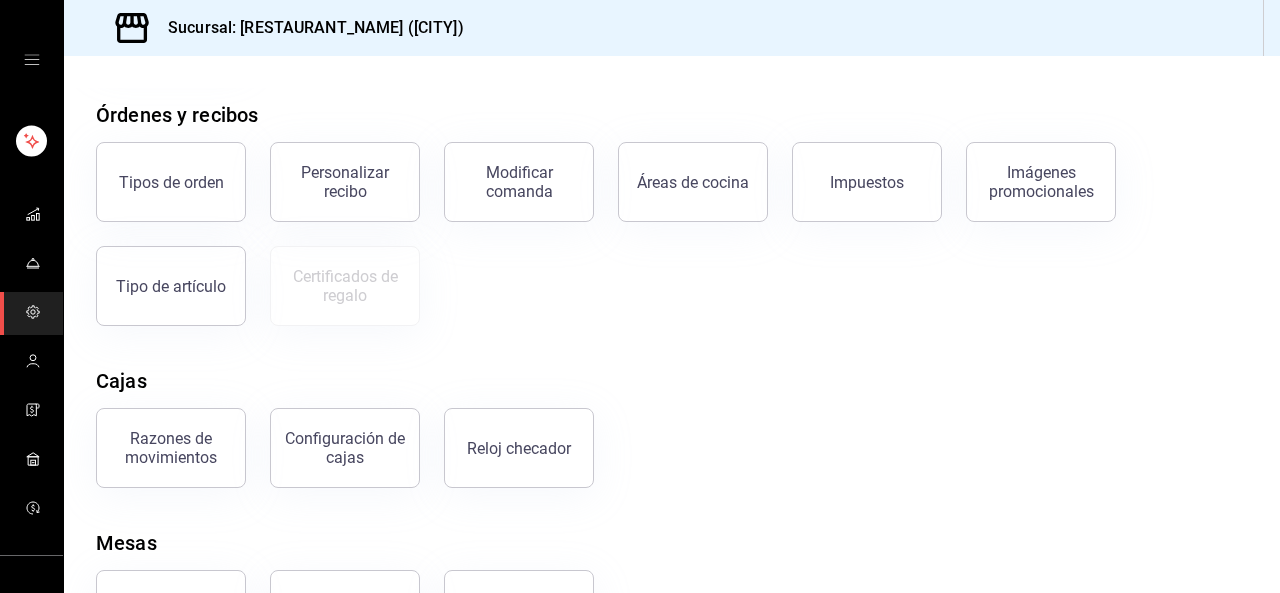 scroll, scrollTop: 333, scrollLeft: 0, axis: vertical 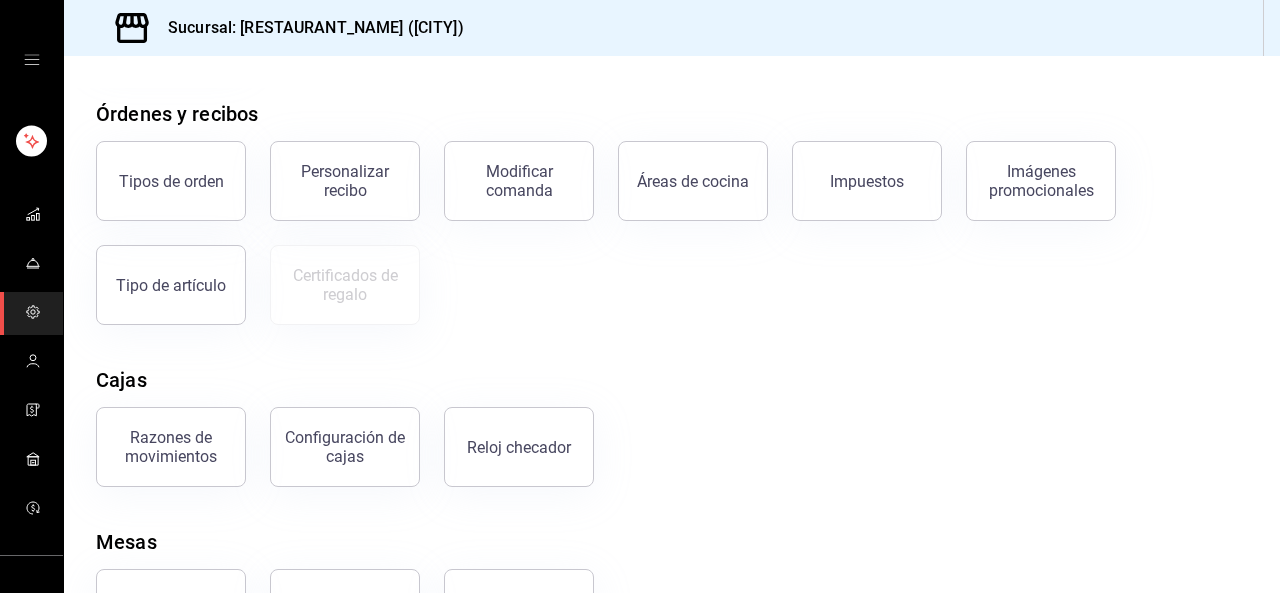 click on "Elige la opción que deseas configurar Pagos Formas de pago Descuentos Razones de cancelación Cargos por servicio Comisiones de integraciones Retención y propina Pay Órdenes y recibos Tipos de orden Personalizar recibo Modificar comanda Áreas de cocina Impuestos Imágenes promocionales Tipo de artículo Certificados de regalo Cajas Razones de movimientos Configuración de cajas Reloj checador Mesas Áreas de servicio Mesas Configuración de mesa" at bounding box center (672, 210) 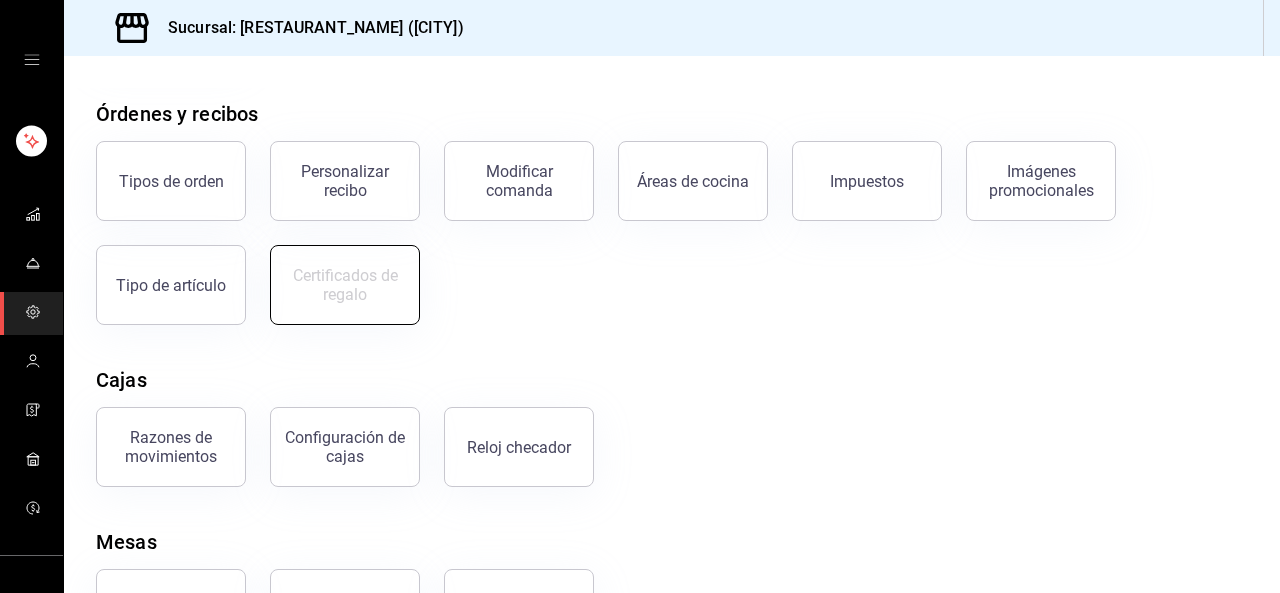click on "Certificados de regalo" at bounding box center (345, 285) 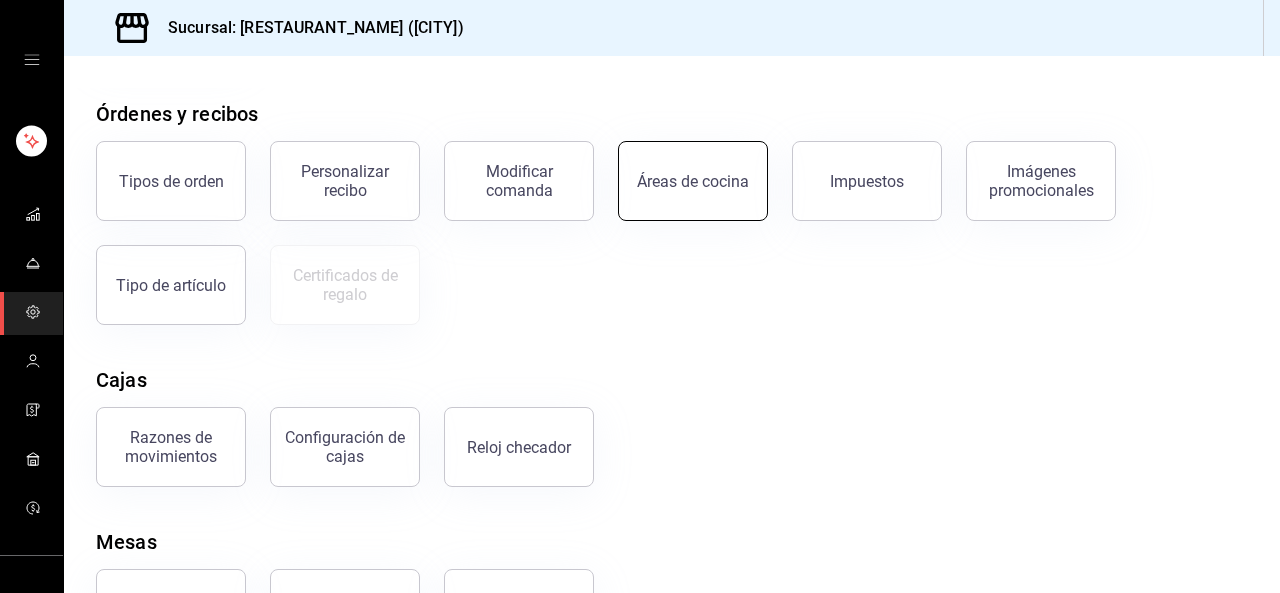 click on "Áreas de cocina" at bounding box center (693, 181) 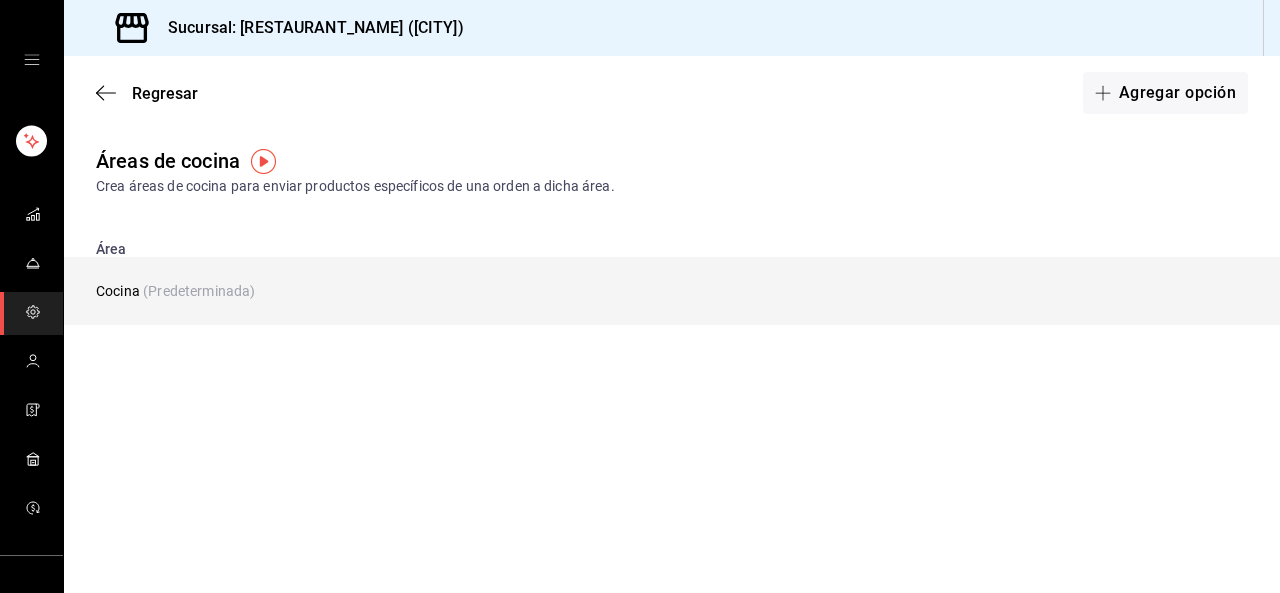 click on "(Predeterminada)" at bounding box center (199, 291) 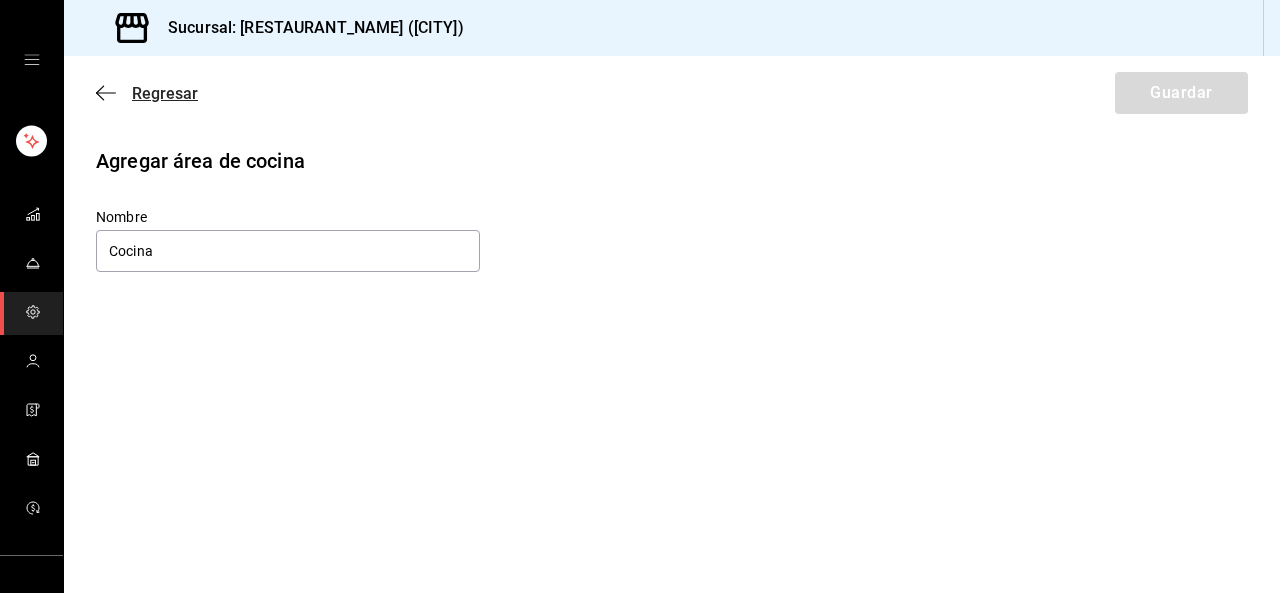 click 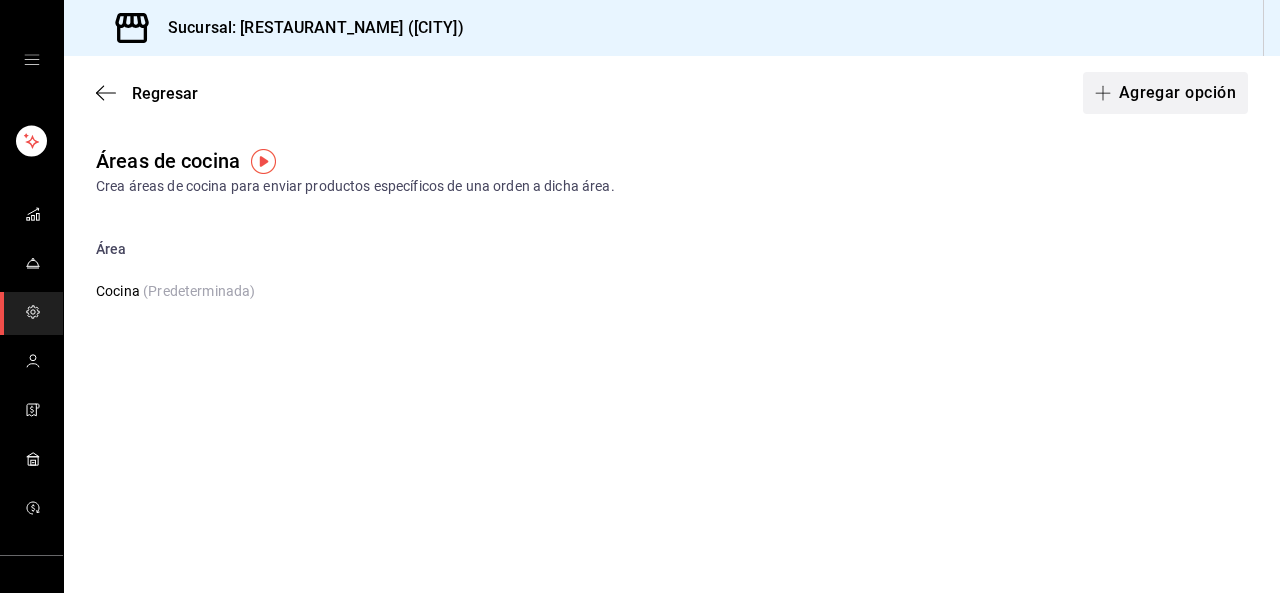 click on "Agregar opción" at bounding box center (1165, 93) 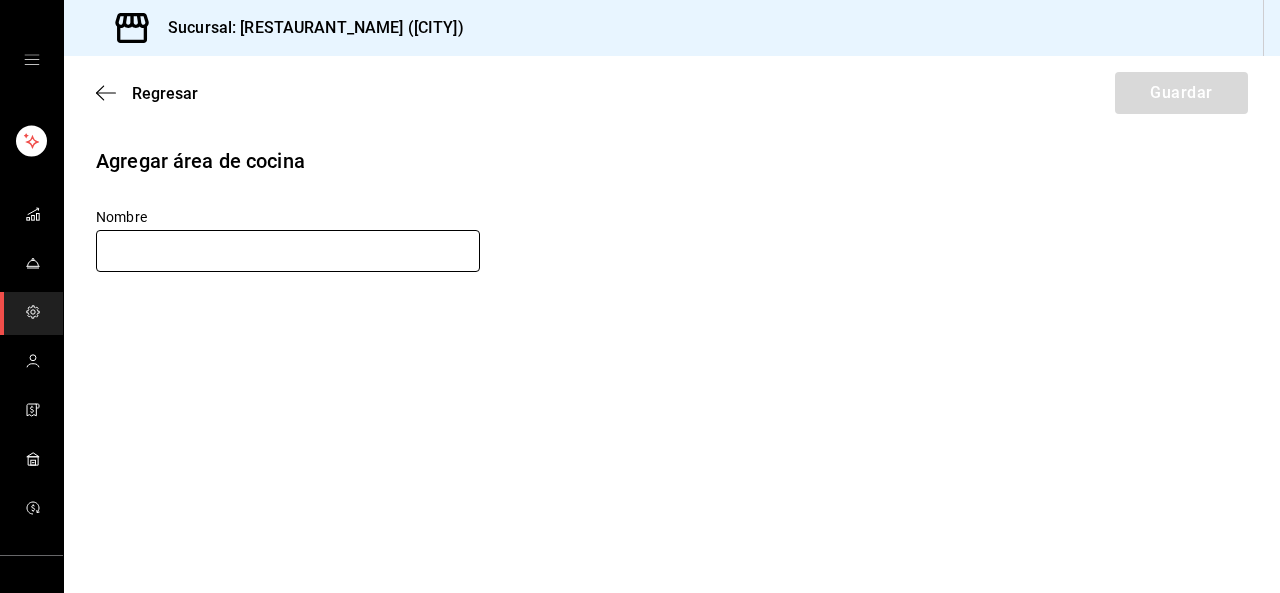 click at bounding box center [288, 251] 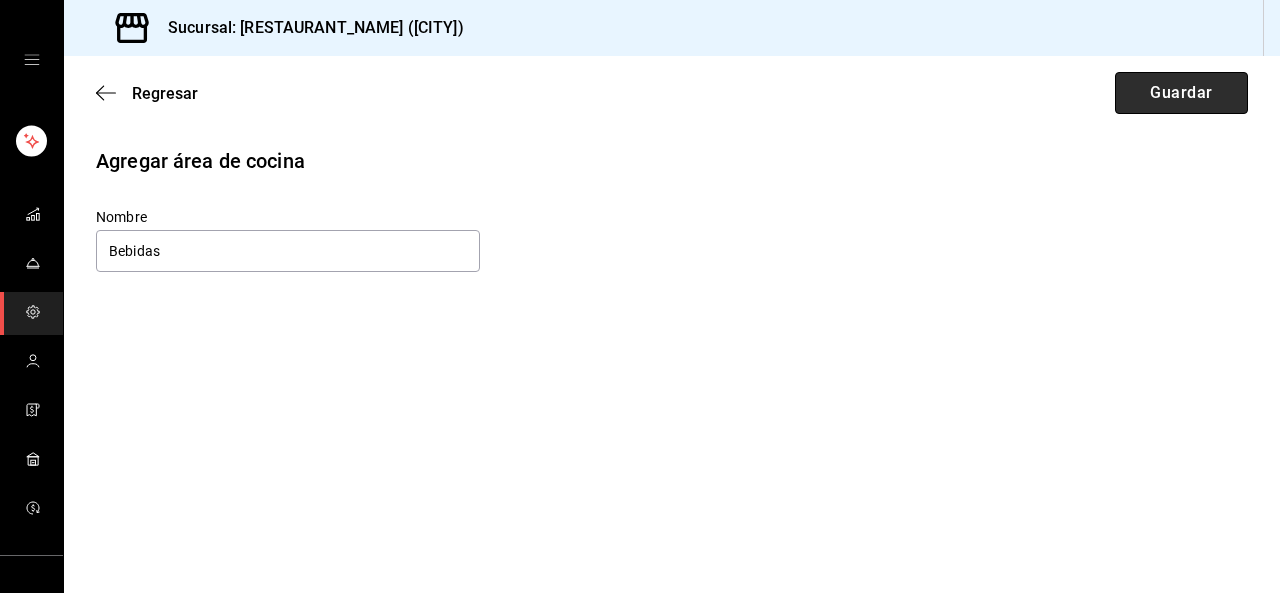 click on "Guardar" at bounding box center (1181, 93) 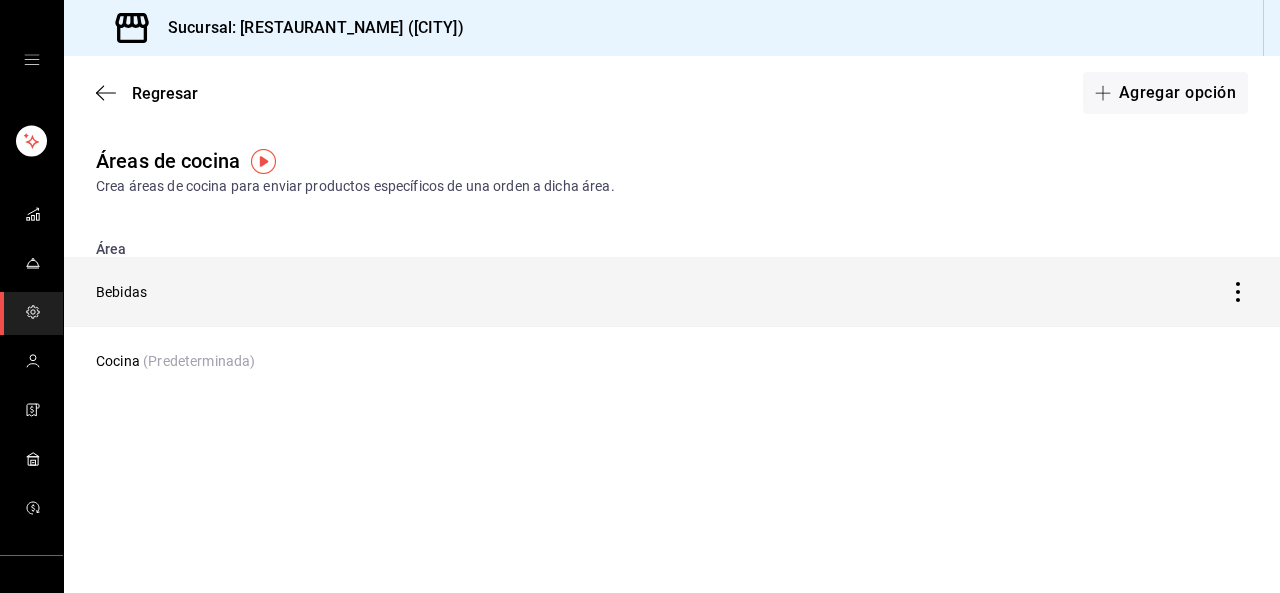 click on "Bebidas" at bounding box center (513, 292) 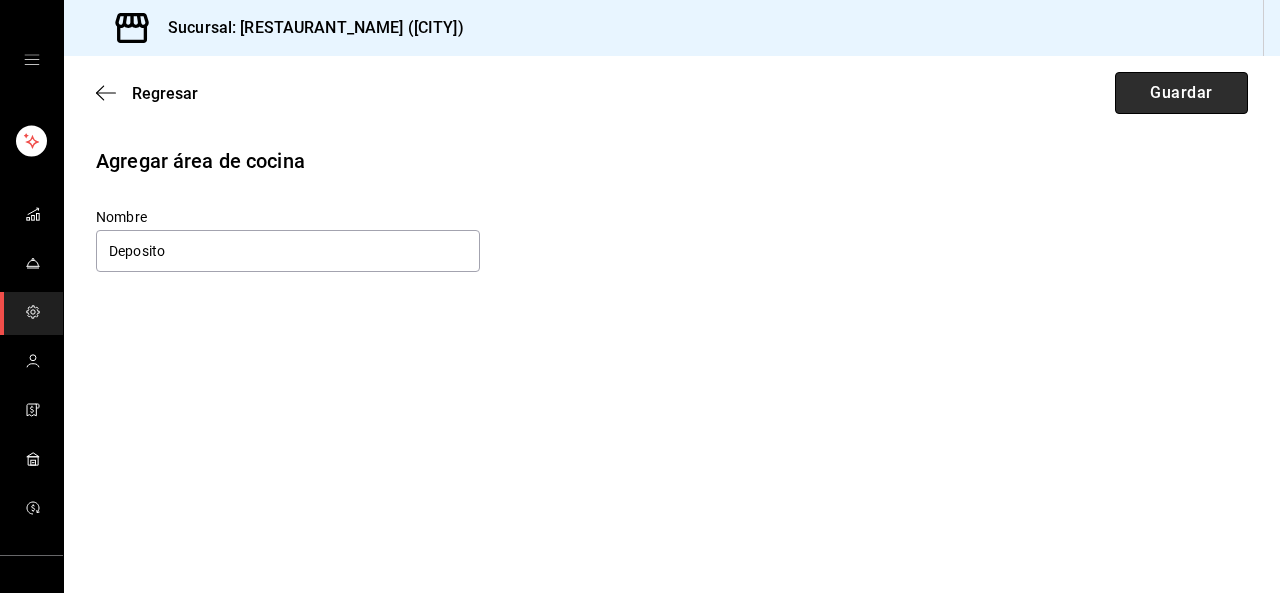 click on "Guardar" at bounding box center [1181, 93] 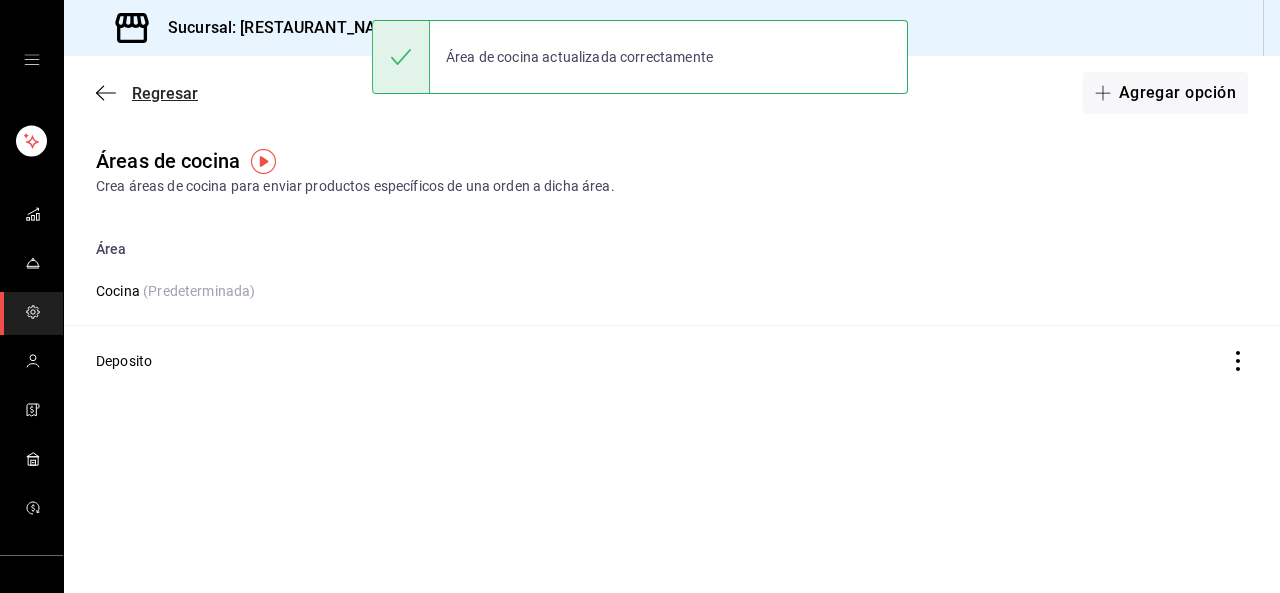 click 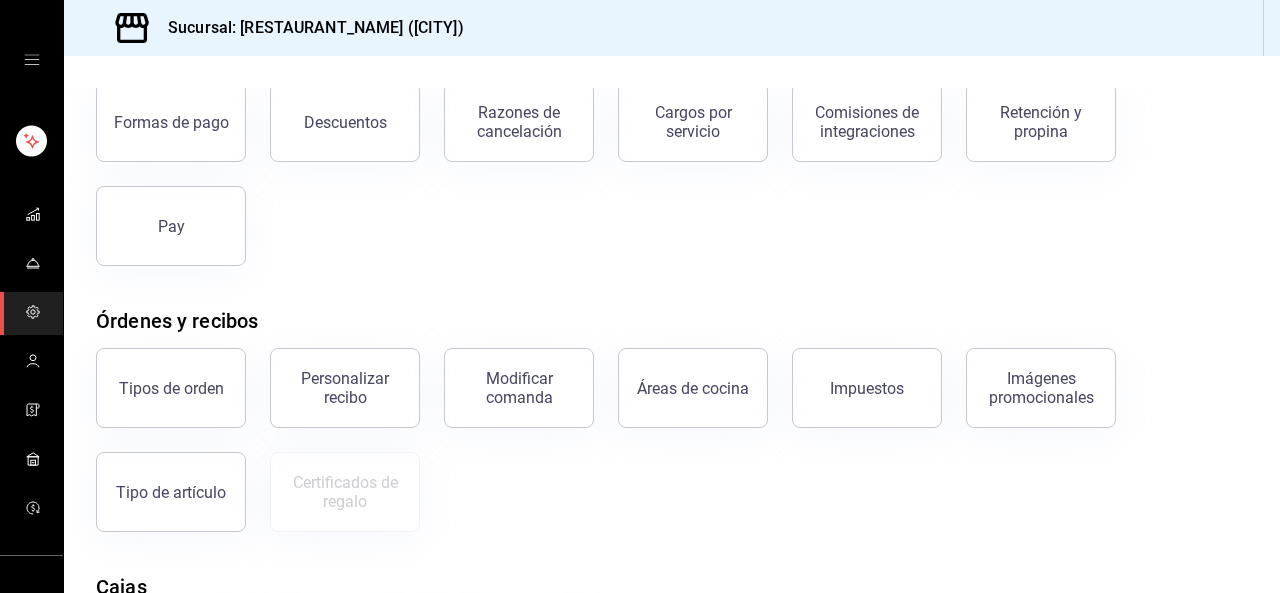 scroll, scrollTop: 168, scrollLeft: 0, axis: vertical 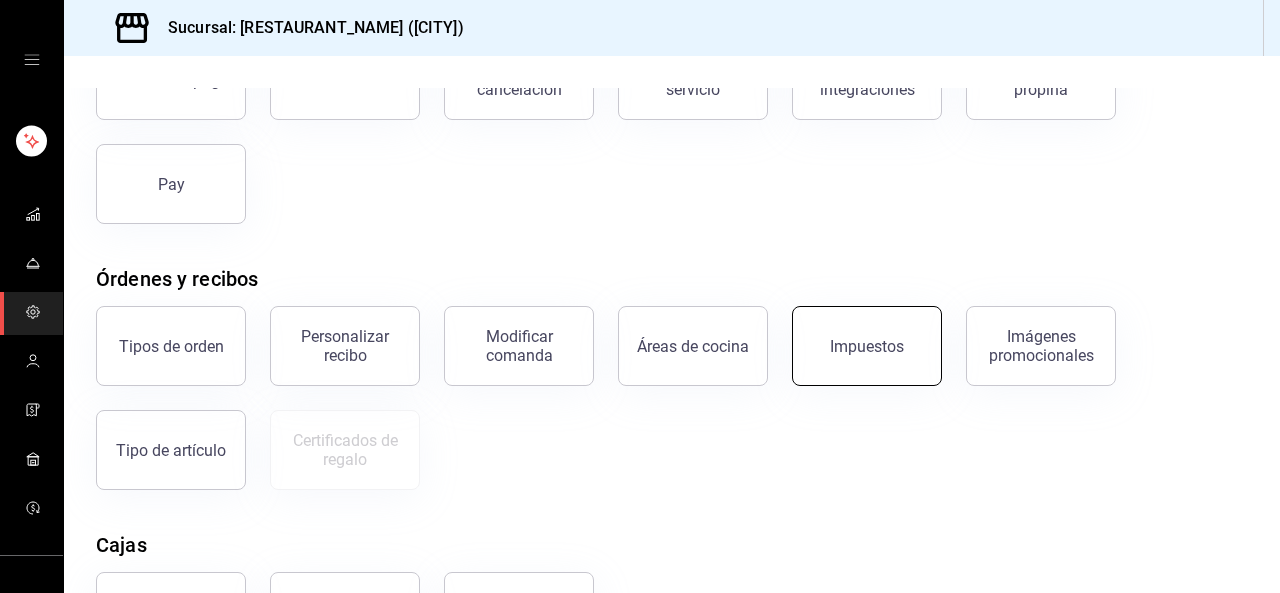 click on "Impuestos" at bounding box center [867, 346] 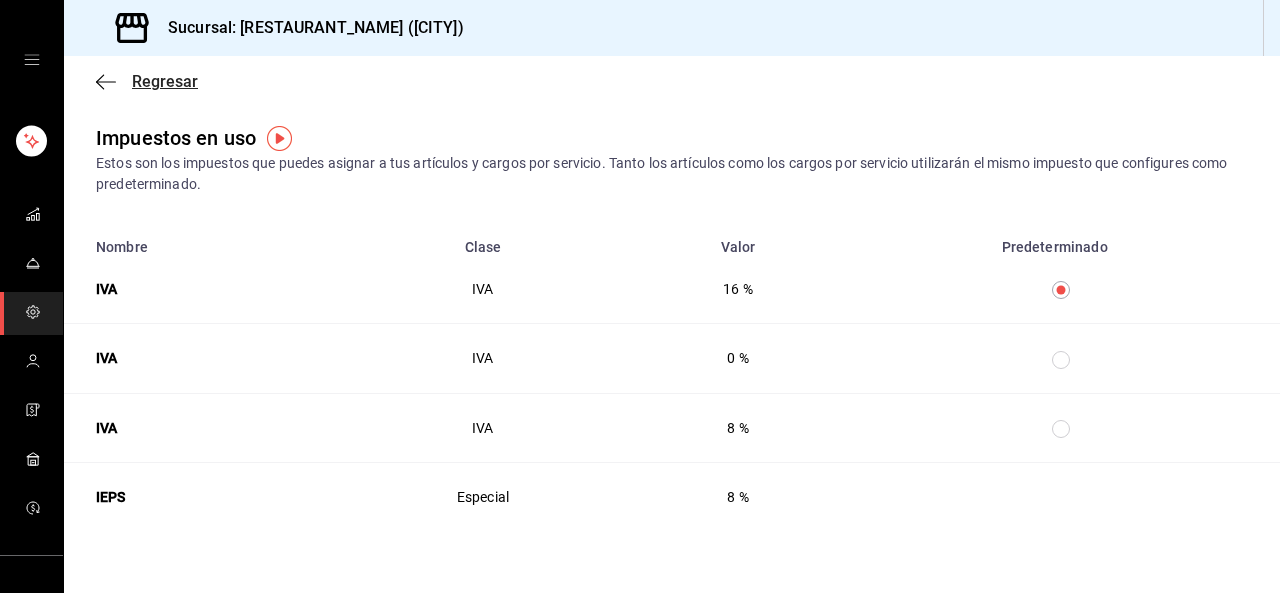 click 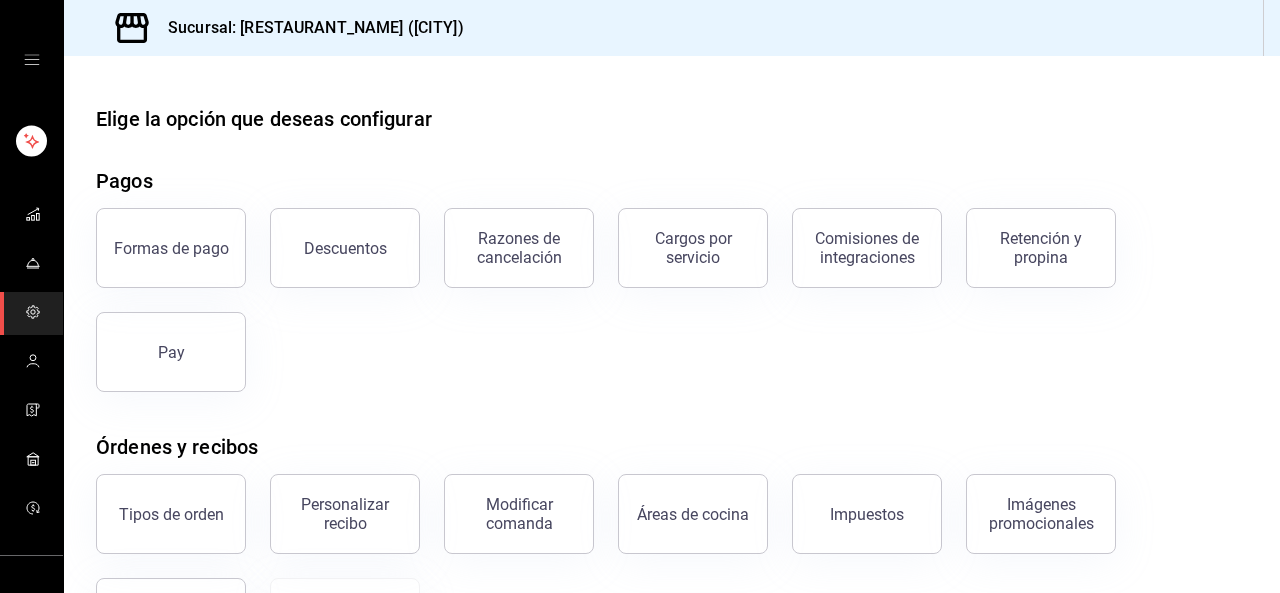 scroll, scrollTop: 254, scrollLeft: 0, axis: vertical 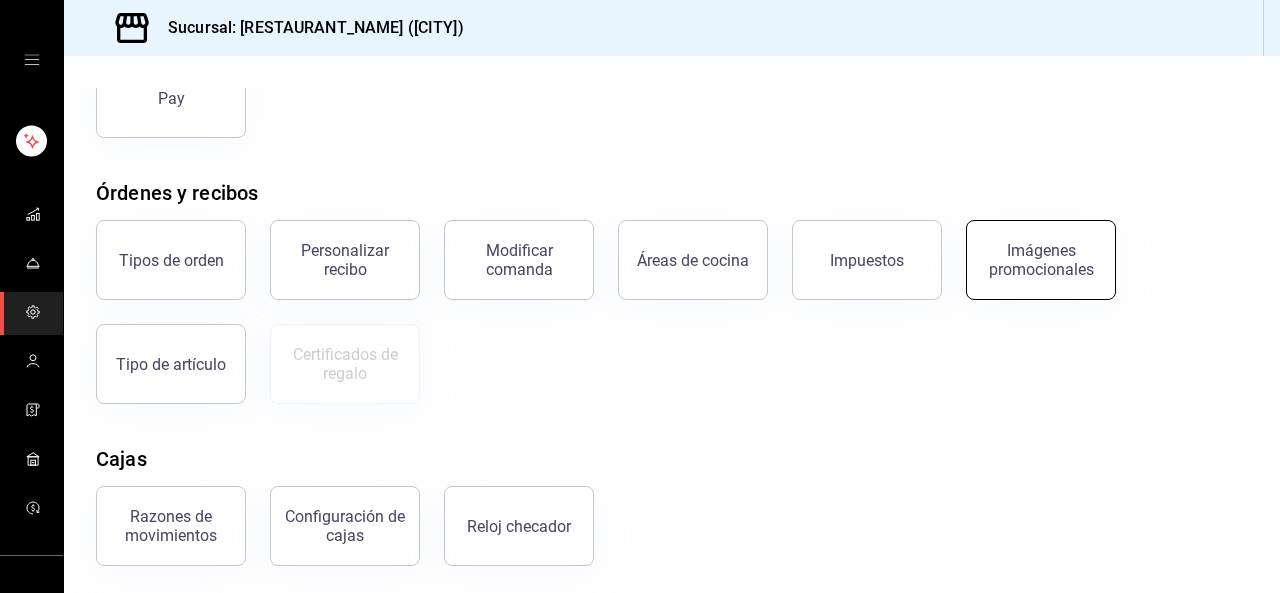 click on "Imágenes promocionales" at bounding box center [1041, 260] 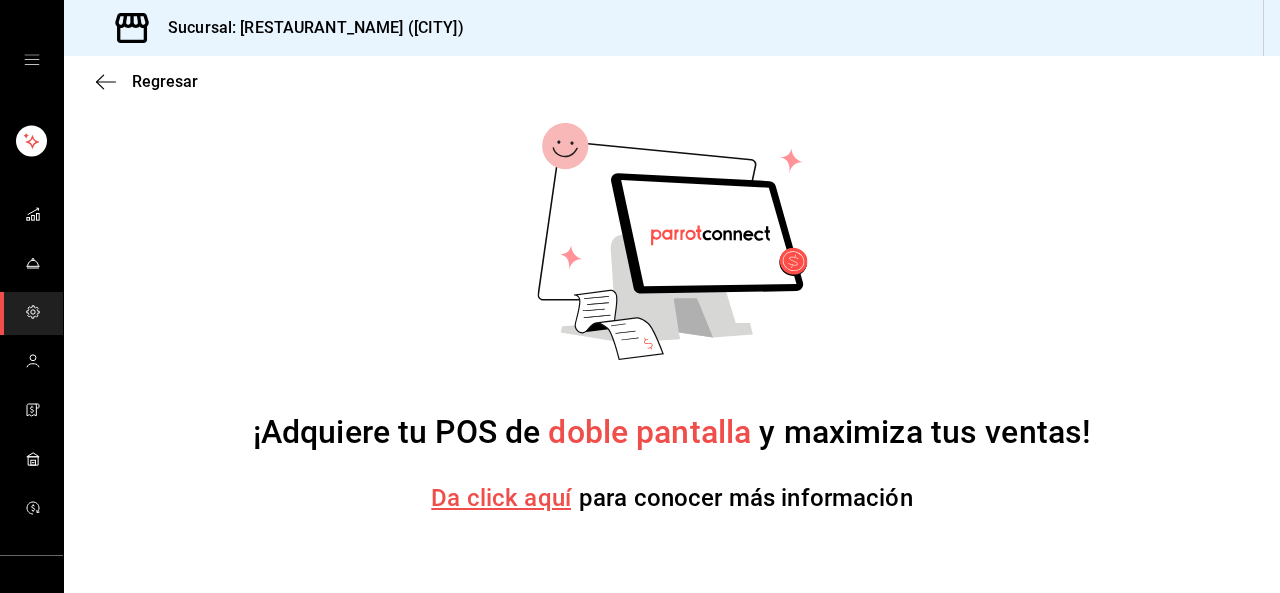 drag, startPoint x: 1279, startPoint y: 129, endPoint x: 1279, endPoint y: 221, distance: 92 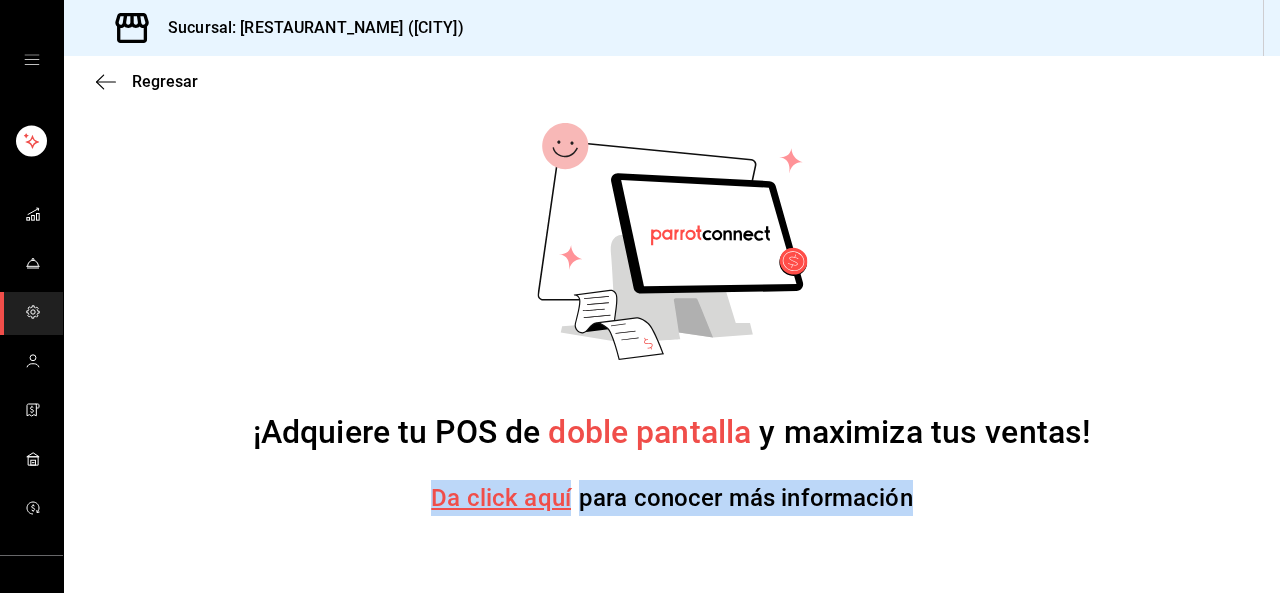 click on "¡Adquiere tu POS de   doble pantalla   y maximiza tus ventas! Da click aquí para conocer más información" at bounding box center [672, 319] 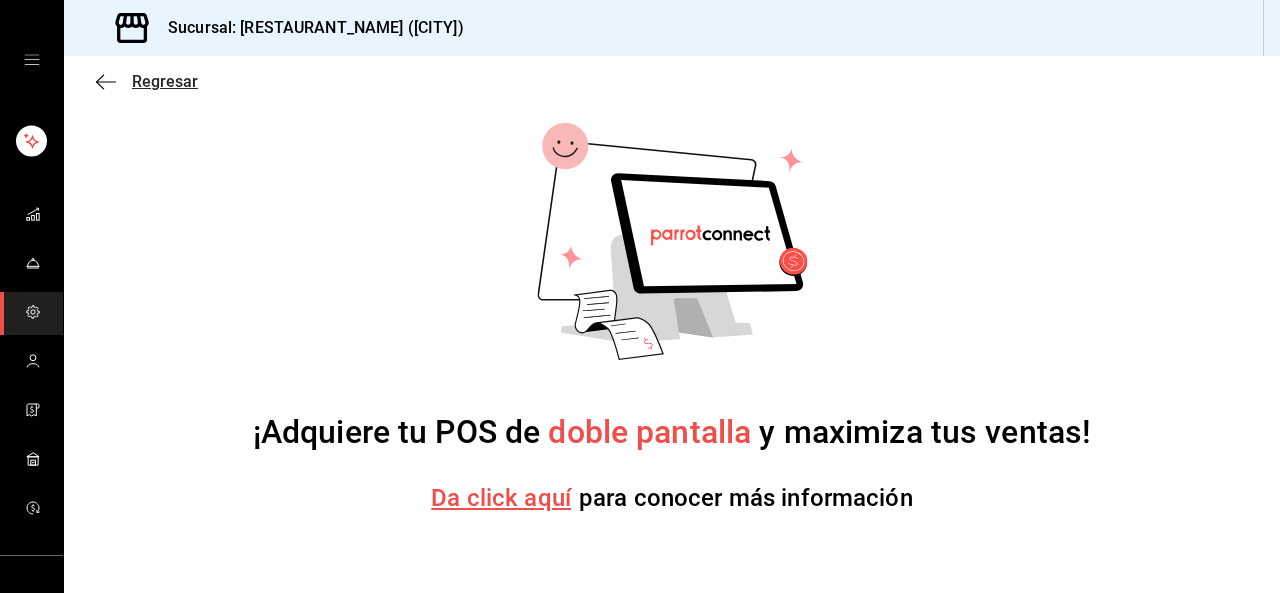 click 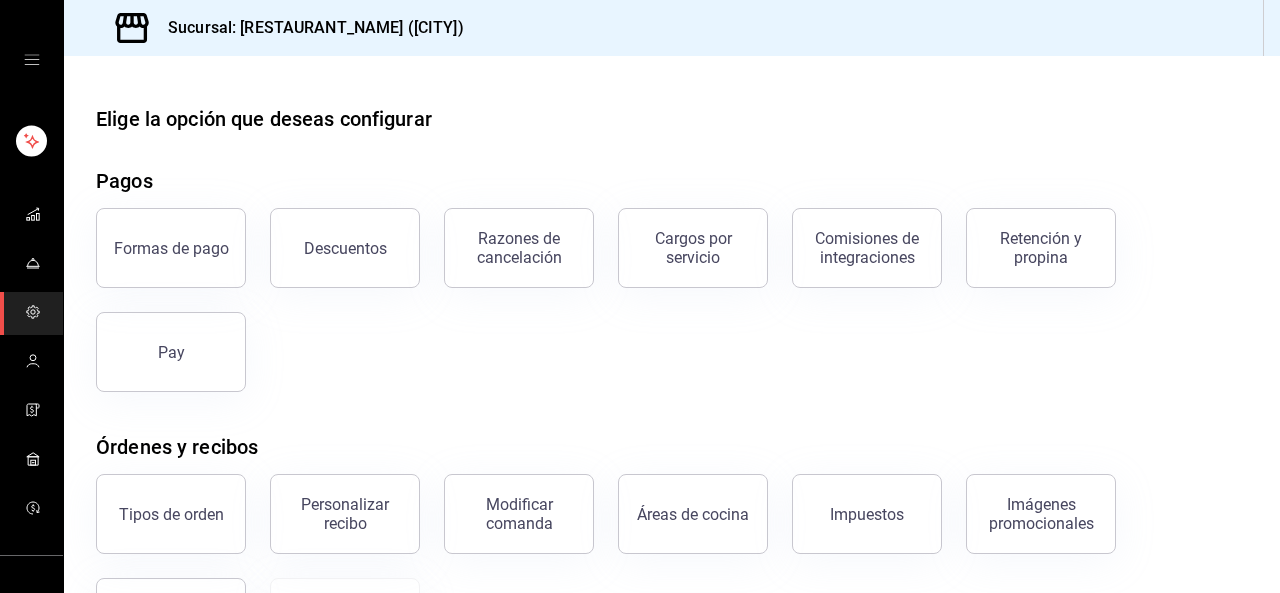 click on "Elige la opción que deseas configurar Pagos Formas de pago Descuentos Razones de cancelación Cargos por servicio Comisiones de integraciones Retención y propina Pay Órdenes y recibos Tipos de orden Personalizar recibo Modificar comanda Áreas de cocina Impuestos Imágenes promocionales Tipo de artículo Certificados de regalo Cajas Razones de movimientos Configuración de cajas Reloj checador Mesas Áreas de servicio Mesas Configuración de mesa" at bounding box center (672, 543) 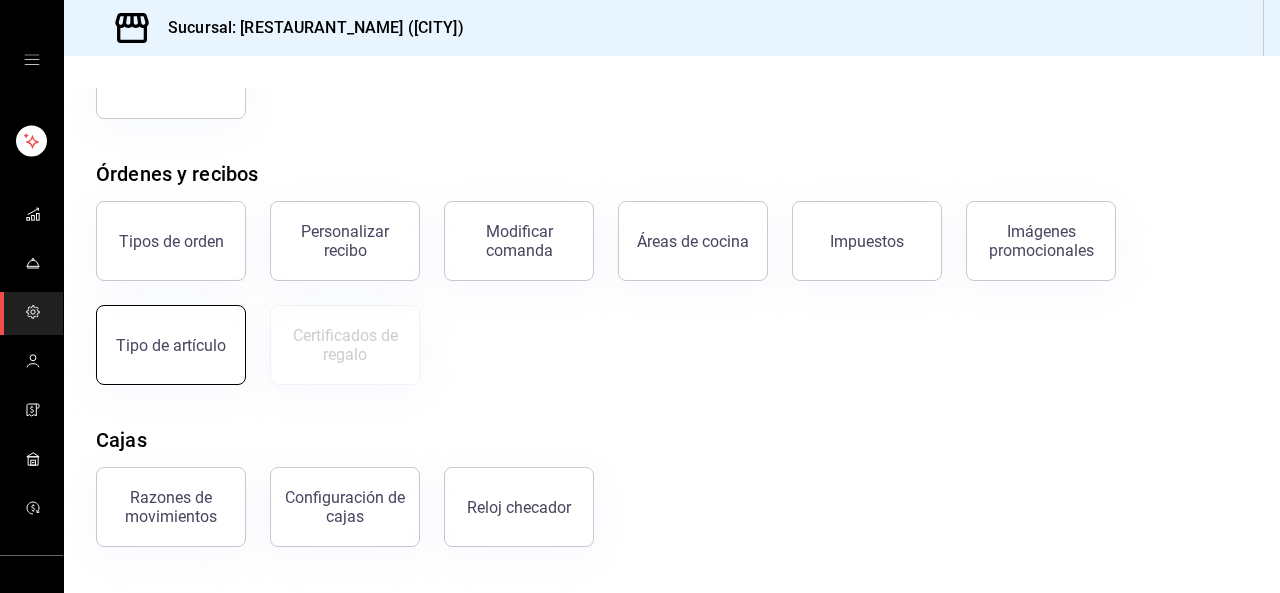 click on "Tipo de artículo" at bounding box center (171, 345) 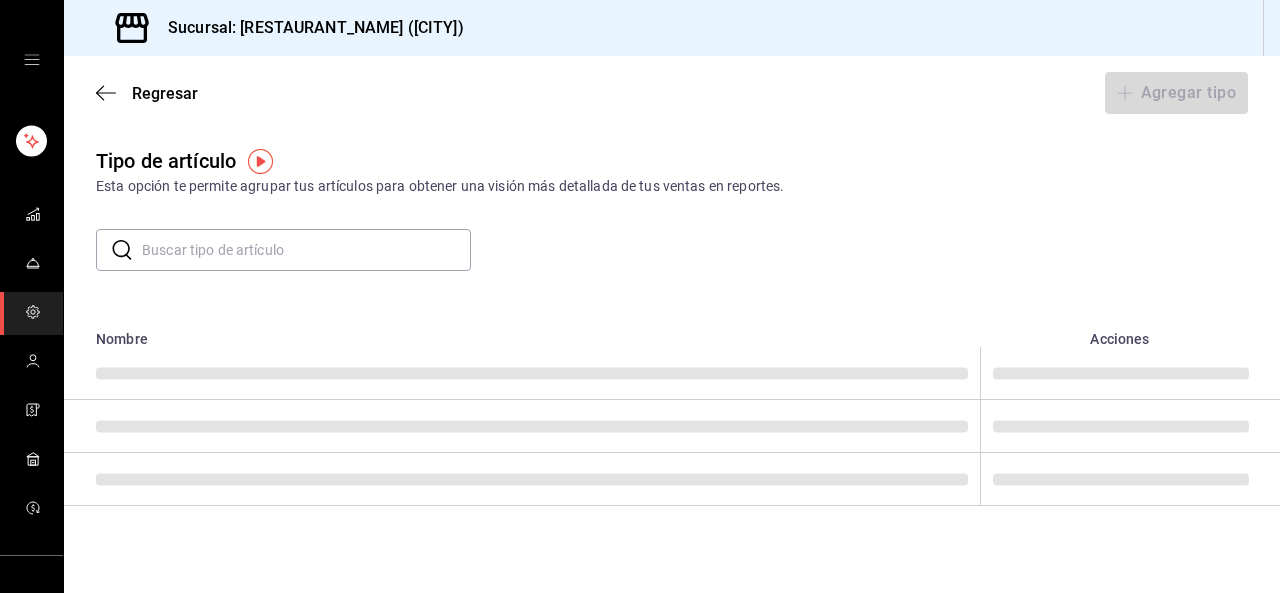 click at bounding box center [260, 161] 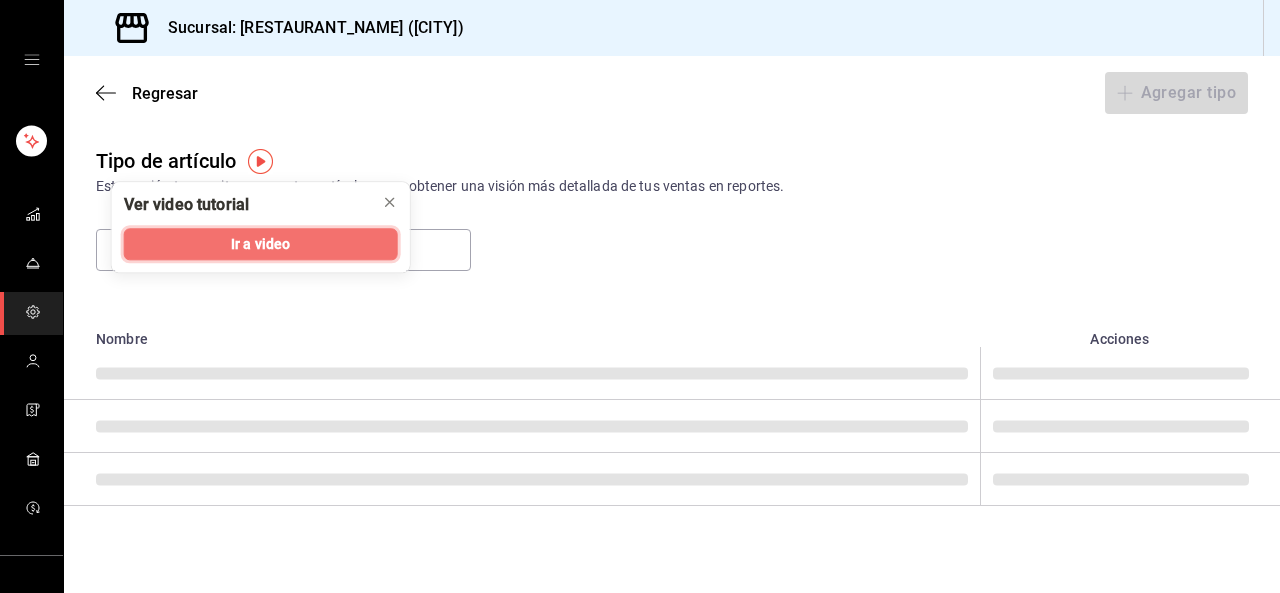 click on "Ir a video" at bounding box center (260, 244) 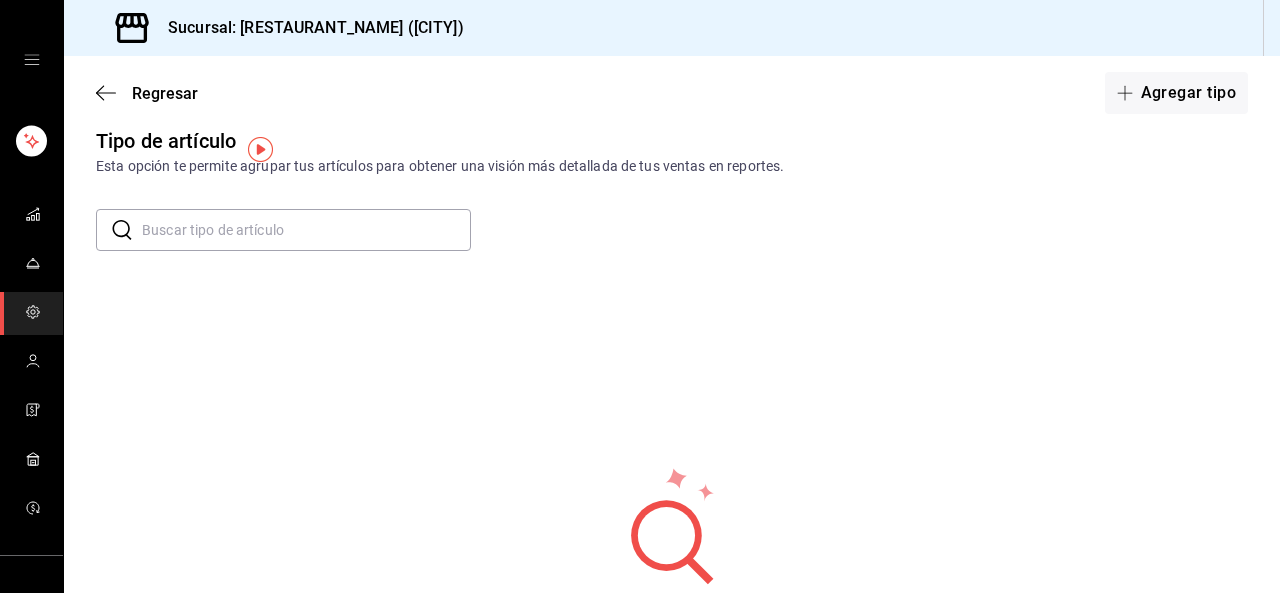 scroll, scrollTop: 12, scrollLeft: 0, axis: vertical 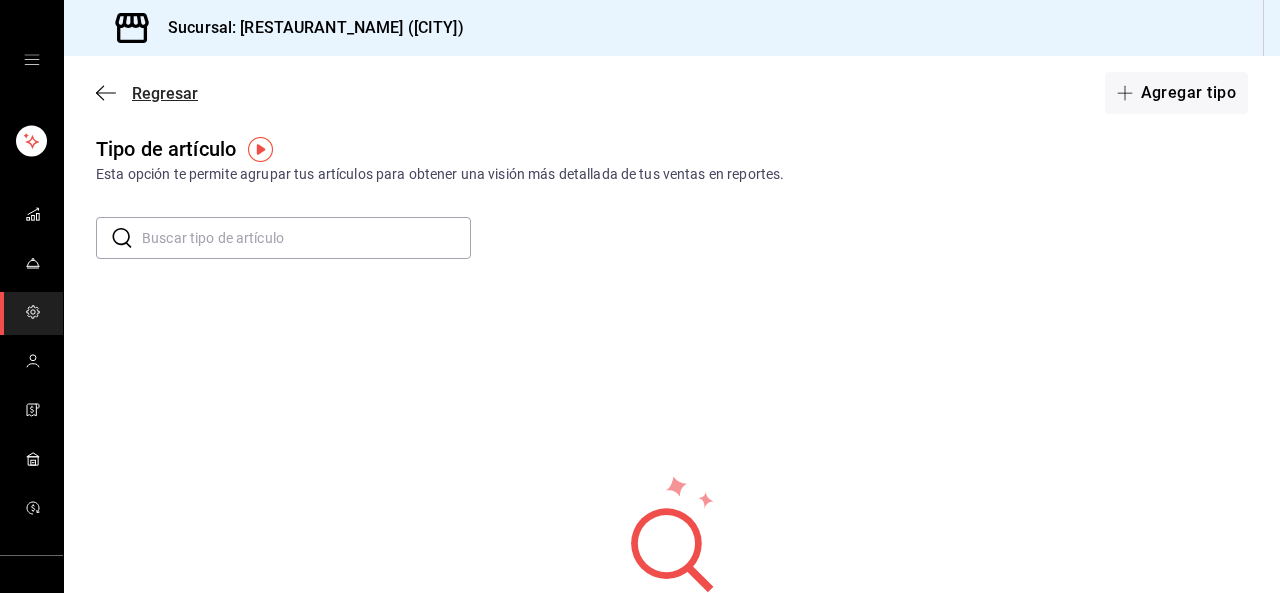 click 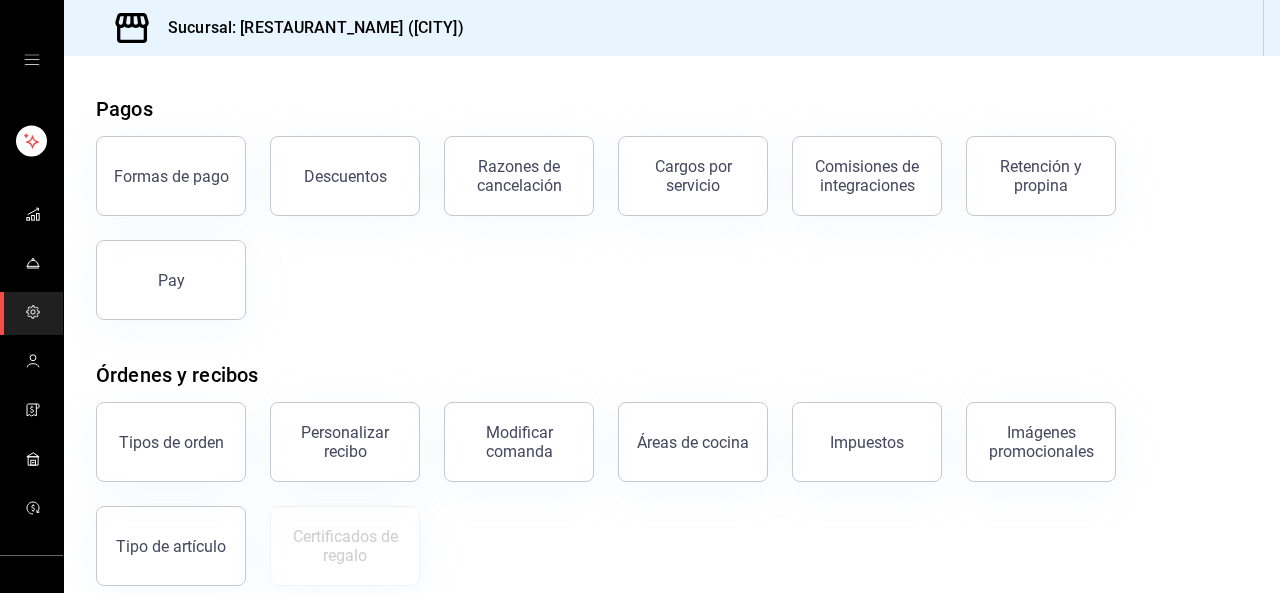 scroll, scrollTop: 0, scrollLeft: 0, axis: both 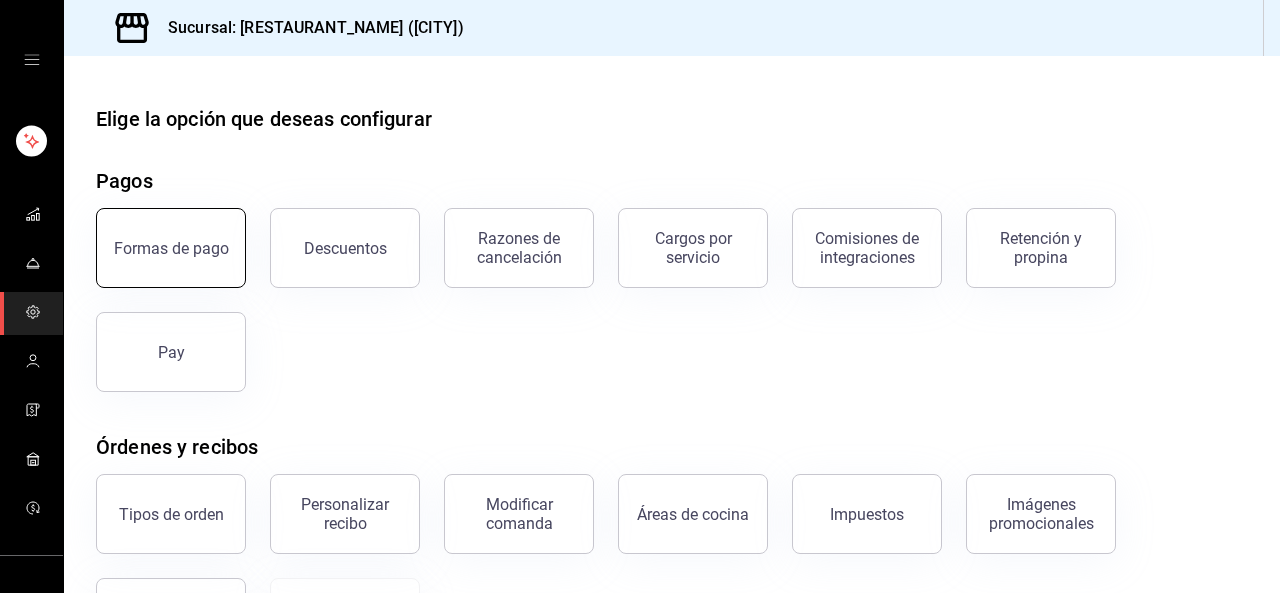 click on "Formas de pago" at bounding box center [171, 248] 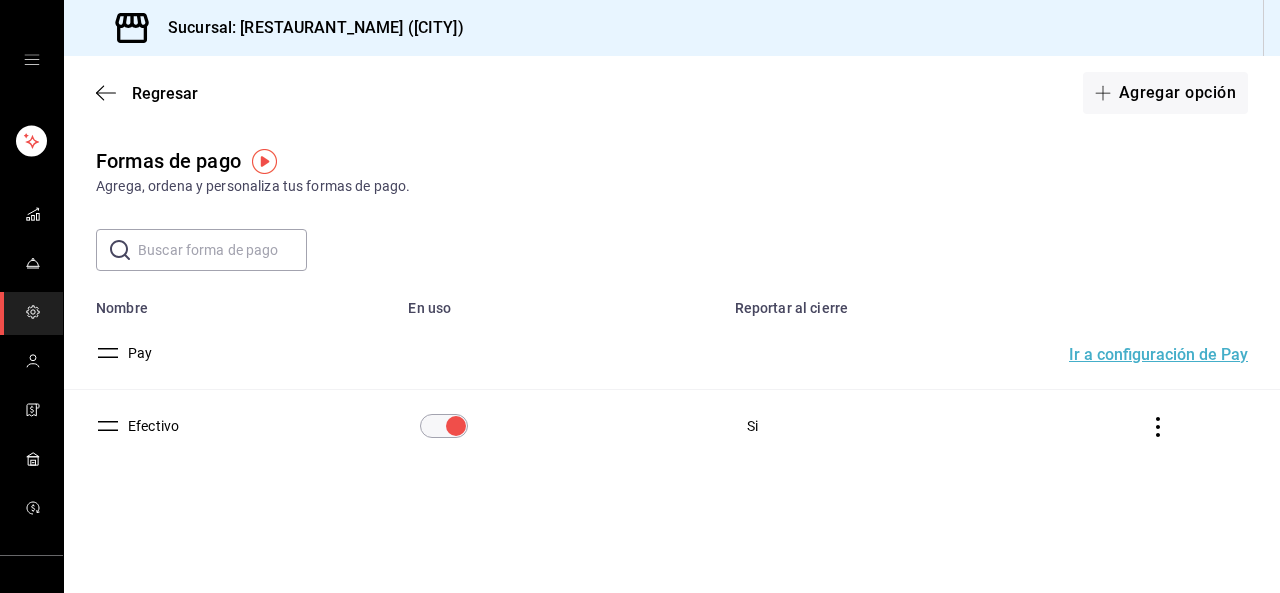 click on "Ir a configuración de Pay" at bounding box center (1158, 355) 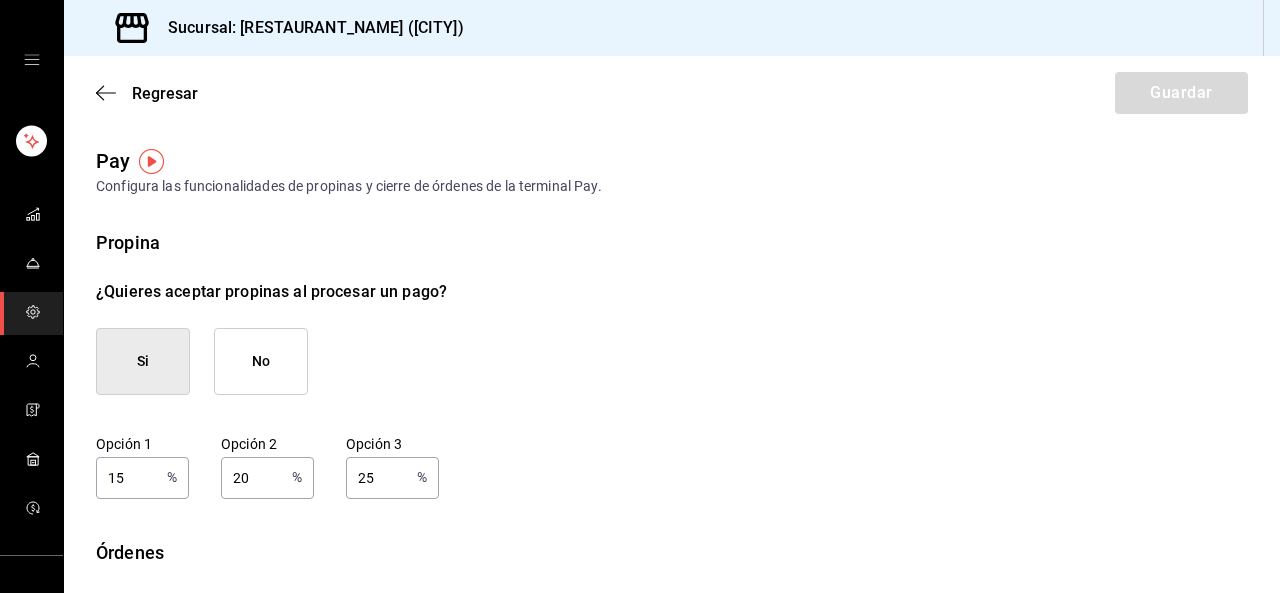 click on "No" at bounding box center [261, 361] 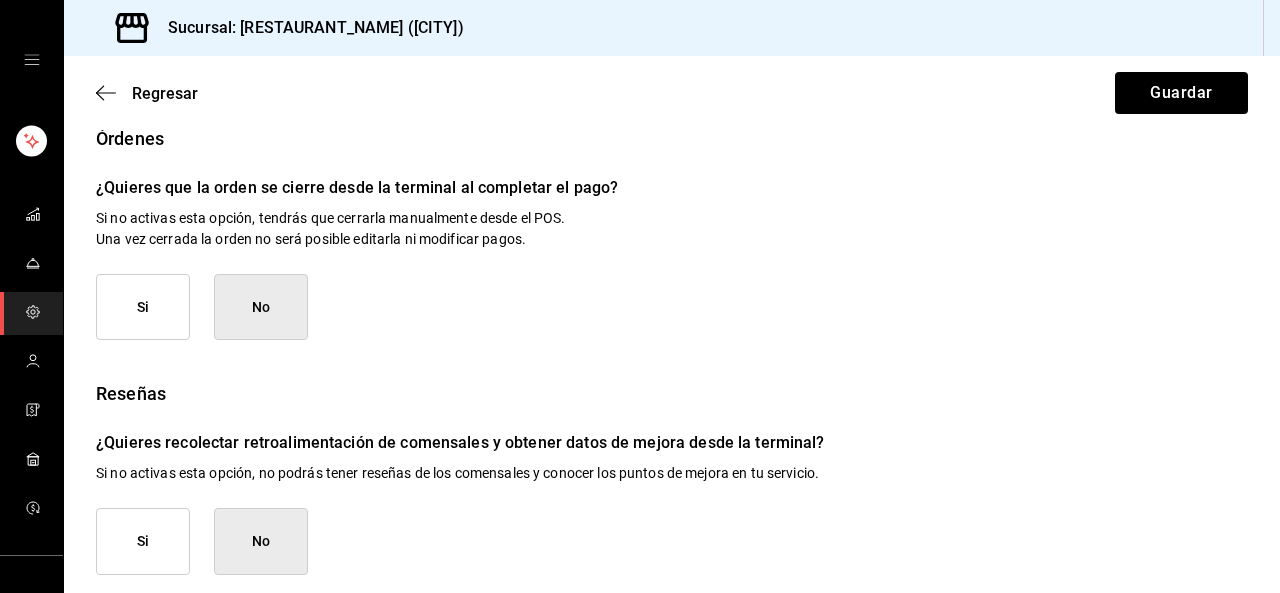 scroll, scrollTop: 311, scrollLeft: 0, axis: vertical 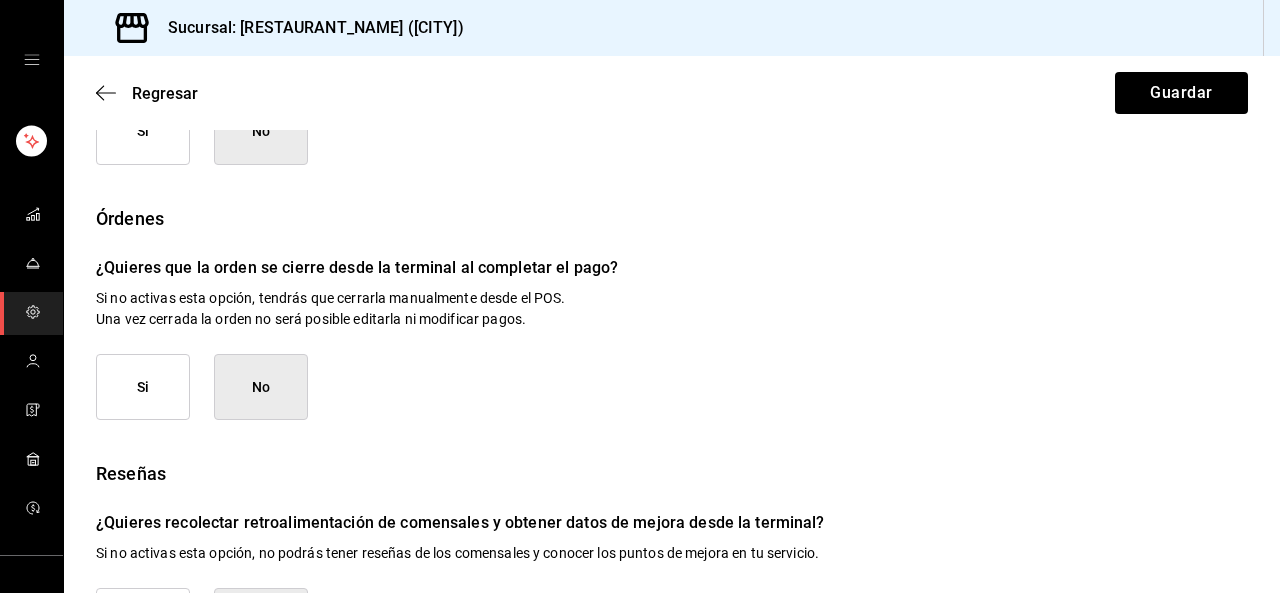 click on "Si" at bounding box center [143, 387] 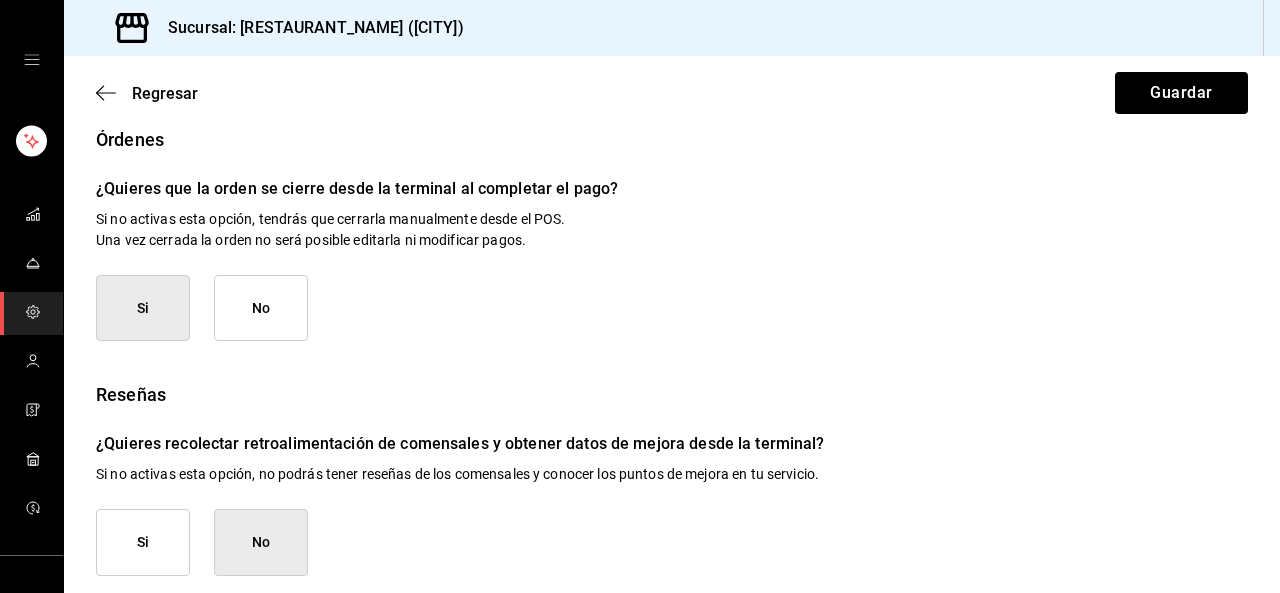 scroll, scrollTop: 321, scrollLeft: 0, axis: vertical 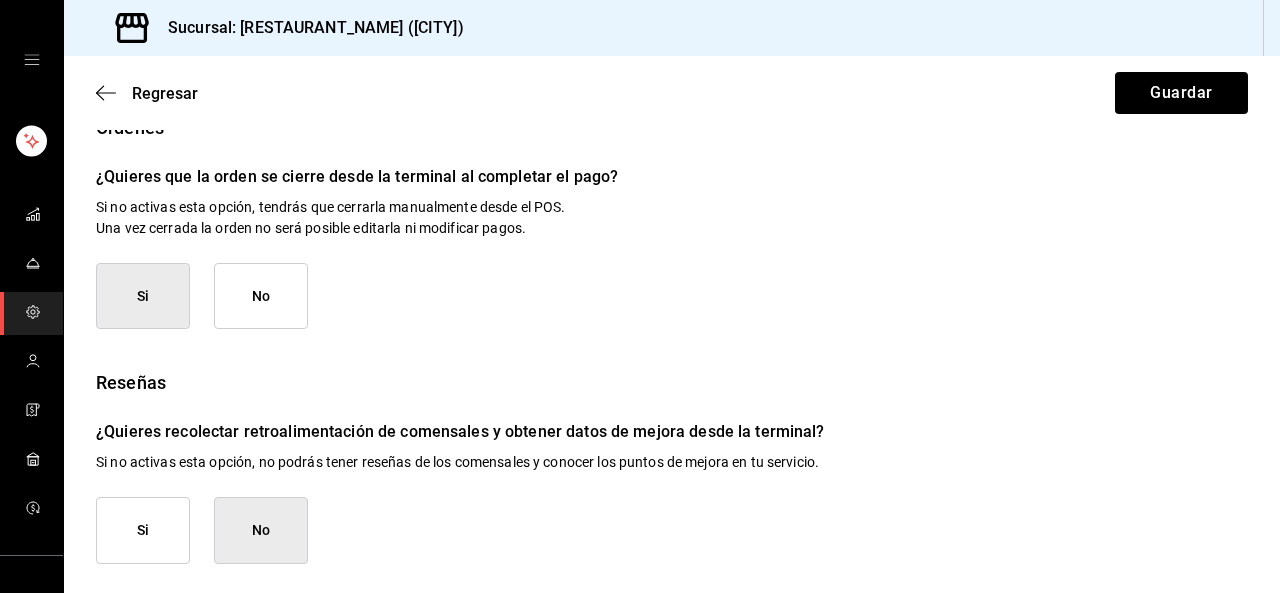 click on "Si" at bounding box center [143, 530] 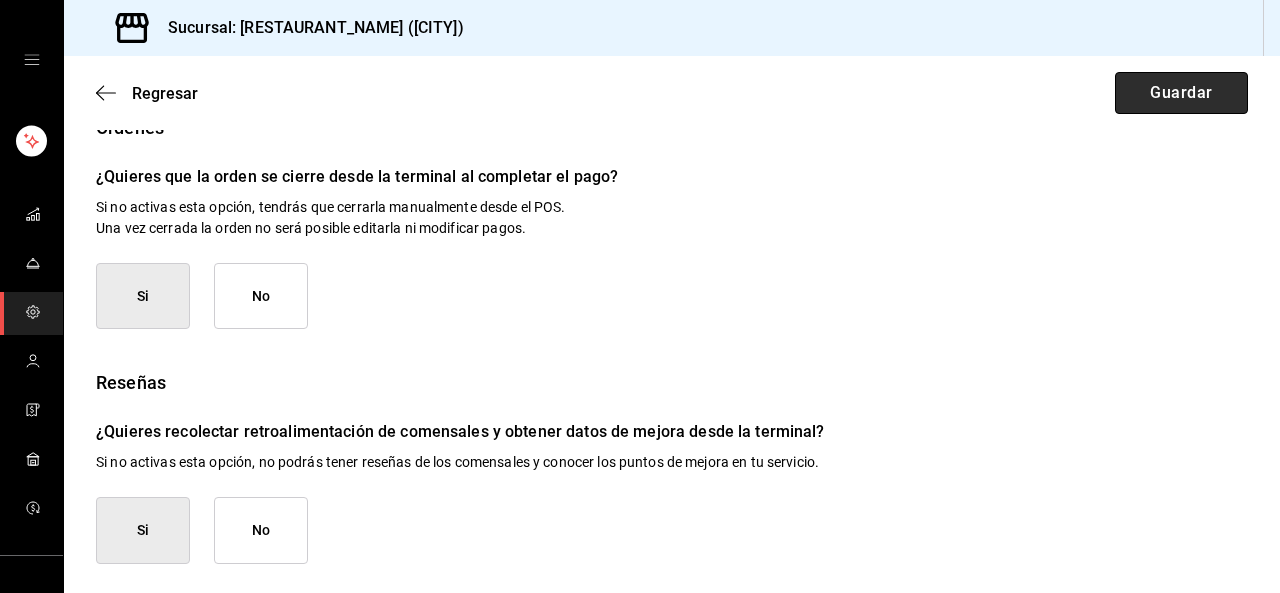 click on "Guardar" at bounding box center (1181, 93) 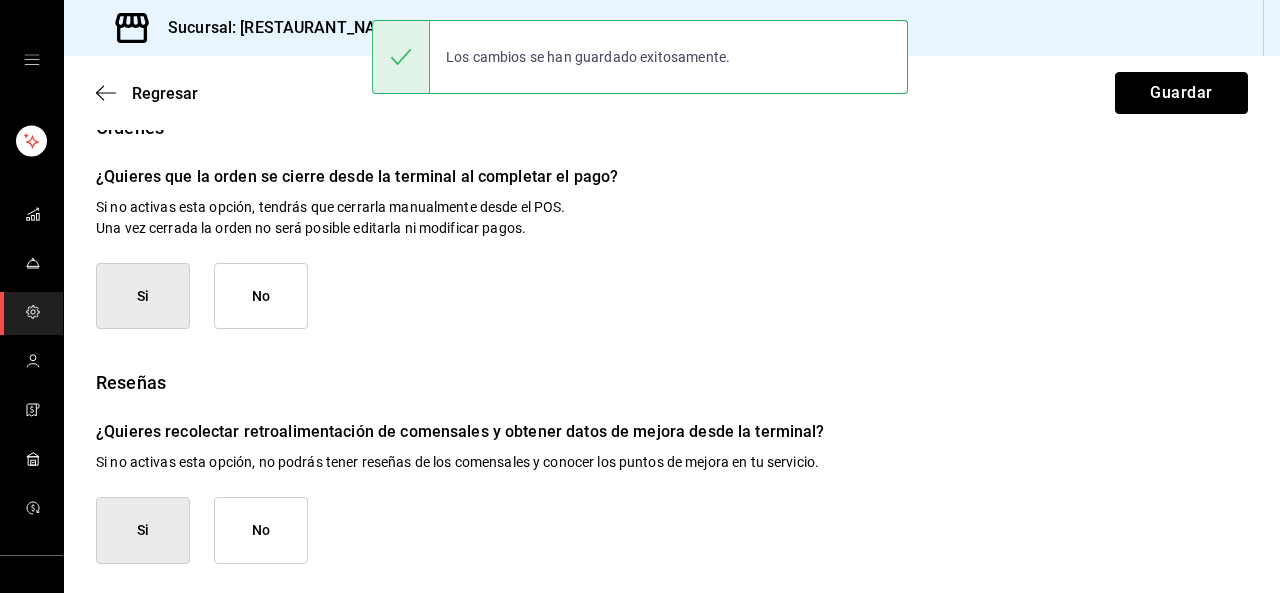 scroll, scrollTop: 0, scrollLeft: 0, axis: both 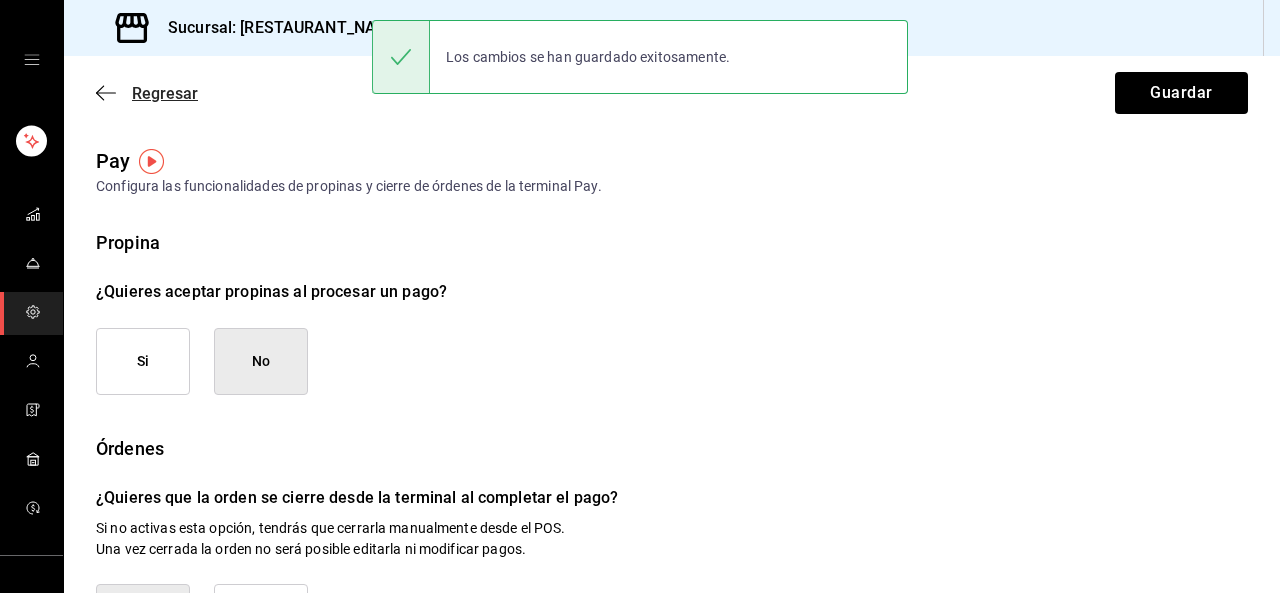 click on "Regresar" at bounding box center (147, 93) 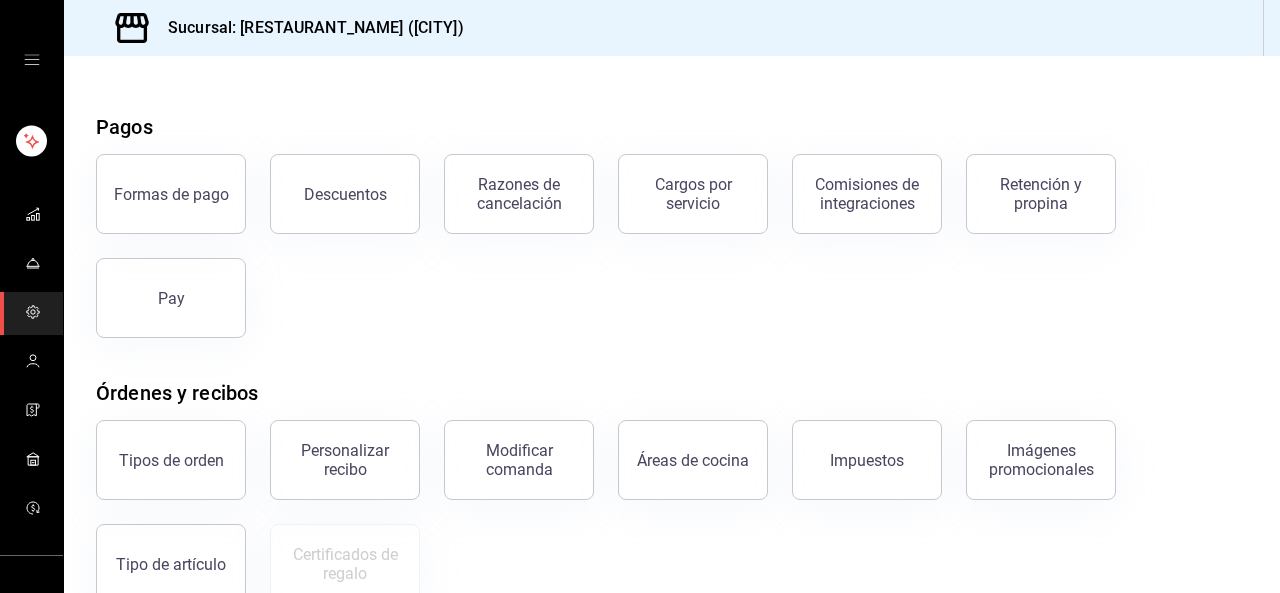 scroll, scrollTop: 48, scrollLeft: 0, axis: vertical 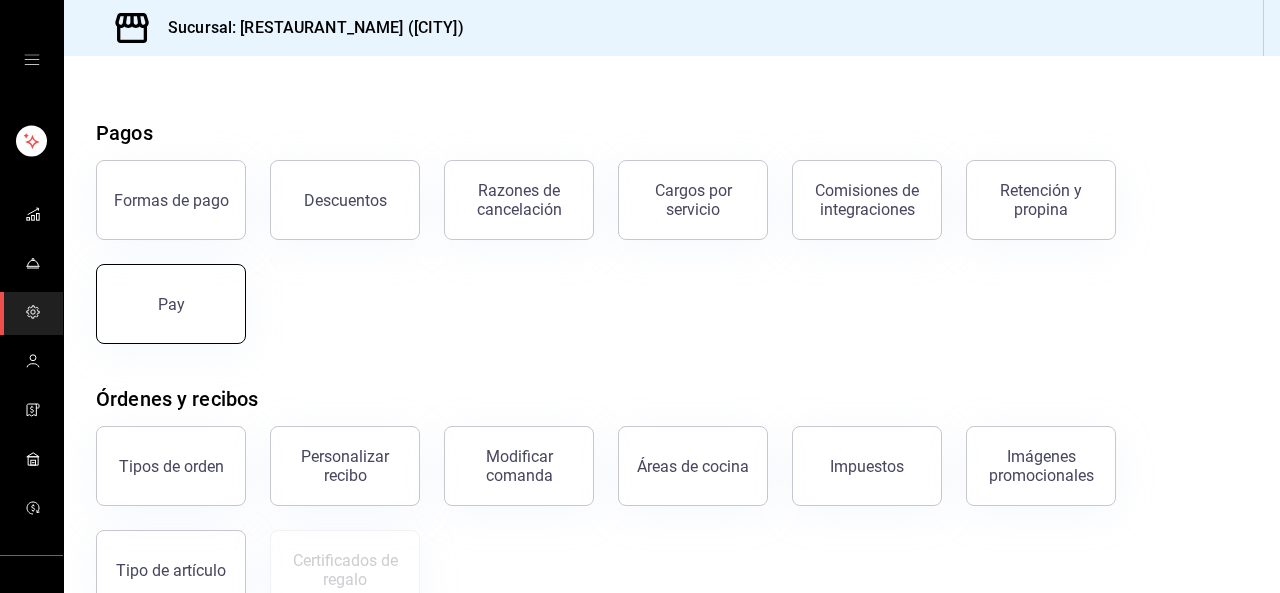 click on "Pay" at bounding box center (159, 292) 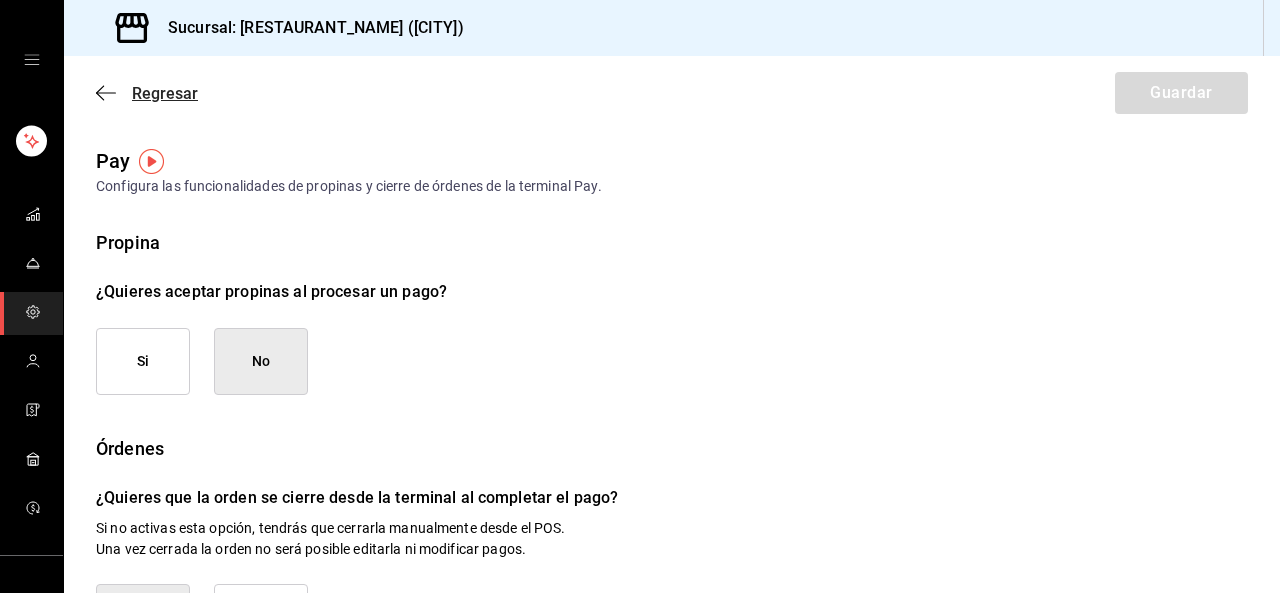 click 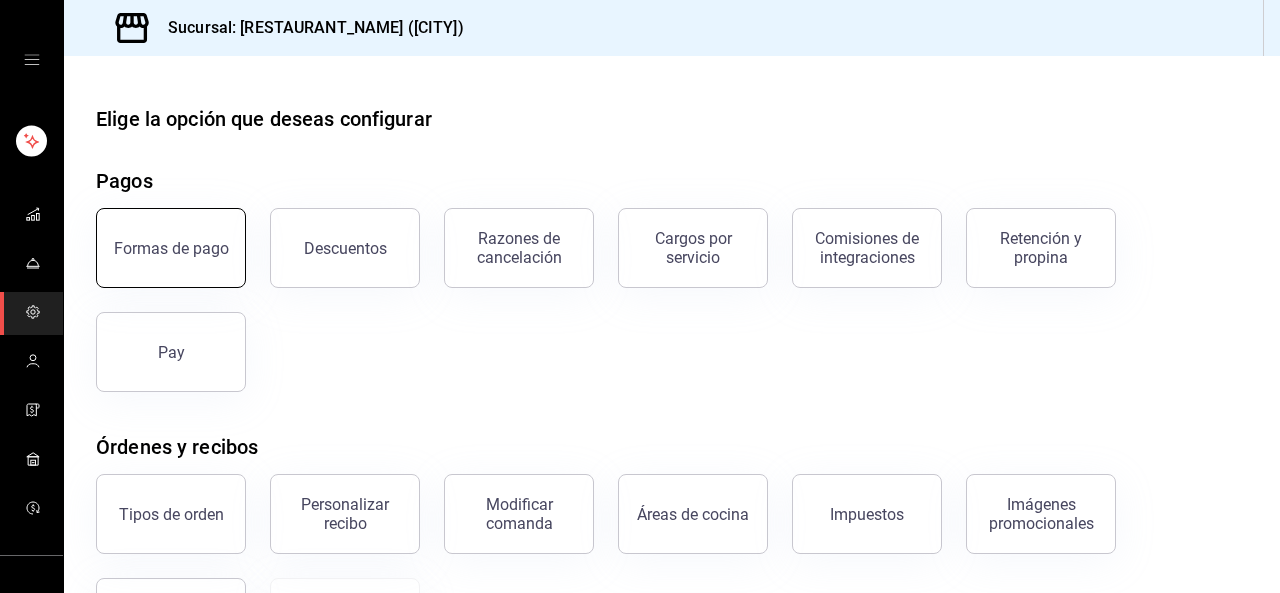 click on "Formas de pago" at bounding box center [171, 248] 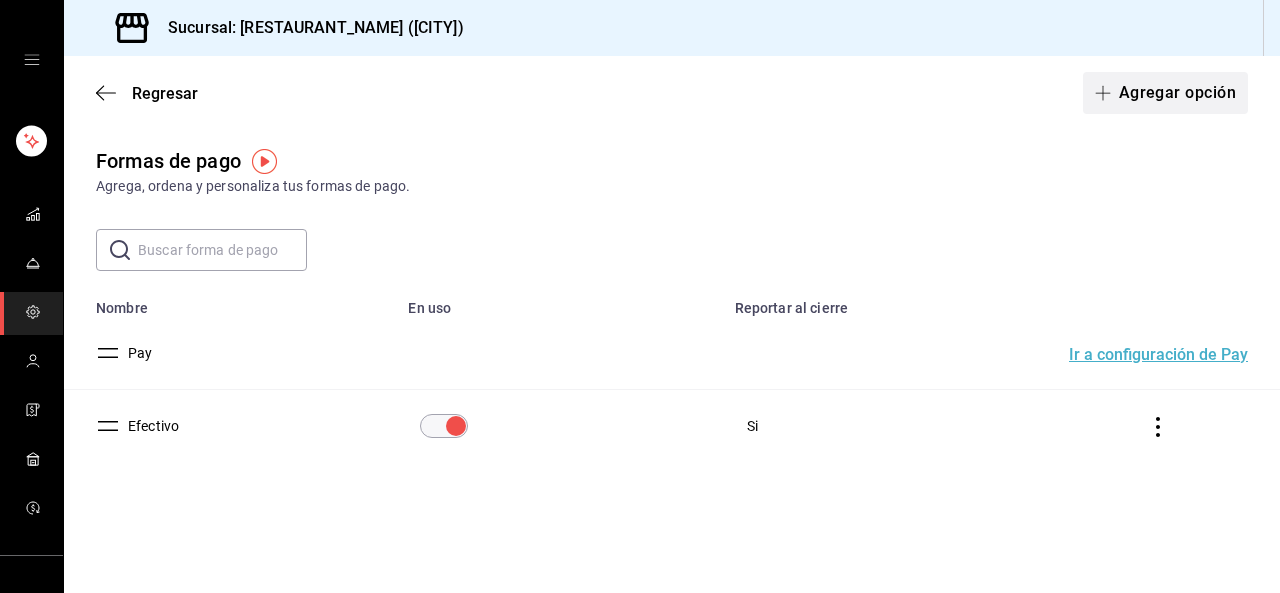 click on "Agregar opción" at bounding box center (1165, 93) 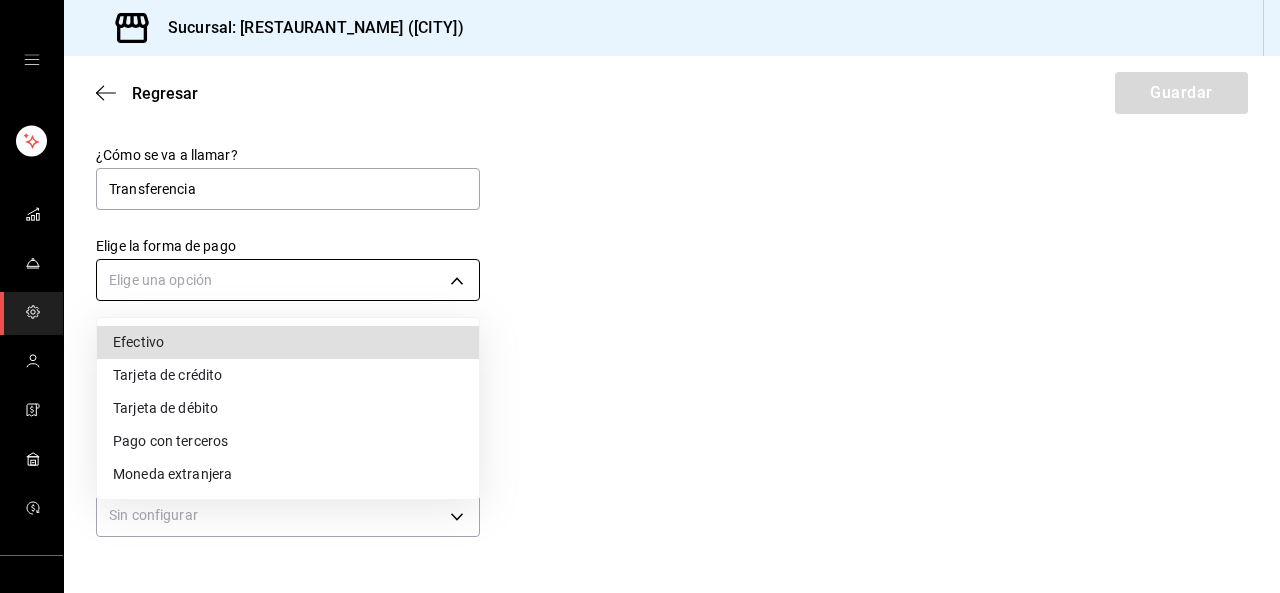click on "Sucursal: La Doña comida Mexicana (Mty) Regresar Guardar ¿Cómo se va a llamar? Transferencia Elige la forma de pago Elige una opción ¿Debe reportarse al hacer el cierre de caja? Si No Clave SAT para facturación Sin configurar Ver video tutorial Ir a video GANA 1 MES GRATIS EN TU SUSCRIPCIÓN AQUÍ ¿Recuerdas cómo empezó tu restaurante?
Hoy puedes ayudar a un colega a tener el mismo cambio que tú viviste.
Recomienda Parrot directamente desde tu Portal Administrador.
Es fácil y rápido.
🎁 Por cada restaurante que se una, ganas 1 mes gratis. Visitar centro de ayuda [PHONE] [EMAIL] Visitar centro de ayuda [PHONE] [EMAIL] Efectivo Tarjeta de crédito Tarjeta de débito Pago con terceros Moneda extranjera" at bounding box center [640, 296] 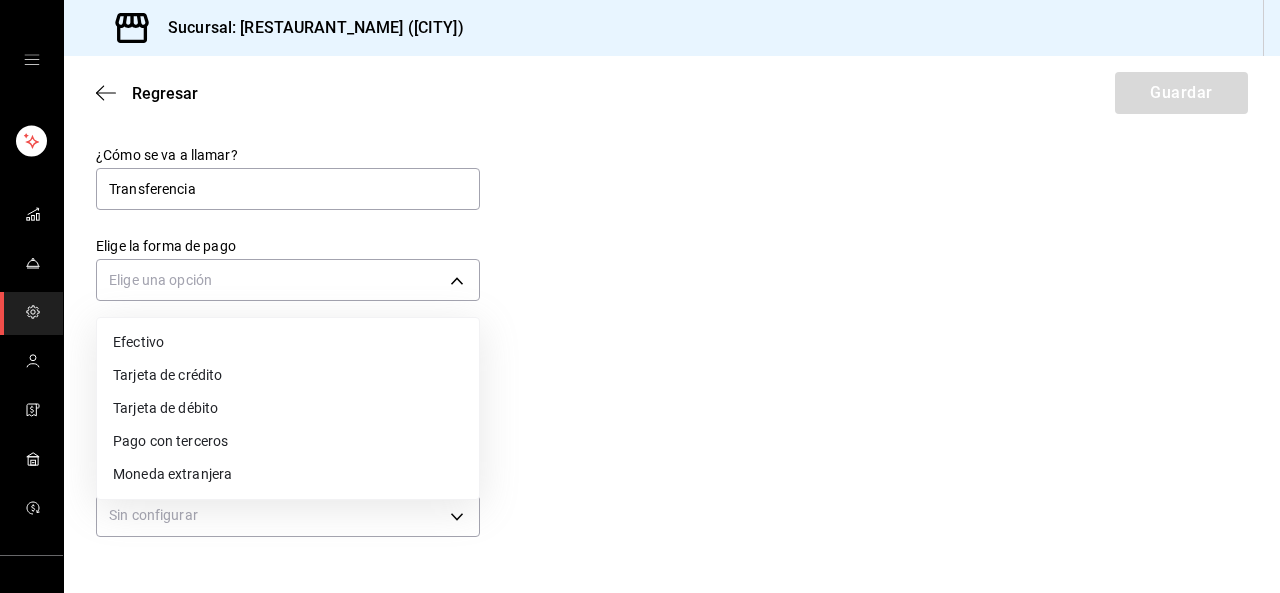 click on "Pago con terceros" at bounding box center [288, 441] 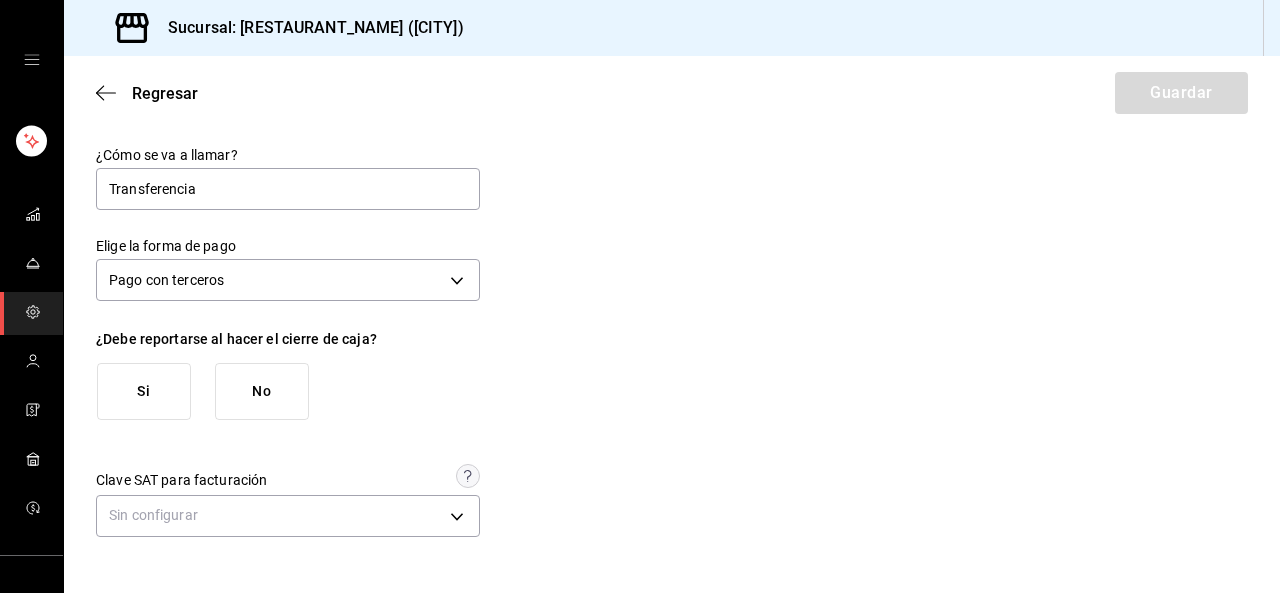 click on "Si" at bounding box center (144, 391) 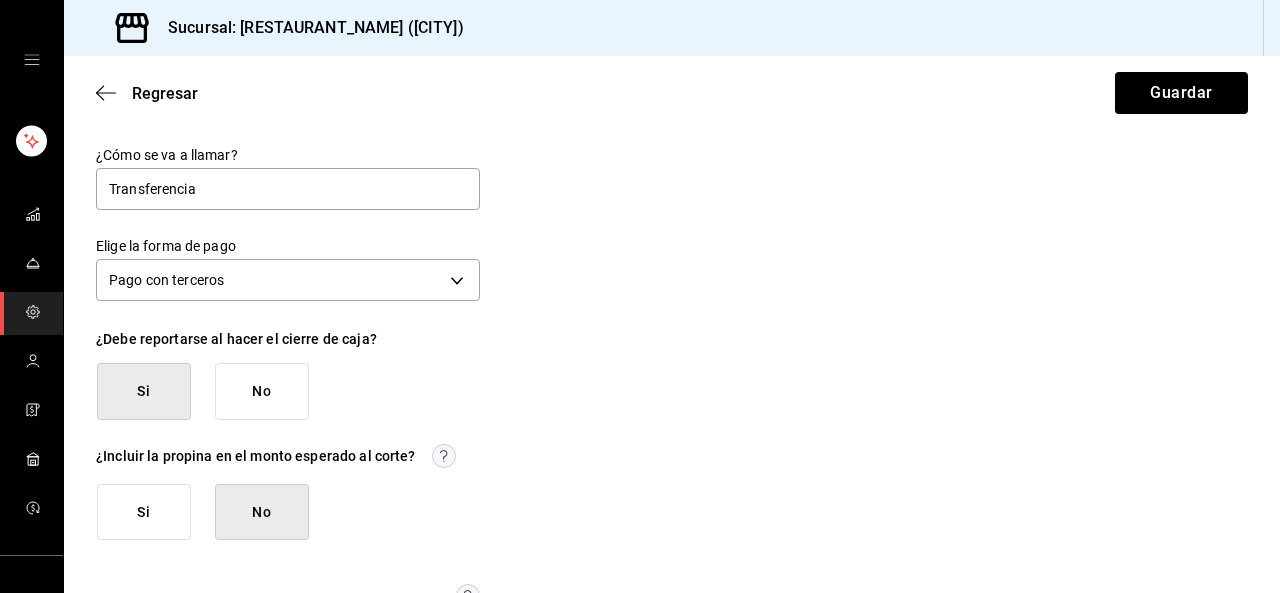 click on "No" at bounding box center (262, 391) 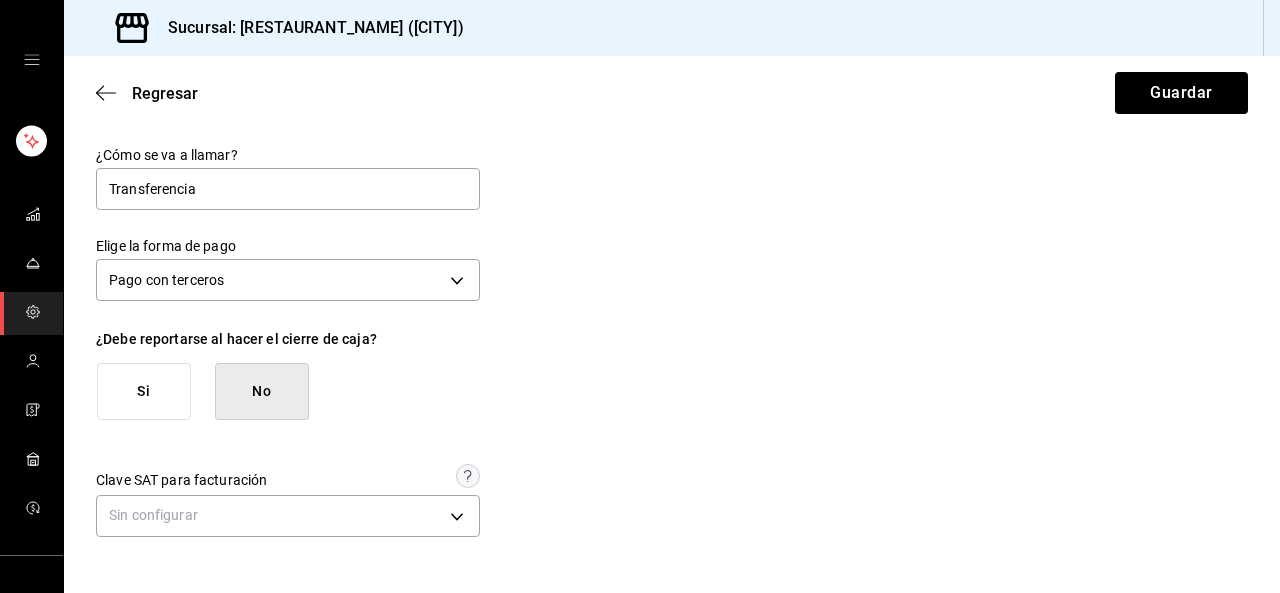 click on "Si" at bounding box center [144, 391] 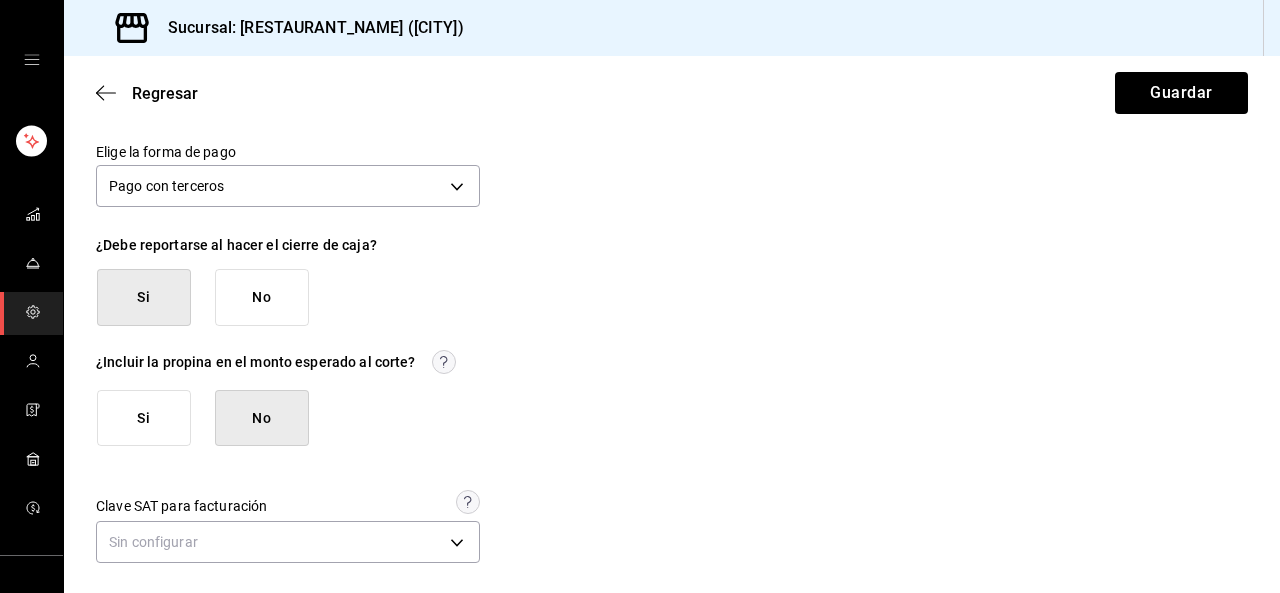 scroll, scrollTop: 101, scrollLeft: 0, axis: vertical 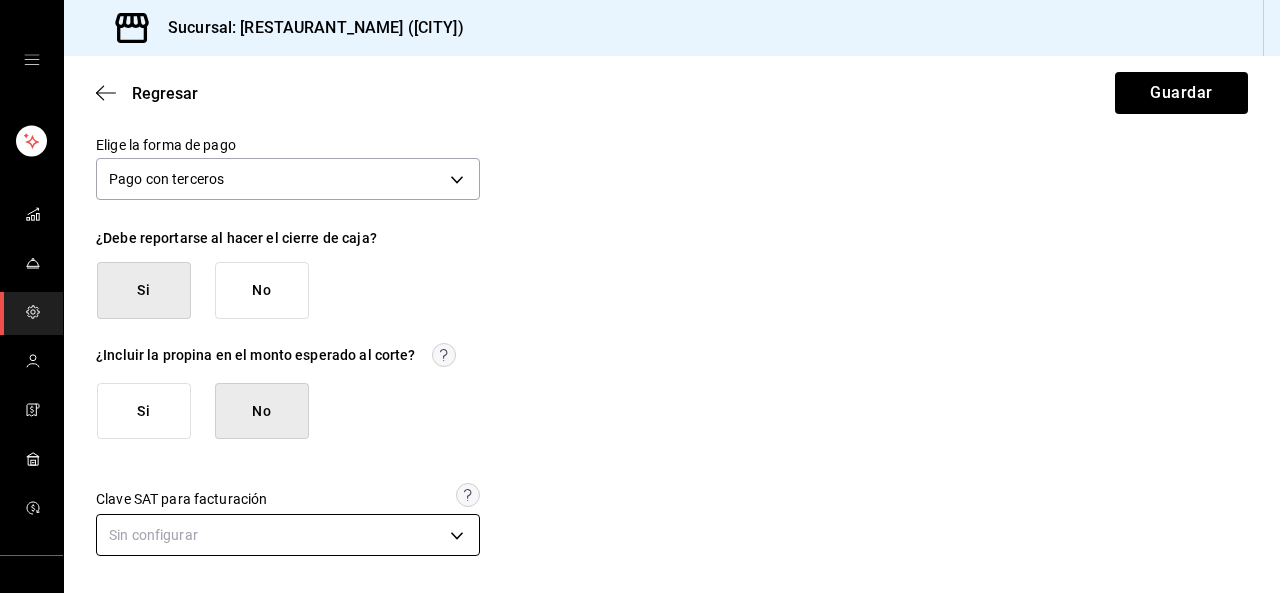 click on "Sucursal: [RESTAURANT_NAME] ([CITY]) Regresar Guardar ¿Cómo se va a llamar? Transferencia Elige la forma de pago Pago con terceros THIRD_PARTY ¿Debe reportarse al hacer el cierre de caja? Si No ¿Incluir la propina en el monto esperado al corte? Si No Clave SAT para facturación Sin configurar Ver video tutorial Ir a video GANA 1 MES GRATIS EN TU SUSCRIPCIÓN AQUÍ ¿Recuerdas cómo empezó tu restaurante?
Hoy puedes ayudar a un colega a tener el mismo cambio que tú viviste.
Recomienda Parrot directamente desde tu Portal Administrador.
Es fácil y rápido.
🎁 Por cada restaurante que se una, ganas 1 mes gratis. Visitar centro de ayuda [PHONE] [EMAIL] Visitar centro de ayuda [PHONE] [EMAIL]" at bounding box center [640, 296] 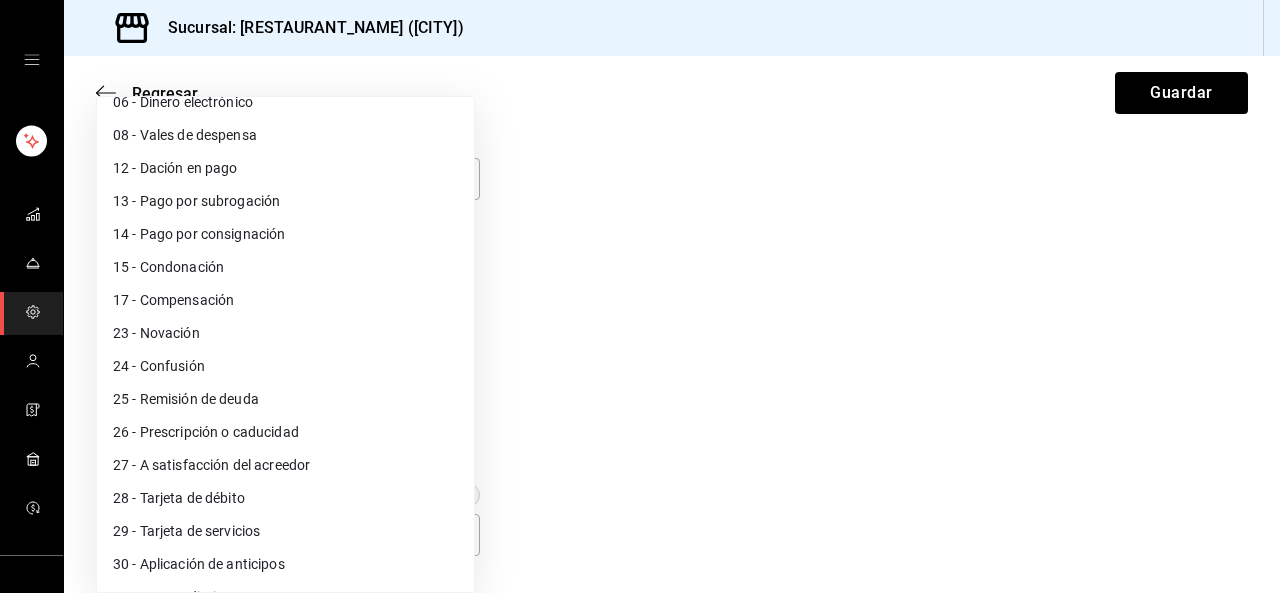 scroll, scrollTop: 246, scrollLeft: 0, axis: vertical 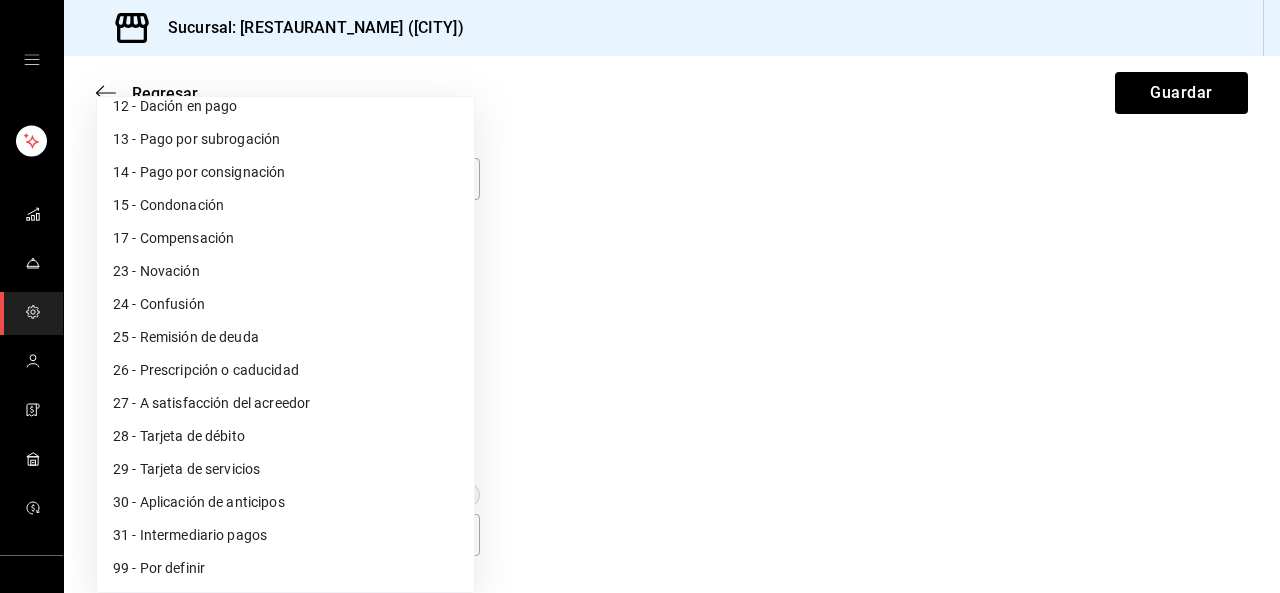click at bounding box center [640, 296] 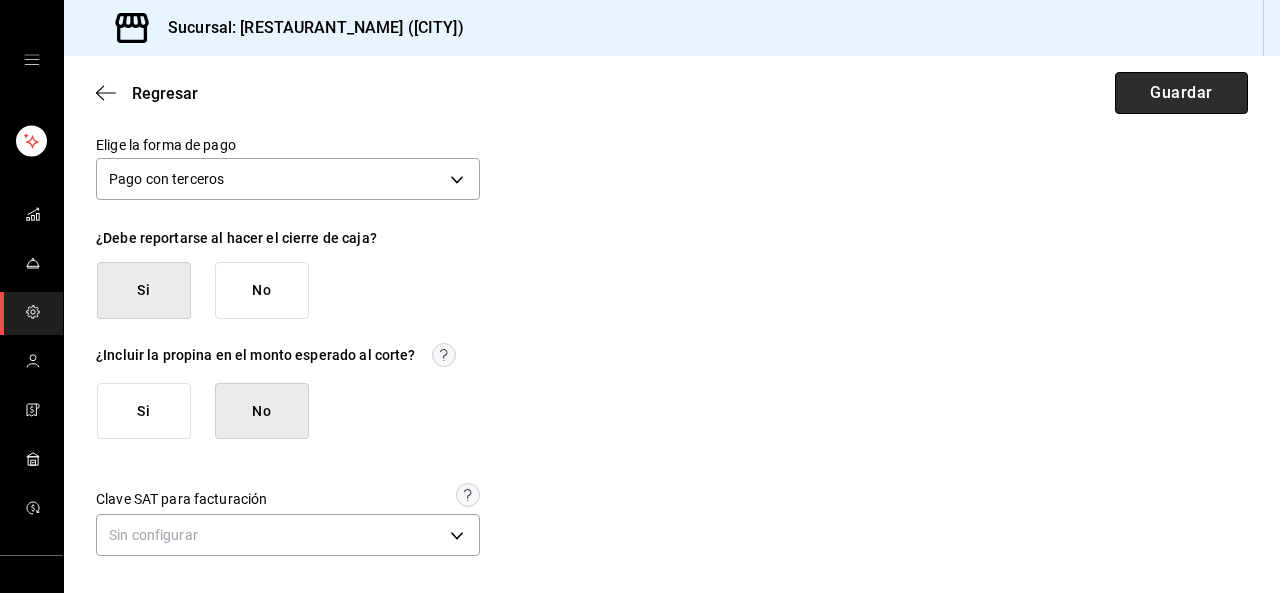click on "Guardar" at bounding box center (1181, 93) 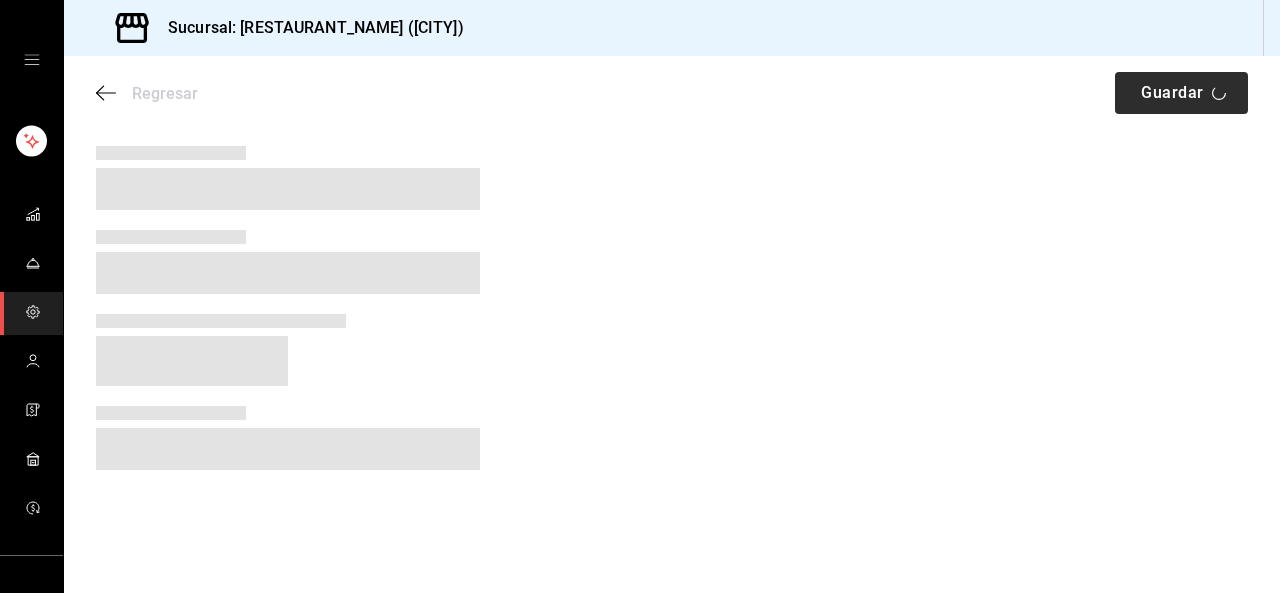 scroll, scrollTop: 0, scrollLeft: 0, axis: both 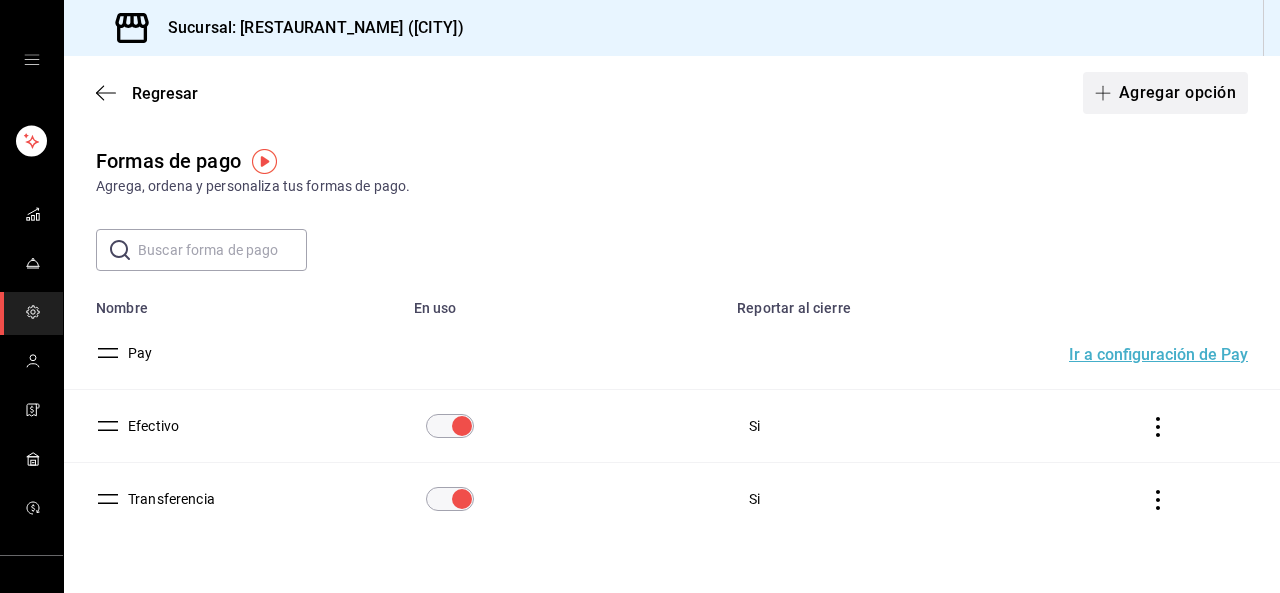 click on "Agregar opción" at bounding box center [1165, 93] 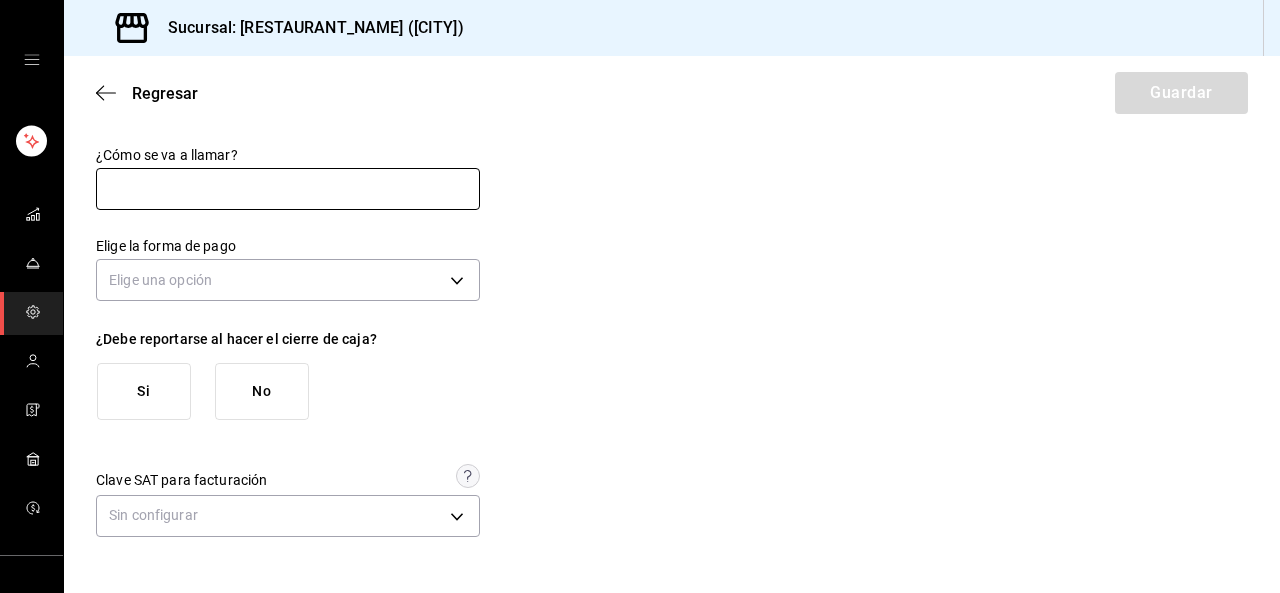 click at bounding box center [288, 189] 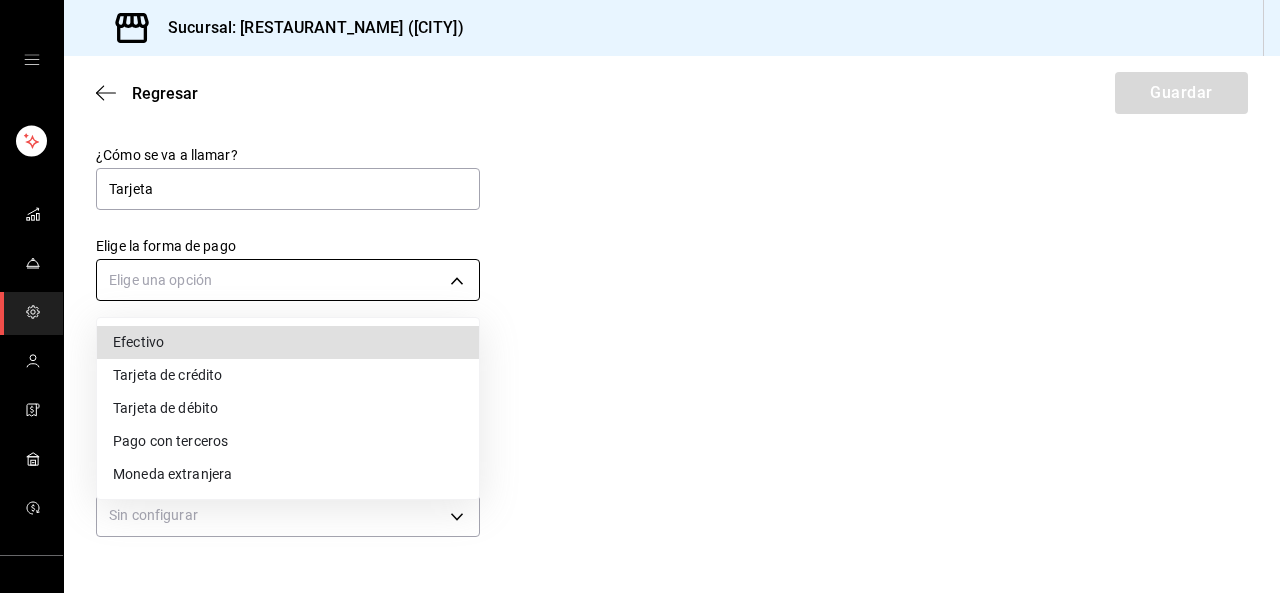 click on "Sucursal: La Doña comida Mexicana (Mty) Regresar Guardar ¿Cómo se va a llamar? Tarjeta Elige la forma de pago Elige una opción ¿Debe reportarse al hacer el cierre de caja? Si No Clave SAT para facturación Sin configurar Ver video tutorial Ir a video GANA 1 MES GRATIS EN TU SUSCRIPCIÓN AQUÍ ¿Recuerdas cómo empezó tu restaurante?
Hoy puedes ayudar a un colega a tener el mismo cambio que tú viviste.
Recomienda Parrot directamente desde tu Portal Administrador.
Es fácil y rápido.
🎁 Por cada restaurante que se una, ganas 1 mes gratis. Visitar centro de ayuda [PHONE] [EMAIL] Visitar centro de ayuda [PHONE] [EMAIL] Efectivo Tarjeta de crédito Tarjeta de débito Pago con terceros Moneda extranjera" at bounding box center [640, 296] 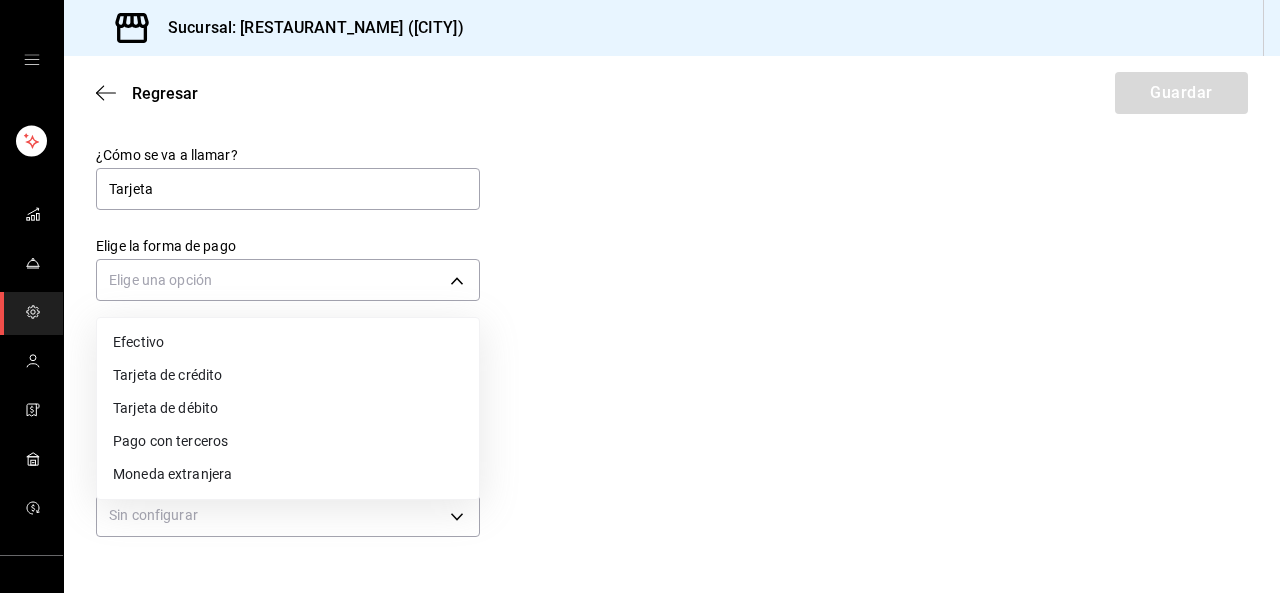 click on "Tarjeta de débito" at bounding box center (288, 408) 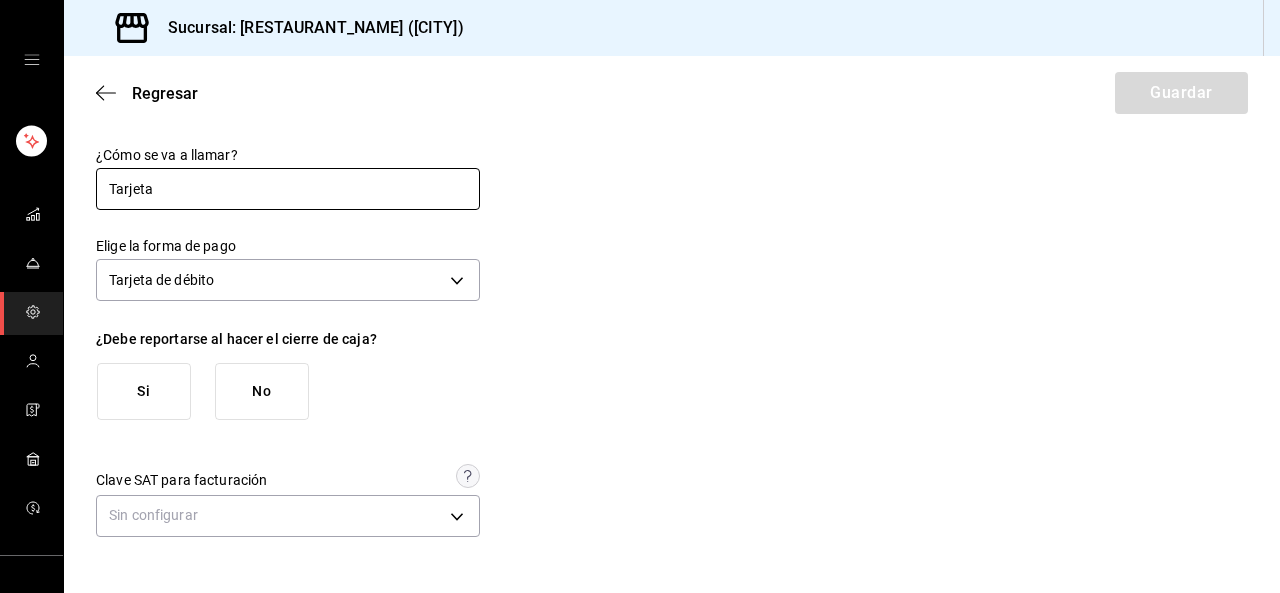 click on "Tarjeta" at bounding box center (288, 189) 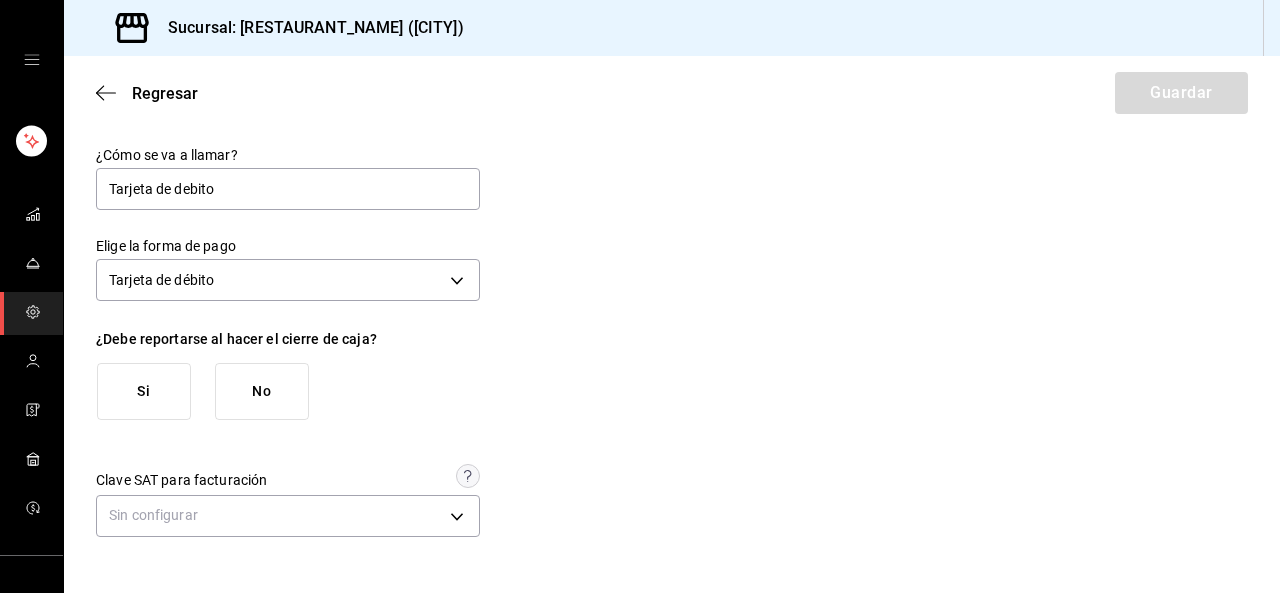 click on "Si" at bounding box center [144, 391] 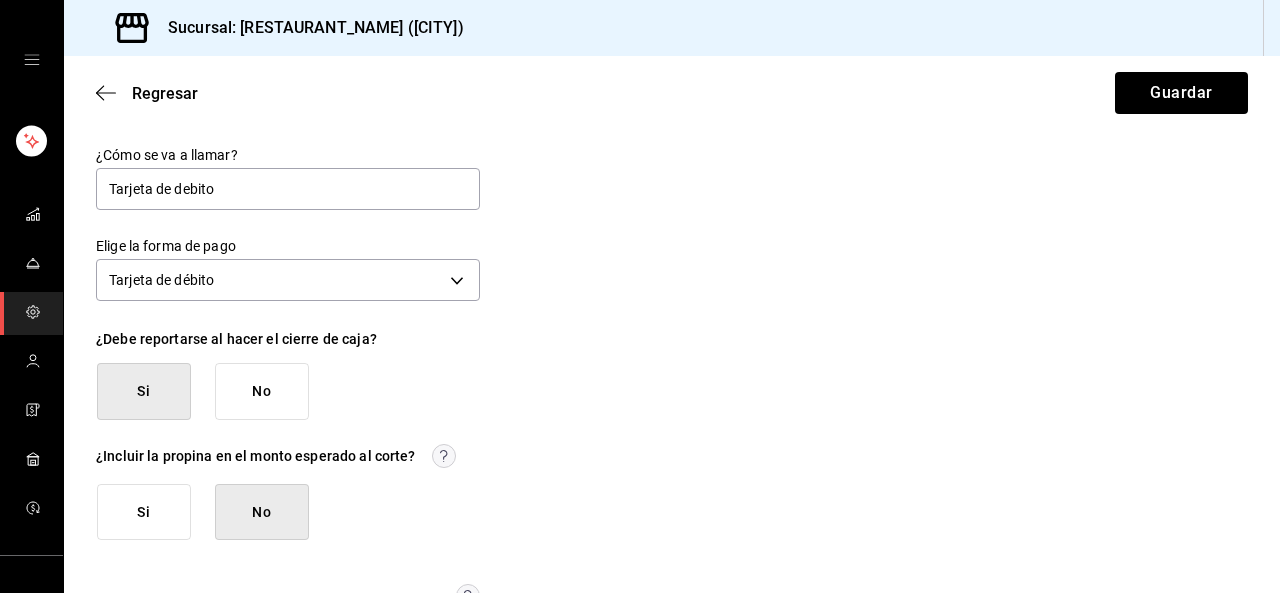 scroll, scrollTop: 101, scrollLeft: 0, axis: vertical 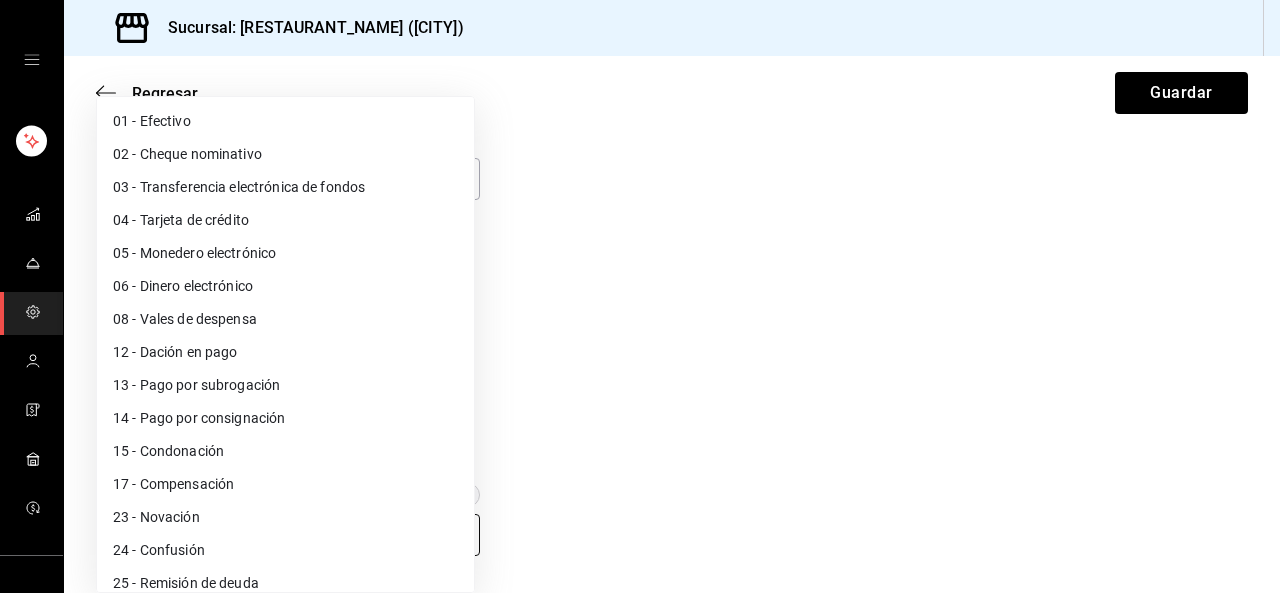 click on "Sucursal: La Doña comida Mexicana (Mty) Regresar Guardar ¿Cómo se va a llamar? Tarjeta de debito Elige la forma de pago Tarjeta de débito DEBIT_CARD ¿Debe reportarse al hacer el cierre de caja? Si No ¿Incluir la propina en el monto esperado al corte? Si No Clave SAT para facturación Sin configurar Ver video tutorial Ir a video GANA 1 MES GRATIS EN TU SUSCRIPCIÓN AQUÍ ¿Recuerdas cómo empezó tu restaurante?
Hoy puedes ayudar a un colega a tener el mismo cambio que tú viviste.
Recomienda Parrot directamente desde tu Portal Administrador.
Es fácil y rápido.
🎁 Por cada restaurante que se una, ganas 1 mes gratis. Visitar centro de ayuda [PHONE] [EMAIL] Visitar centro de ayuda [PHONE] [EMAIL] 01 - Efectivo 02 - Cheque nominativo 03 - Transferencia electrónica de fondos 04 - Tarjeta de crédito 05 - Monedero electrónico 06 - Dinero electrónico 08 - Vales de despensa 12 - Dación en pago 13 - Pago por subrogación 14 - Pago por consignación" at bounding box center (640, 296) 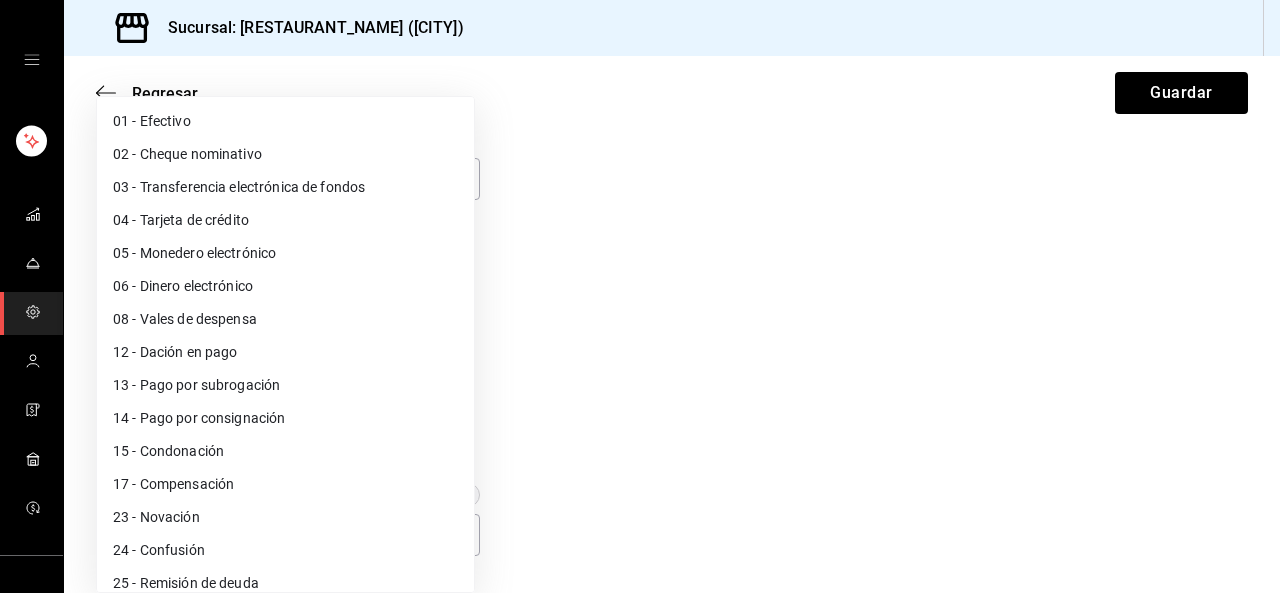 click at bounding box center [640, 296] 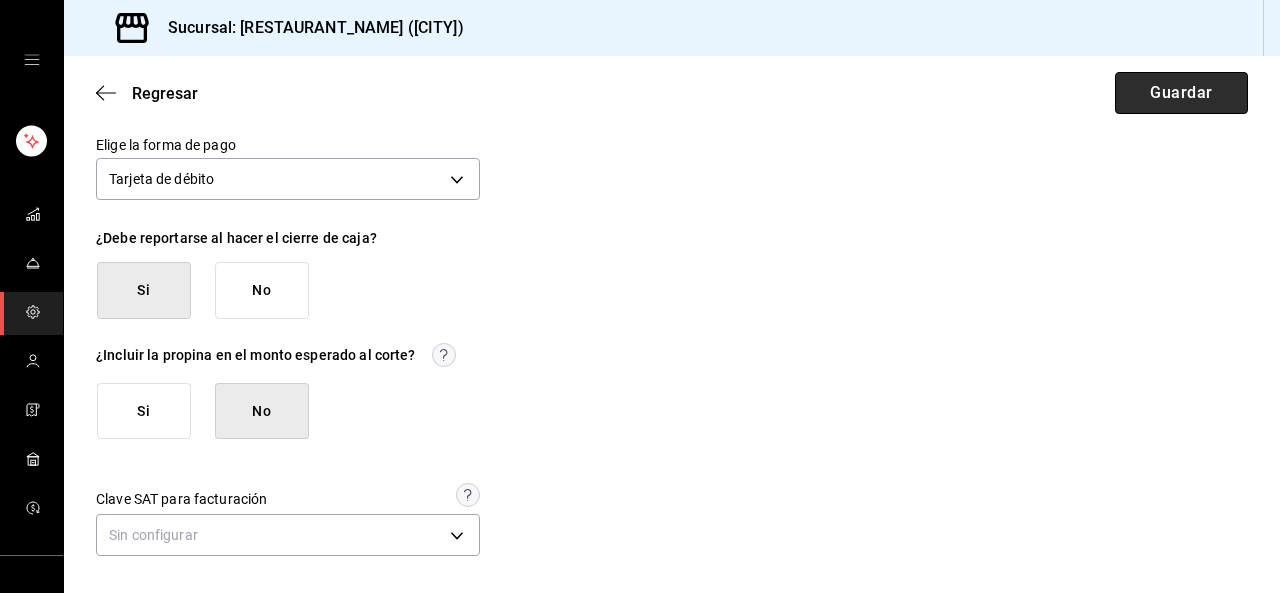 click on "Guardar" at bounding box center (1181, 93) 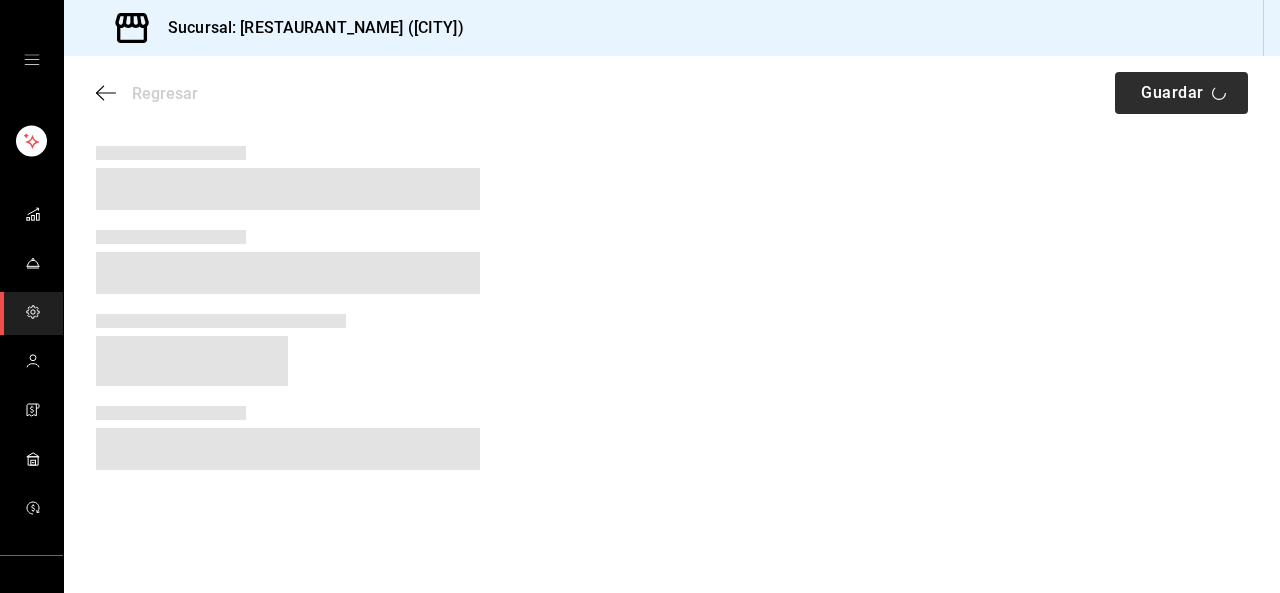 scroll, scrollTop: 0, scrollLeft: 0, axis: both 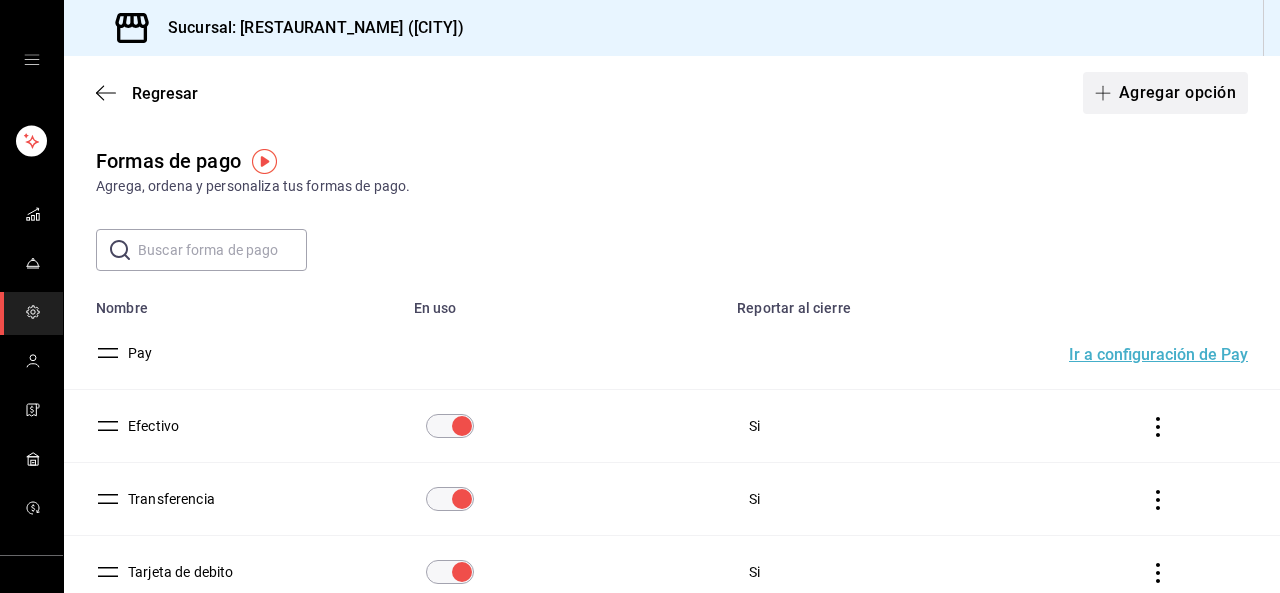 click on "Agregar opción" at bounding box center (1165, 93) 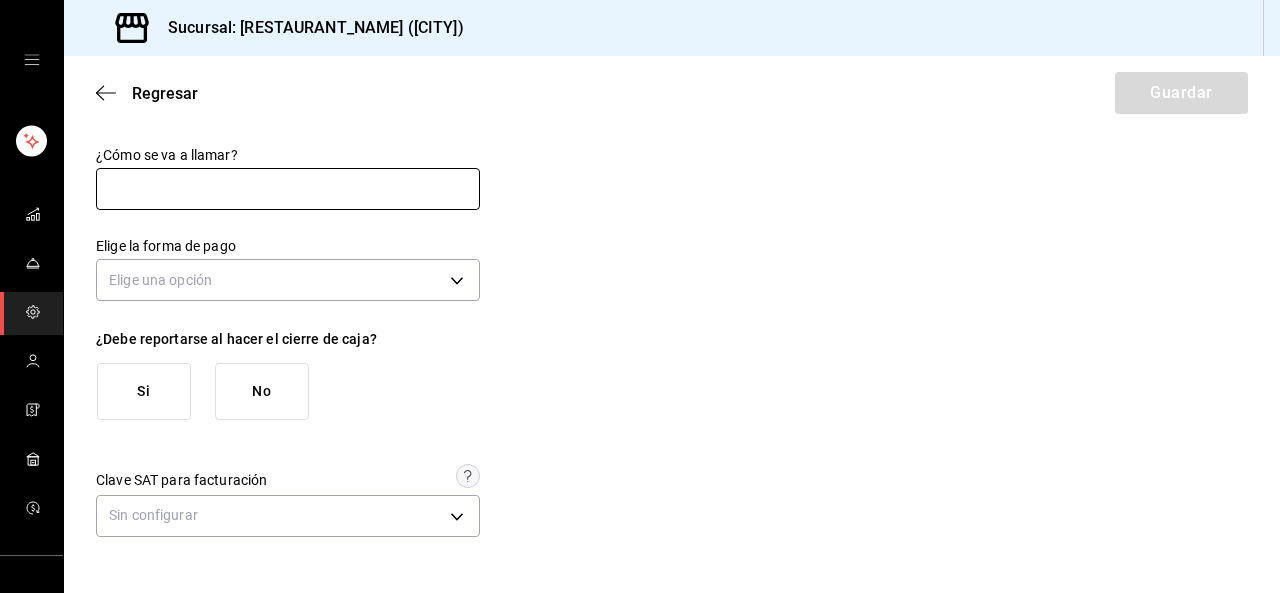 click at bounding box center [288, 189] 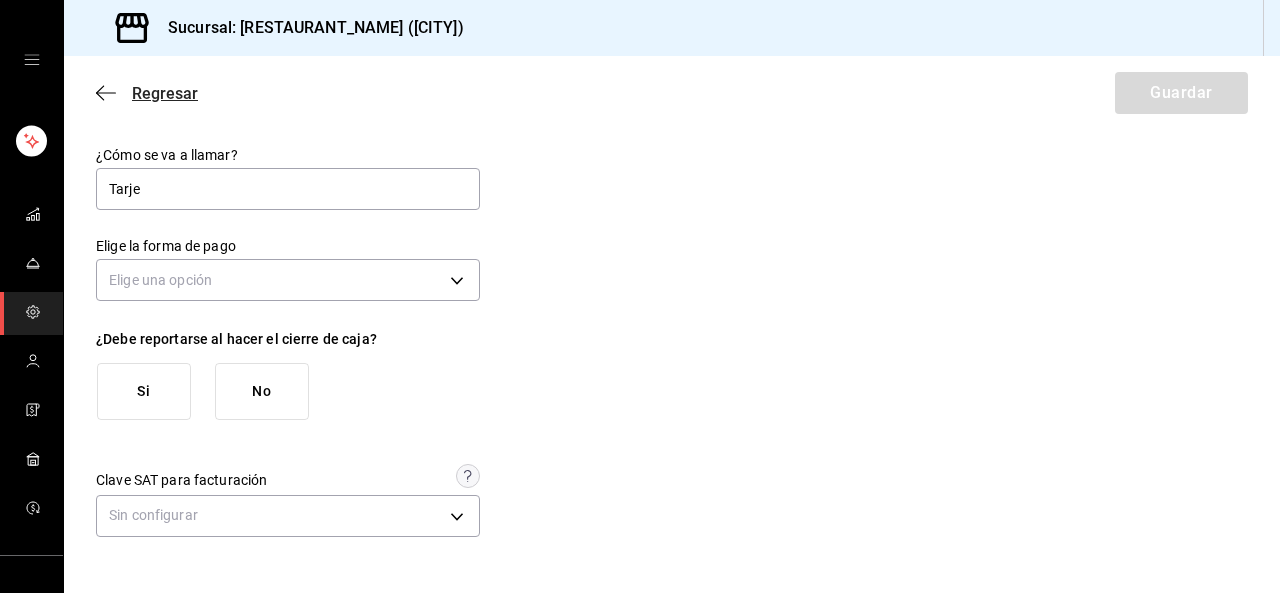 click 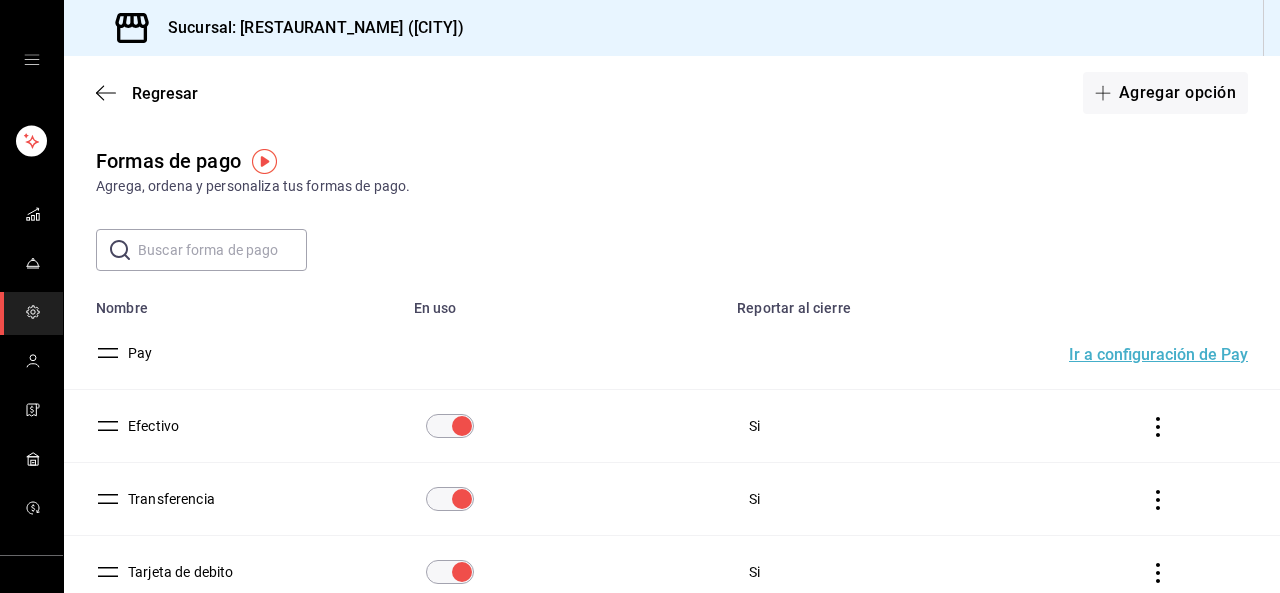 click on "Tarjeta de debito" at bounding box center [233, 572] 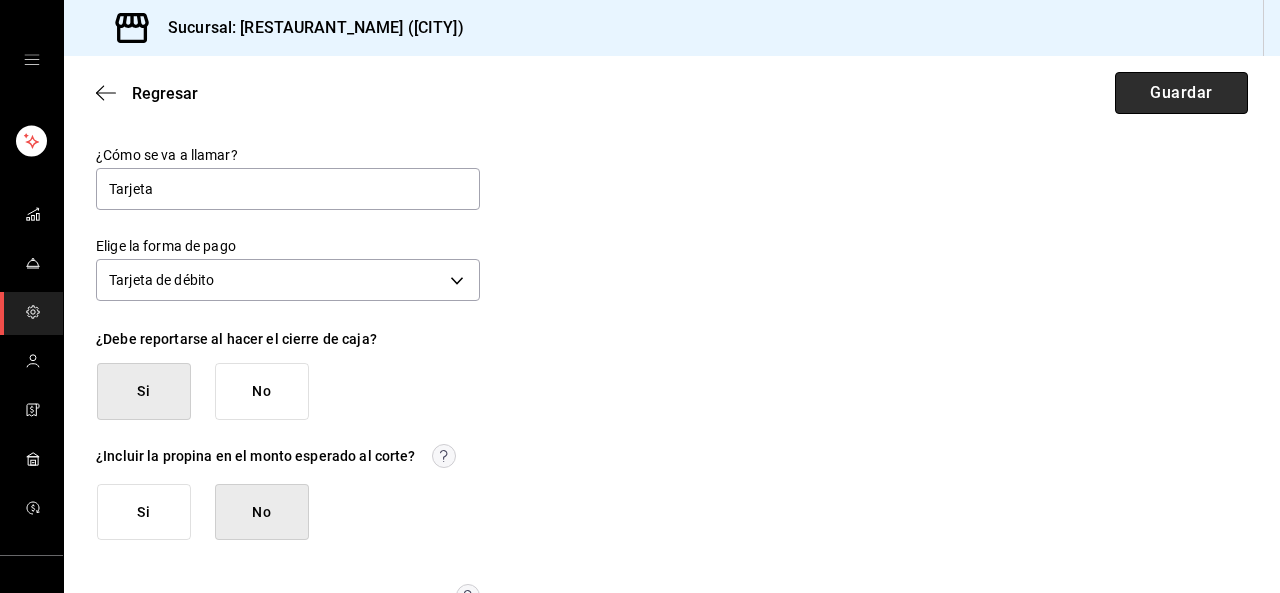 click on "Guardar" at bounding box center [1181, 93] 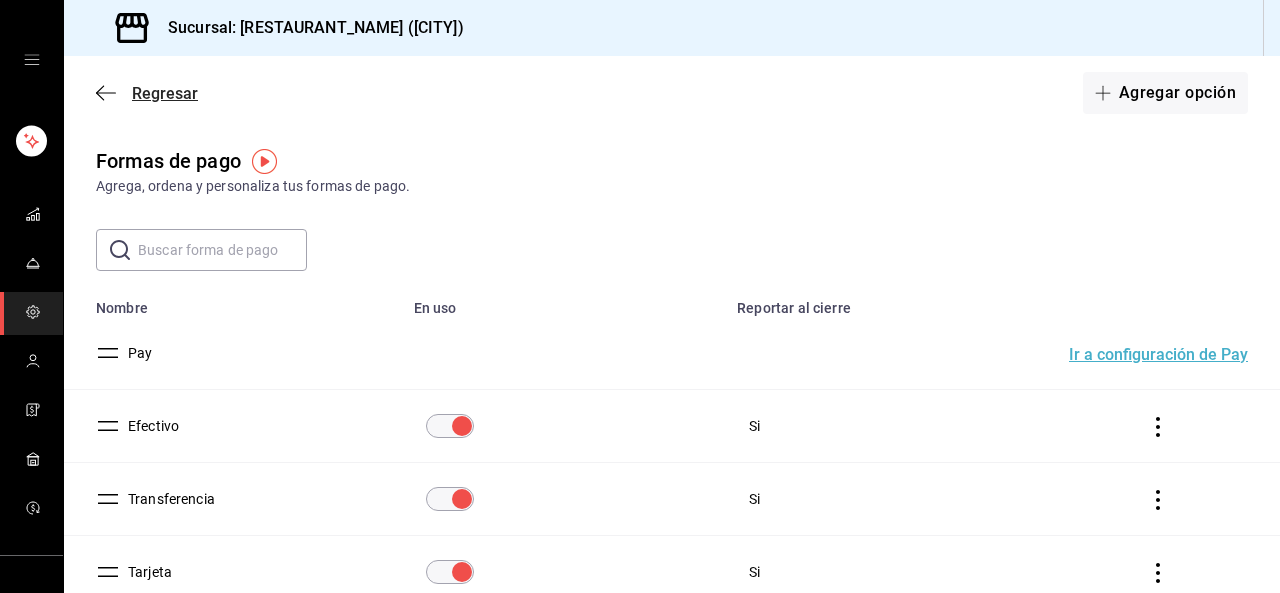 click 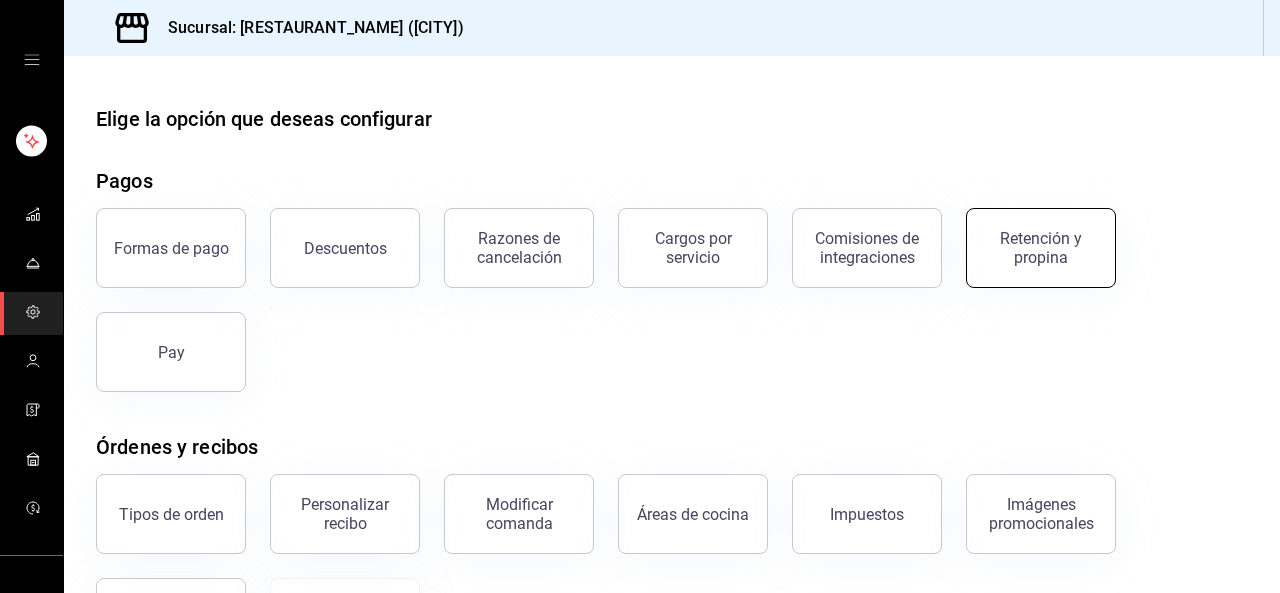 click on "Retención y propina" at bounding box center (1041, 248) 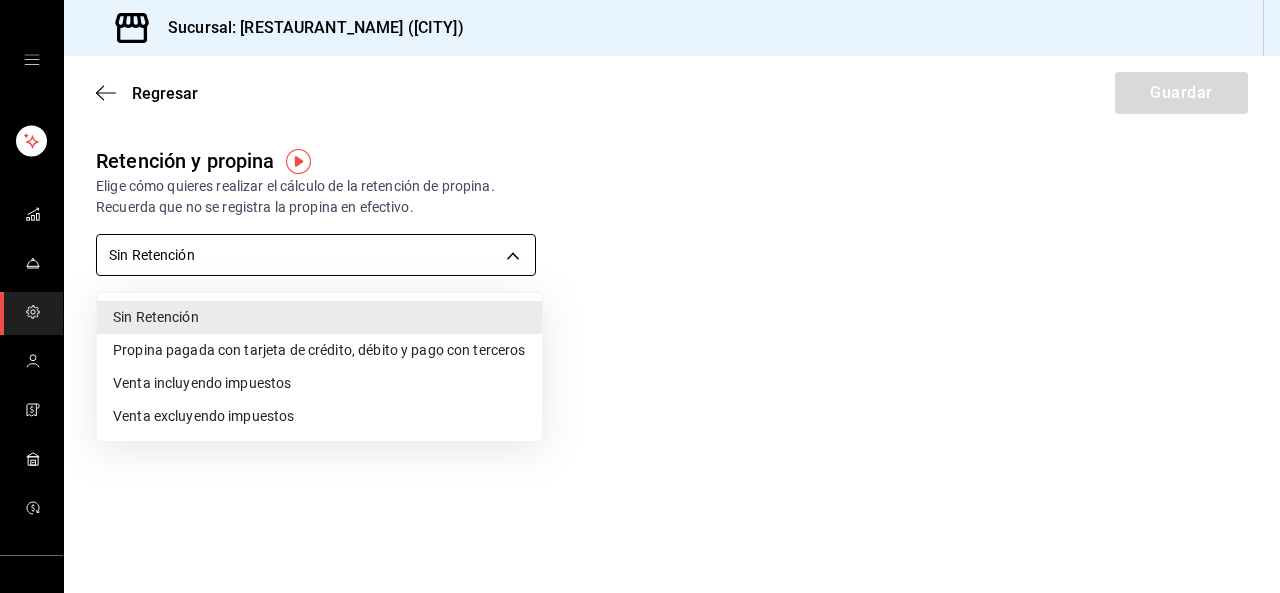 click on "Sucursal: La Doña comida Mexicana (Mty) Regresar Guardar Retención y propina Elige cómo quieres realizar el cálculo de la retención de propina. Recuerda que no se registra la propina en efectivo. Sin Retención NO_RETENTION Porcentaje de retención % Porcentaje de retención GANA 1 MES GRATIS EN TU SUSCRIPCIÓN AQUÍ ¿Recuerdas cómo empezó tu restaurante?
Hoy puedes ayudar a un colega a tener el mismo cambio que tú viviste.
Recomienda Parrot directamente desde tu Portal Administrador.
Es fácil y rápido.
🎁 Por cada restaurante que se una, ganas 1 mes gratis. Ver video tutorial Ir a video Visitar centro de ayuda [PHONE] [EMAIL] Visitar centro de ayuda [PHONE] [EMAIL] Sin Retención Propina pagada con tarjeta de crédito, débito y pago con terceros Venta incluyendo impuestos Venta excluyendo impuestos" at bounding box center (640, 296) 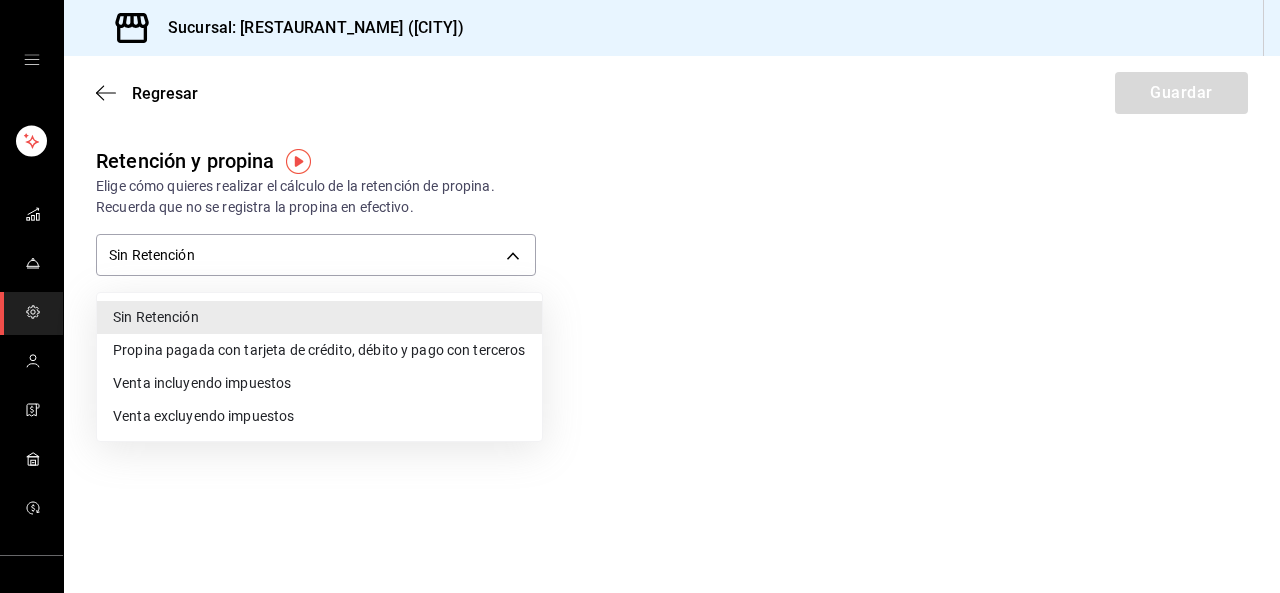 drag, startPoint x: 448, startPoint y: 264, endPoint x: 514, endPoint y: 261, distance: 66.068146 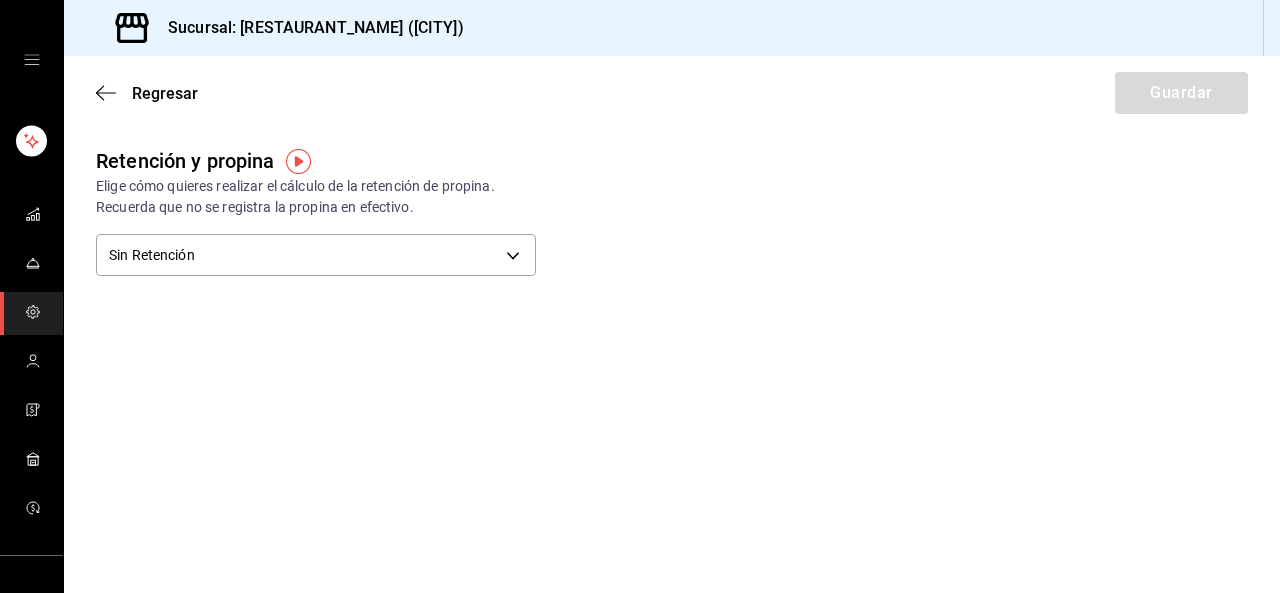 click at bounding box center [640, 296] 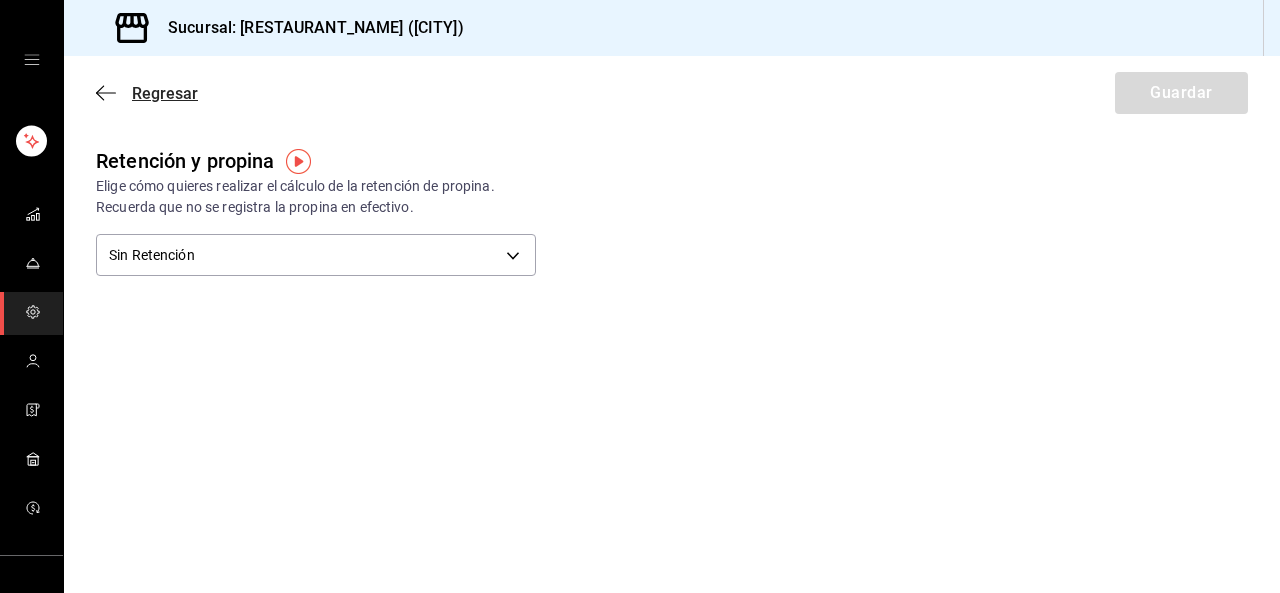 click 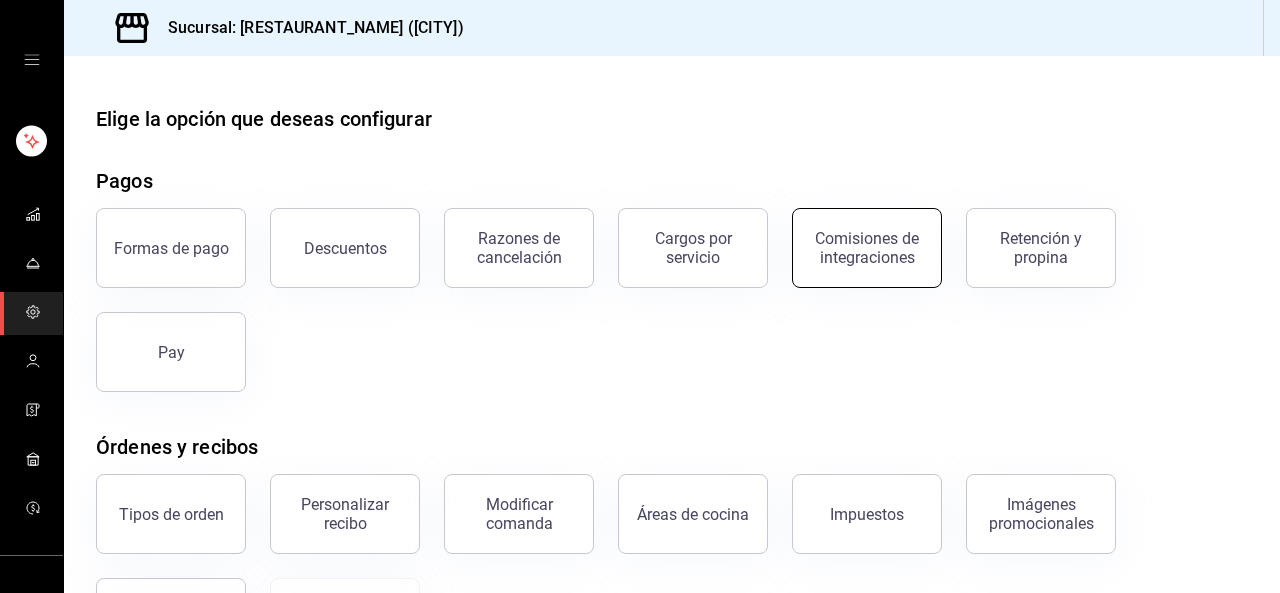 click on "Comisiones de integraciones" at bounding box center [867, 248] 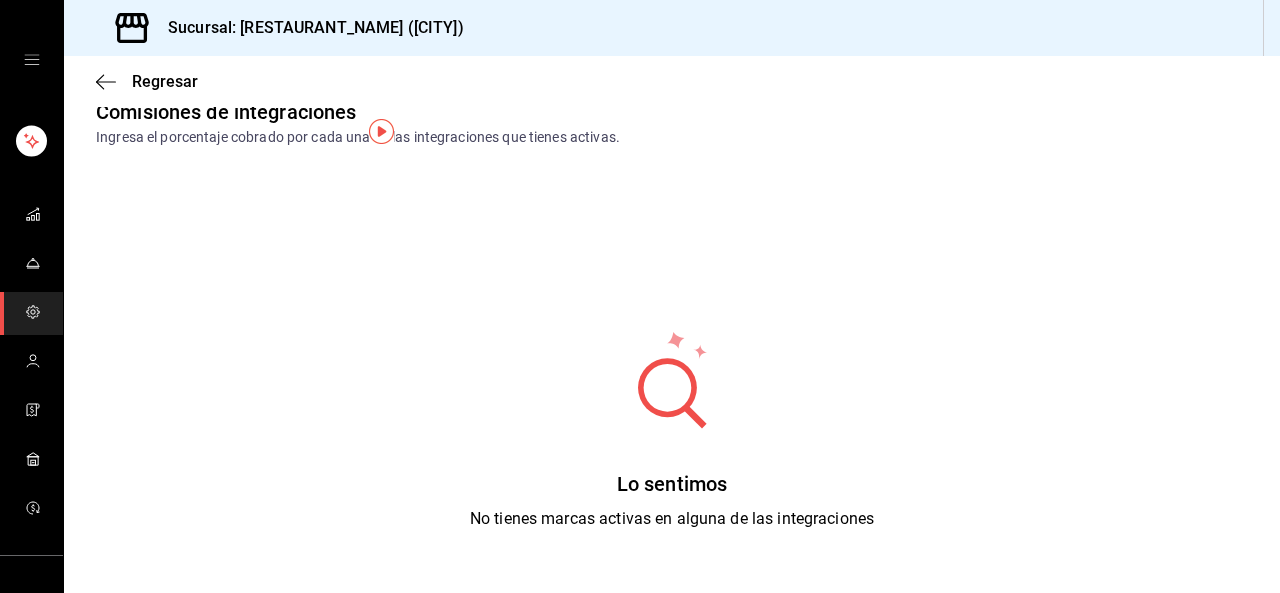scroll, scrollTop: 6, scrollLeft: 0, axis: vertical 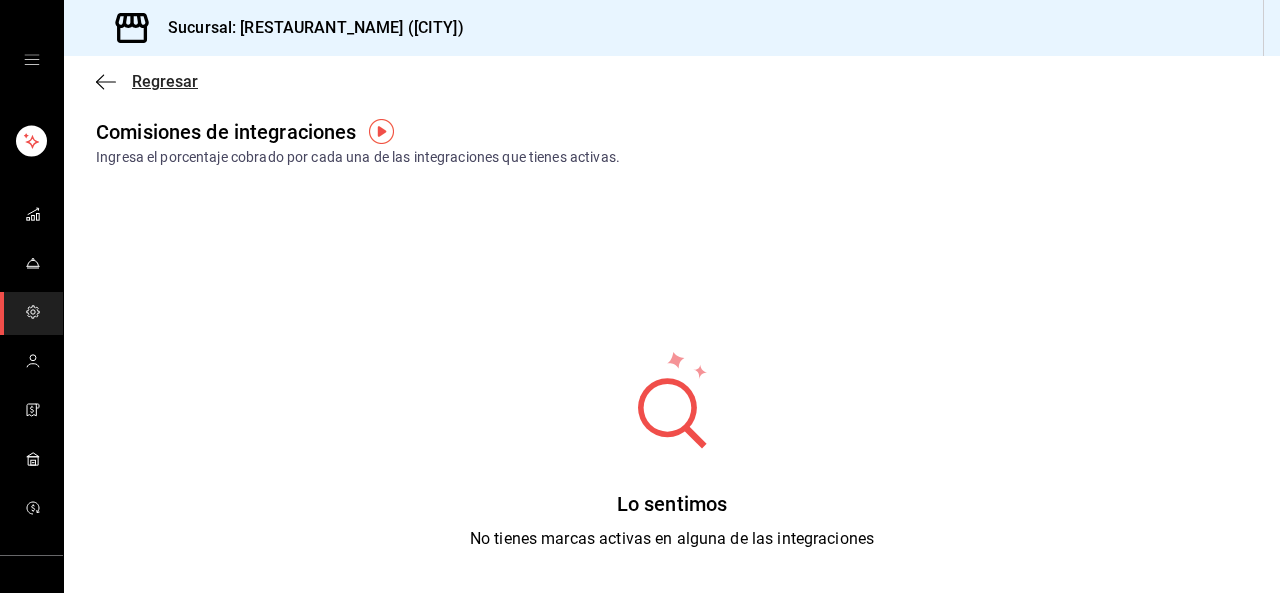click 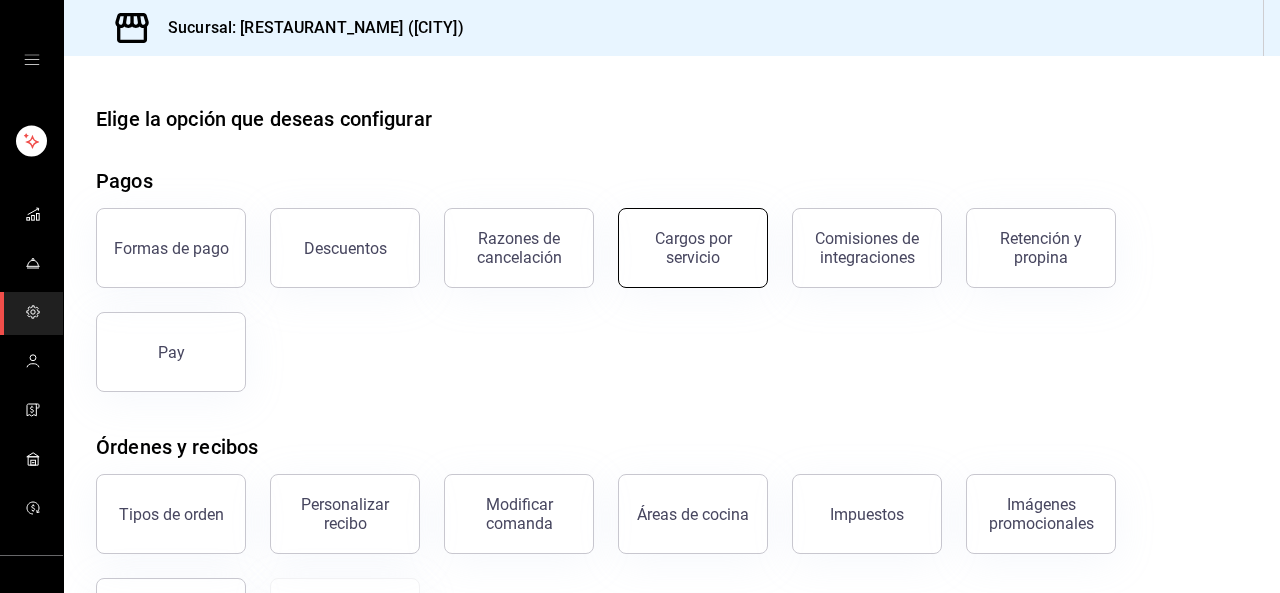 click on "Cargos por servicio" at bounding box center (693, 248) 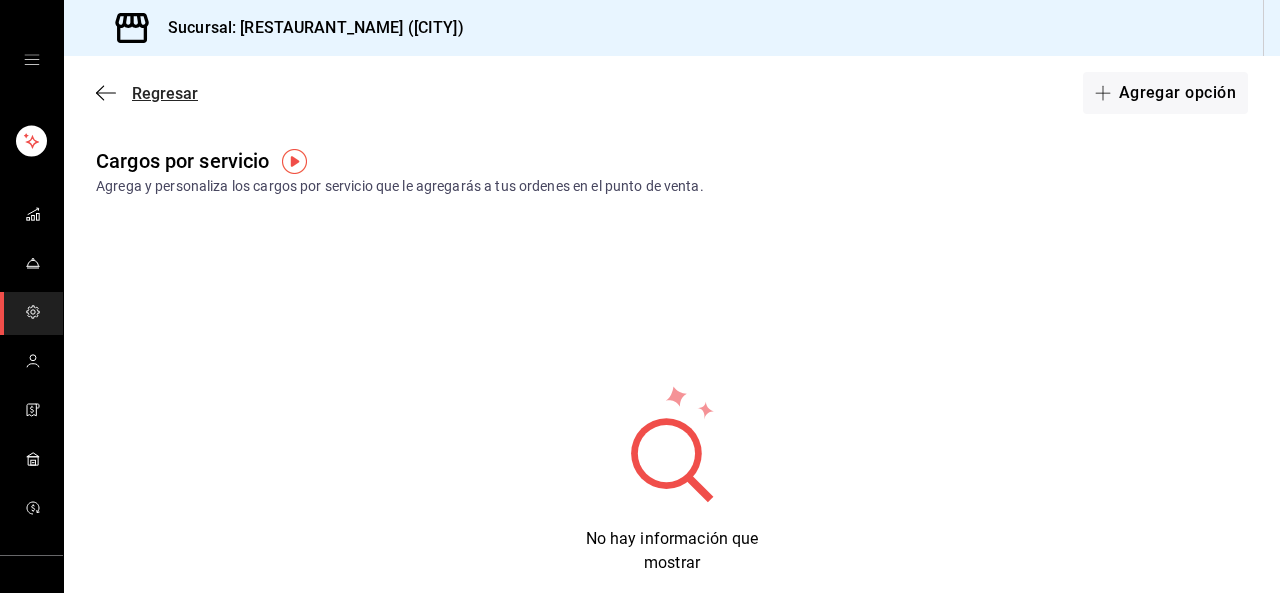 click 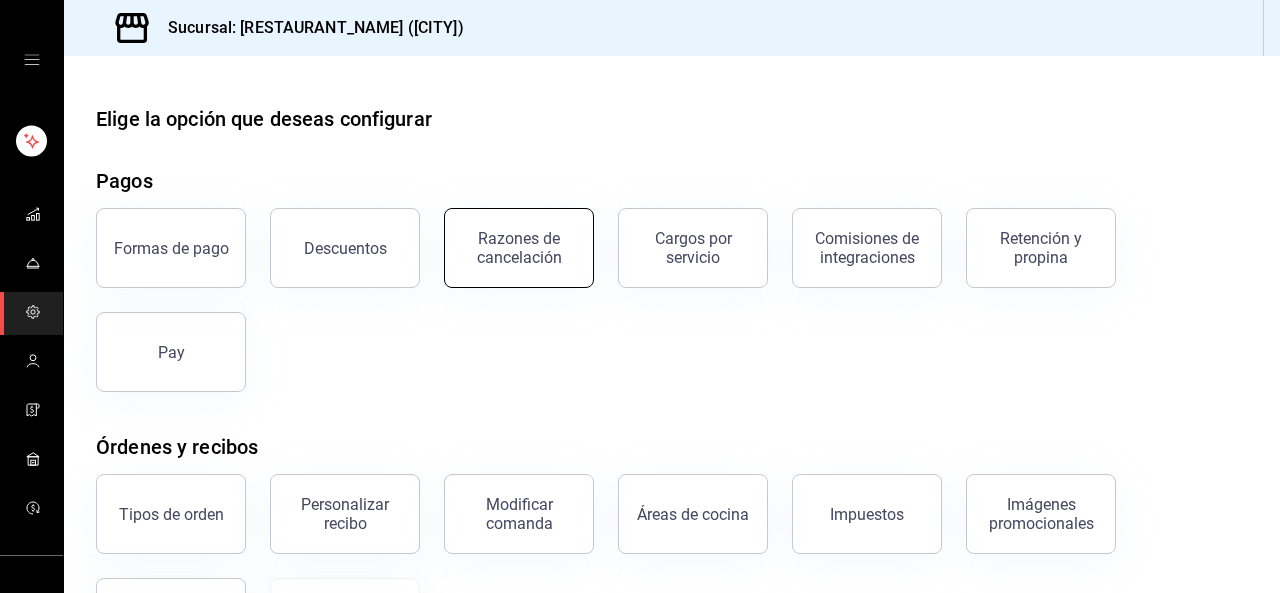 click on "Razones de cancelación" at bounding box center [519, 248] 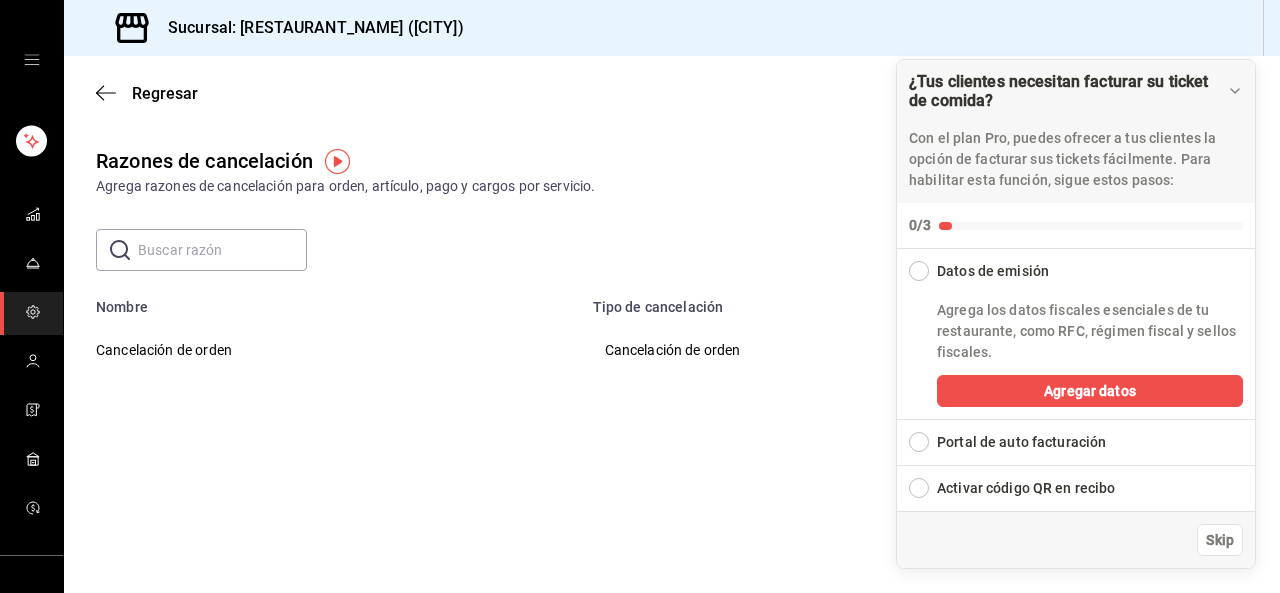 click on "Agrega razones de cancelación para orden, artículo, pago y cargos por servicio." at bounding box center [672, 186] 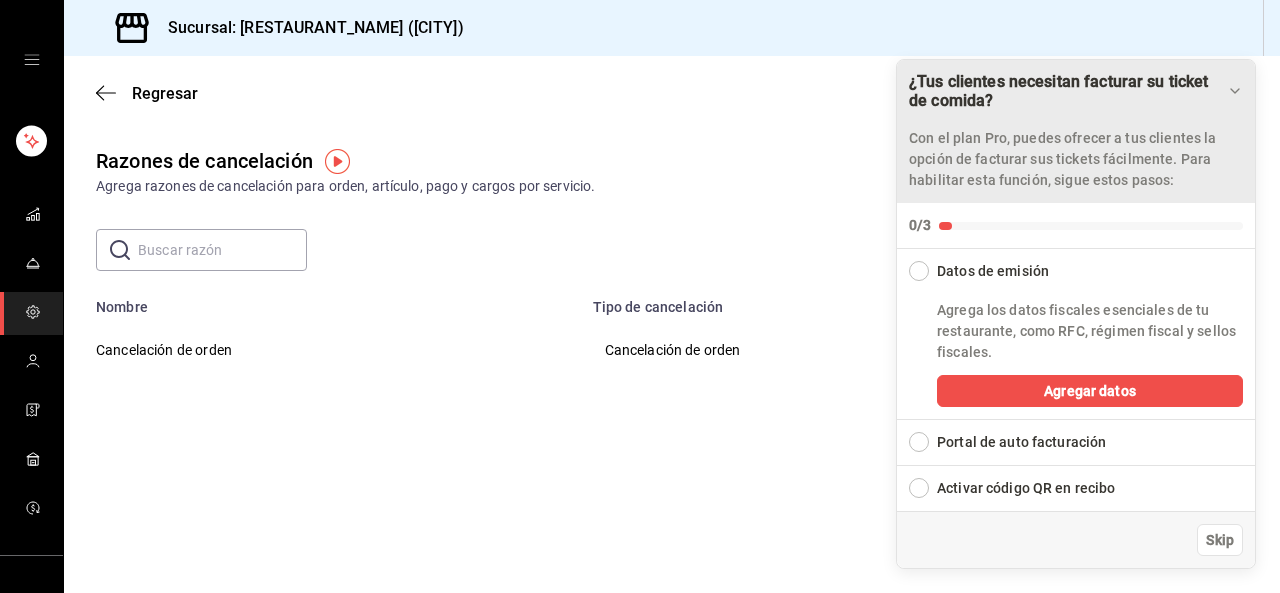 click on "¿Tus clientes necesitan facturar su ticket de comida?" at bounding box center (1076, 91) 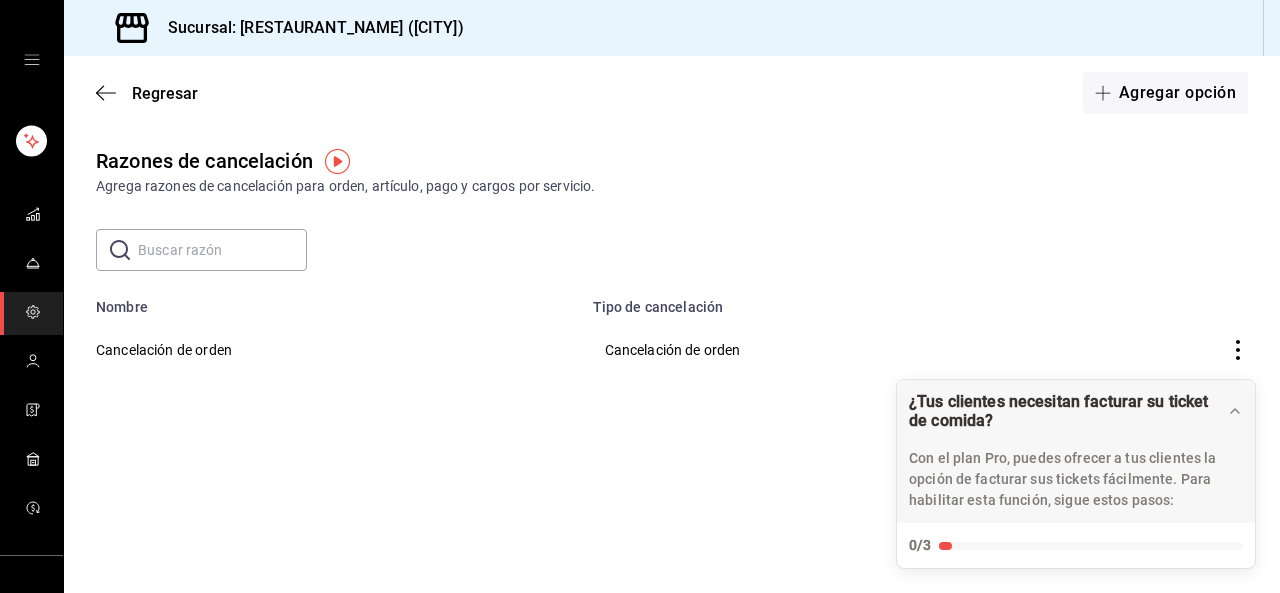 click at bounding box center [222, 250] 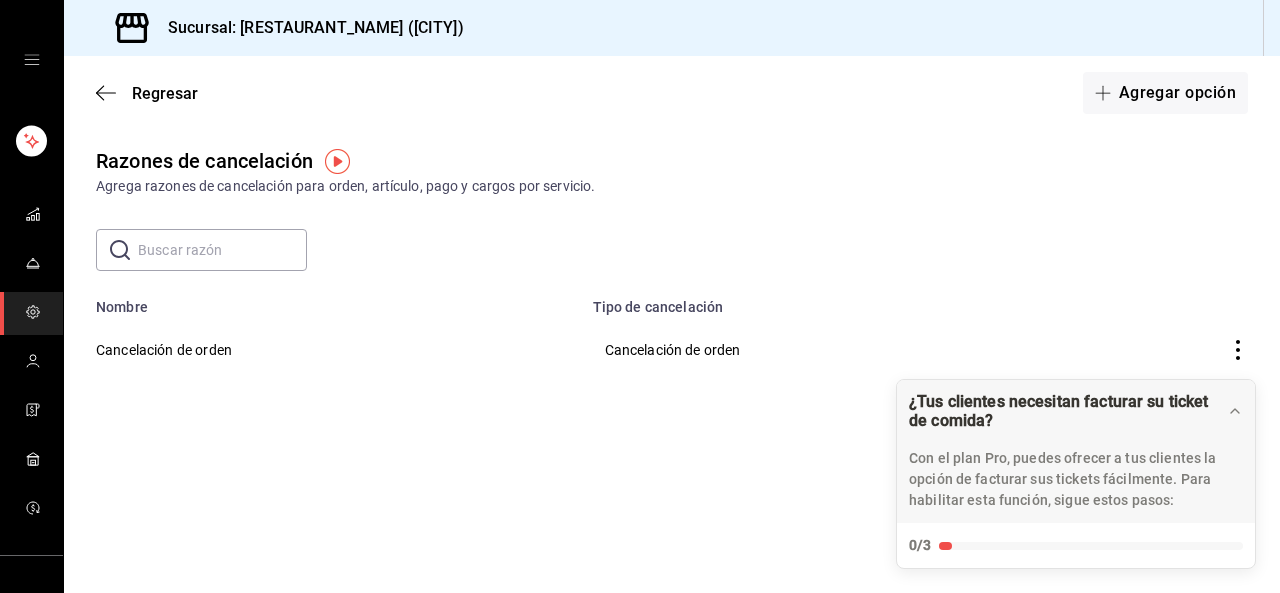 click on "​ ​" at bounding box center (672, 250) 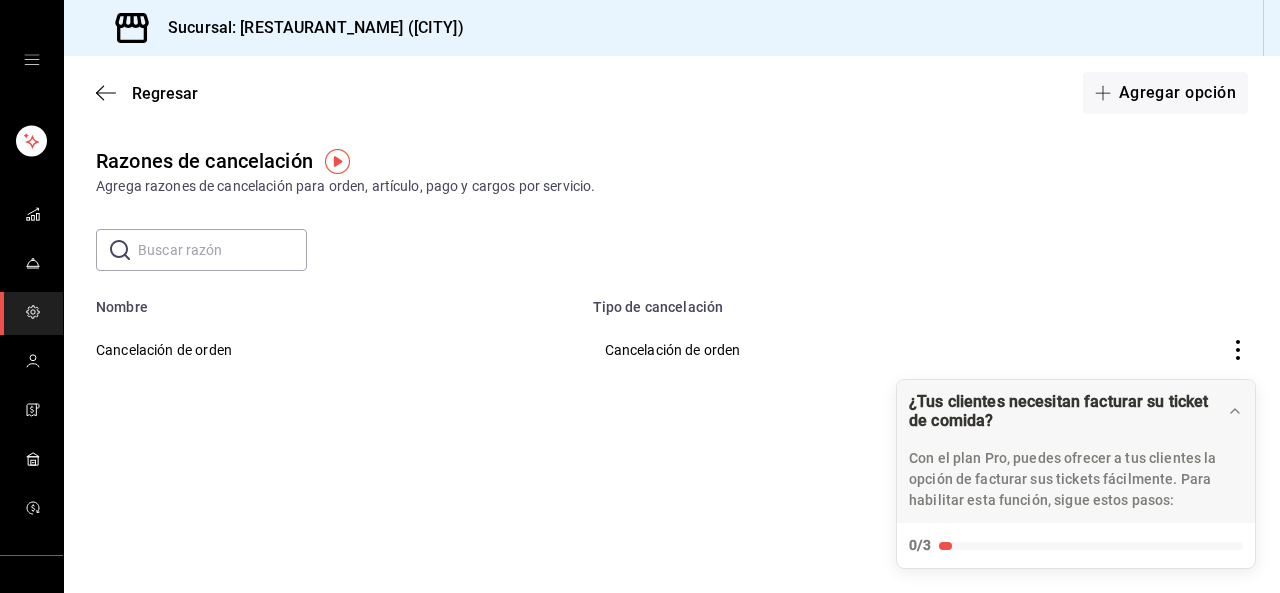 click at bounding box center [1178, 349] 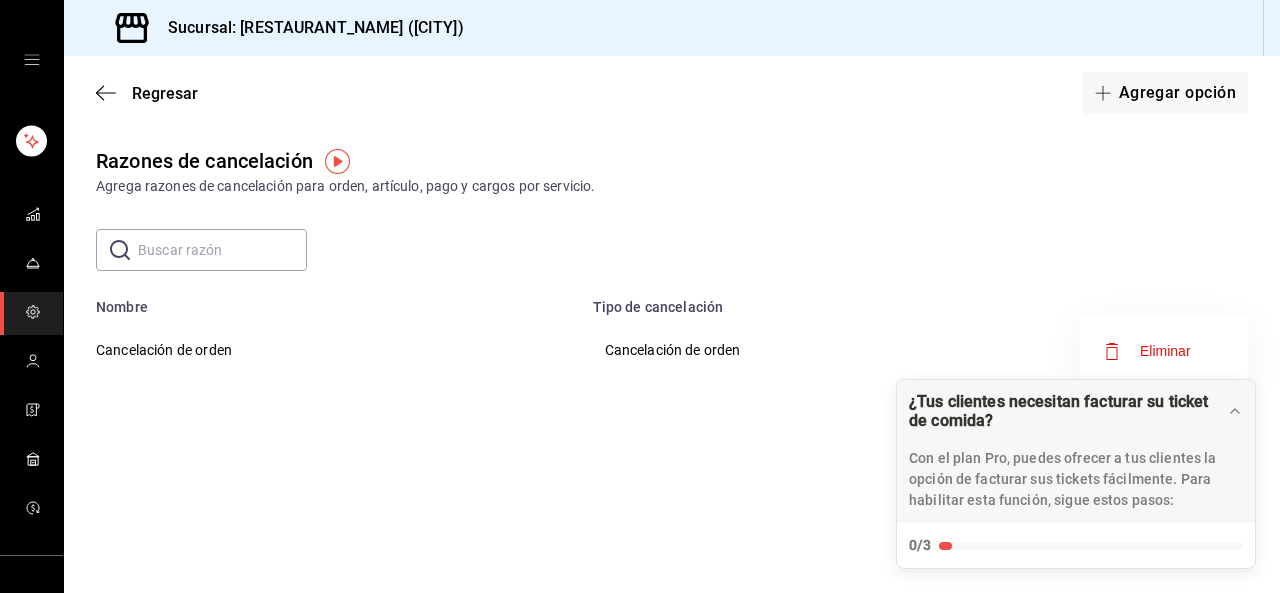 click at bounding box center (640, 296) 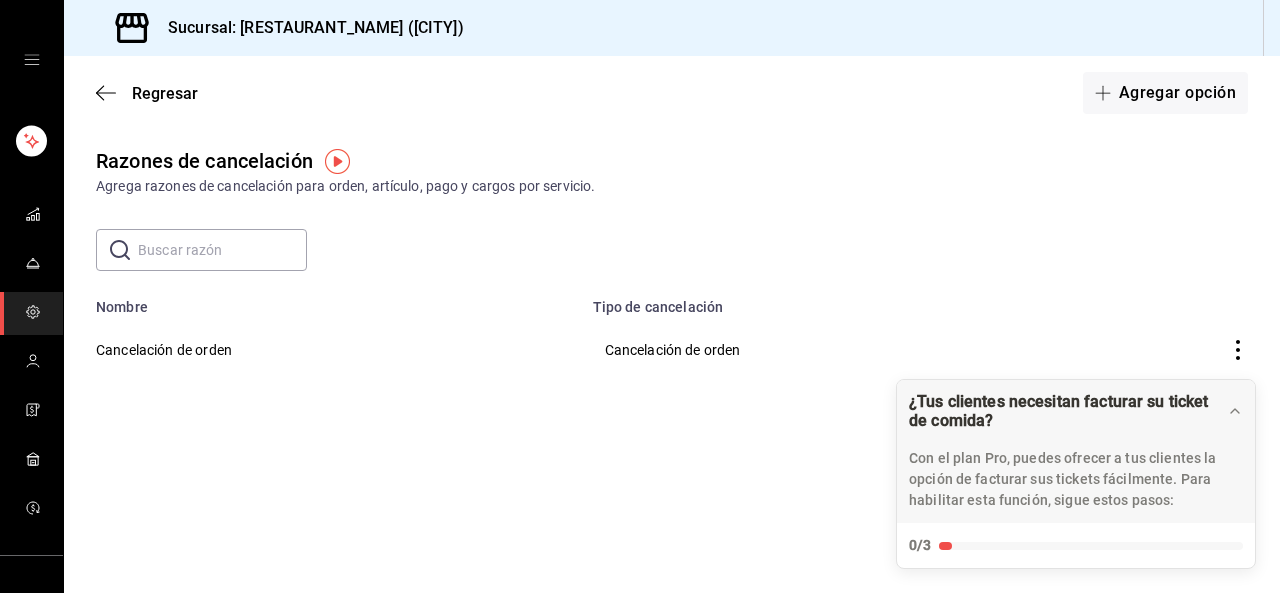 click on "​ ​" at bounding box center [672, 250] 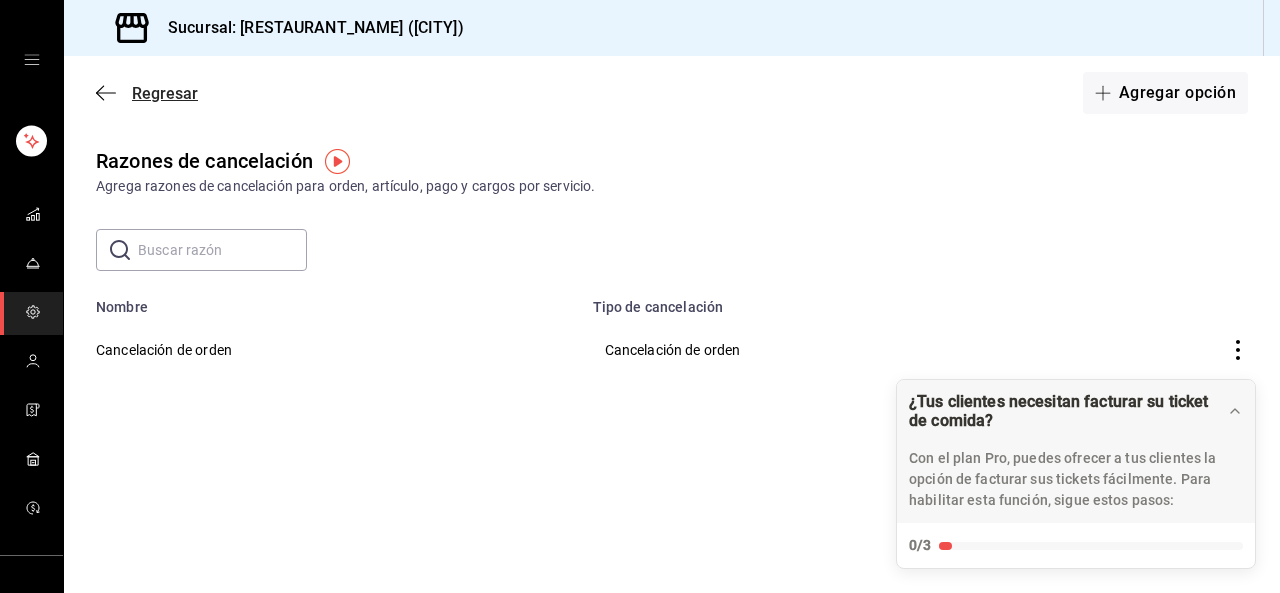 click 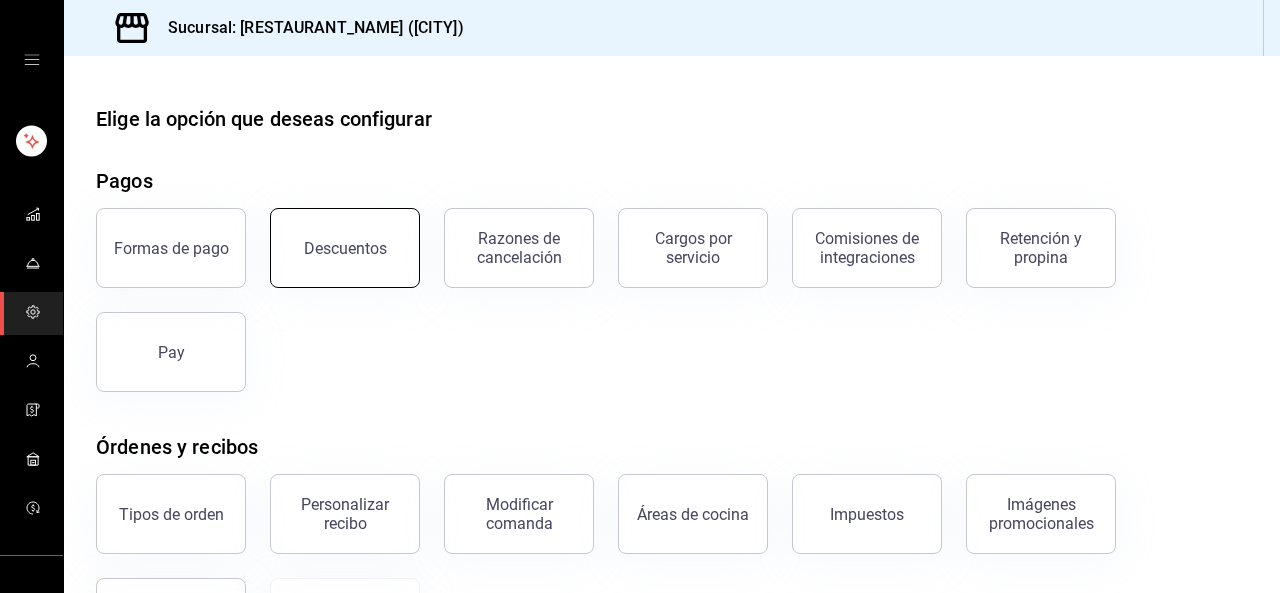 click on "Descuentos" at bounding box center [345, 248] 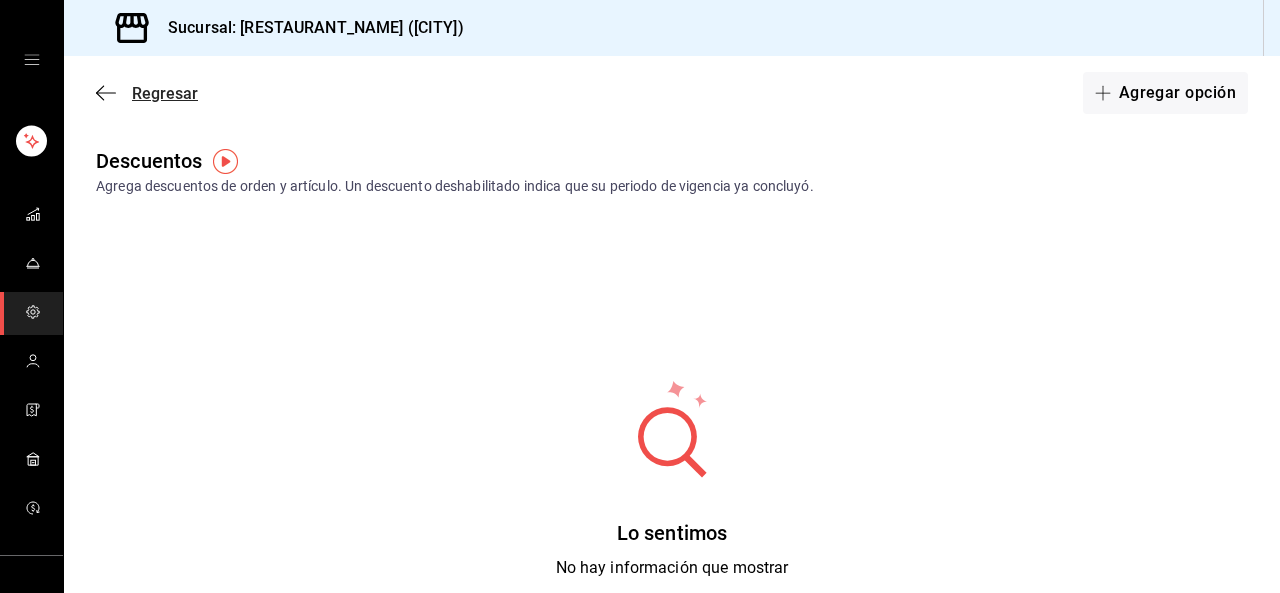 click on "Regresar" at bounding box center (147, 93) 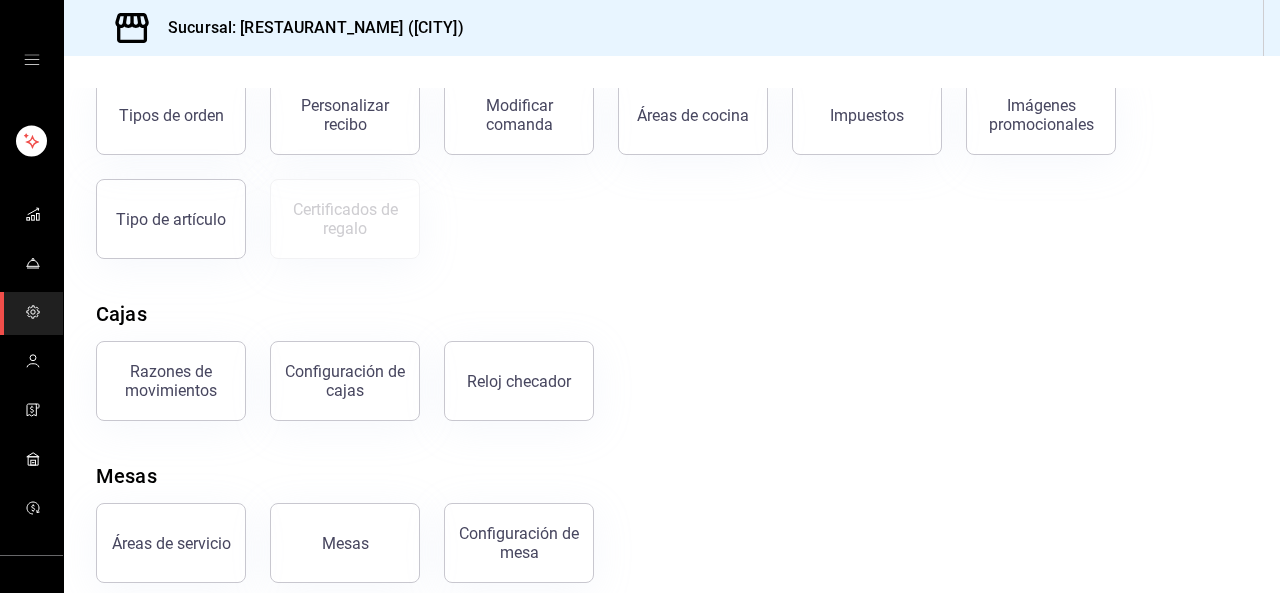 scroll, scrollTop: 420, scrollLeft: 0, axis: vertical 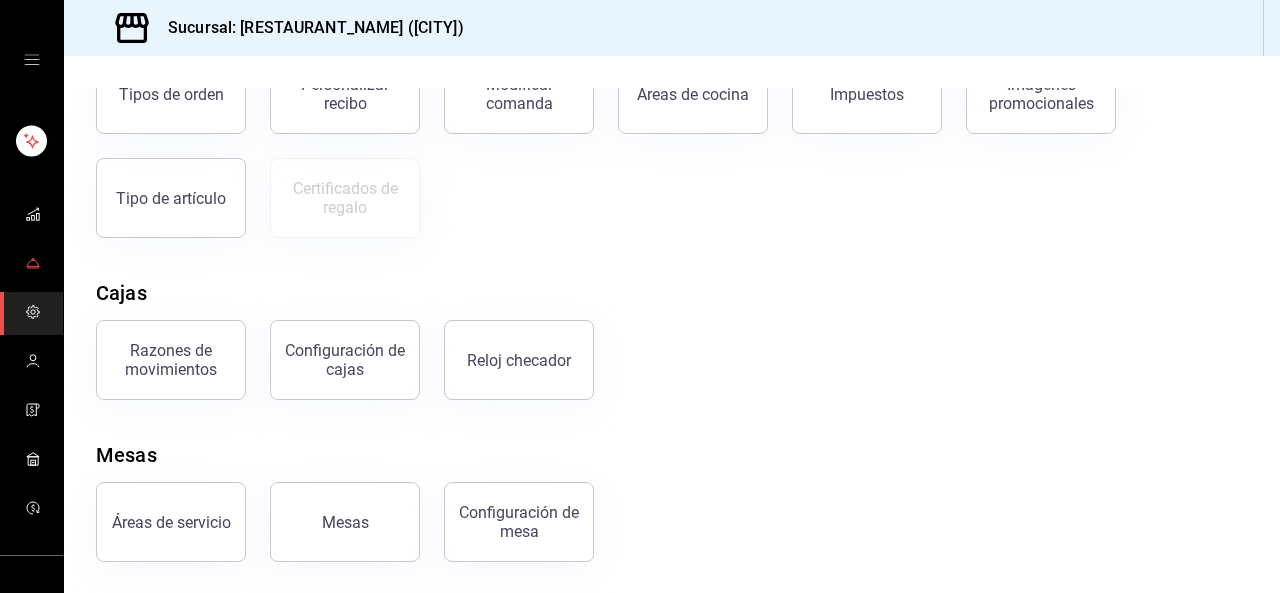 click 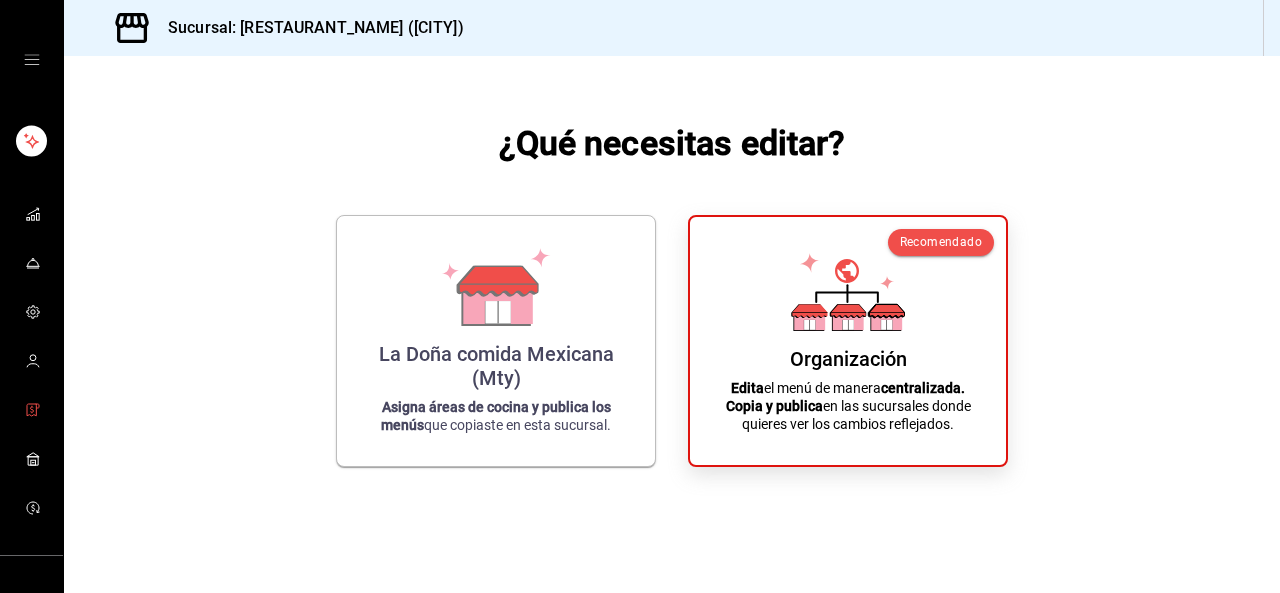 click 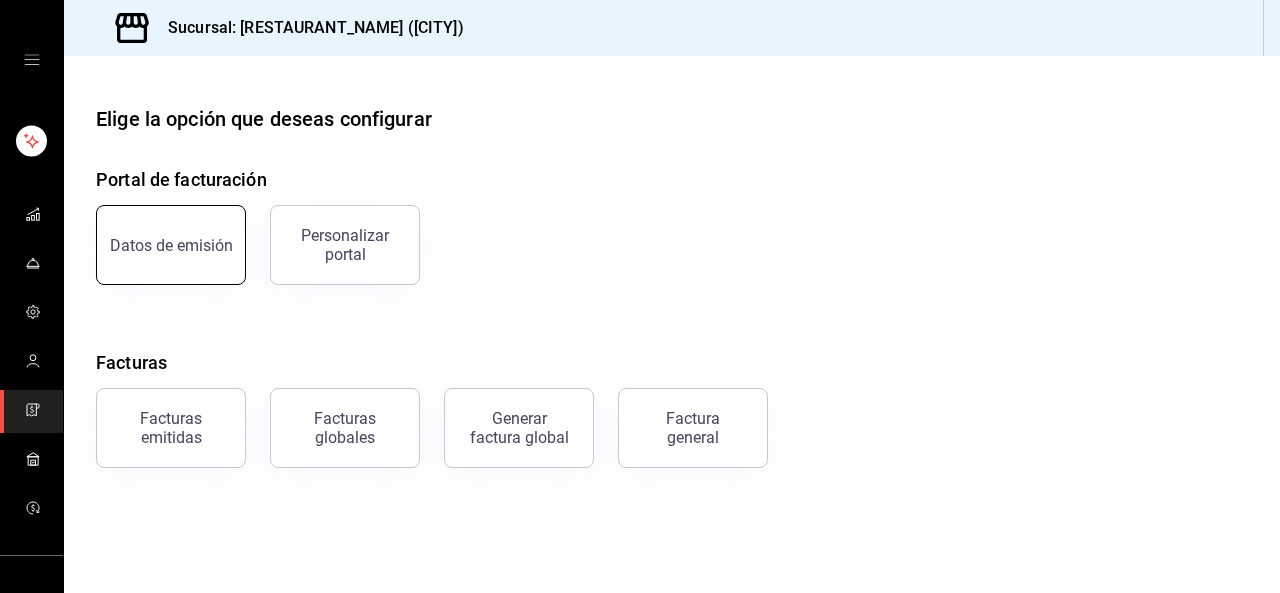 click on "Datos de emisión" at bounding box center (171, 245) 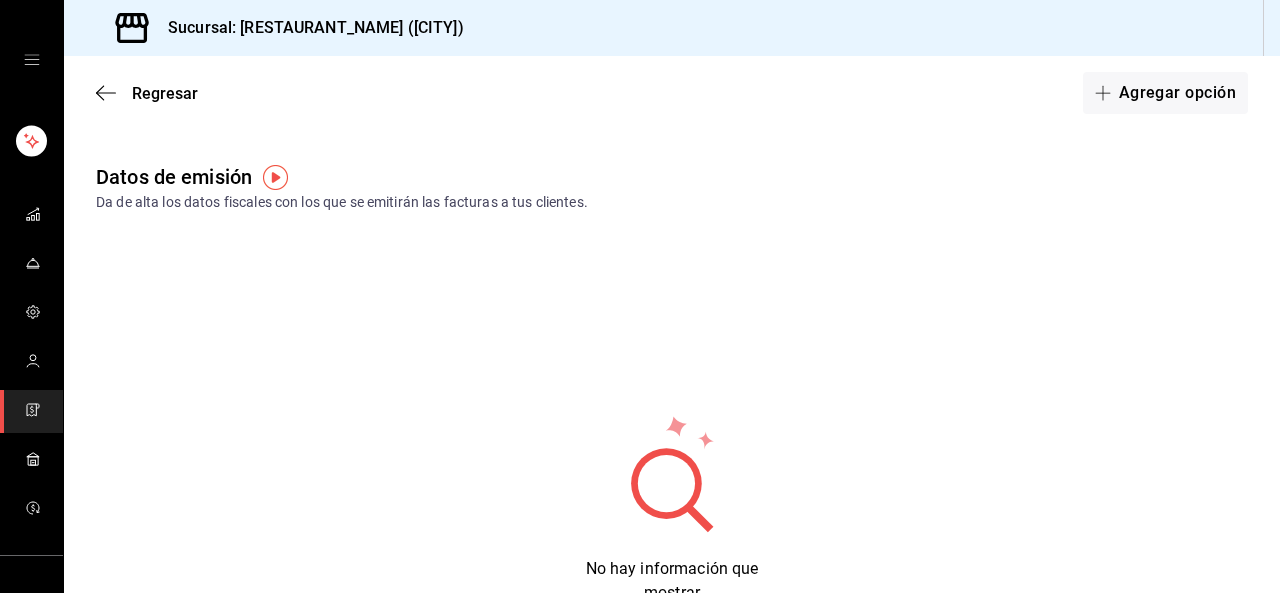 click on "Regresar Agregar opción" at bounding box center [672, 93] 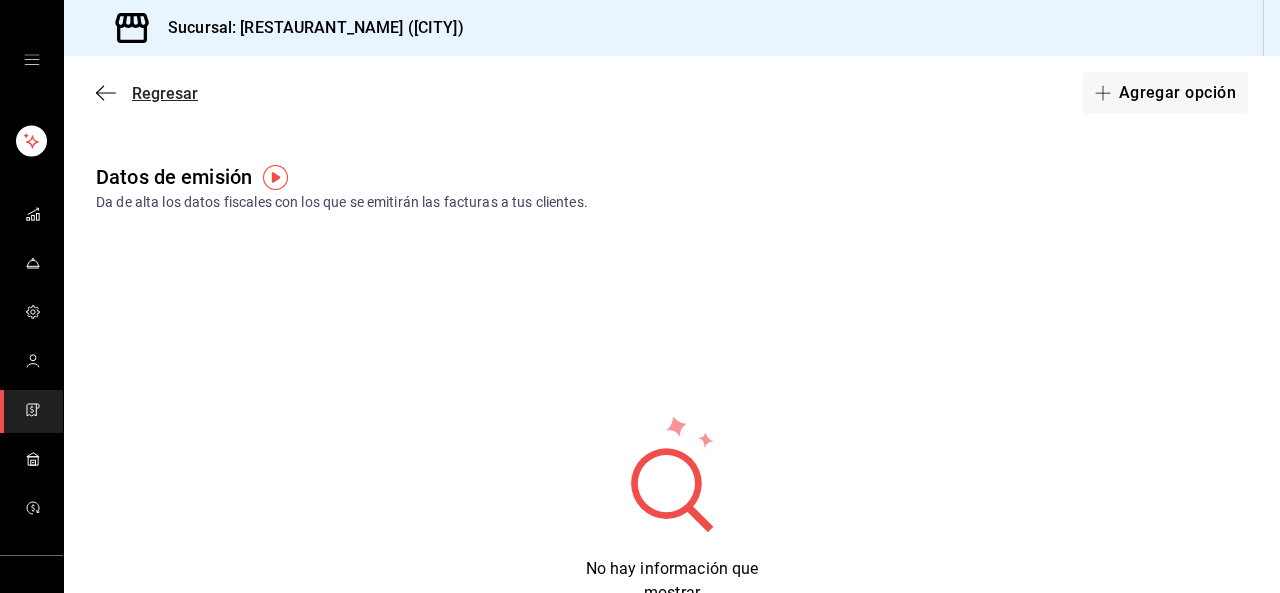 click 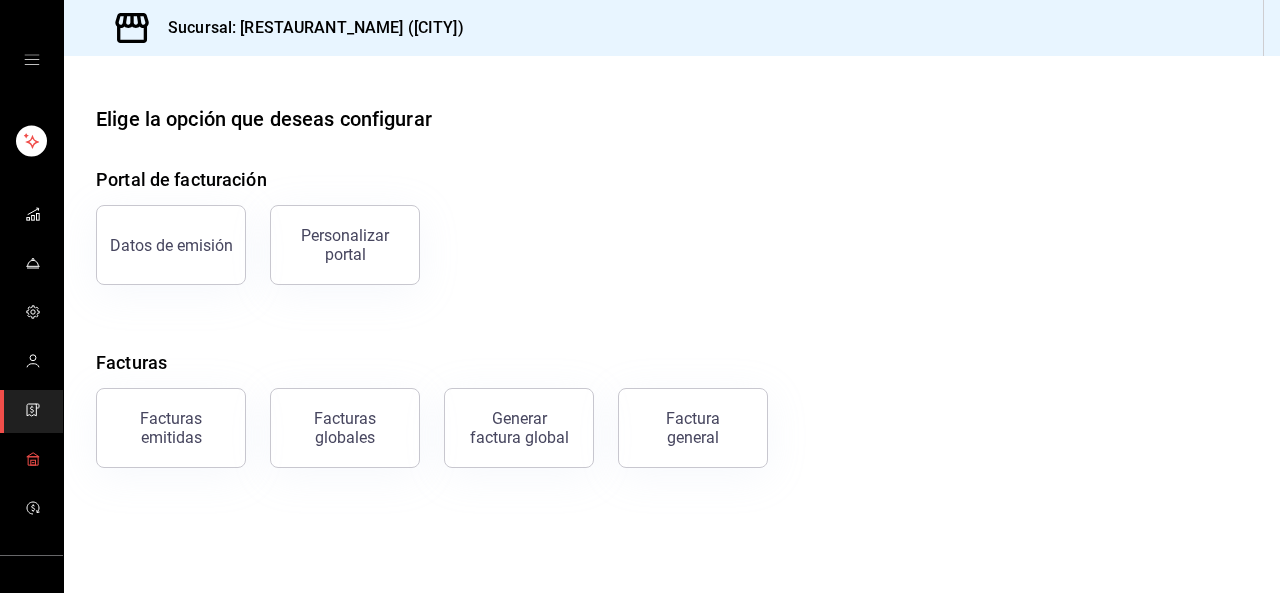 click 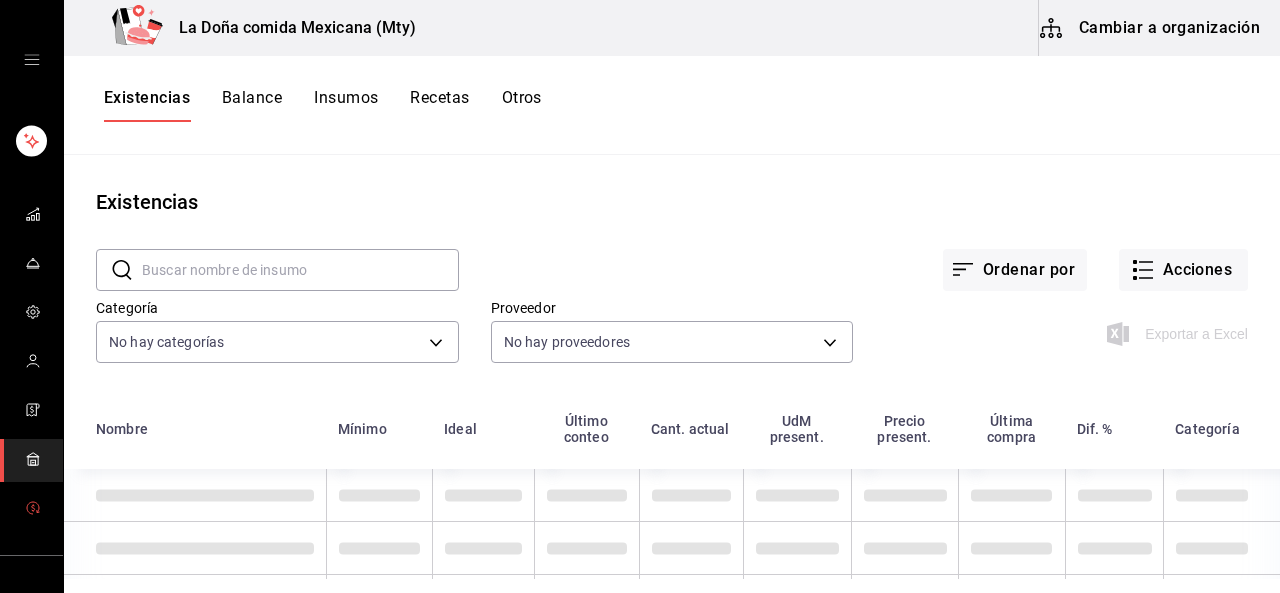 click 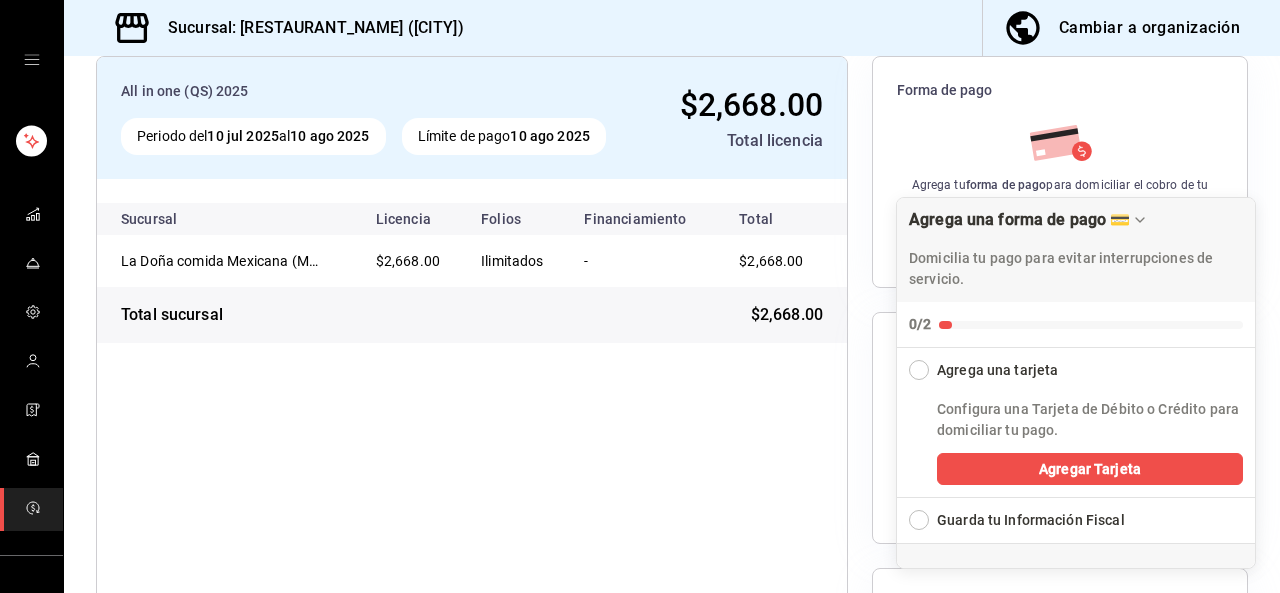 scroll, scrollTop: 185, scrollLeft: 0, axis: vertical 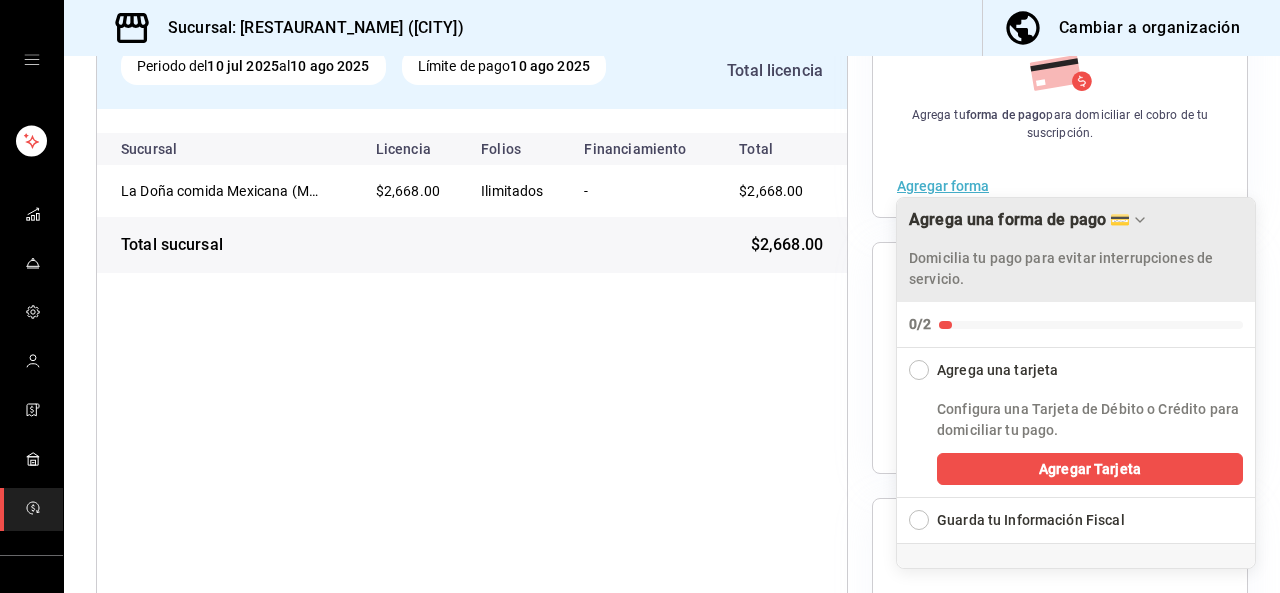 click 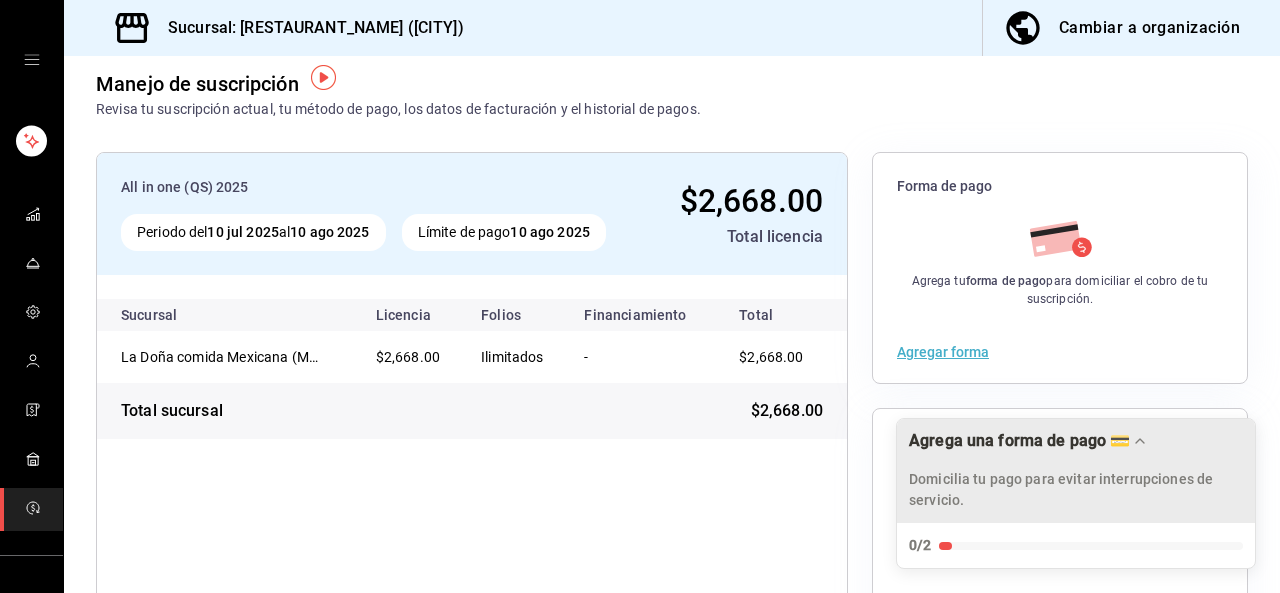 scroll, scrollTop: 0, scrollLeft: 0, axis: both 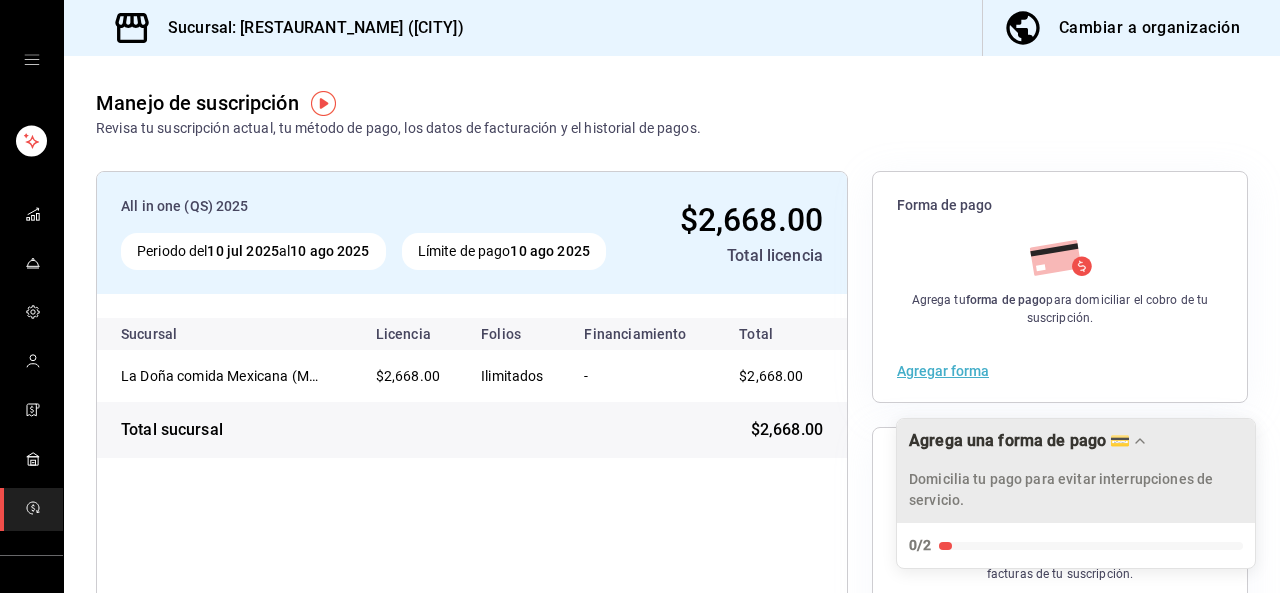 click 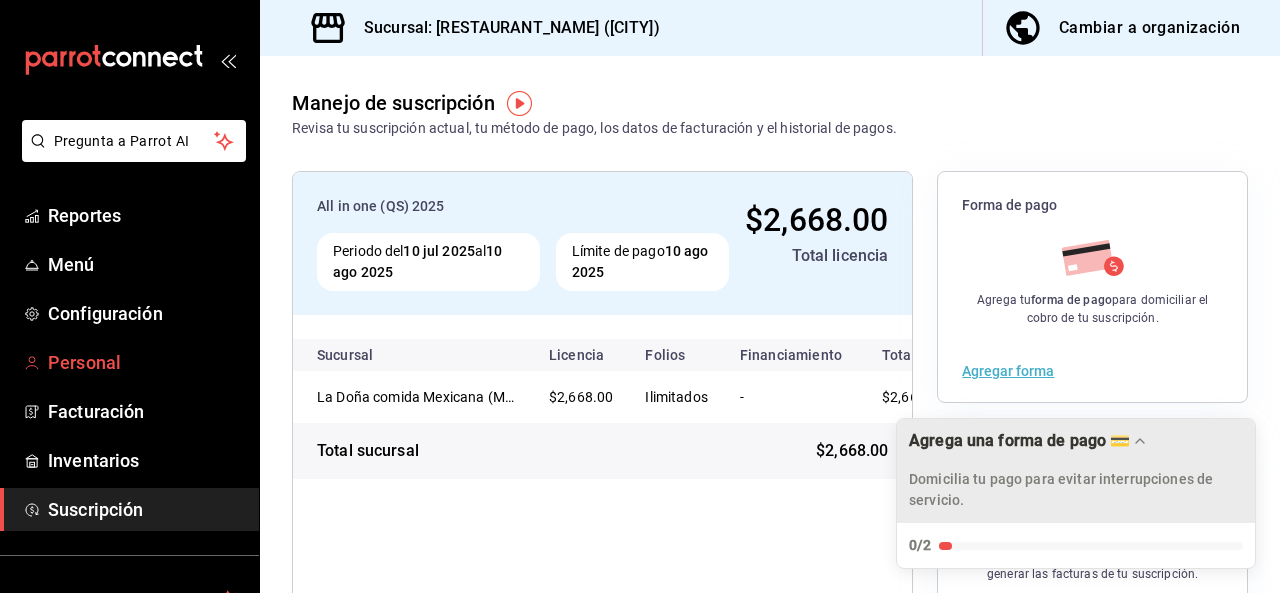 click on "Personal" at bounding box center (145, 362) 